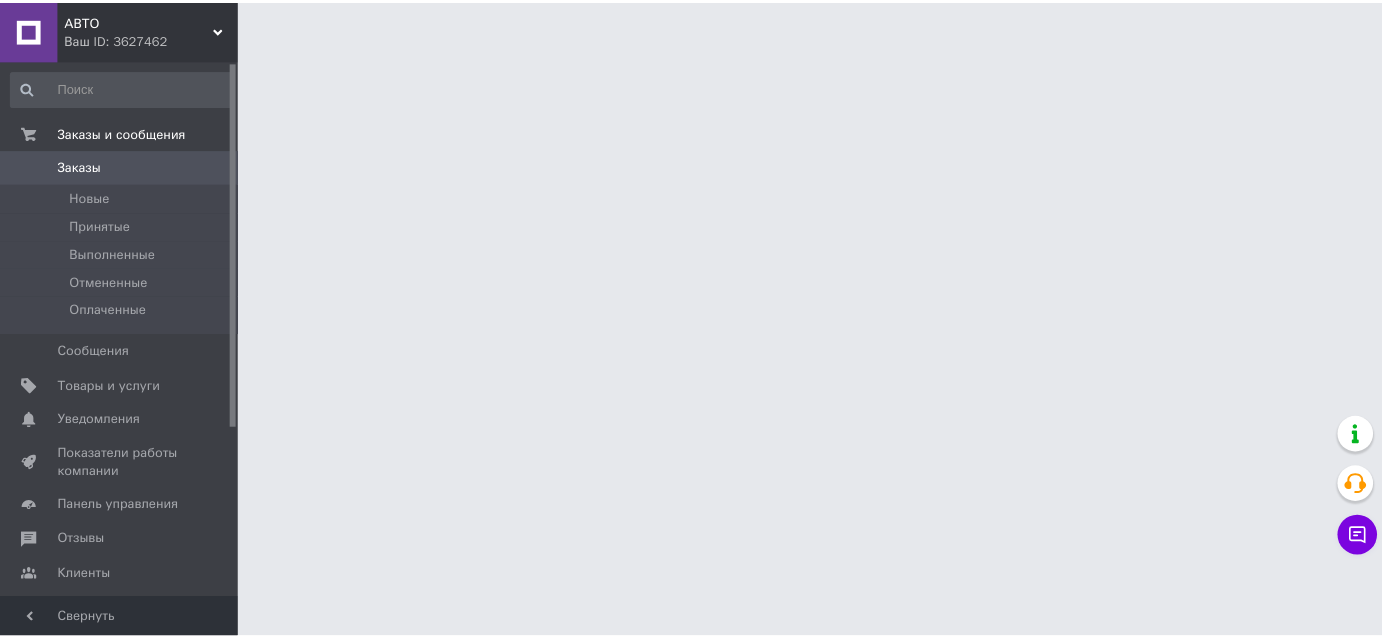 scroll, scrollTop: 0, scrollLeft: 0, axis: both 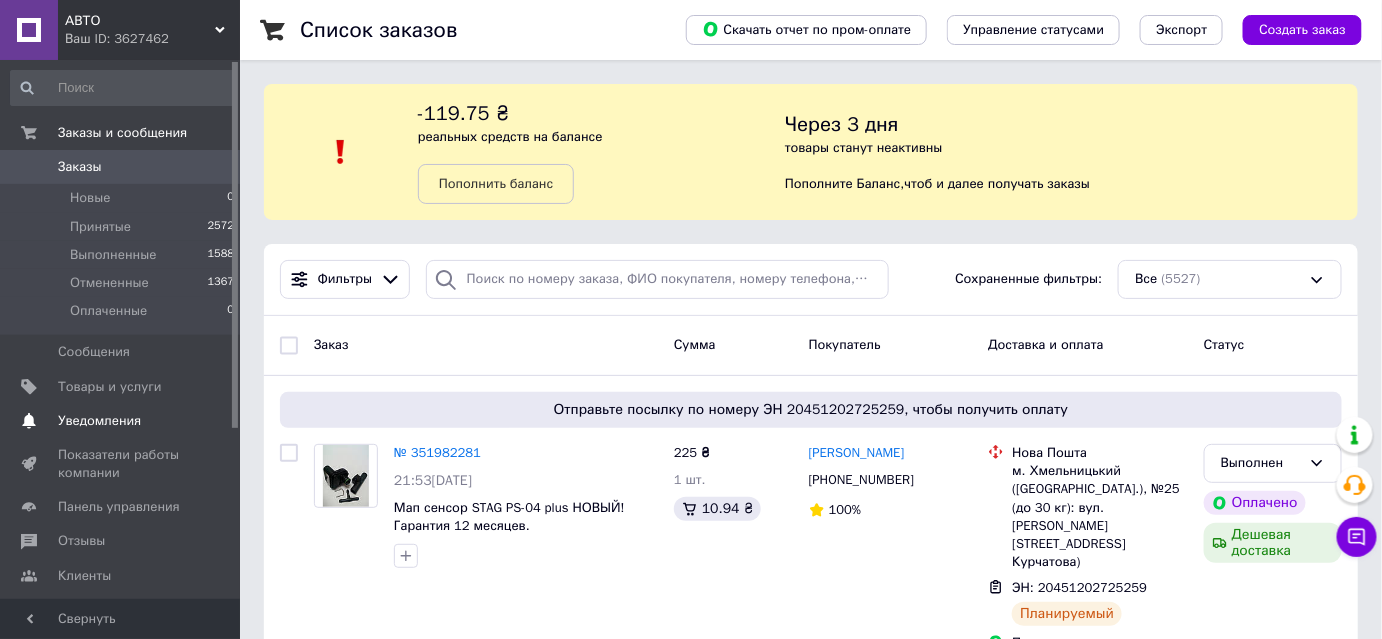 click on "Уведомления" at bounding box center [121, 421] 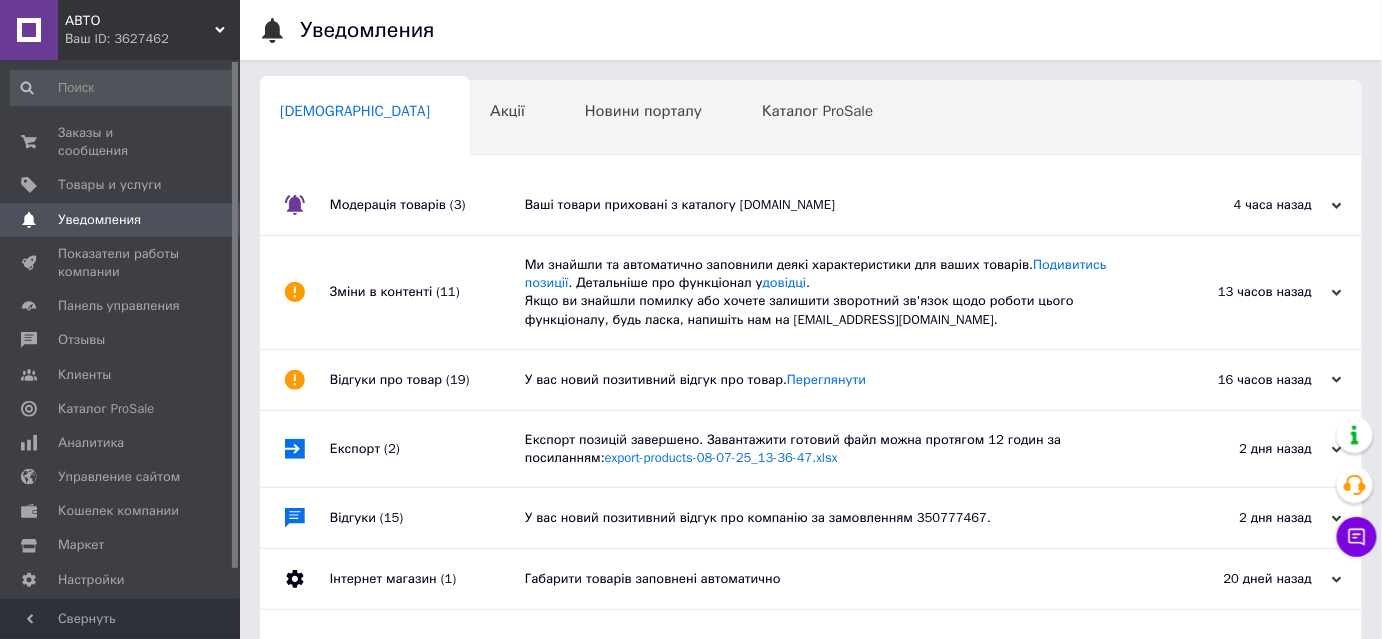 click on "Модерація товарів   (3)" at bounding box center [427, 205] 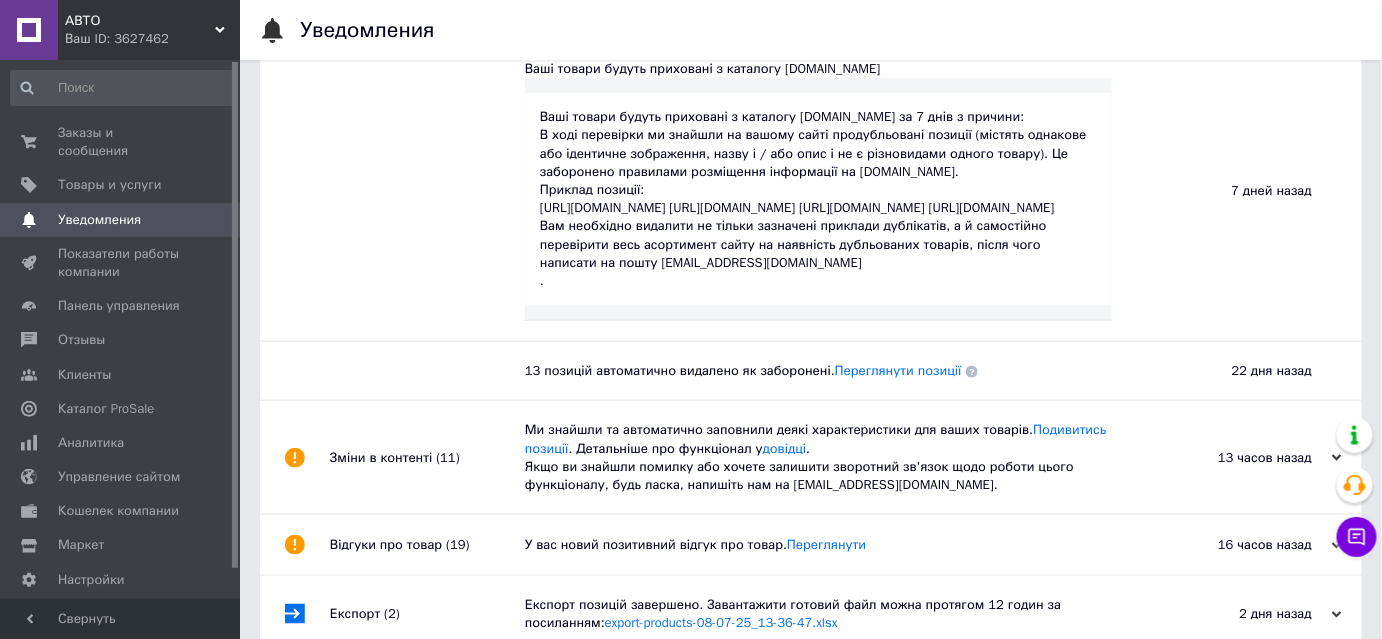 scroll, scrollTop: 545, scrollLeft: 0, axis: vertical 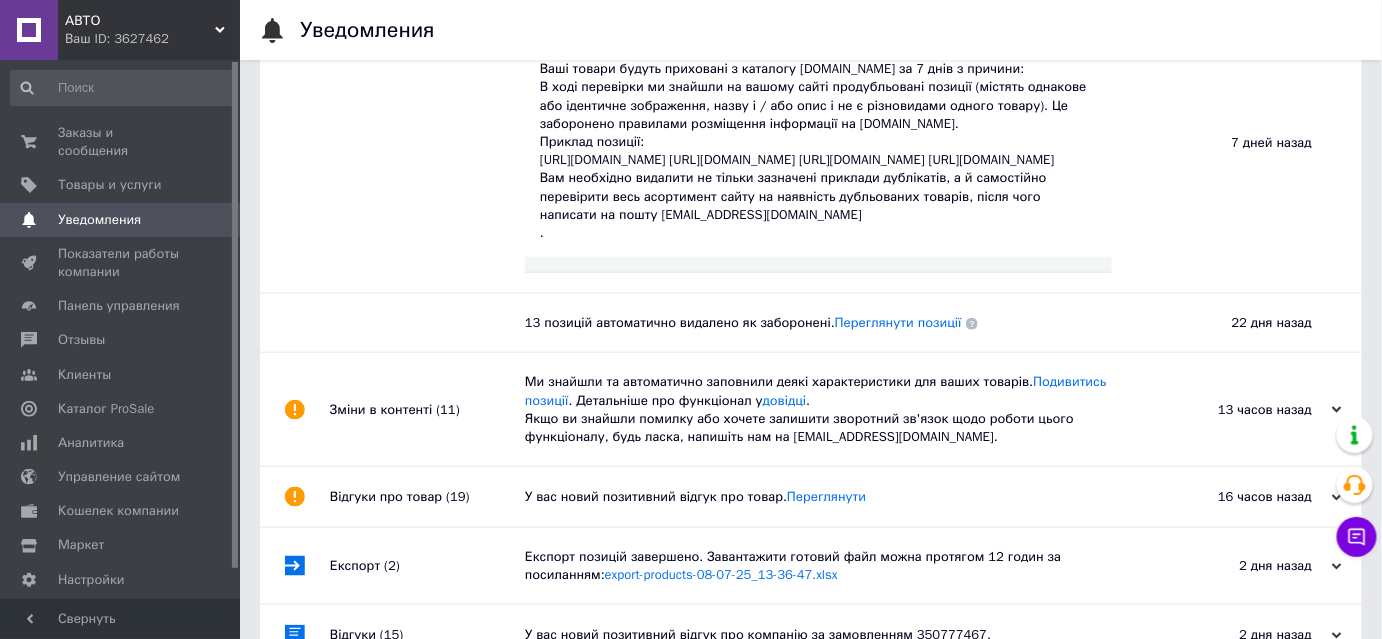 drag, startPoint x: 671, startPoint y: 380, endPoint x: 769, endPoint y: 390, distance: 98.50888 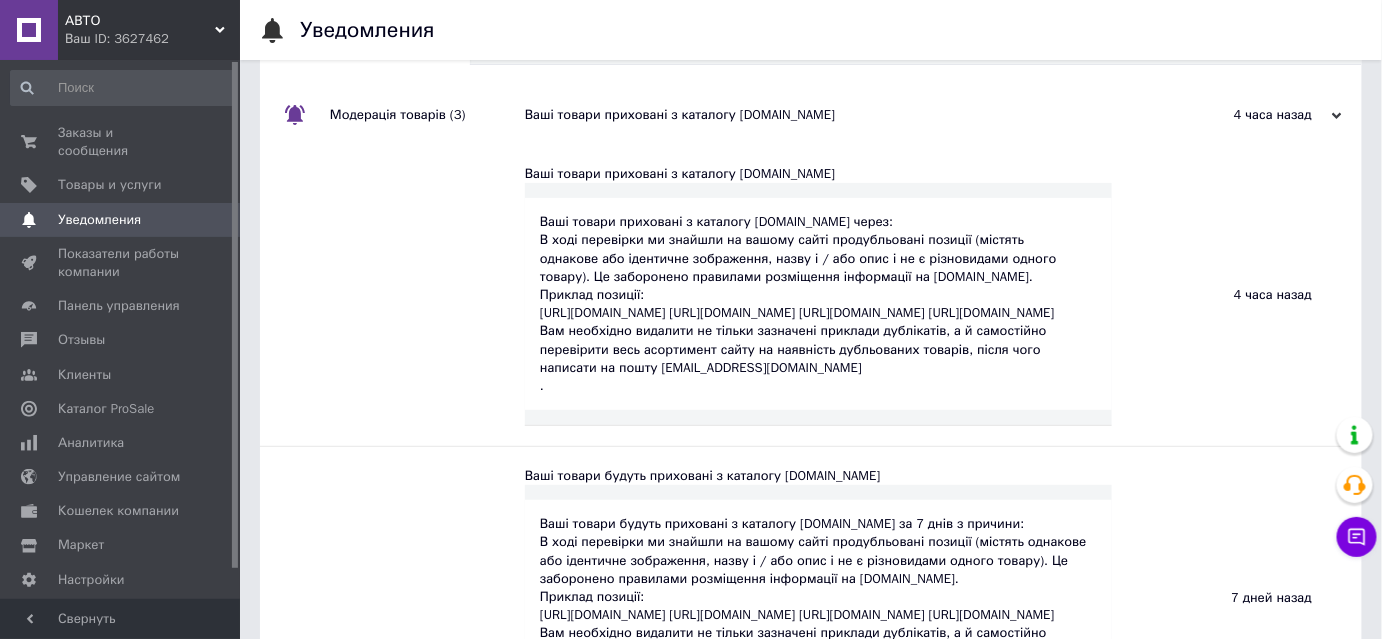 scroll, scrollTop: 181, scrollLeft: 0, axis: vertical 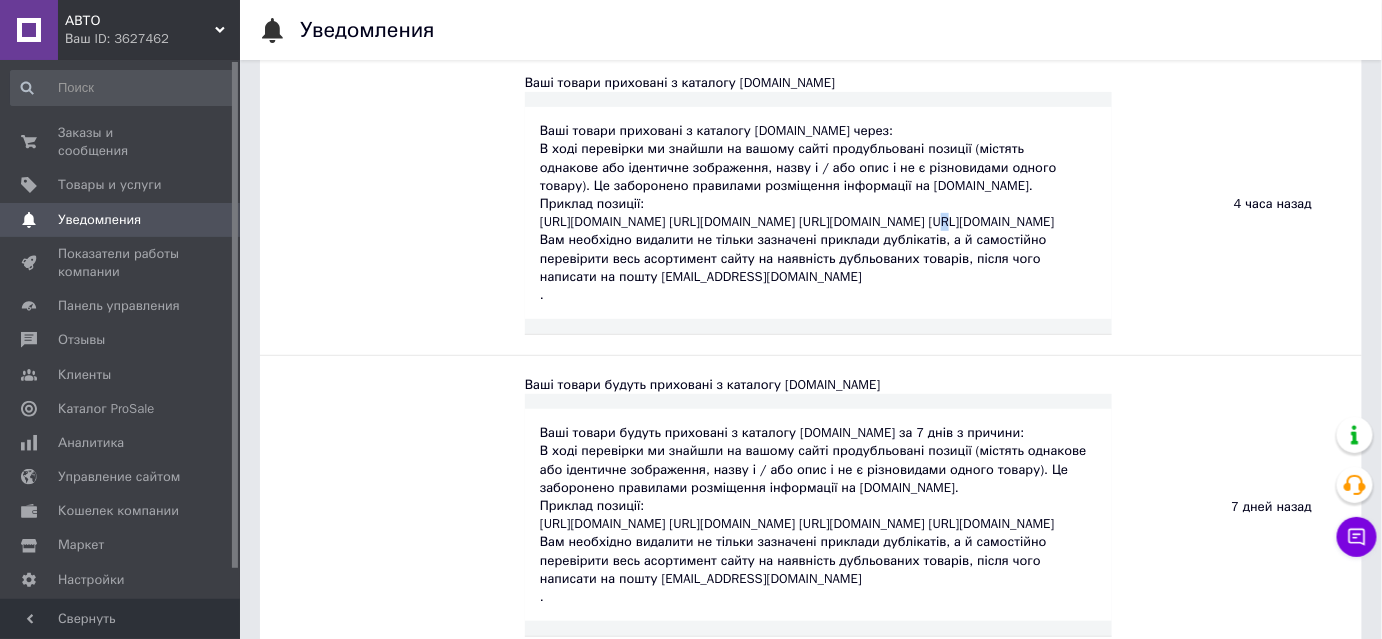drag, startPoint x: 909, startPoint y: 220, endPoint x: 533, endPoint y: 232, distance: 376.19144 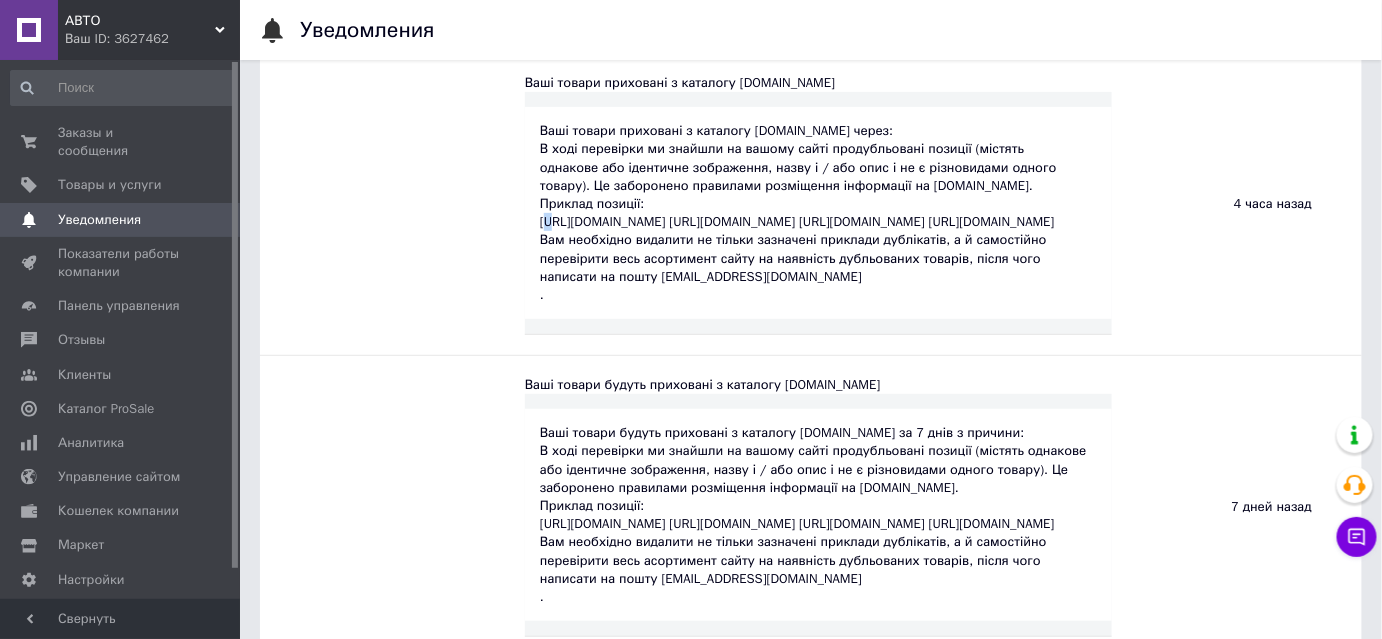 click on "Ваші товари приховані з каталогу Prom.ua через:  В ході перевірки ми знайшли на вашому сайті продубльовані позиції (містять однакове або ідентичне зображення, назву і / або опис і не є різновидами одного товару). Це заборонено правилами розміщення інформації на Prom.ua.
Приклад позиції:
https://prom.ua/ua/p2272776609-reduktor-tomasetto-100.html
https://prom.ua/ua/p2115845631-reduktor-tomasetto-100.html
https://prom.ua/ua/p1507174476-reduktor-tomasetto-nordic.html
https://prom.ua/ua/p2272687379-reduktor-tomasetto-nordic.html
." at bounding box center [818, 213] 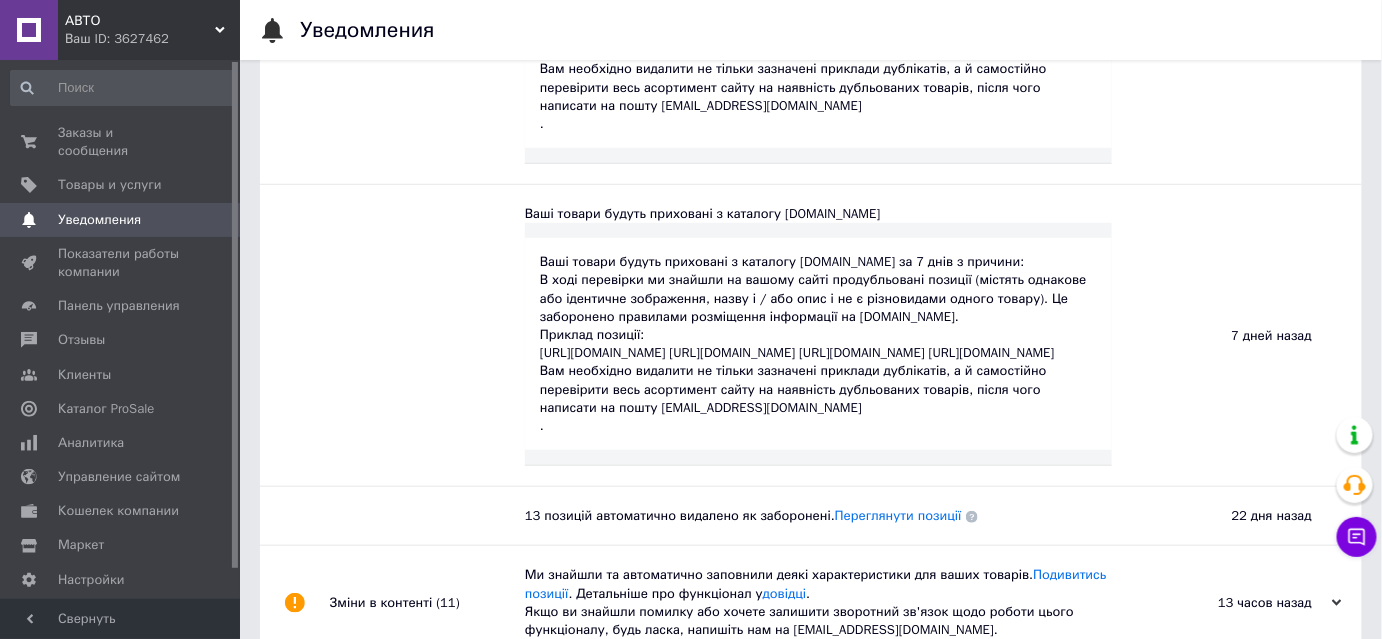 scroll, scrollTop: 454, scrollLeft: 0, axis: vertical 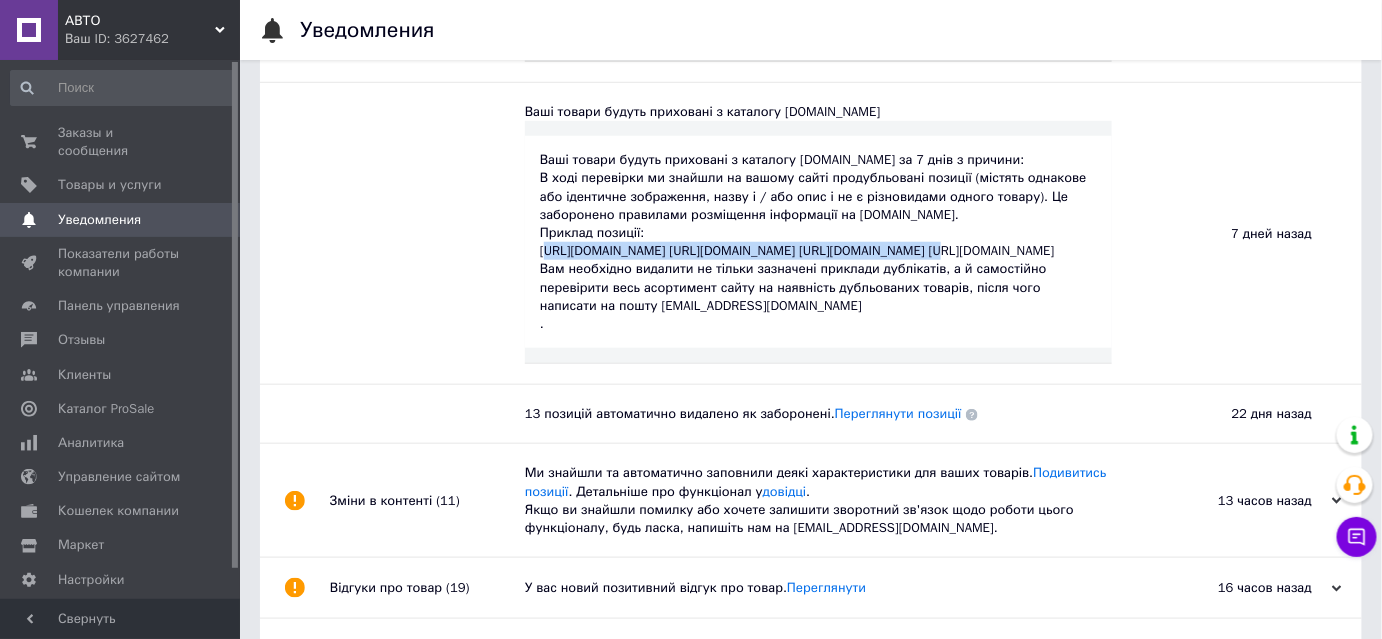 drag, startPoint x: 542, startPoint y: 307, endPoint x: 921, endPoint y: 299, distance: 379.0844 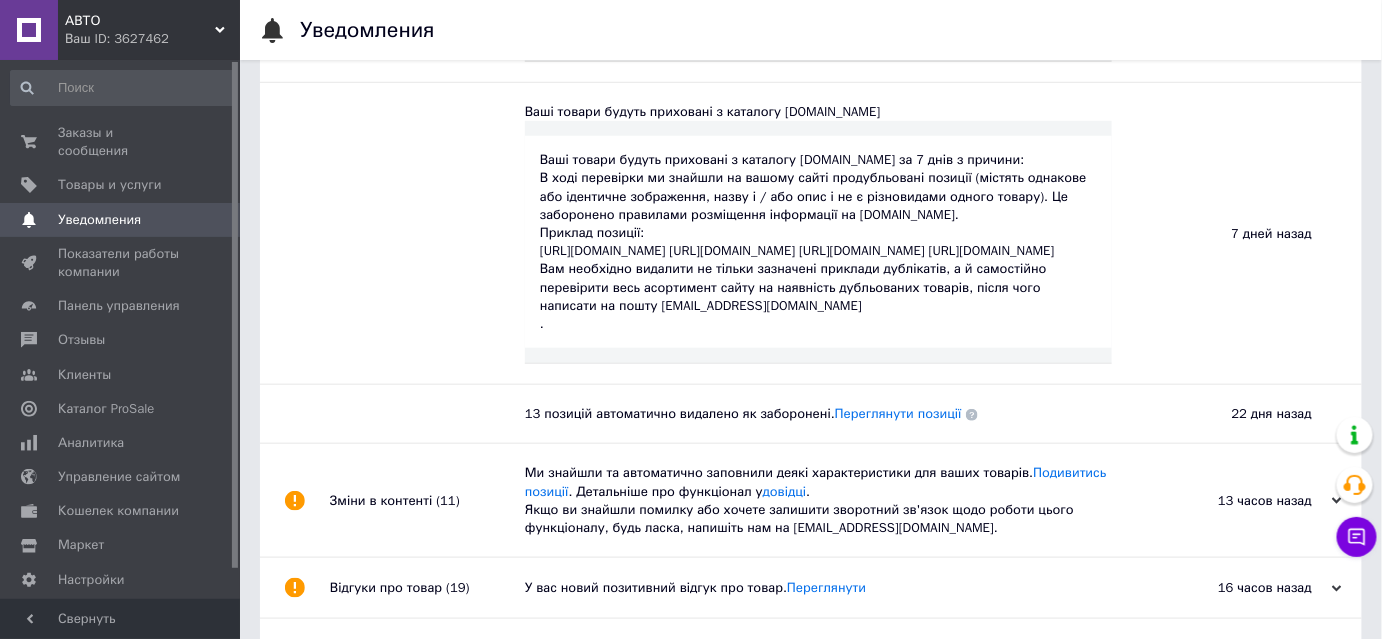 click on "Ваші товари будуть приховані з каталогу Prom.ua за 7 днів з причини:  В ході перевірки ми знайшли на вашому сайті продубльовані позиції (містять однакове або ідентичне зображення, назву і / або опис і не є різновидами одного товару). Це заборонено правилами розміщення інформації на Prom.ua.
Приклад позиції:
https://prom.ua/ua/p2272776609-reduktor-tomasetto-100.html
https://prom.ua/ua/p2115845631-reduktor-tomasetto-100.html
https://prom.ua/ua/p1507174476-reduktor-tomasetto-nordic.html
https://prom.ua/ua/p2272687379-reduktor-tomasetto-nordic.html
." at bounding box center [818, 242] 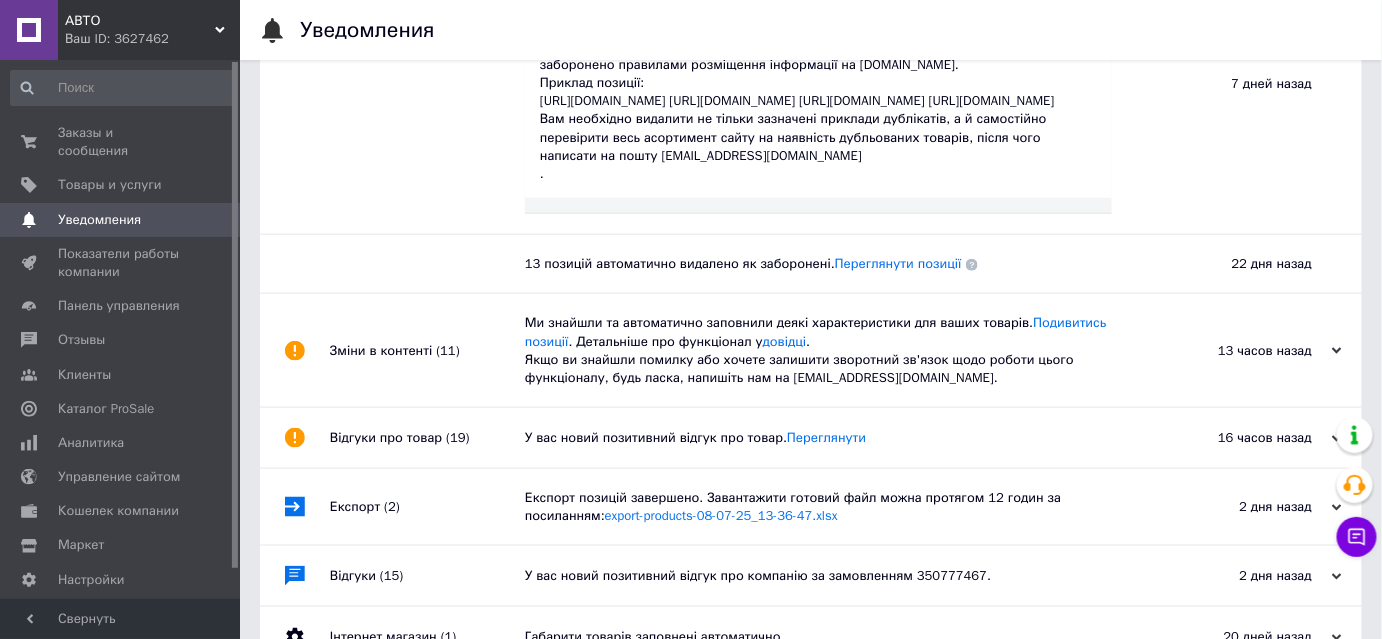 scroll, scrollTop: 764, scrollLeft: 0, axis: vertical 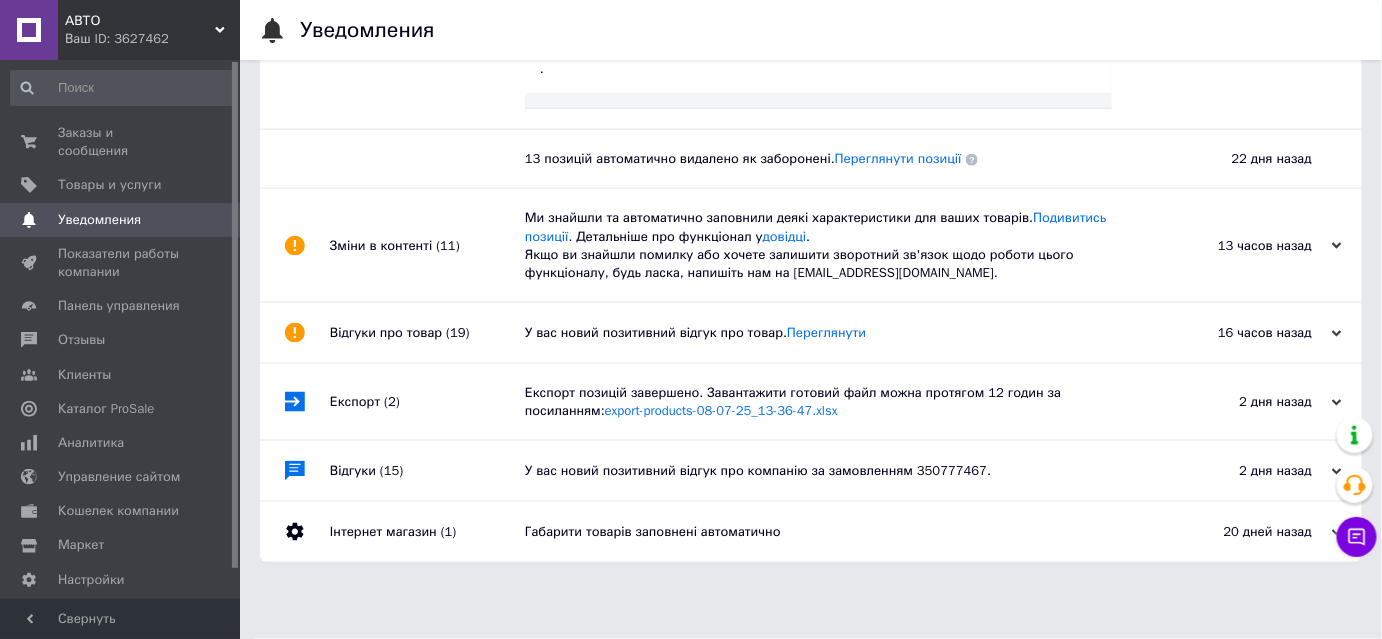 drag, startPoint x: 706, startPoint y: 158, endPoint x: 911, endPoint y: 167, distance: 205.19746 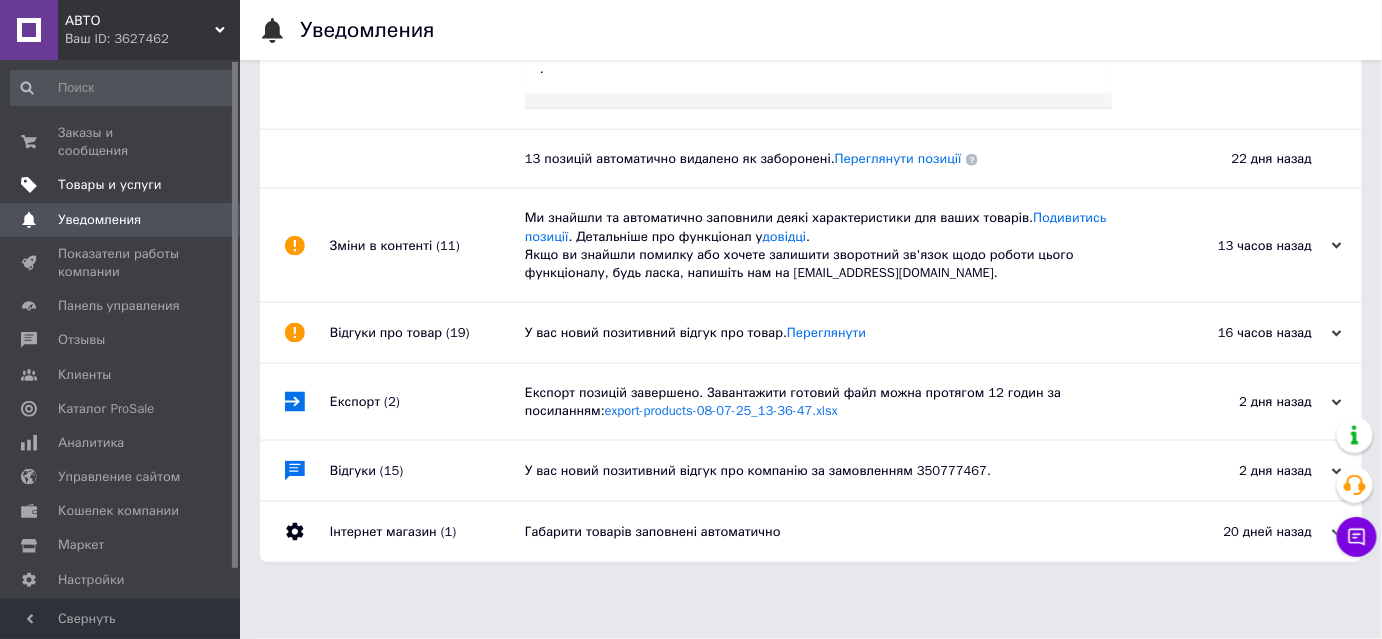 click on "Товары и услуги" at bounding box center [110, 185] 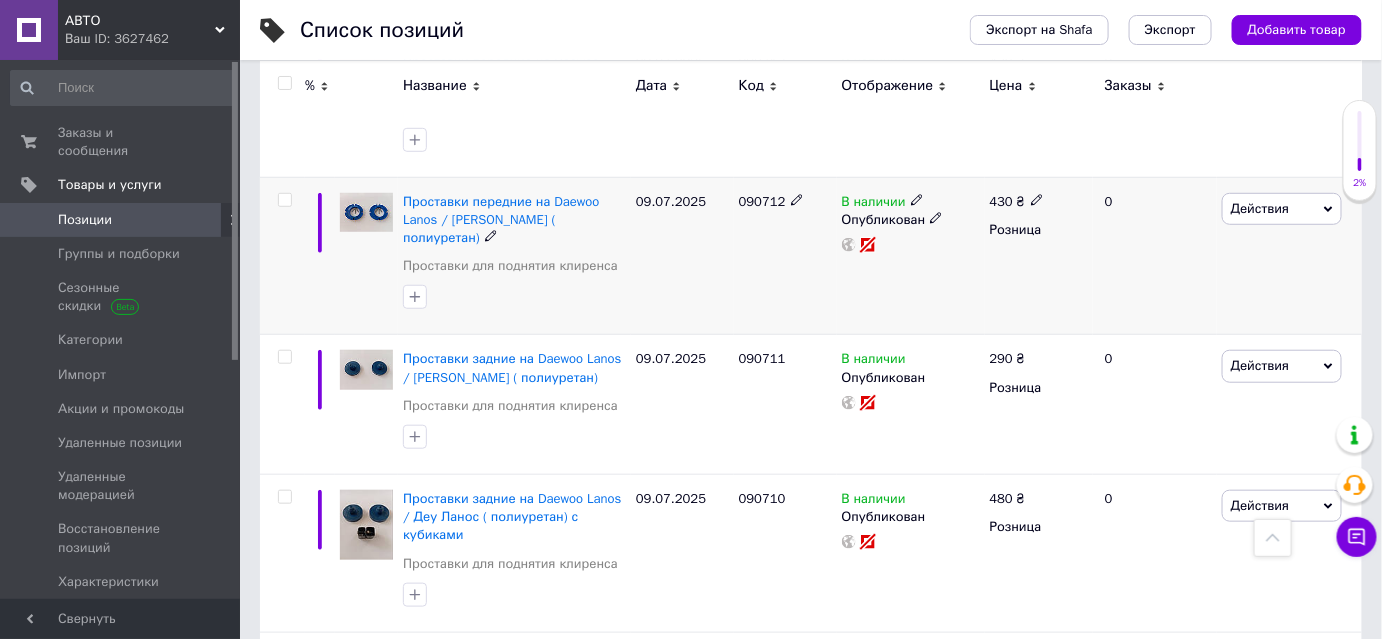scroll, scrollTop: 363, scrollLeft: 0, axis: vertical 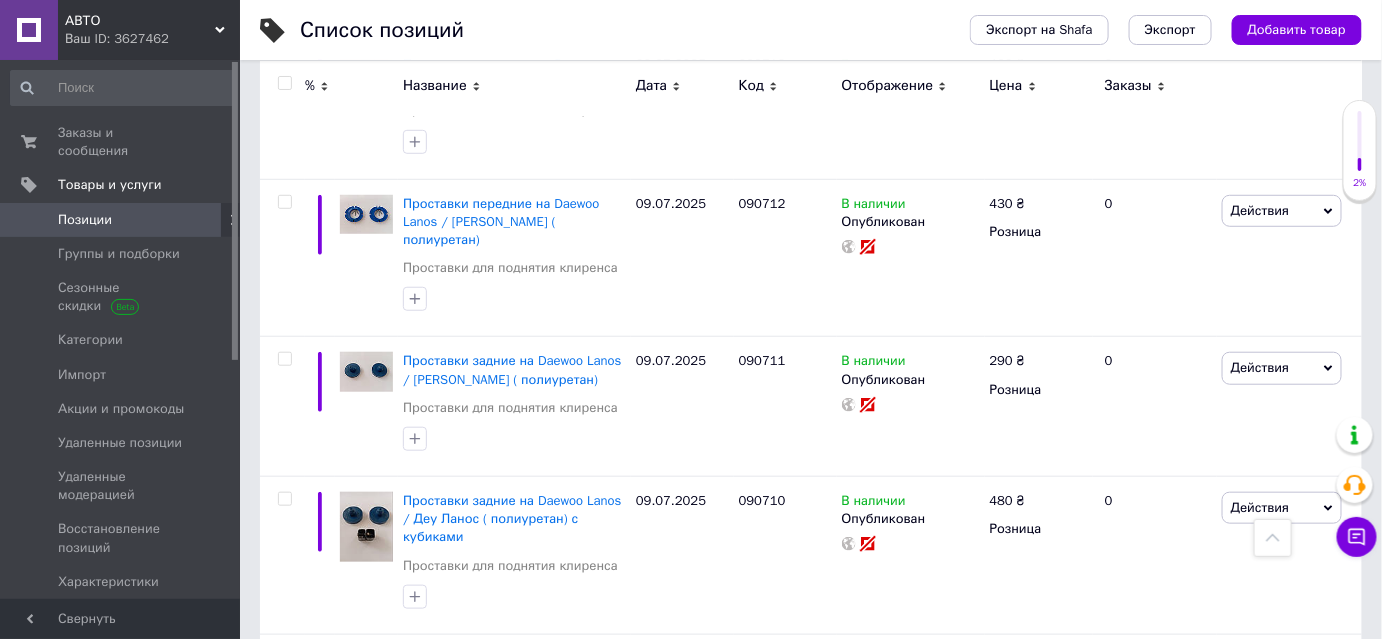 click 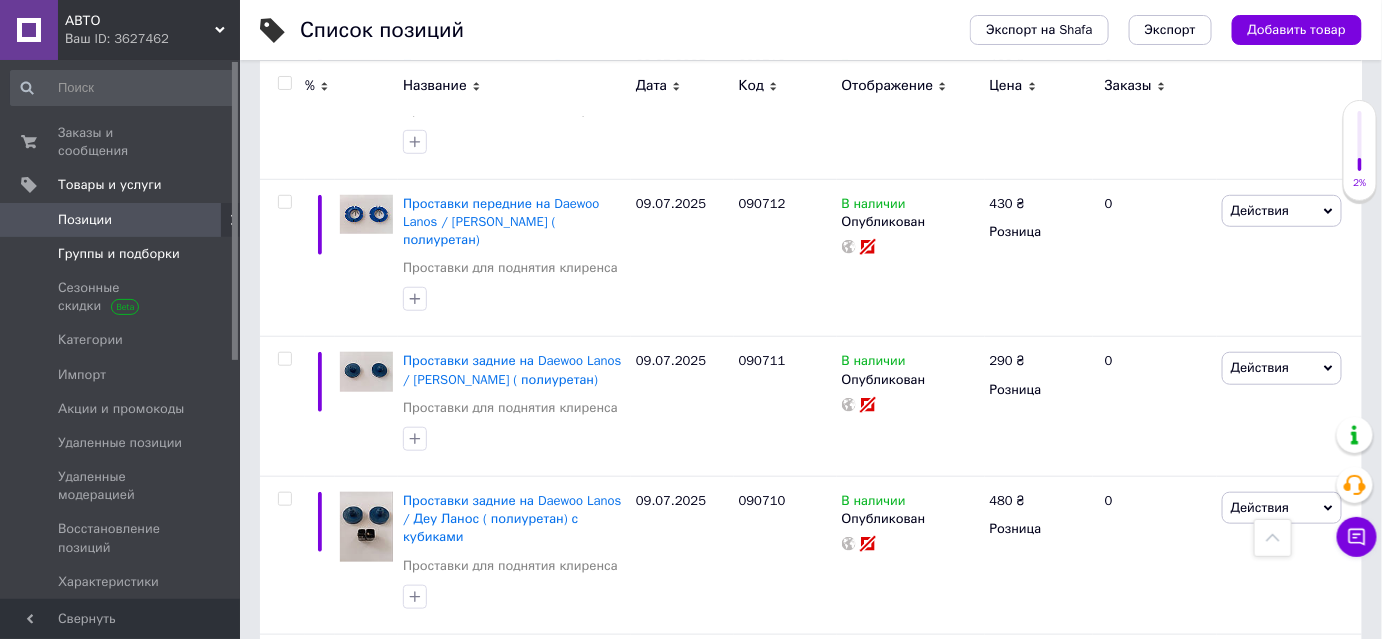 click on "Группы и подборки" at bounding box center (119, 254) 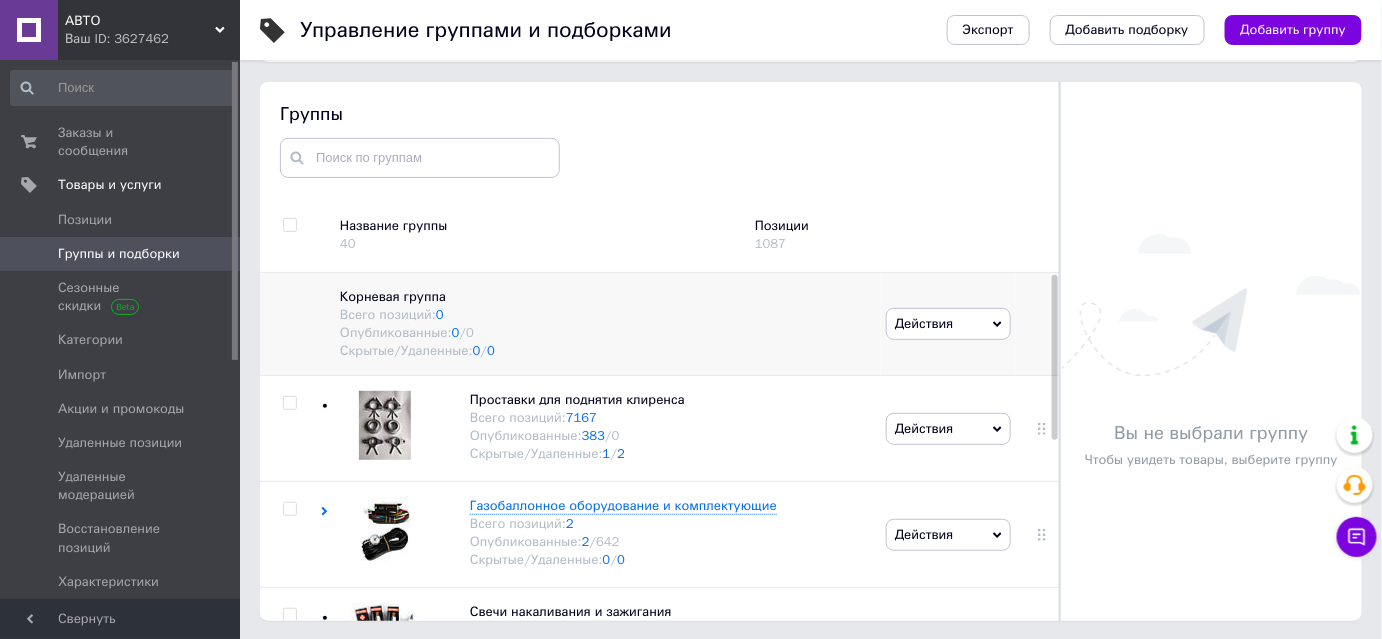 scroll, scrollTop: 113, scrollLeft: 0, axis: vertical 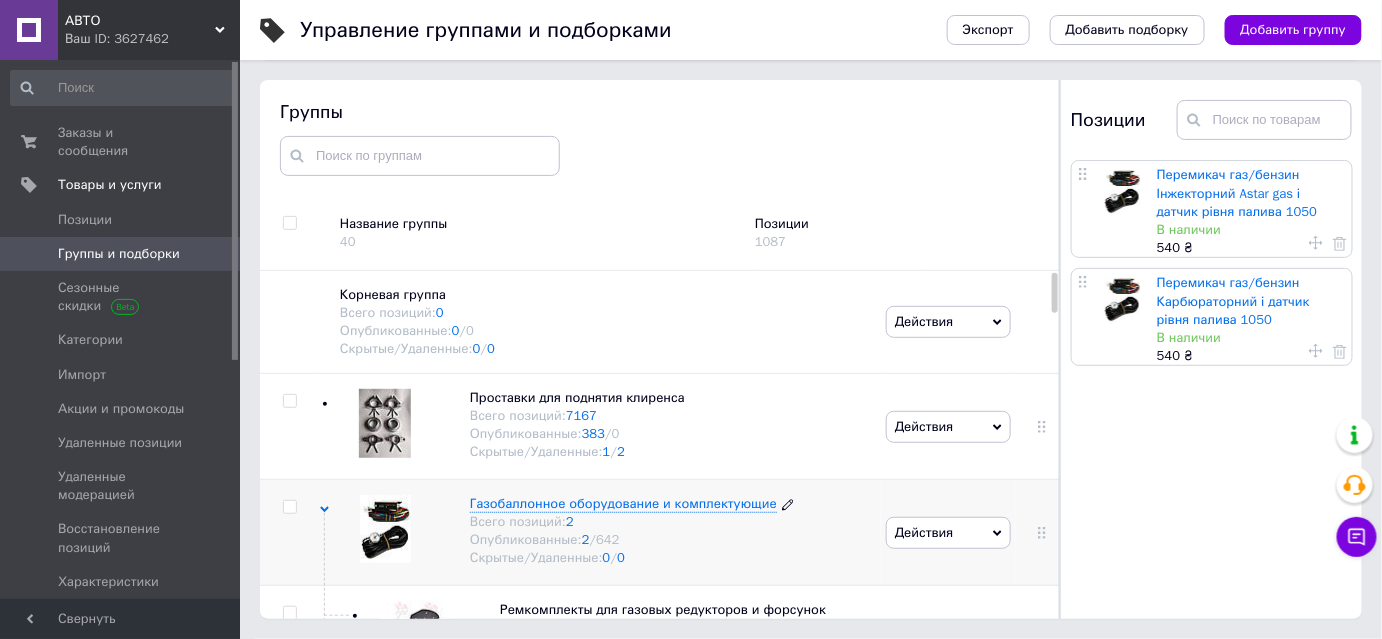 click on "Газобаллонное оборудование и комплектующие" at bounding box center (623, 503) 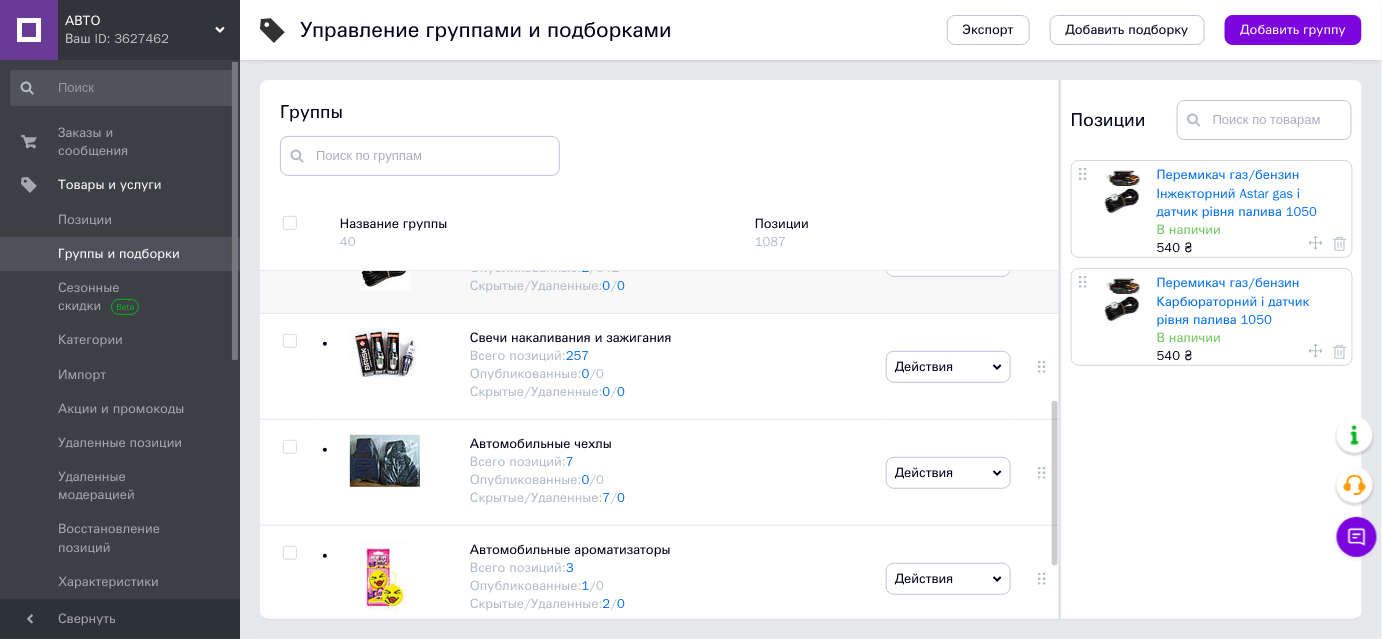 scroll, scrollTop: 0, scrollLeft: 0, axis: both 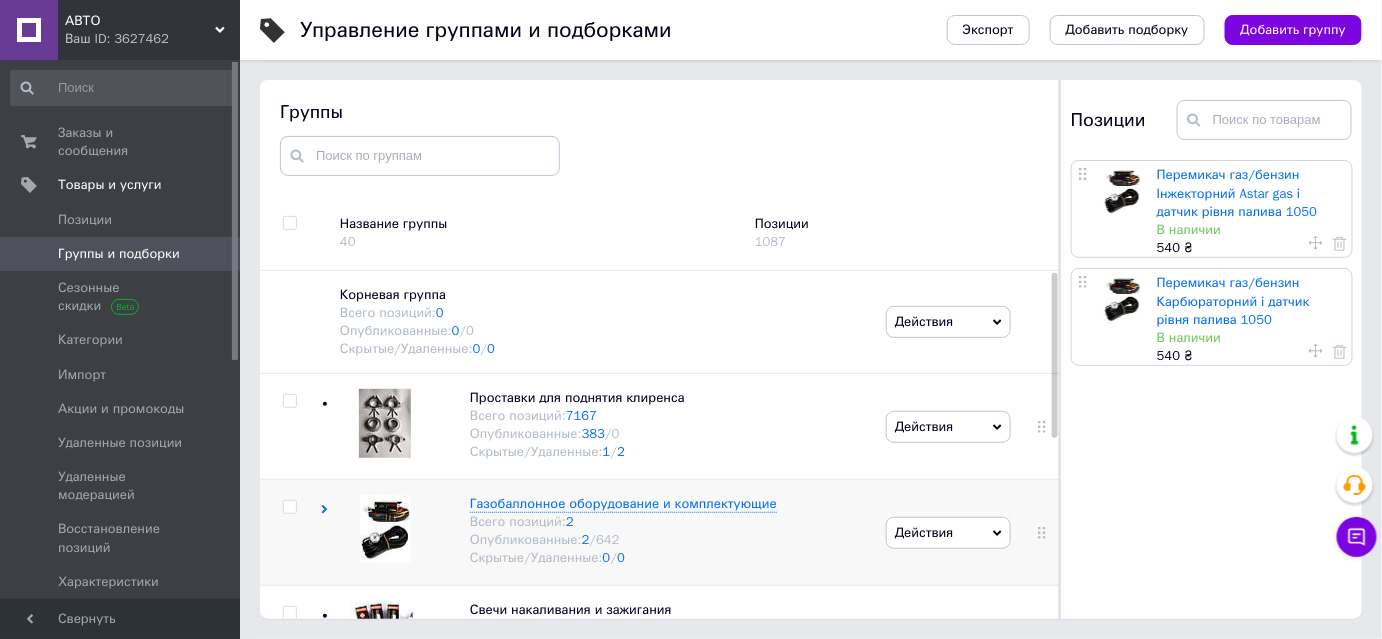 click 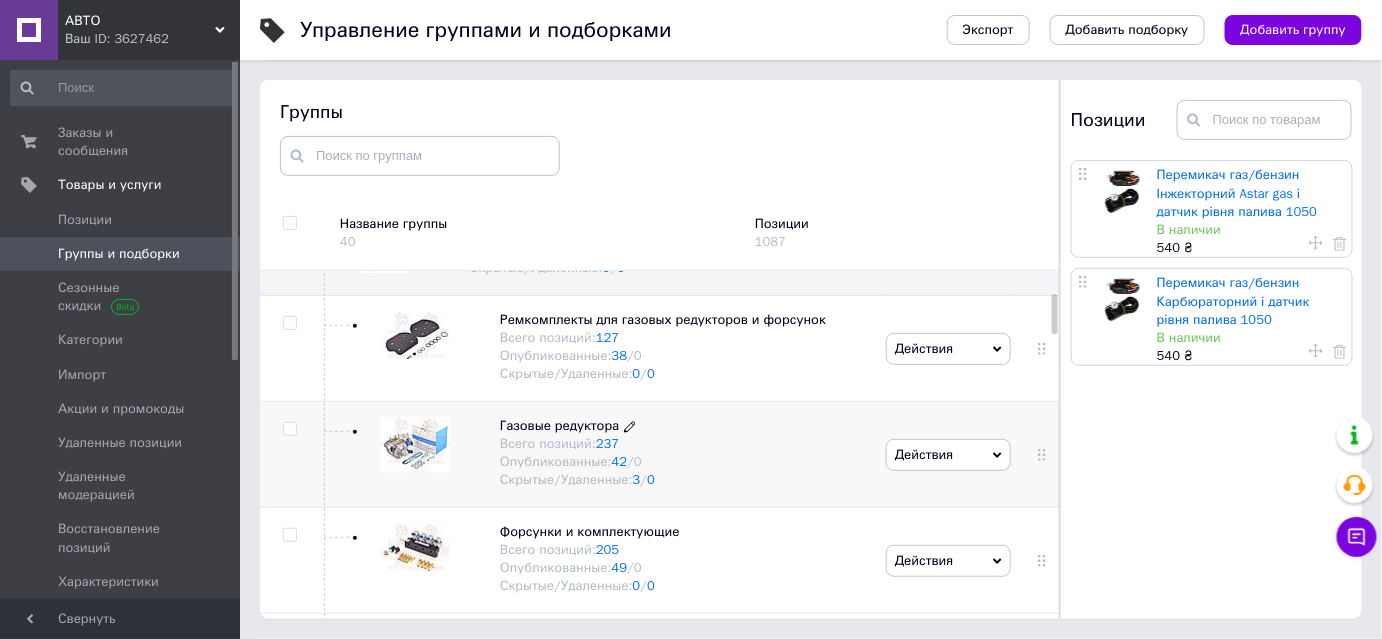 scroll, scrollTop: 181, scrollLeft: 0, axis: vertical 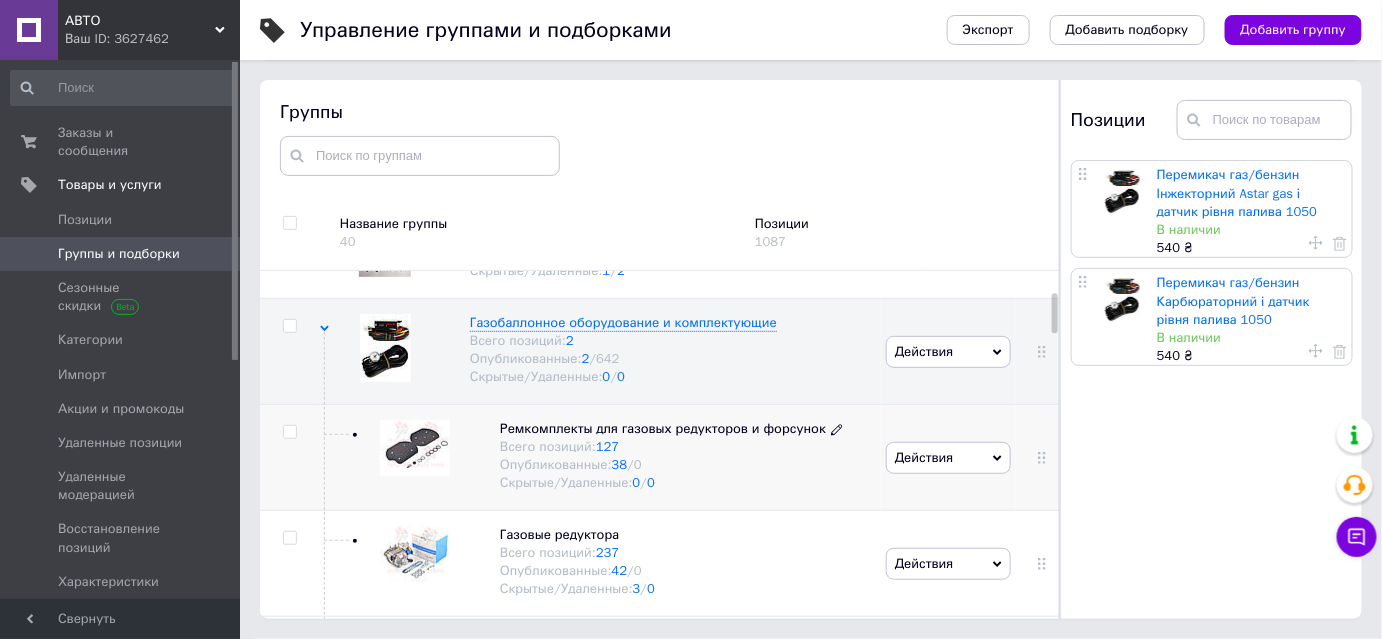 click on "Ремкомплекты для газовых редукторов и форсунок" at bounding box center (663, 428) 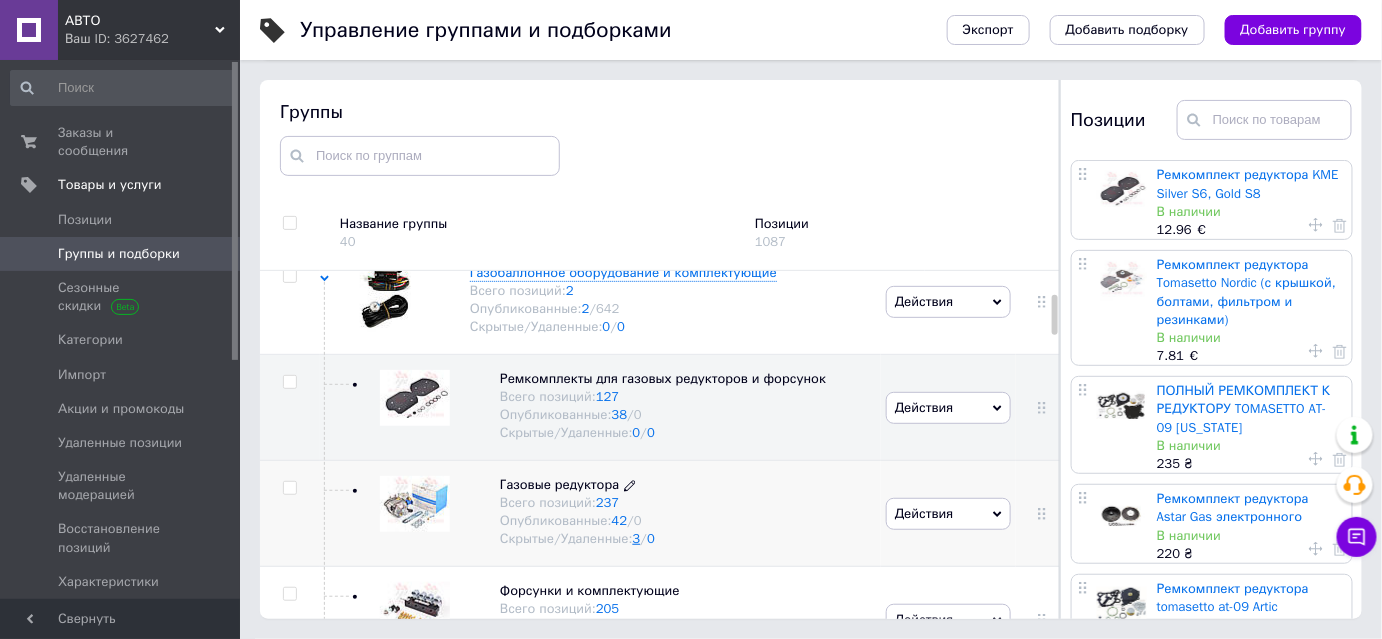 scroll, scrollTop: 272, scrollLeft: 0, axis: vertical 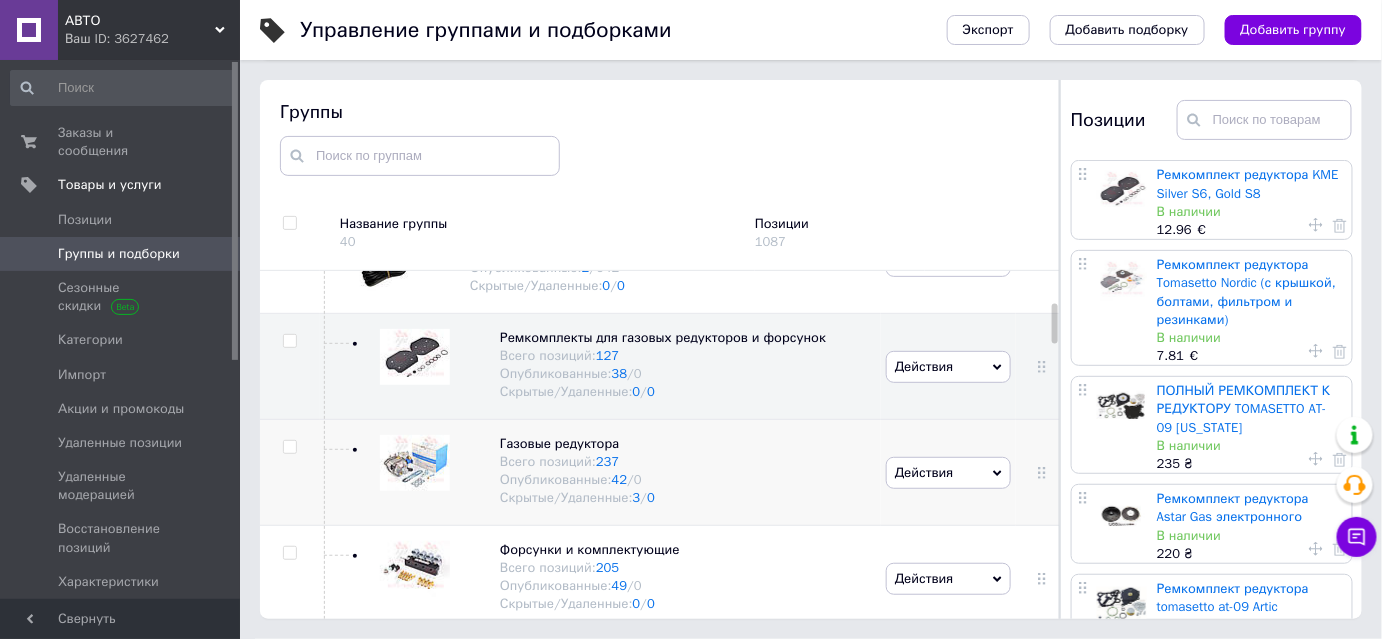 click on "Газовые редуктора Всего позиций:  237 Опубликованные:  42  /  0 Скрытые/Удаленные:  3  /  0" at bounding box center [600, 473] 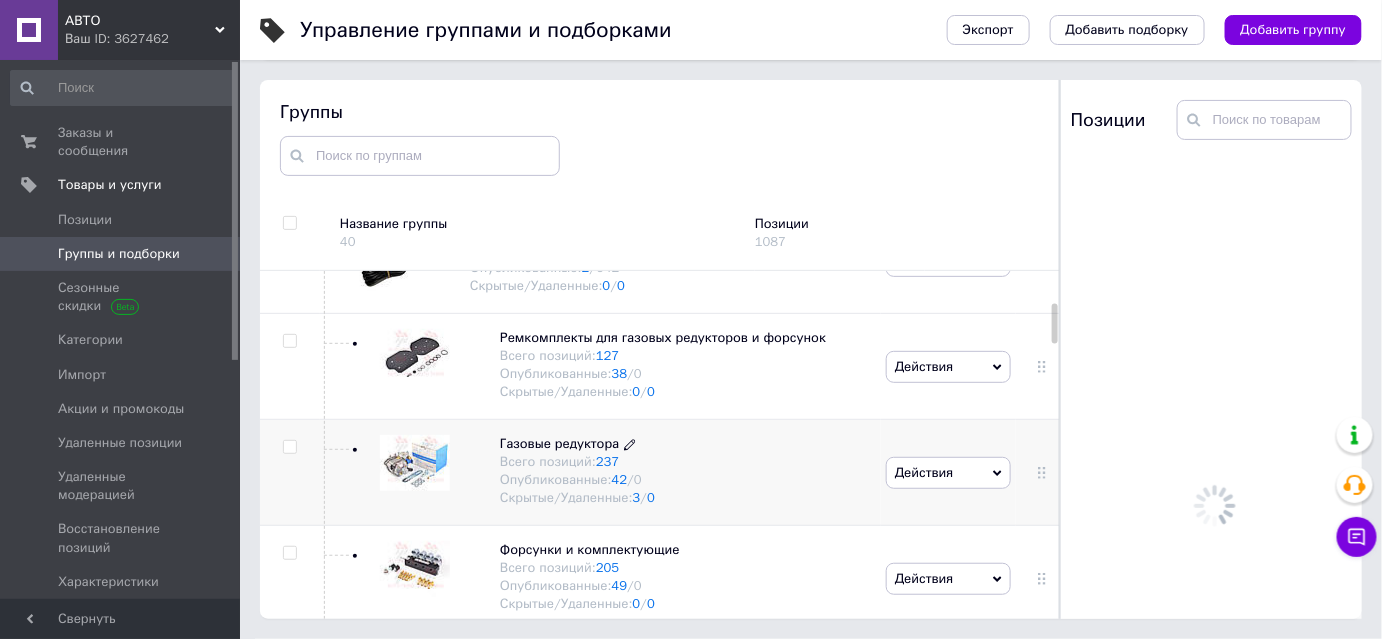 click on "Газовые редуктора" at bounding box center [559, 443] 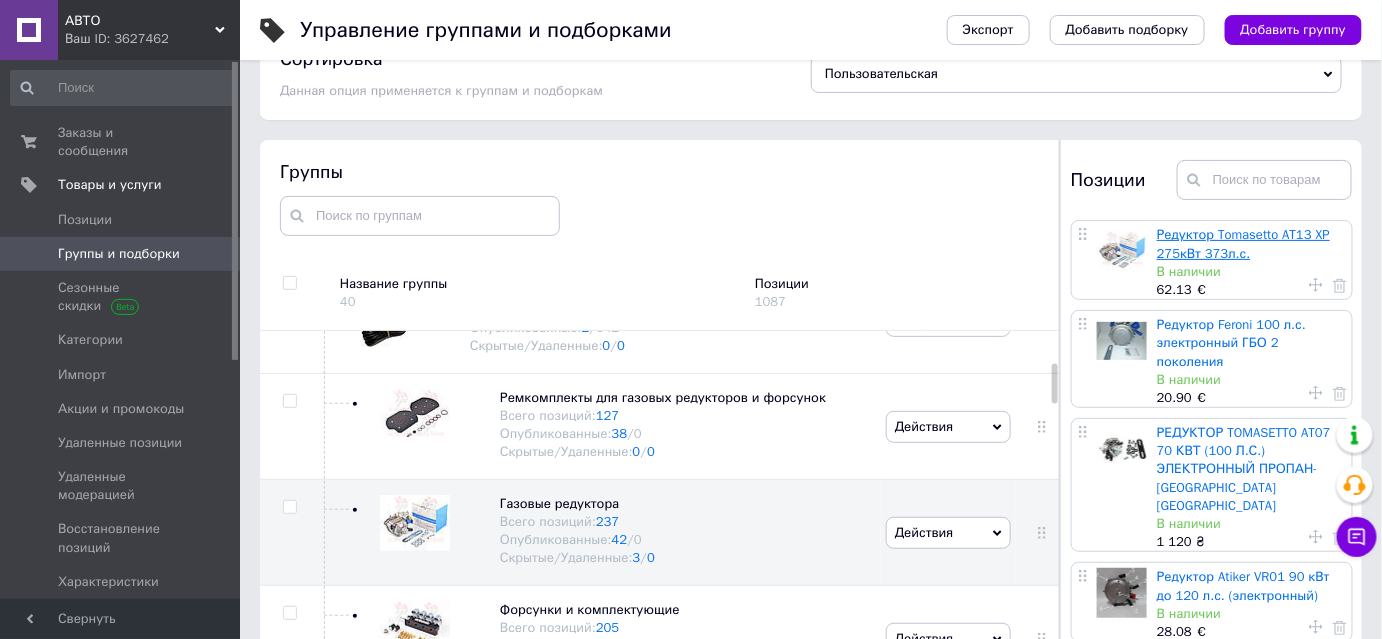 scroll, scrollTop: 22, scrollLeft: 0, axis: vertical 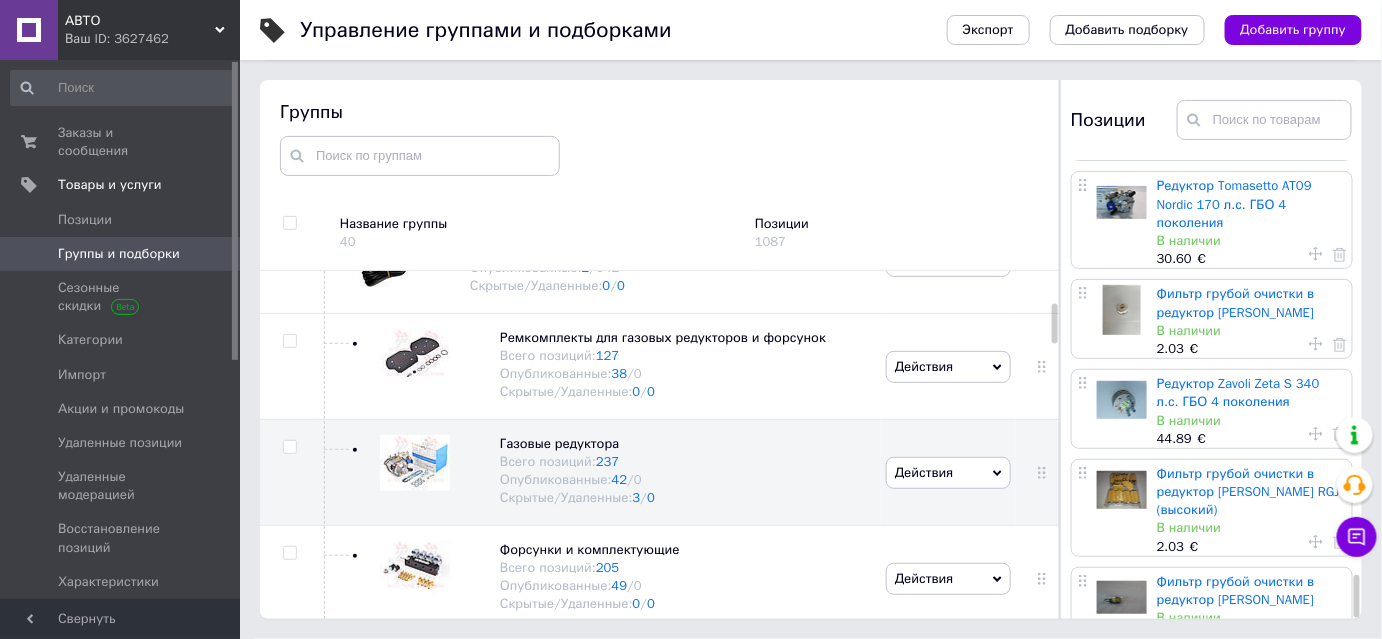 click at bounding box center (1233, 678) 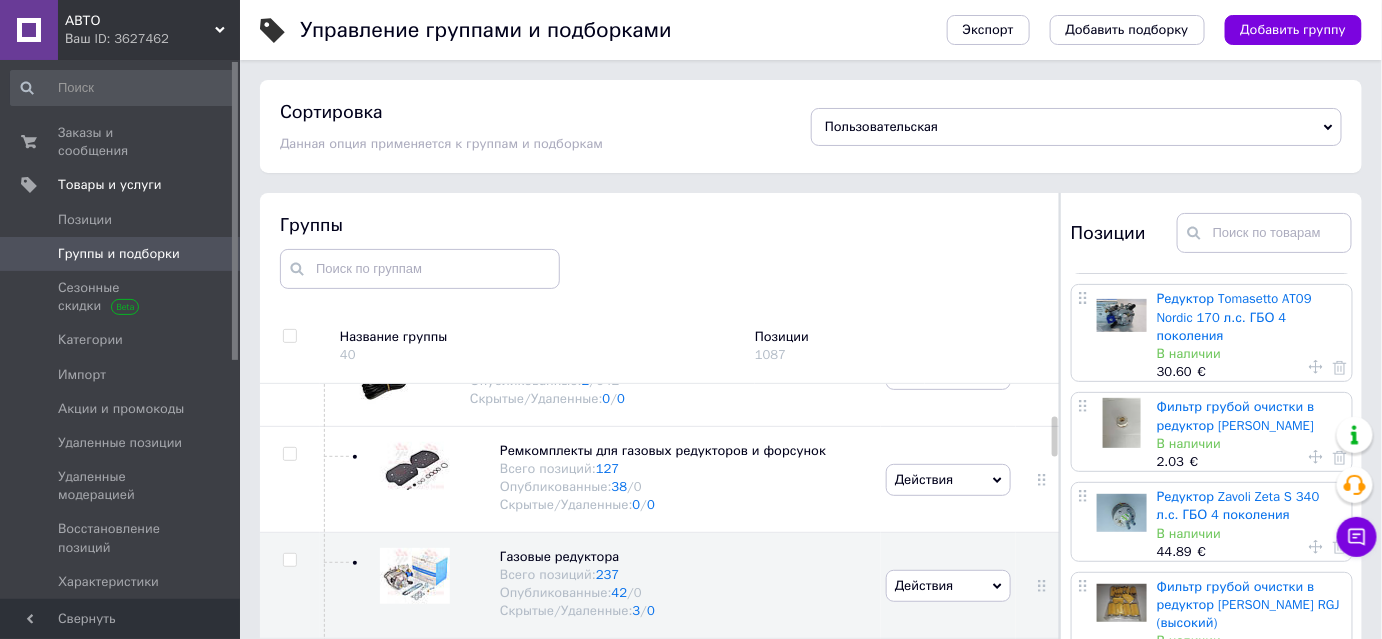scroll, scrollTop: 0, scrollLeft: 0, axis: both 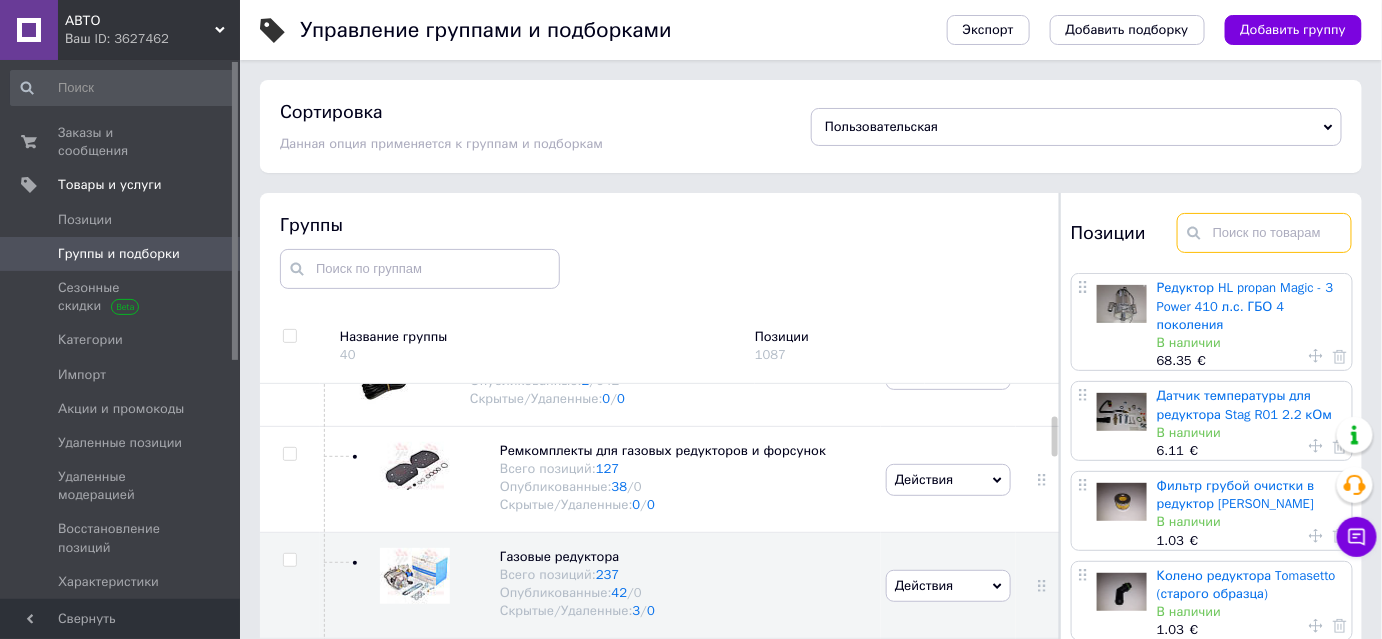 click at bounding box center (1264, 233) 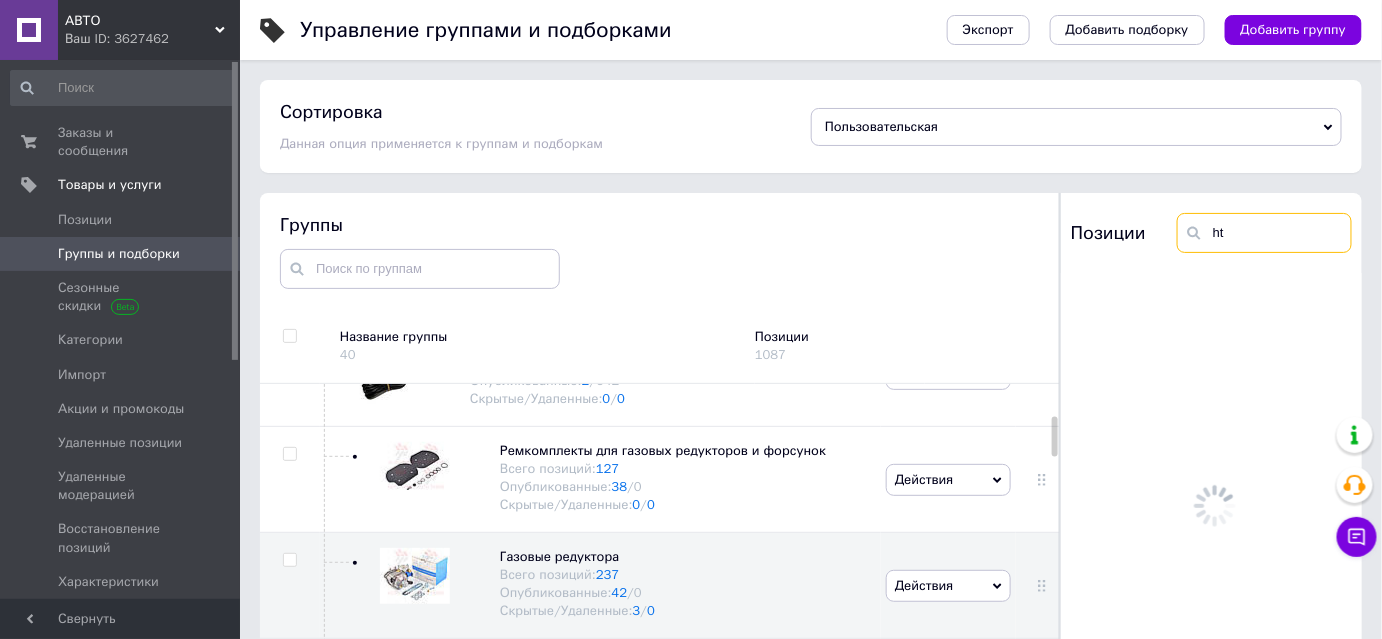 type on "h" 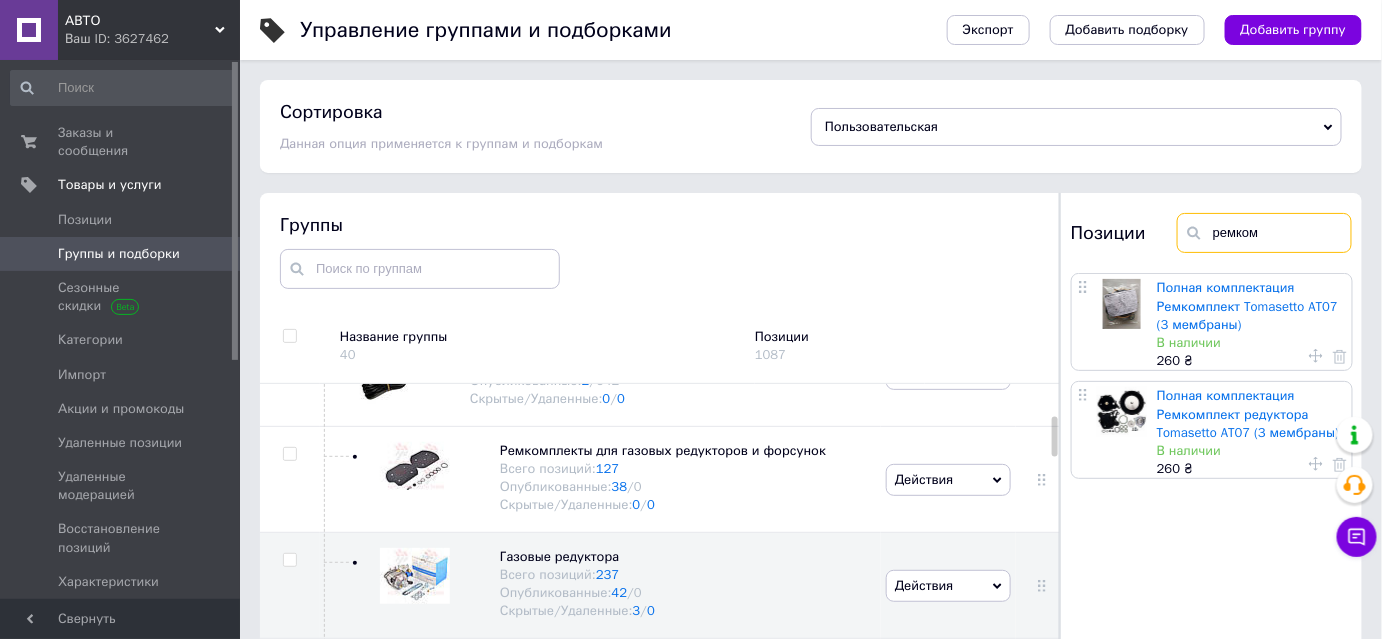 drag, startPoint x: 1294, startPoint y: 236, endPoint x: 1195, endPoint y: 234, distance: 99.0202 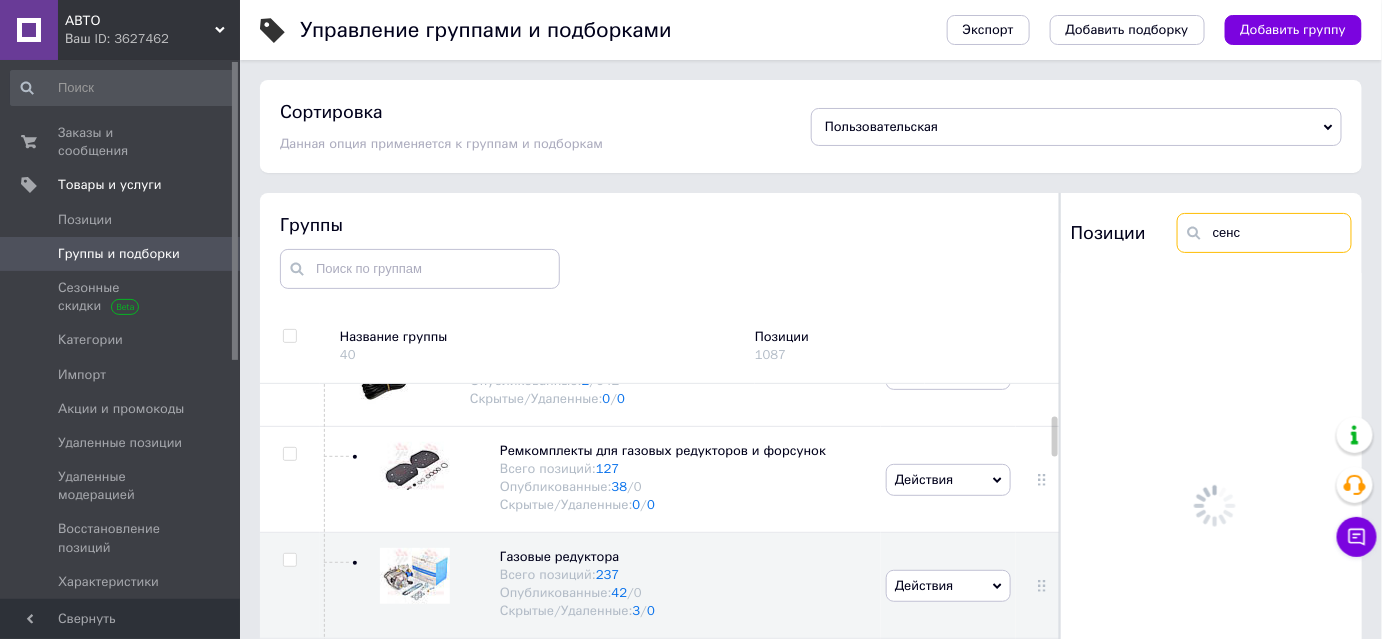 type on "сенсо" 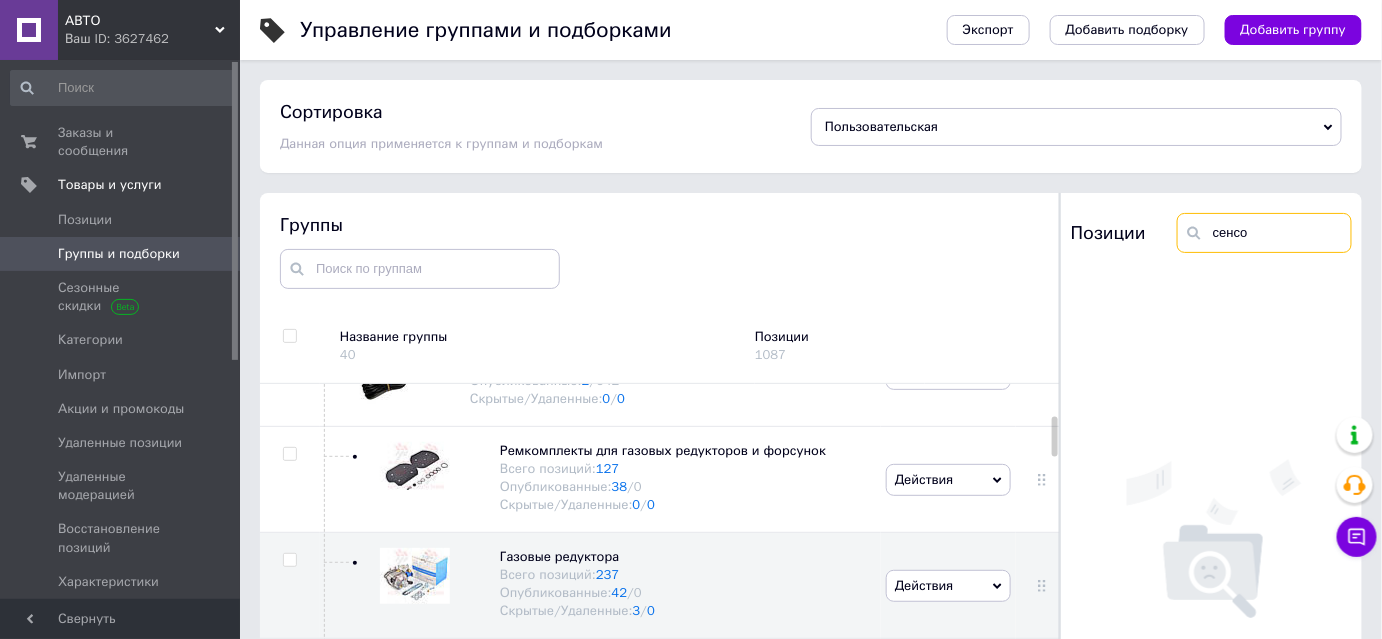 drag, startPoint x: 1307, startPoint y: 230, endPoint x: 1195, endPoint y: 242, distance: 112.64102 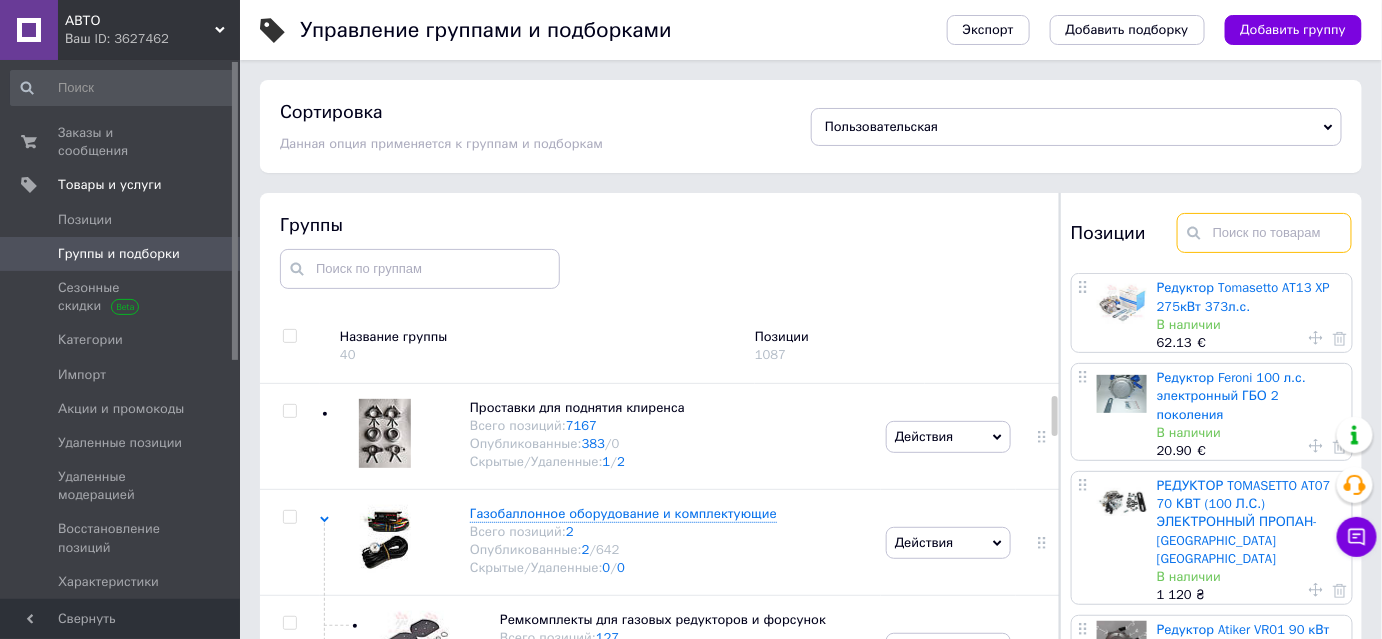 scroll, scrollTop: 90, scrollLeft: 0, axis: vertical 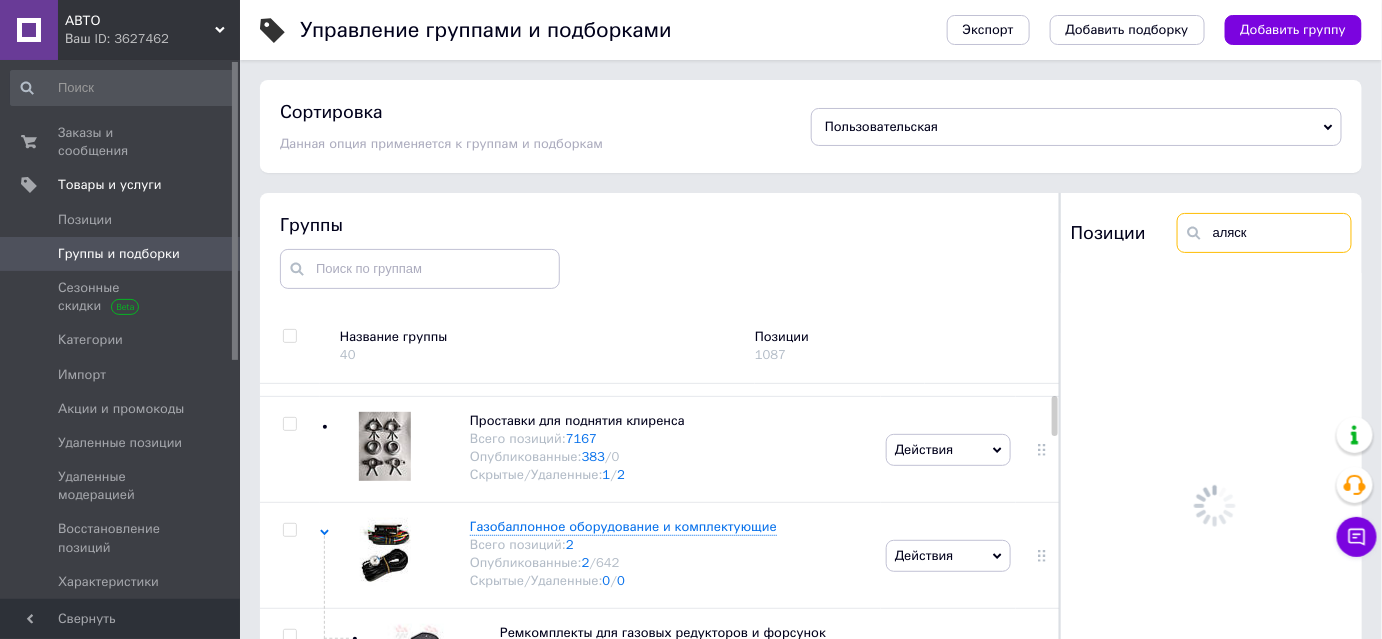 type on "аляска" 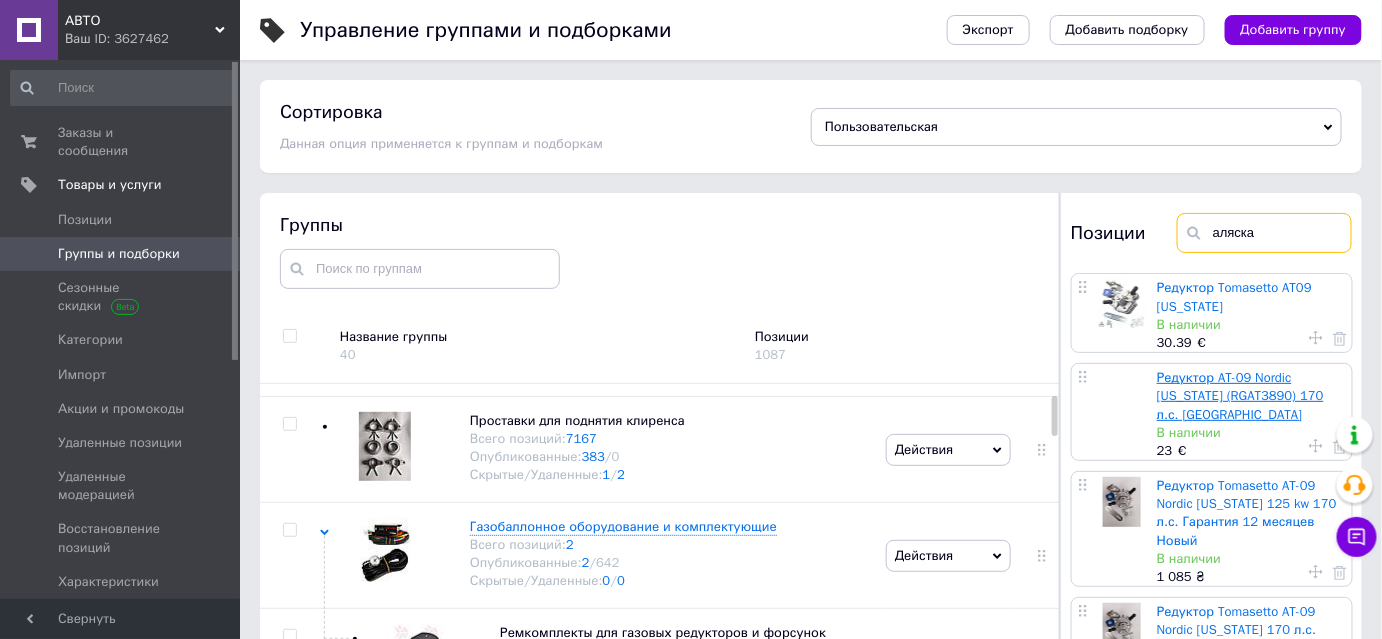scroll, scrollTop: 60, scrollLeft: 0, axis: vertical 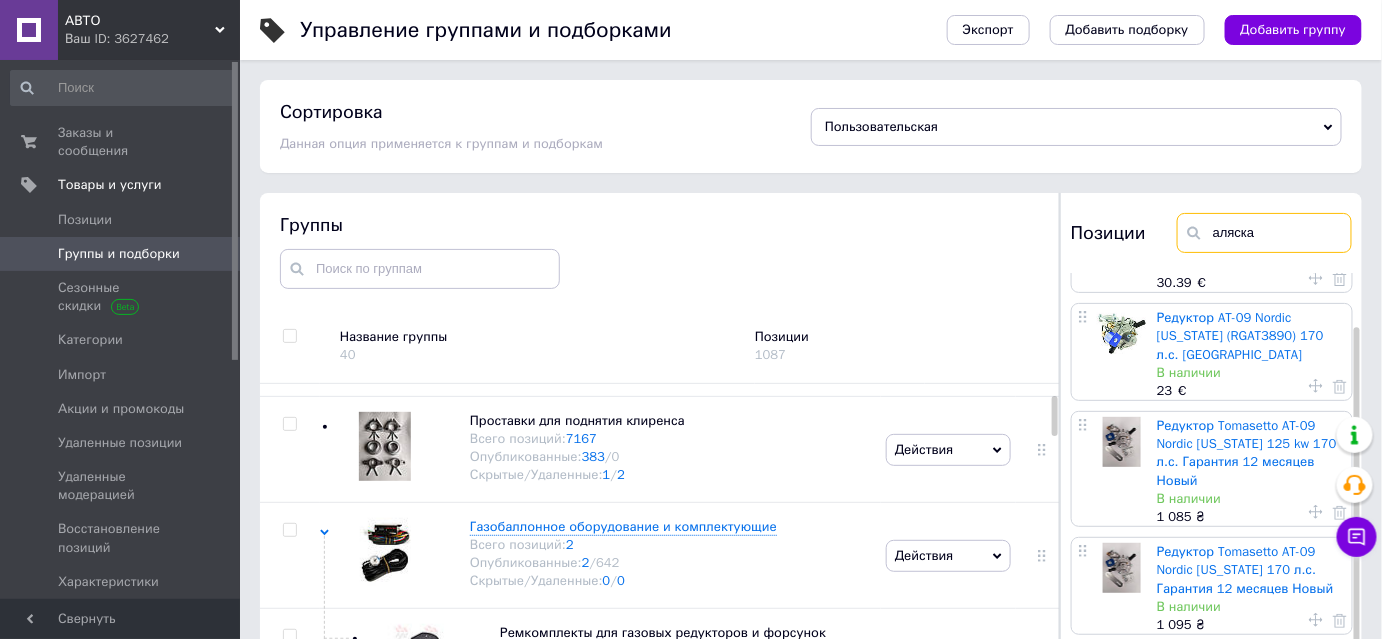 drag, startPoint x: 1258, startPoint y: 223, endPoint x: 1181, endPoint y: 247, distance: 80.65358 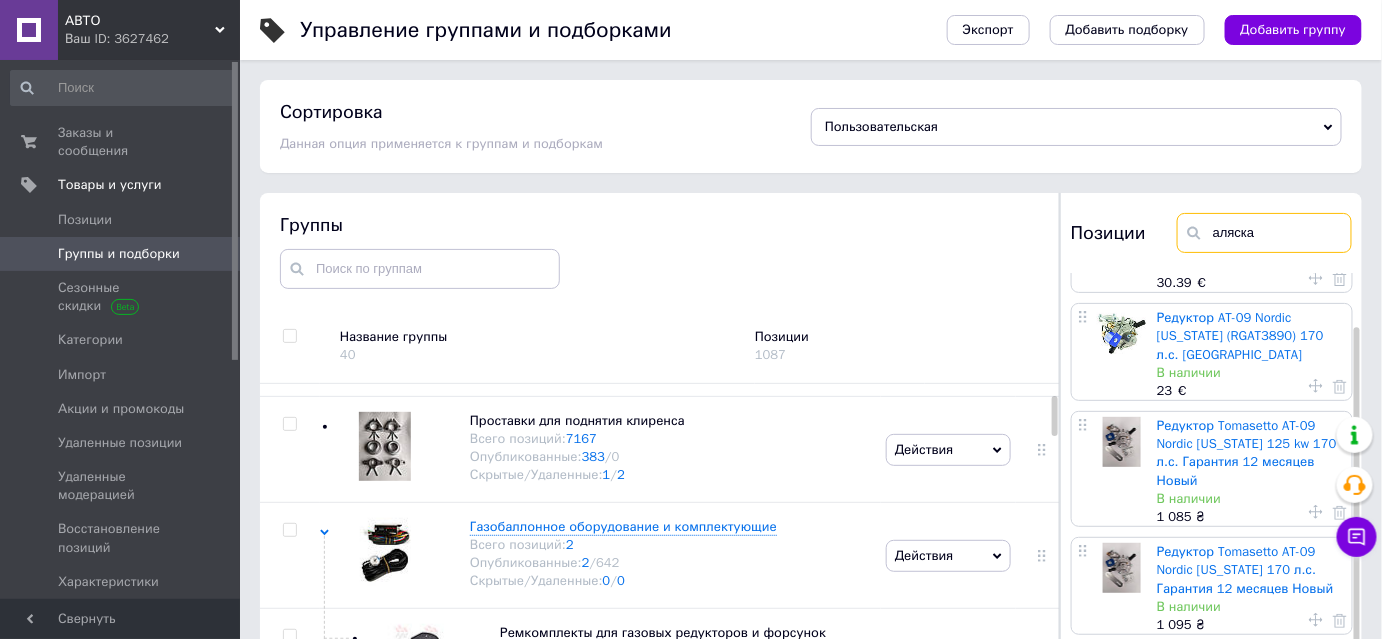 type 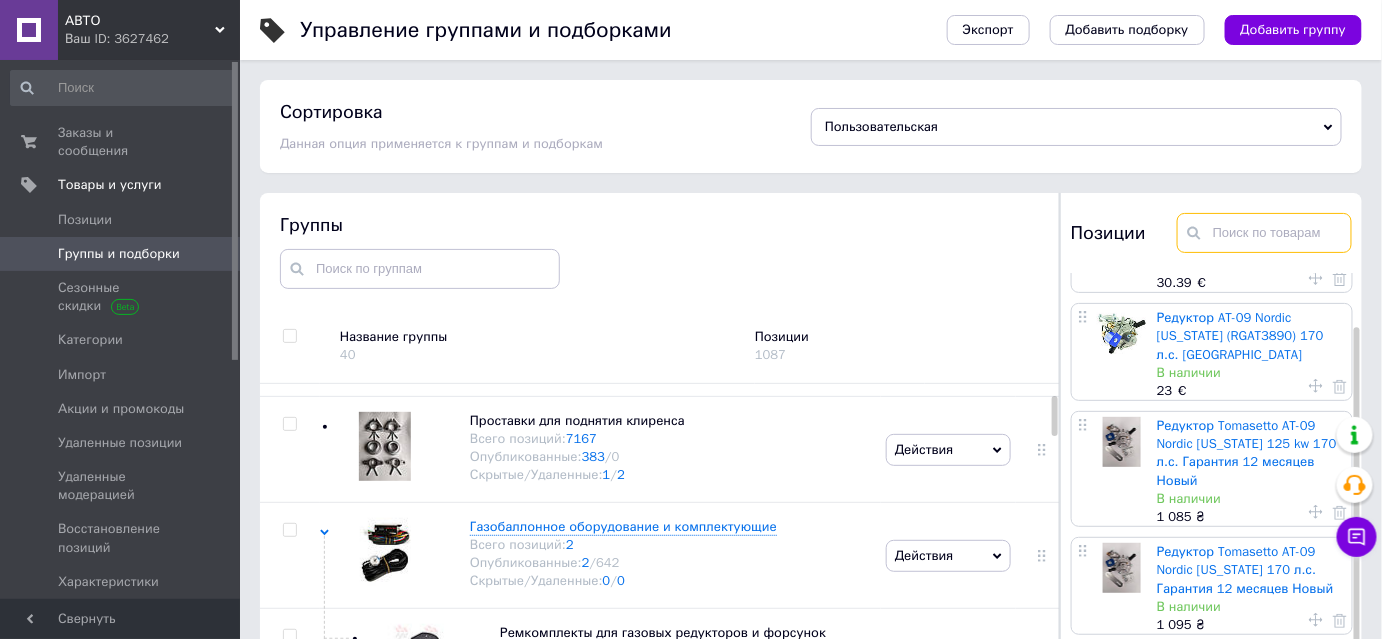 scroll, scrollTop: 0, scrollLeft: 0, axis: both 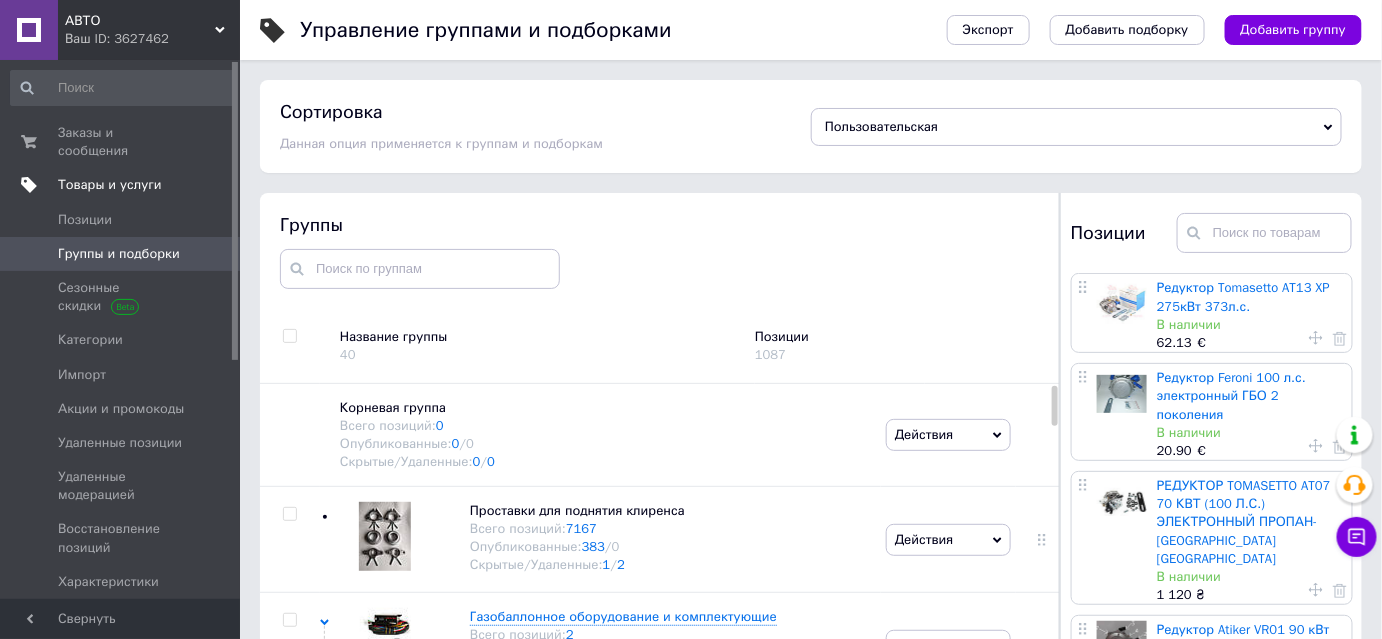 click on "Товары и услуги" at bounding box center [110, 185] 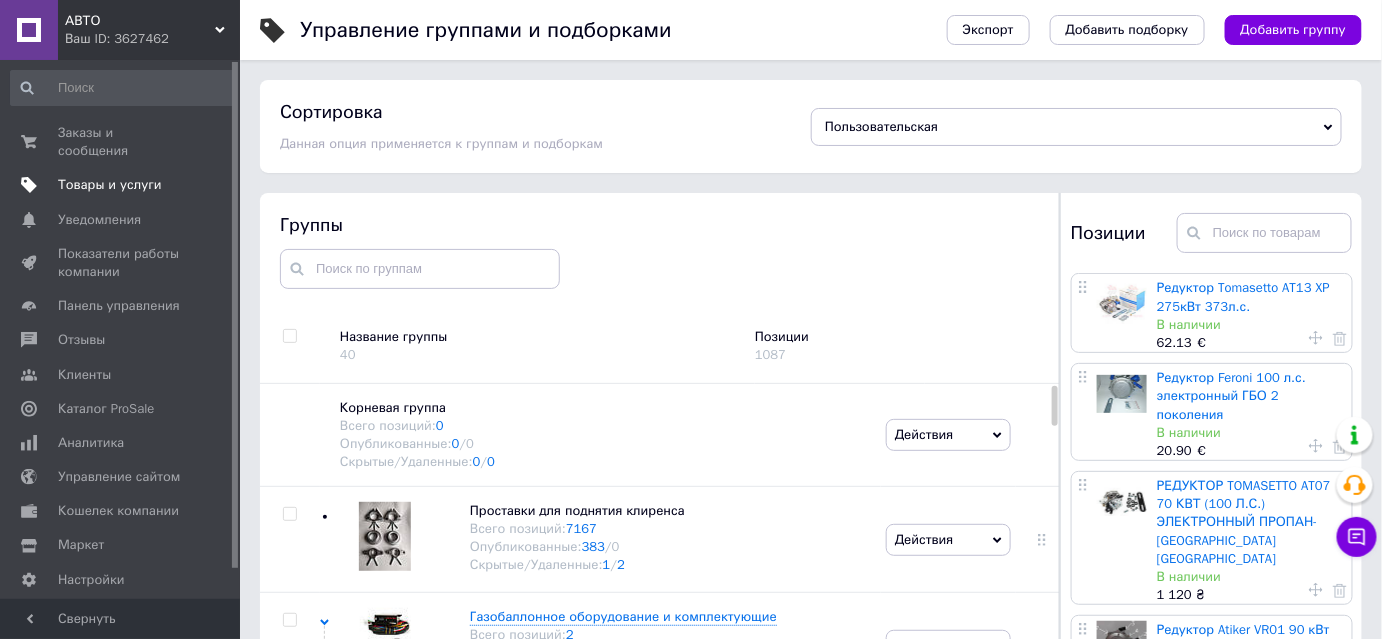 click on "Товары и услуги" at bounding box center [123, 185] 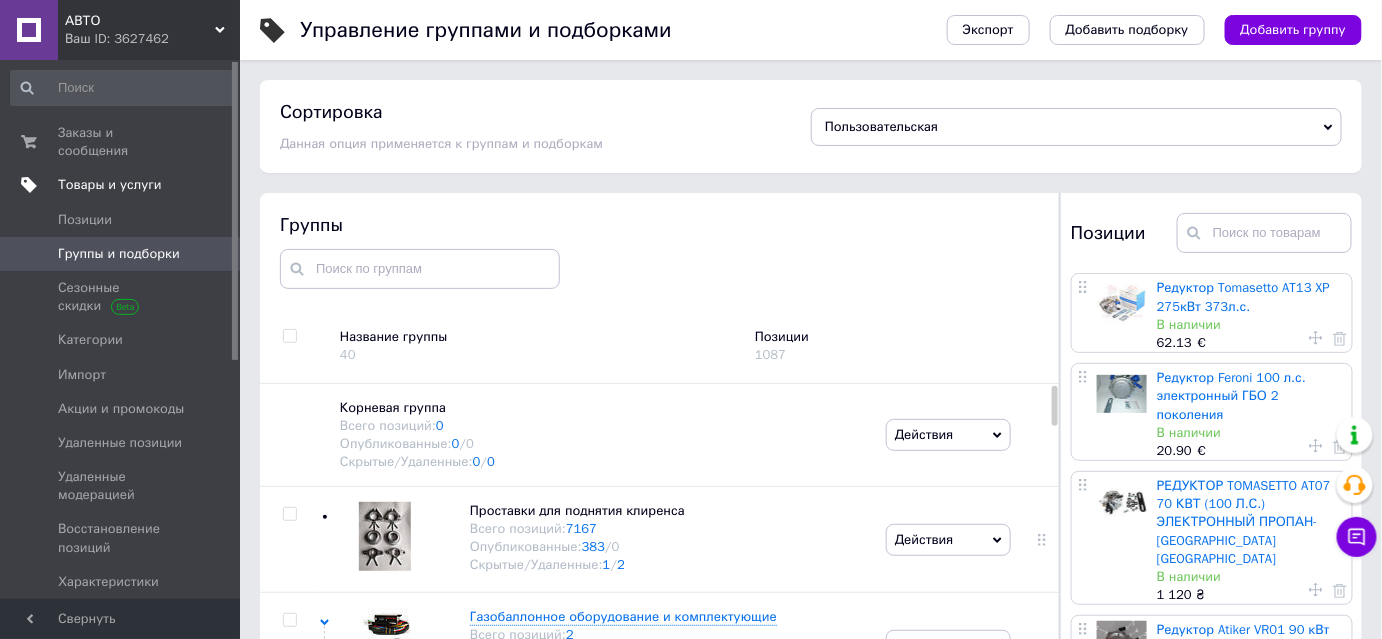 click on "Товары и услуги" at bounding box center [110, 185] 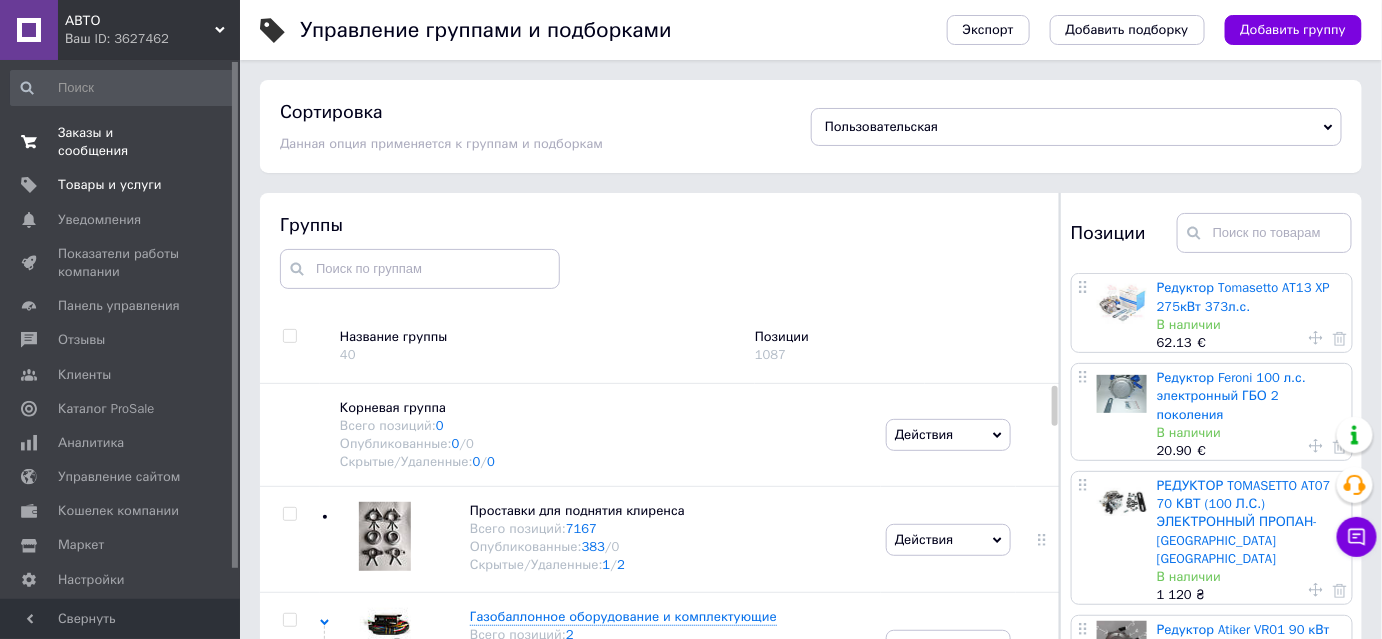 click on "Заказы и сообщения" at bounding box center [121, 142] 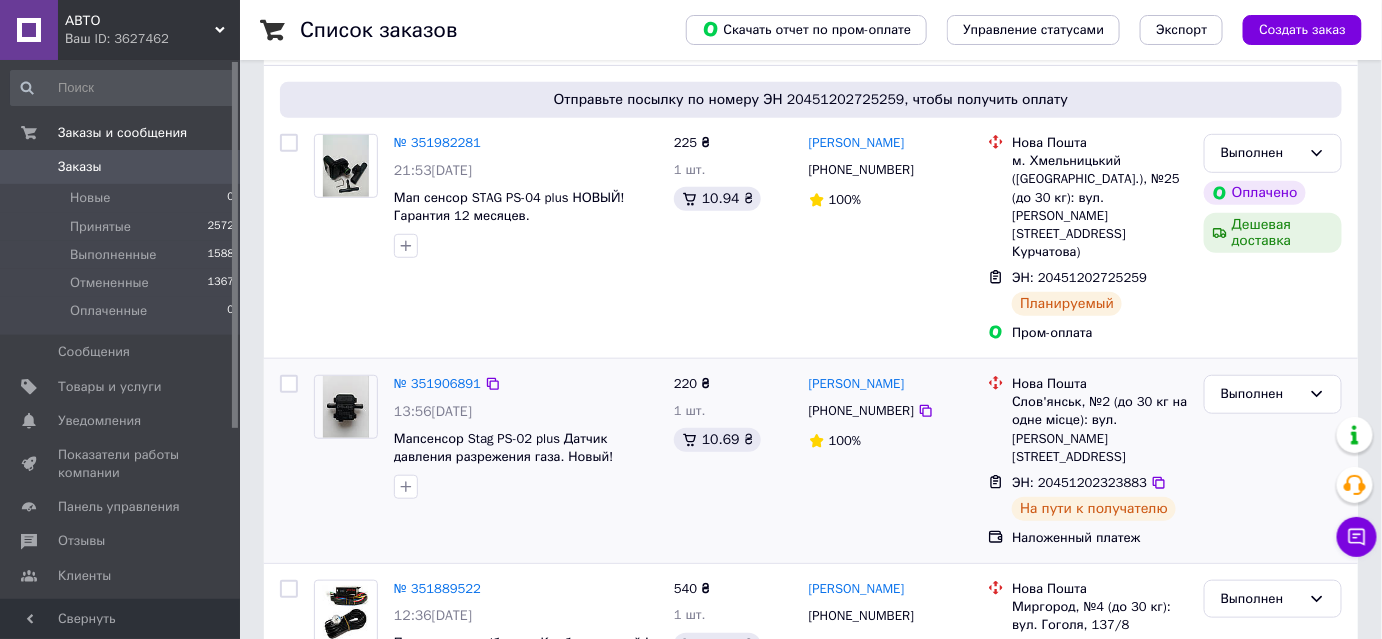 scroll, scrollTop: 363, scrollLeft: 0, axis: vertical 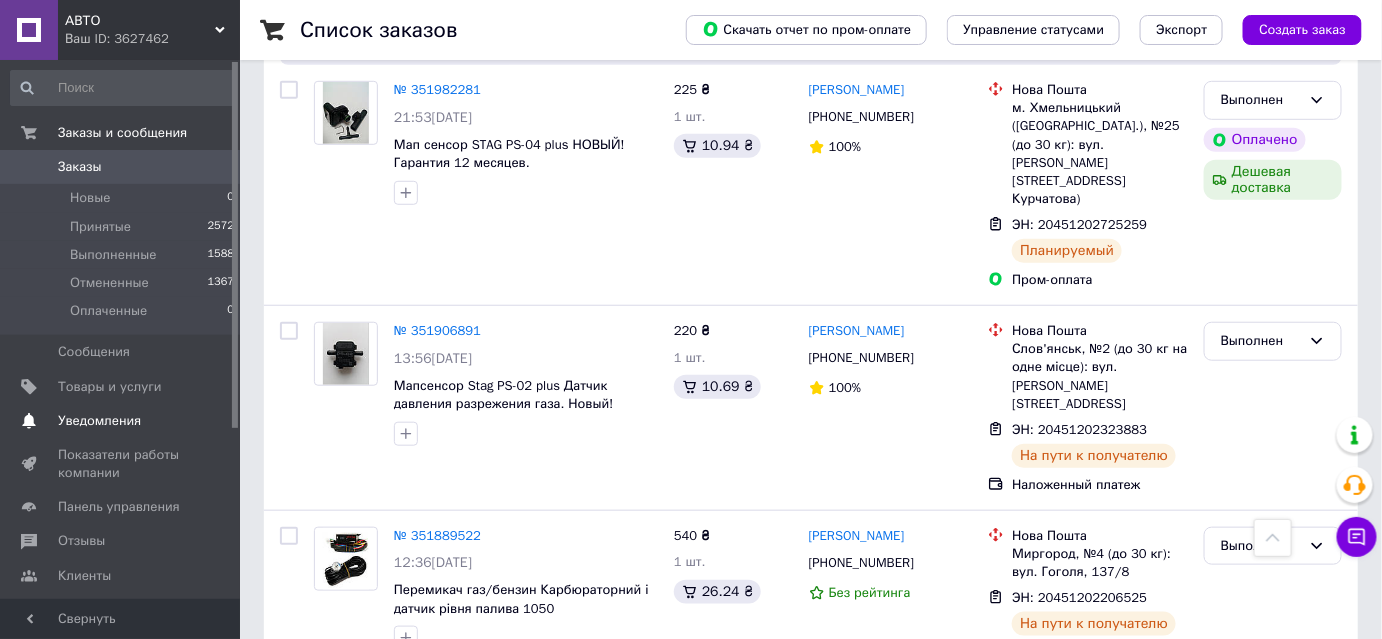 click on "Уведомления" at bounding box center (99, 421) 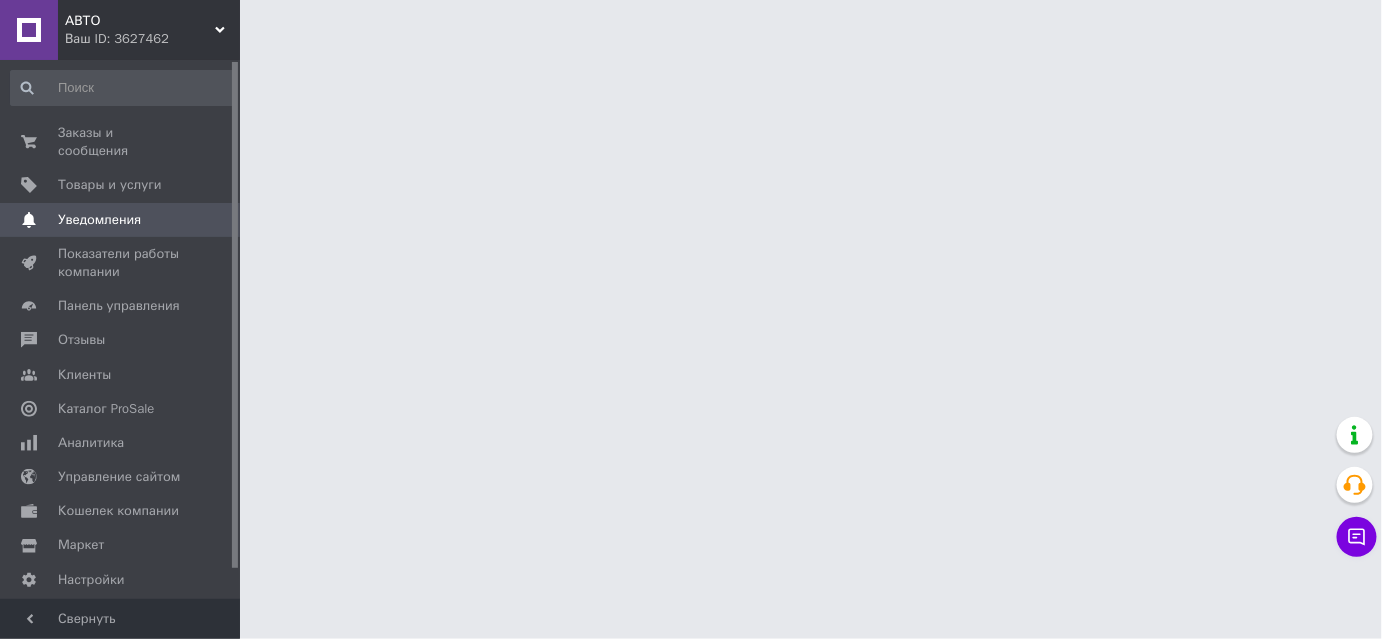 scroll, scrollTop: 0, scrollLeft: 0, axis: both 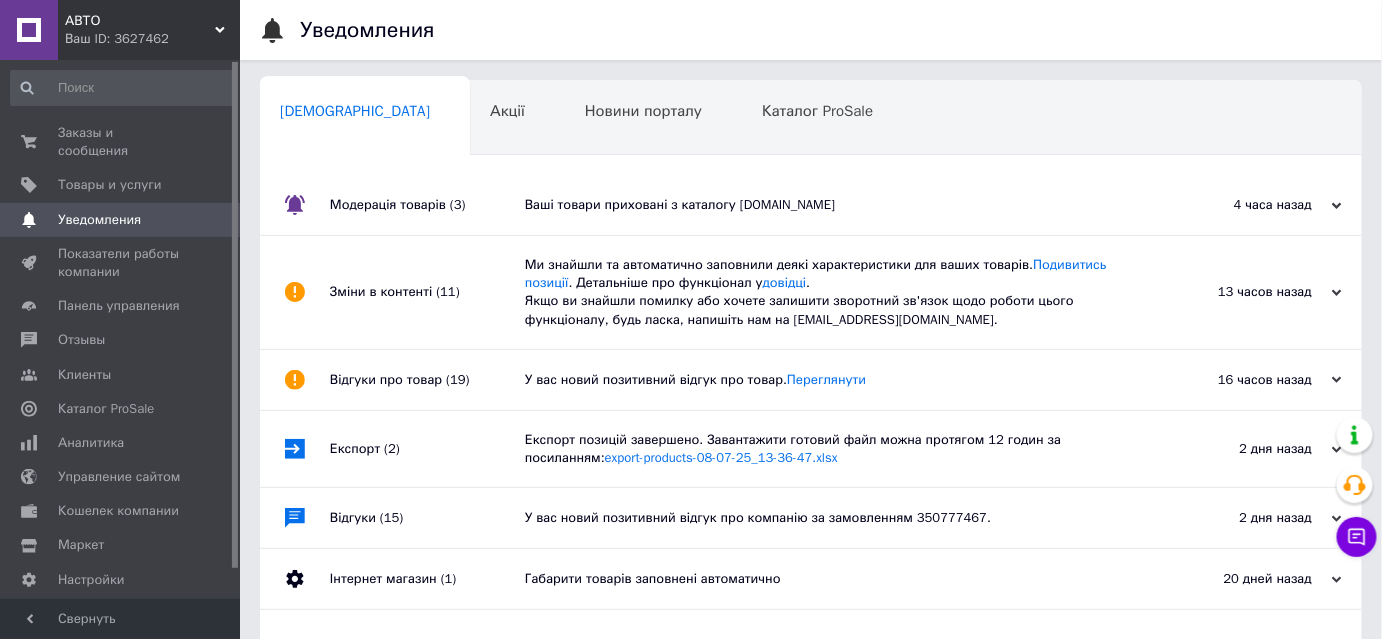 click on "Ваші товари приховані з каталогу Prom.ua" at bounding box center (833, 205) 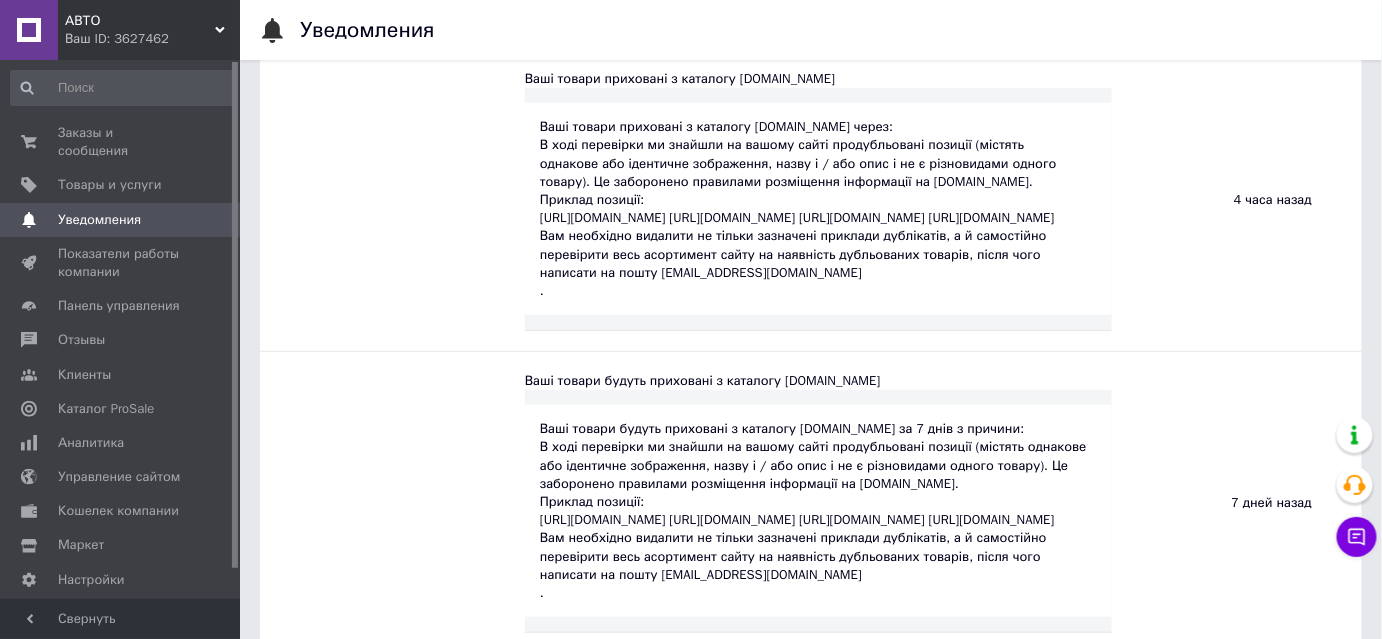 scroll, scrollTop: 181, scrollLeft: 0, axis: vertical 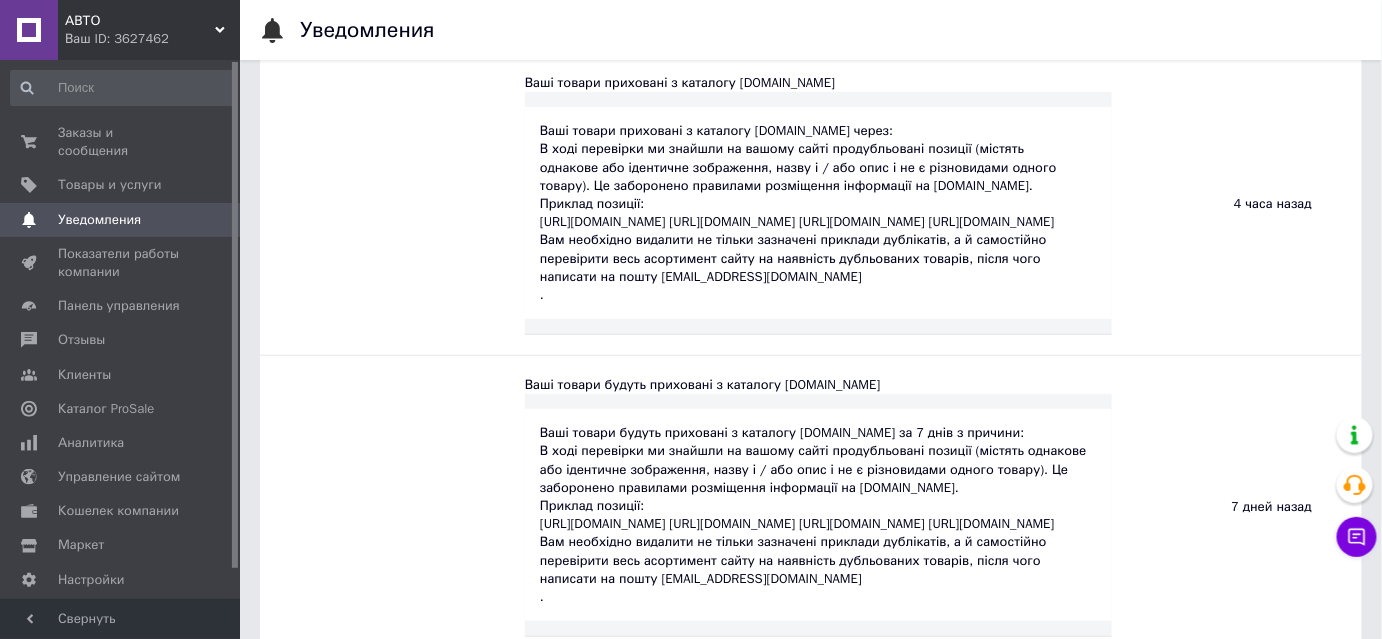 drag, startPoint x: 605, startPoint y: 381, endPoint x: 684, endPoint y: 369, distance: 79.9062 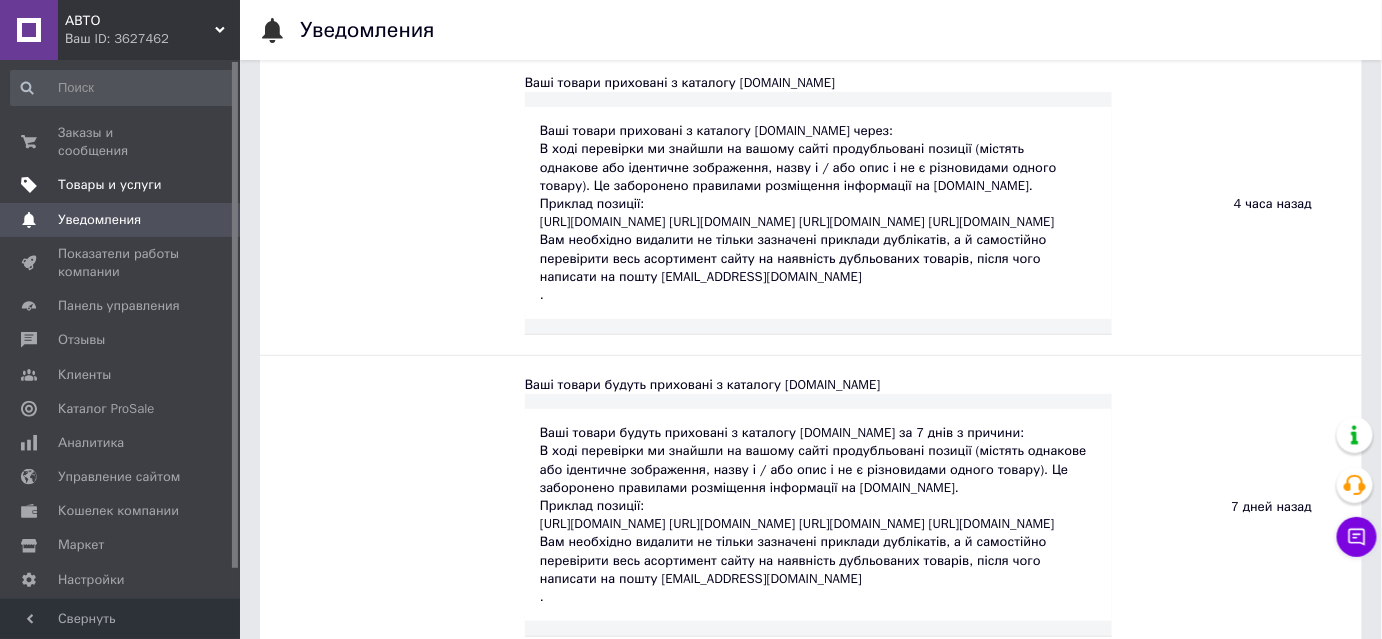 click on "Товары и услуги" at bounding box center (110, 185) 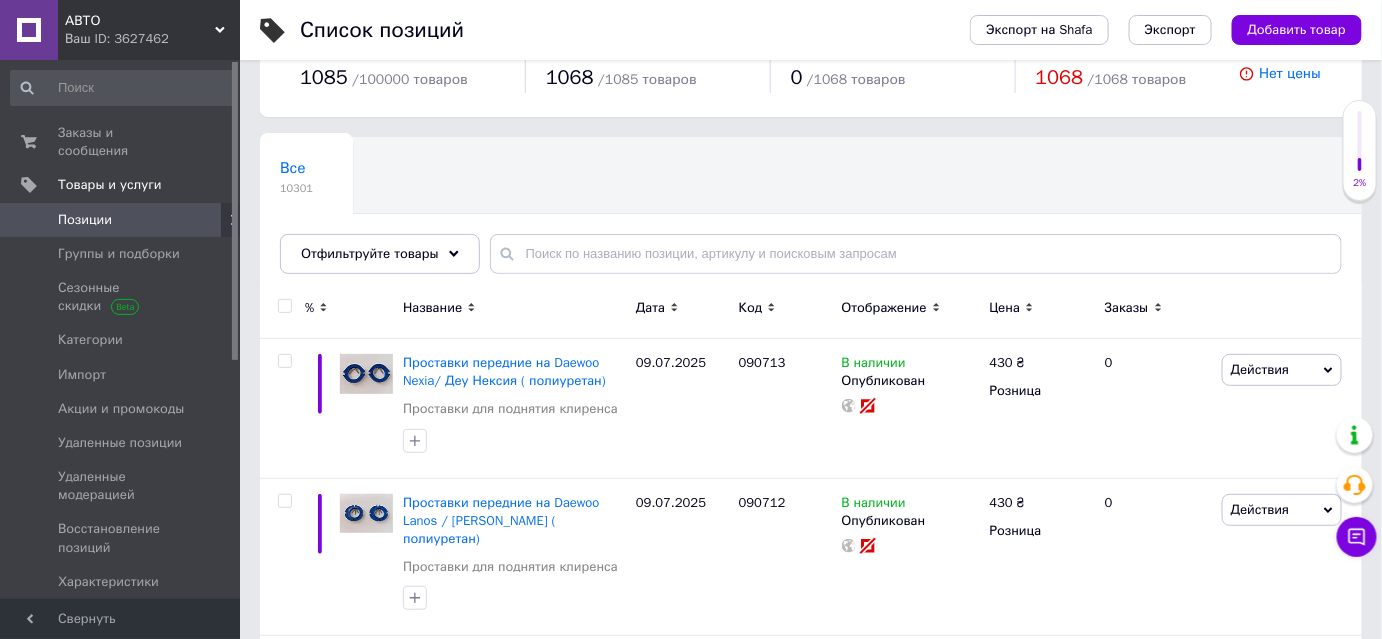 scroll, scrollTop: 363, scrollLeft: 0, axis: vertical 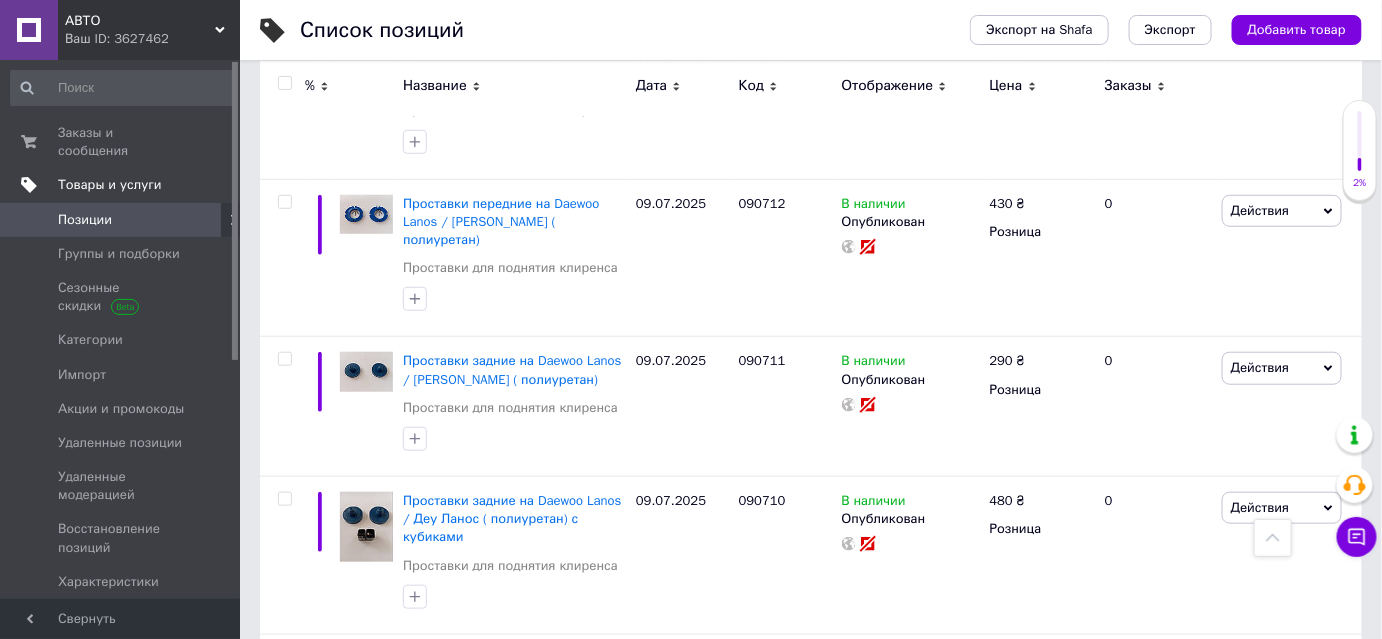 click on "Товары и услуги" at bounding box center [110, 185] 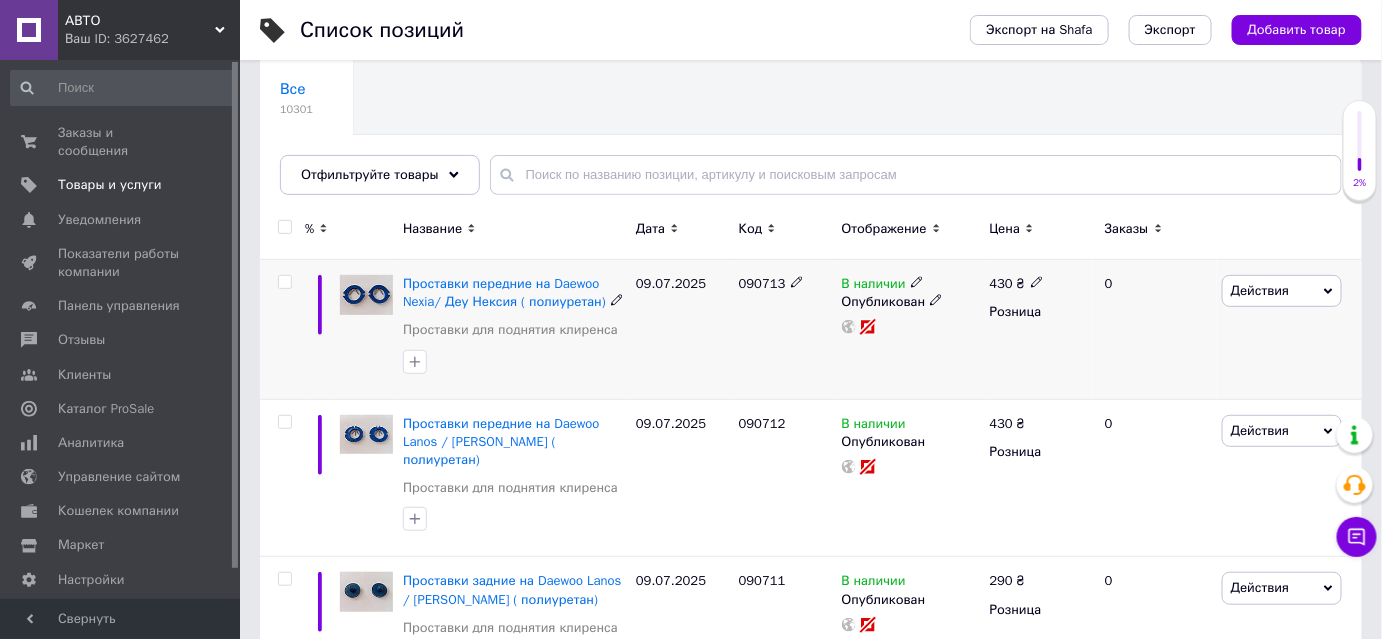 scroll, scrollTop: 181, scrollLeft: 0, axis: vertical 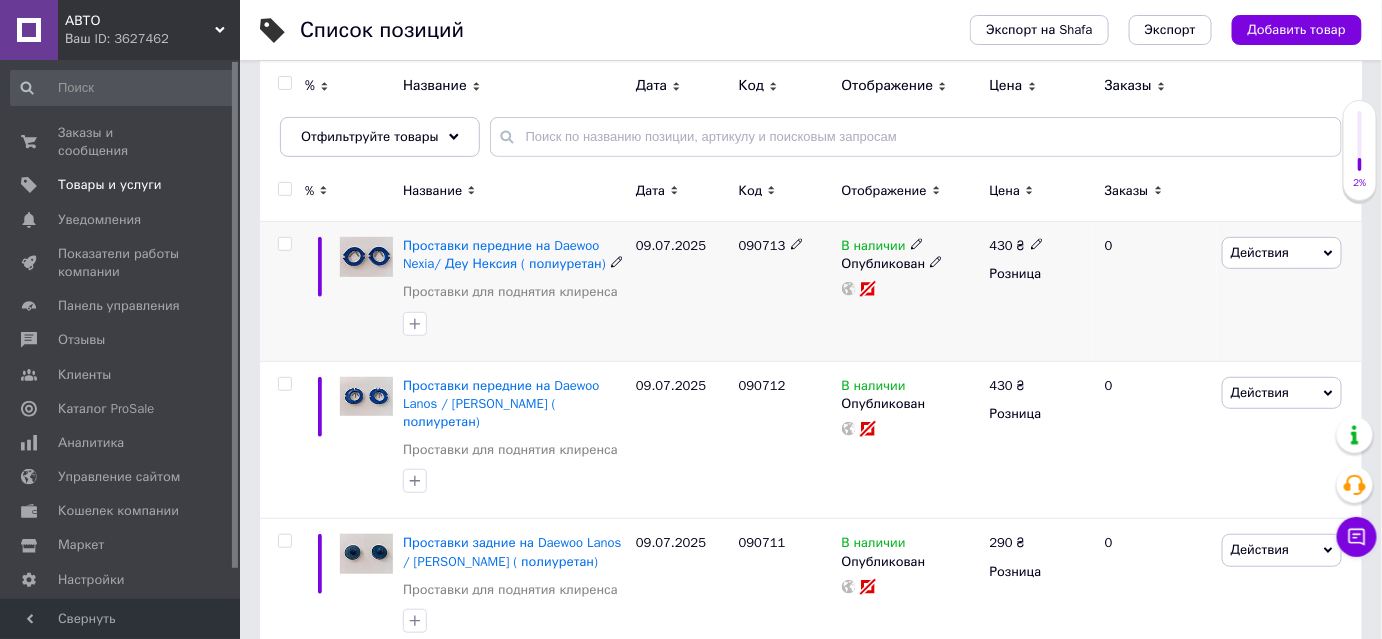 click at bounding box center [366, 257] 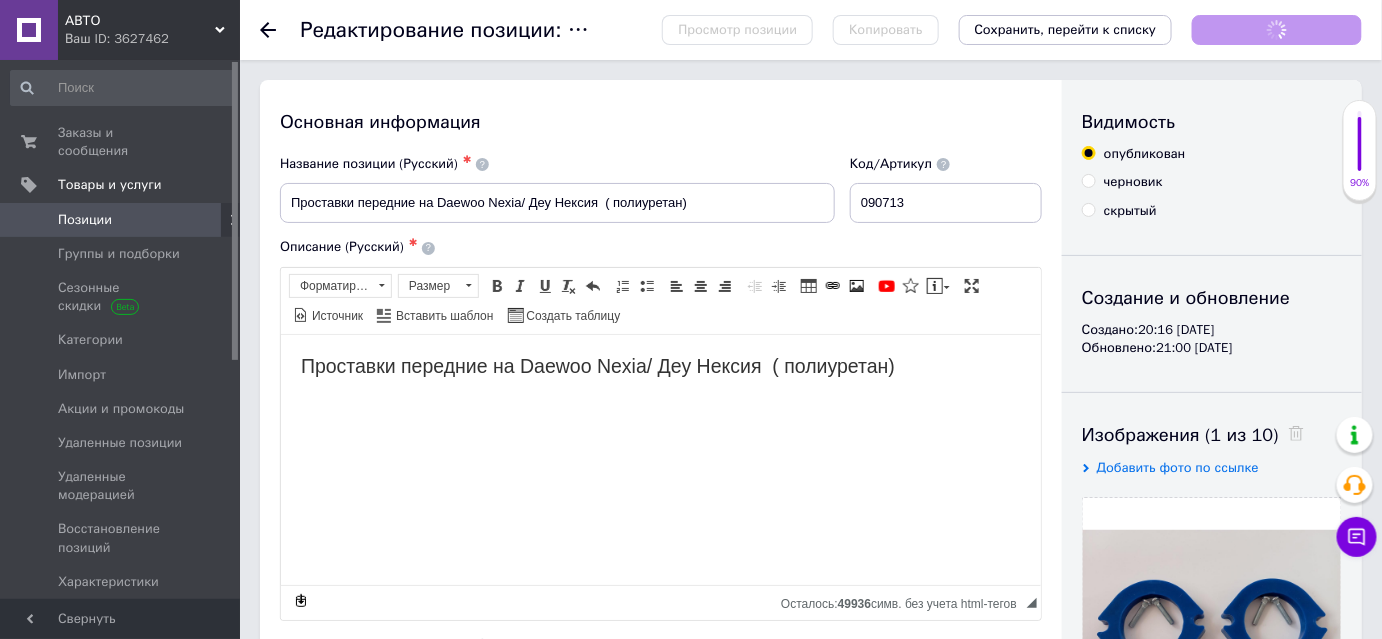 scroll, scrollTop: 0, scrollLeft: 0, axis: both 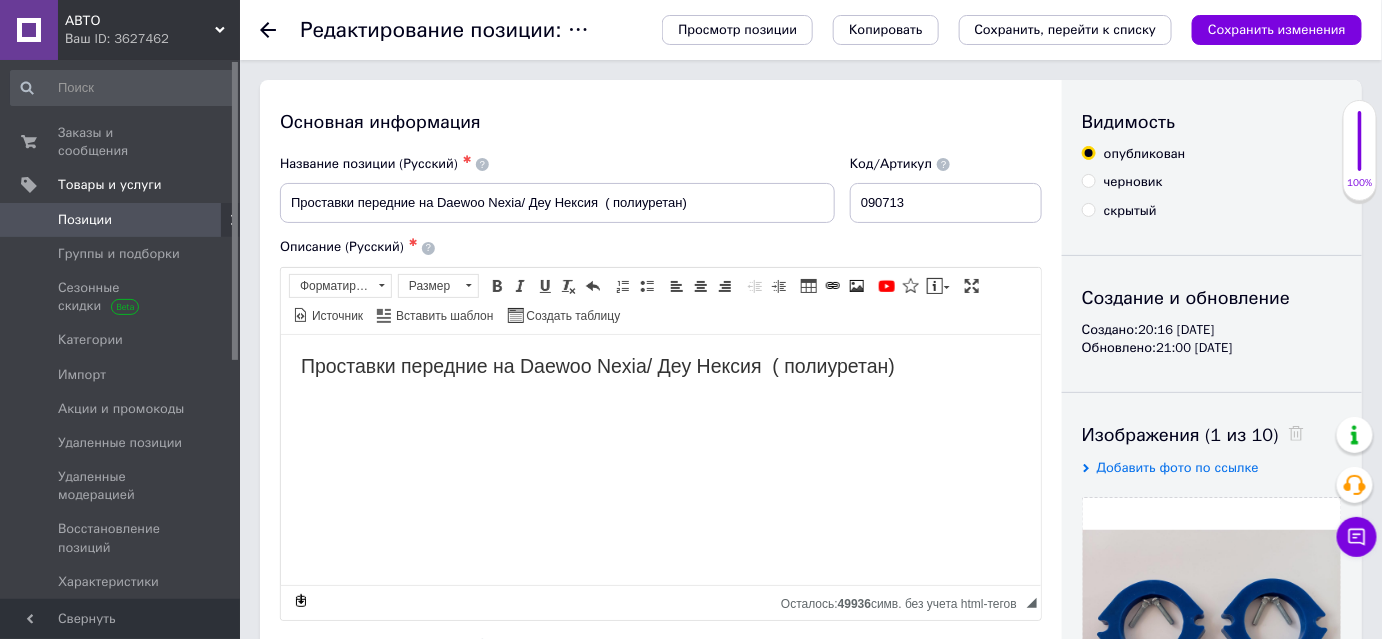 click at bounding box center [280, 30] 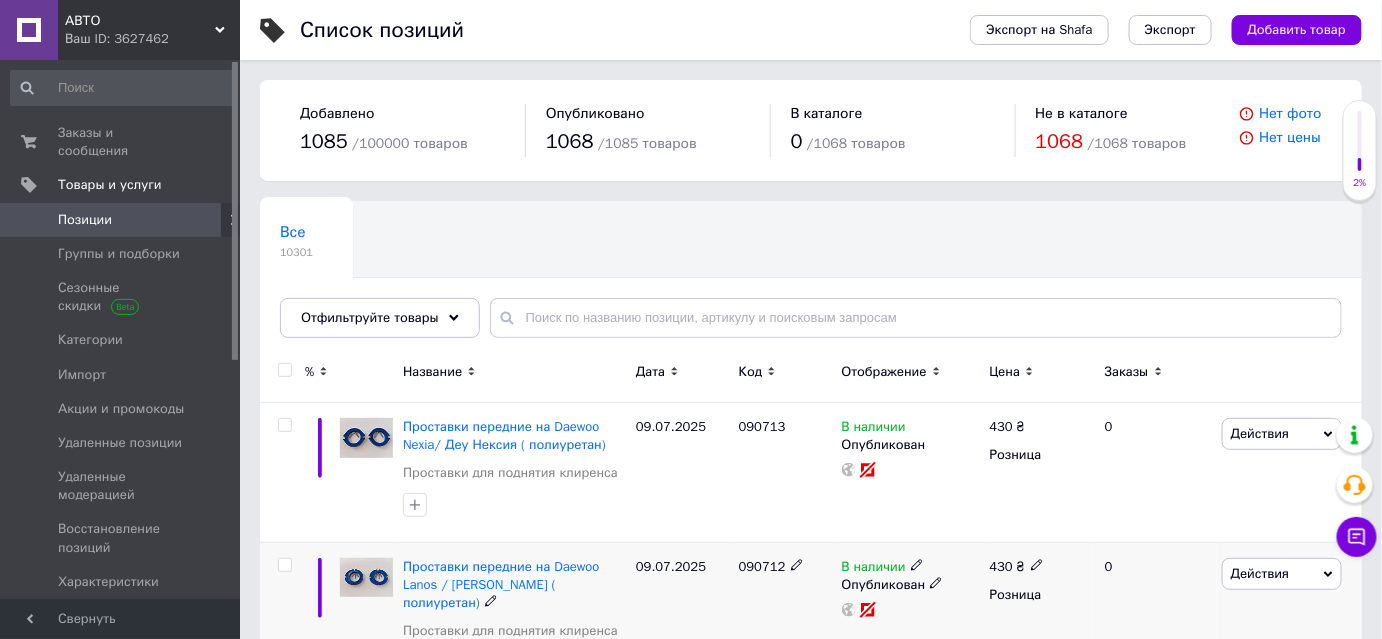 click at bounding box center (366, 578) 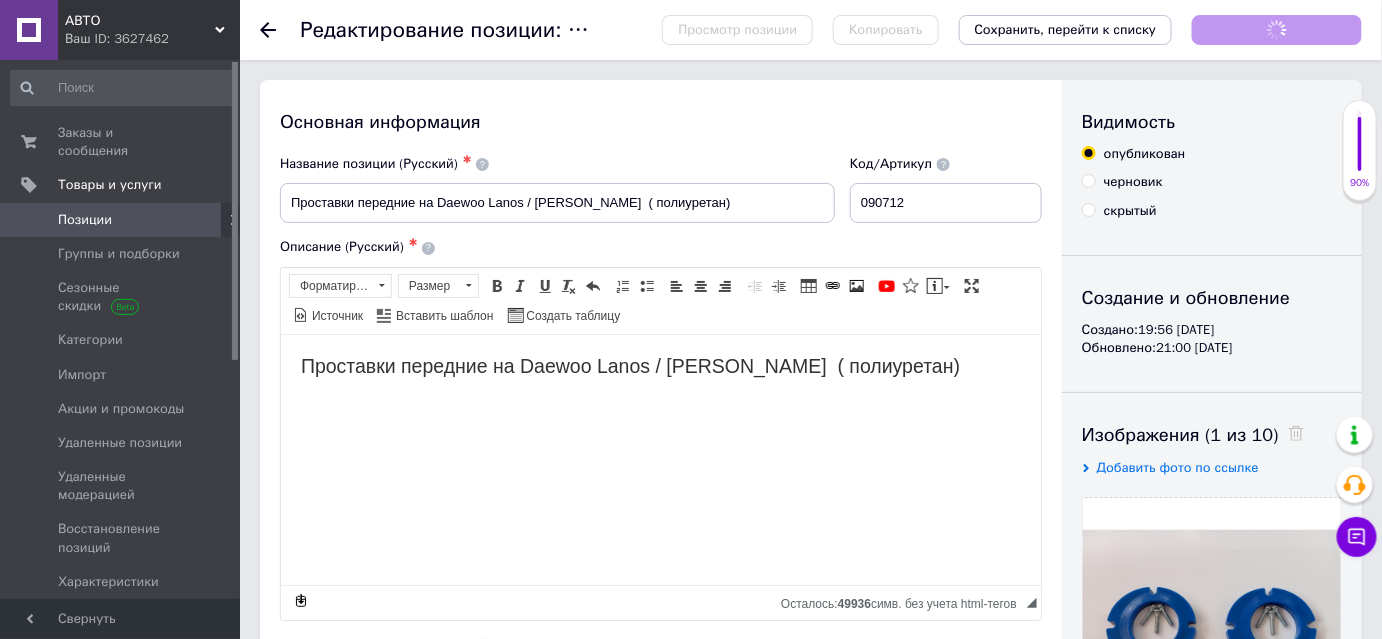 scroll, scrollTop: 0, scrollLeft: 0, axis: both 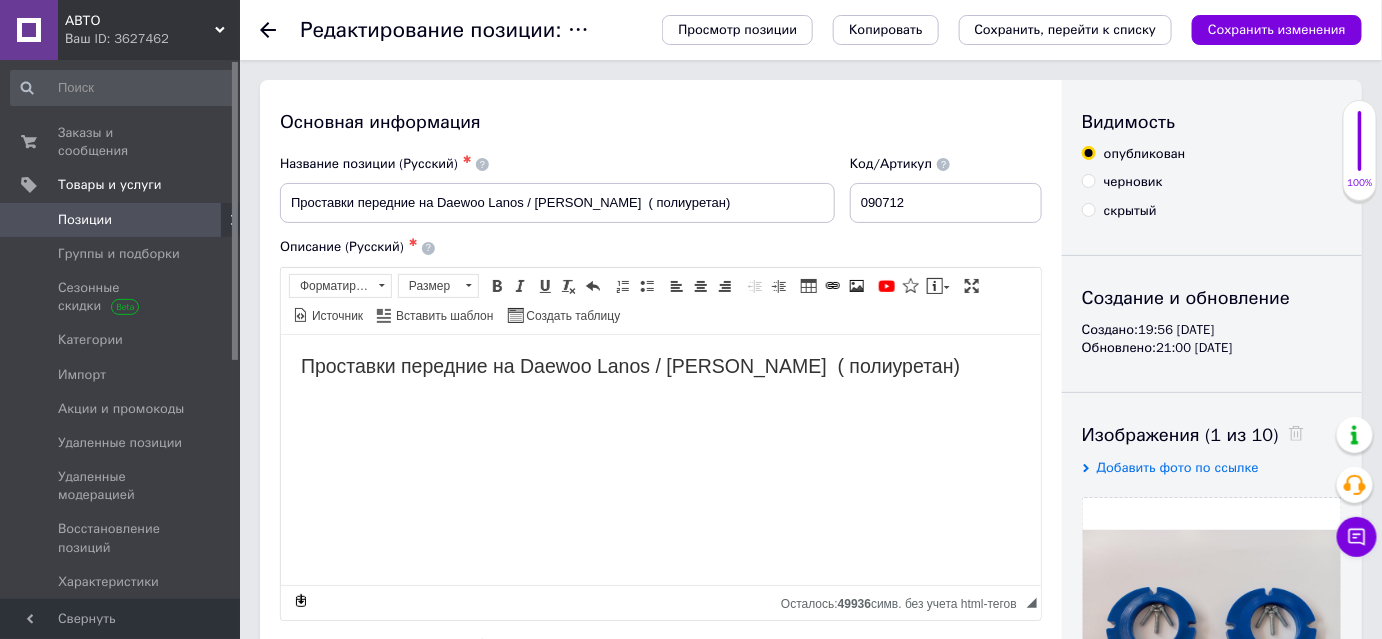 click 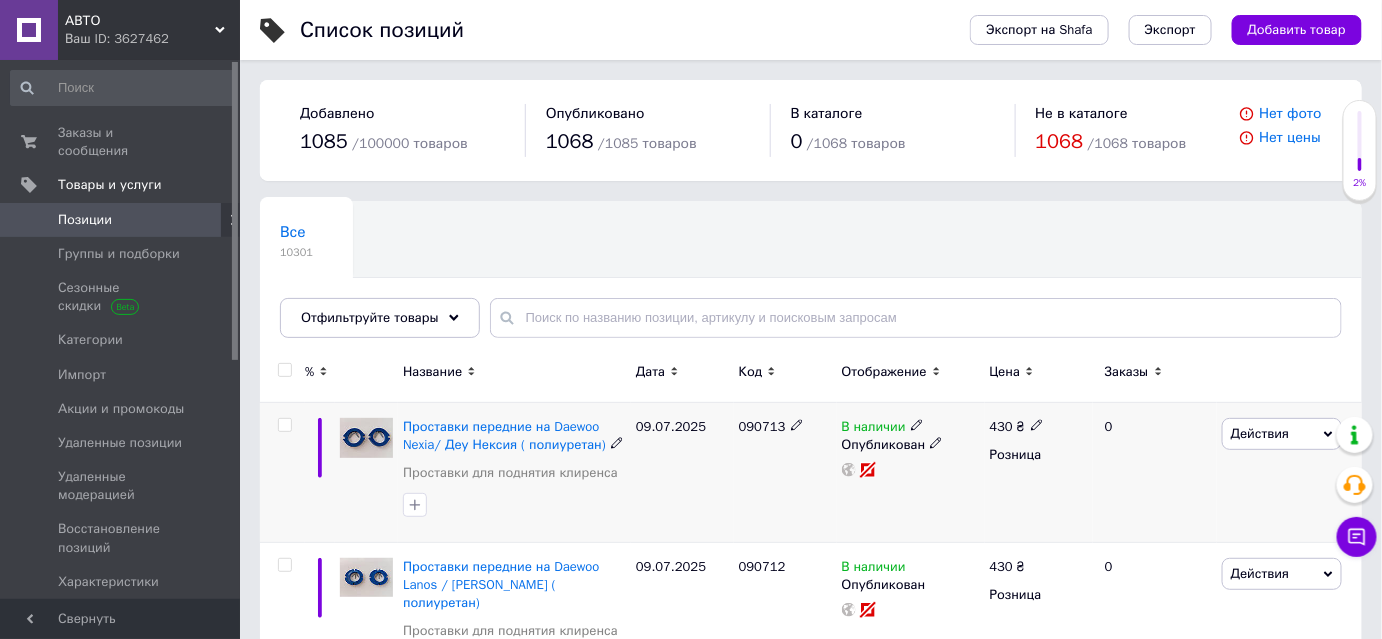 drag, startPoint x: 277, startPoint y: 420, endPoint x: 287, endPoint y: 426, distance: 11.661903 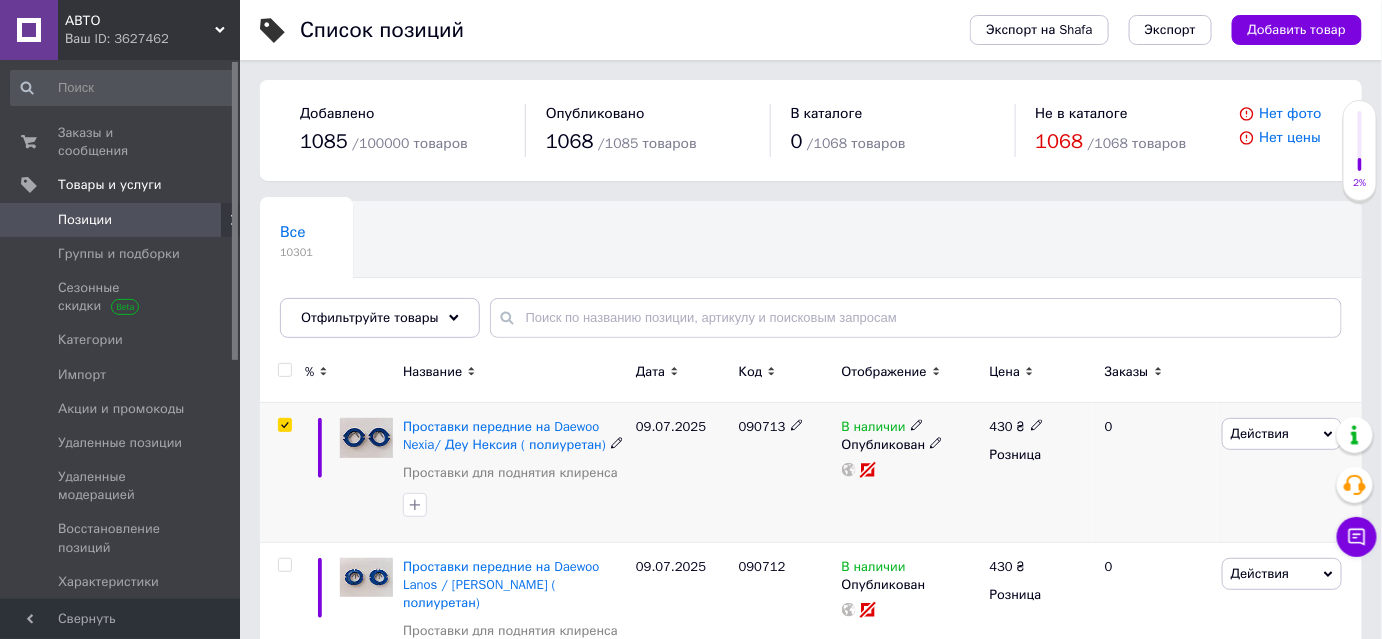 checkbox on "true" 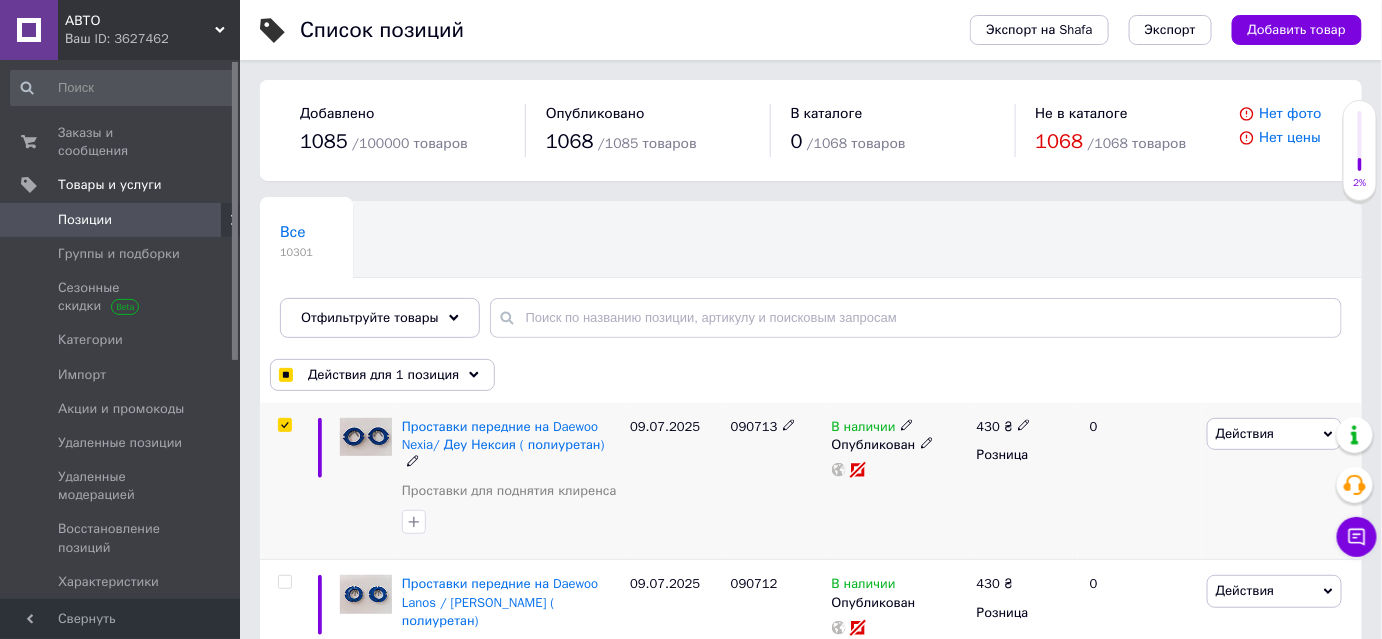 click on "Действия" at bounding box center [1274, 434] 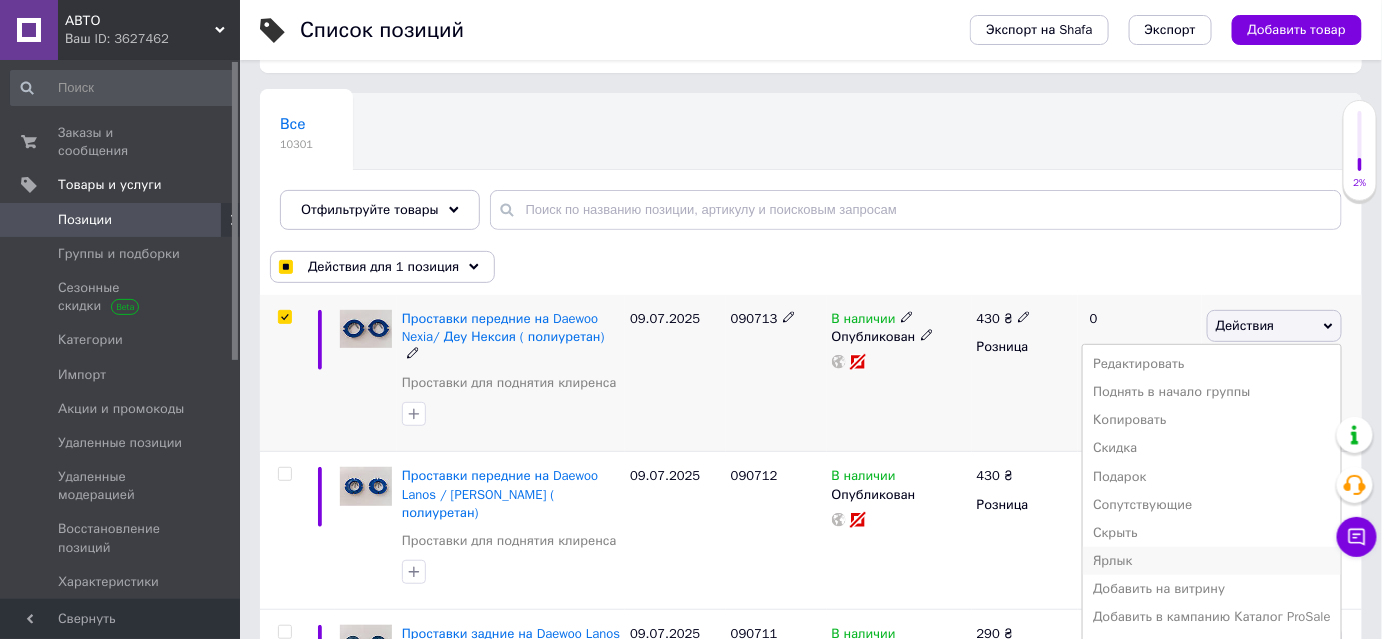 scroll, scrollTop: 363, scrollLeft: 0, axis: vertical 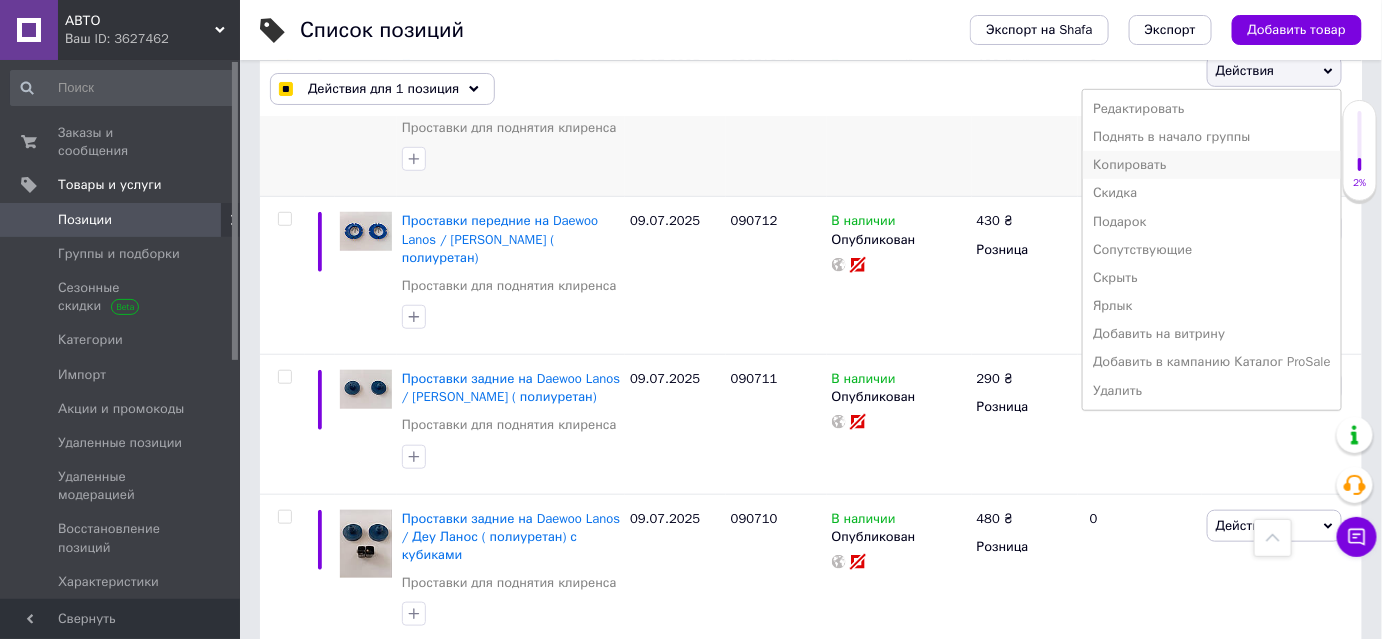 click on "Копировать" at bounding box center (1212, 165) 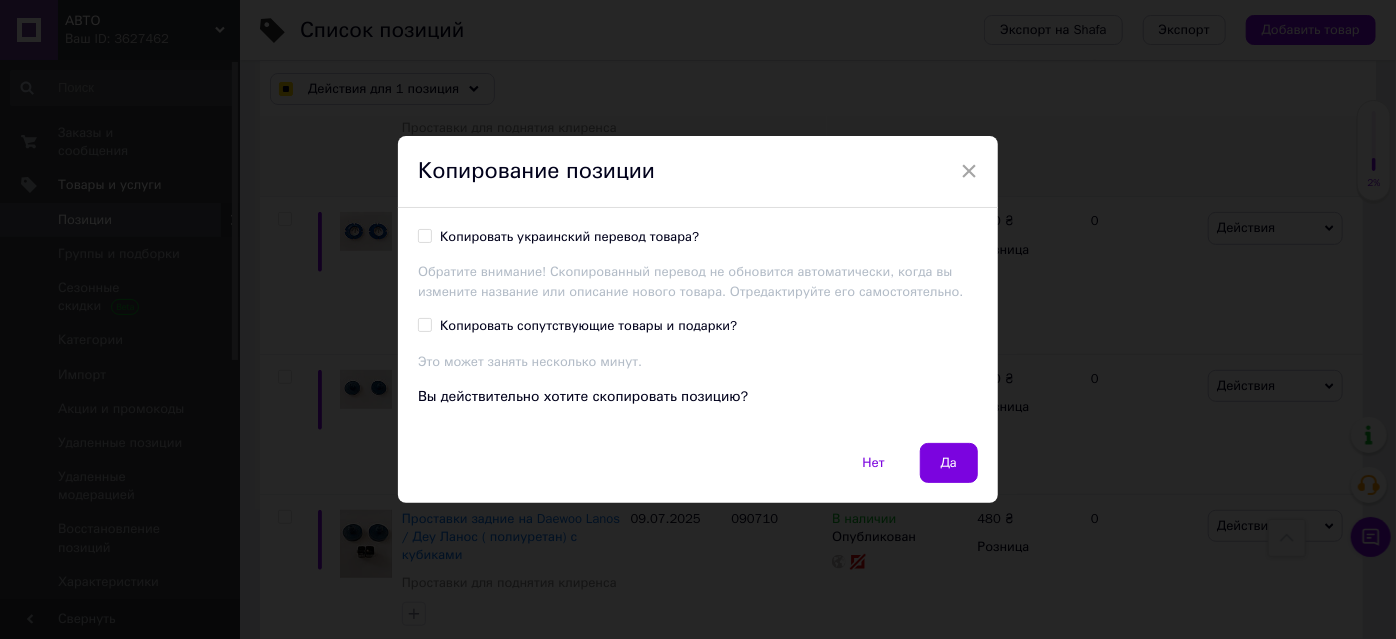click at bounding box center (425, 236) 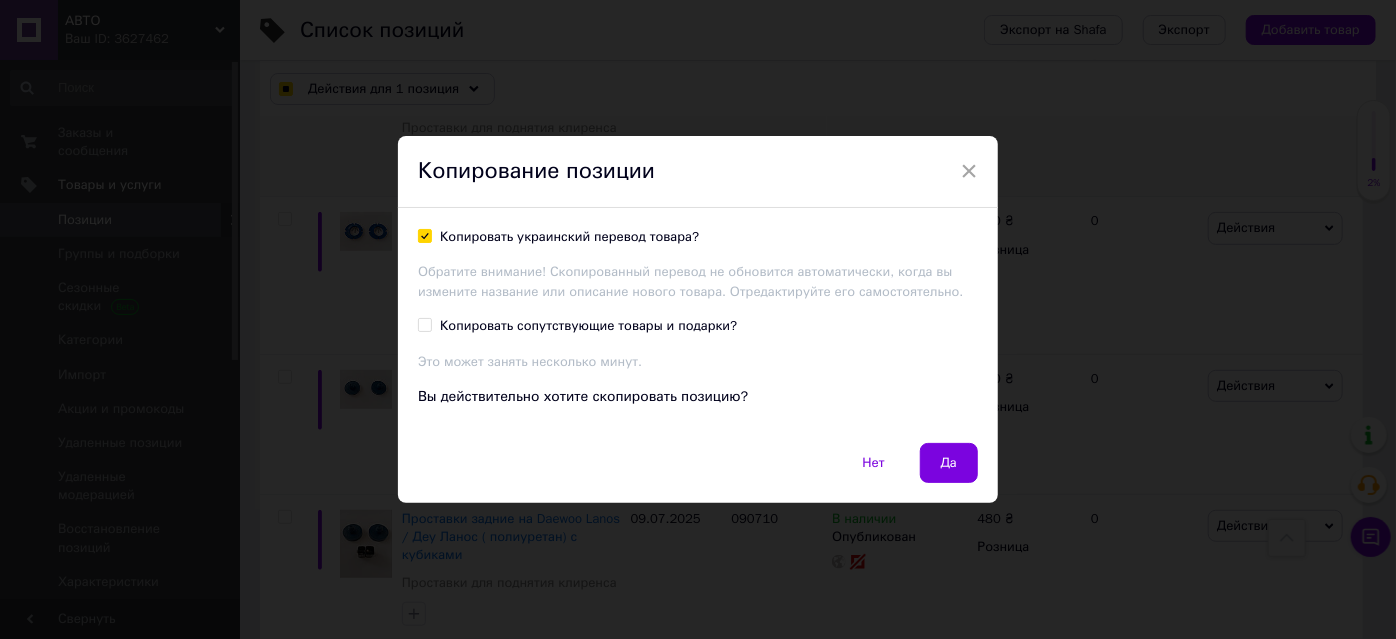 checkbox on "true" 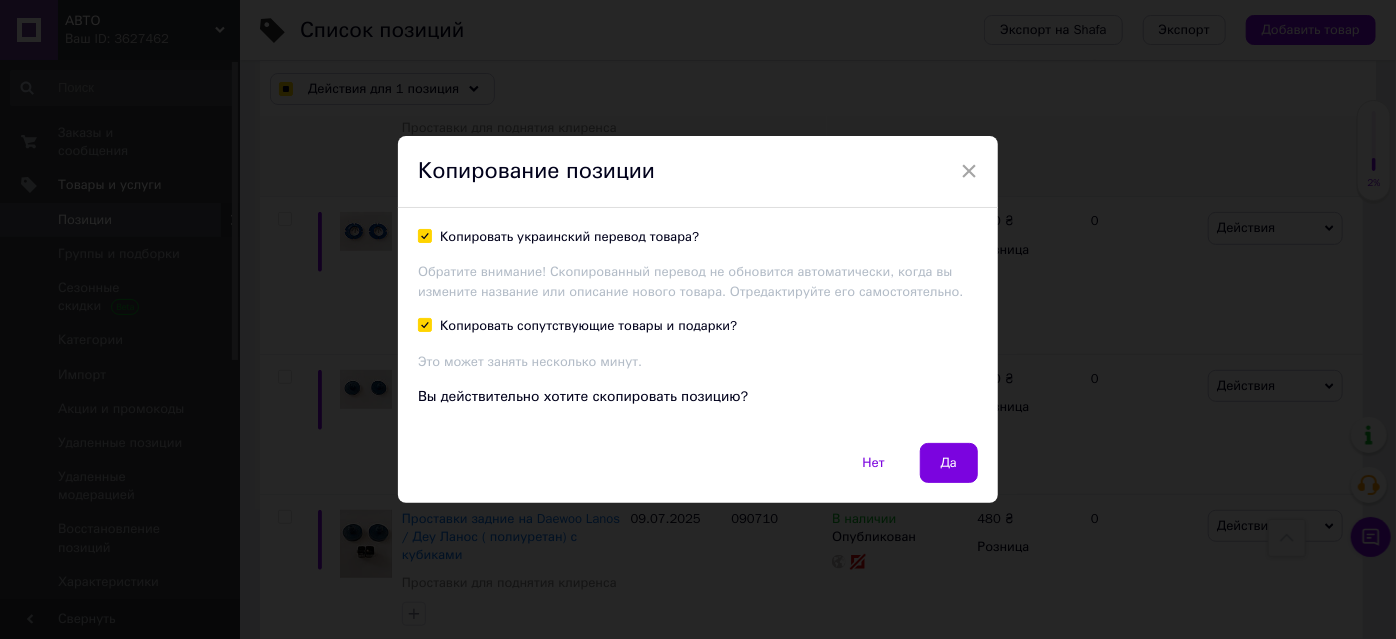 checkbox on "true" 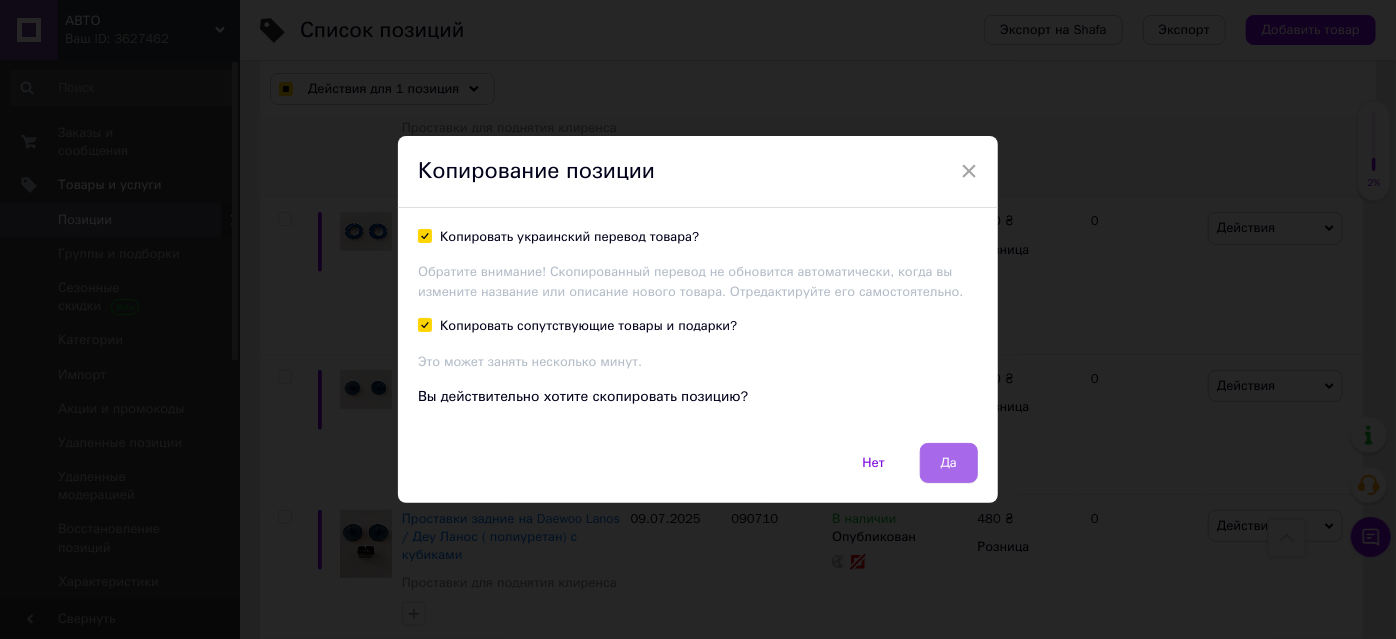 click on "Да" at bounding box center (949, 463) 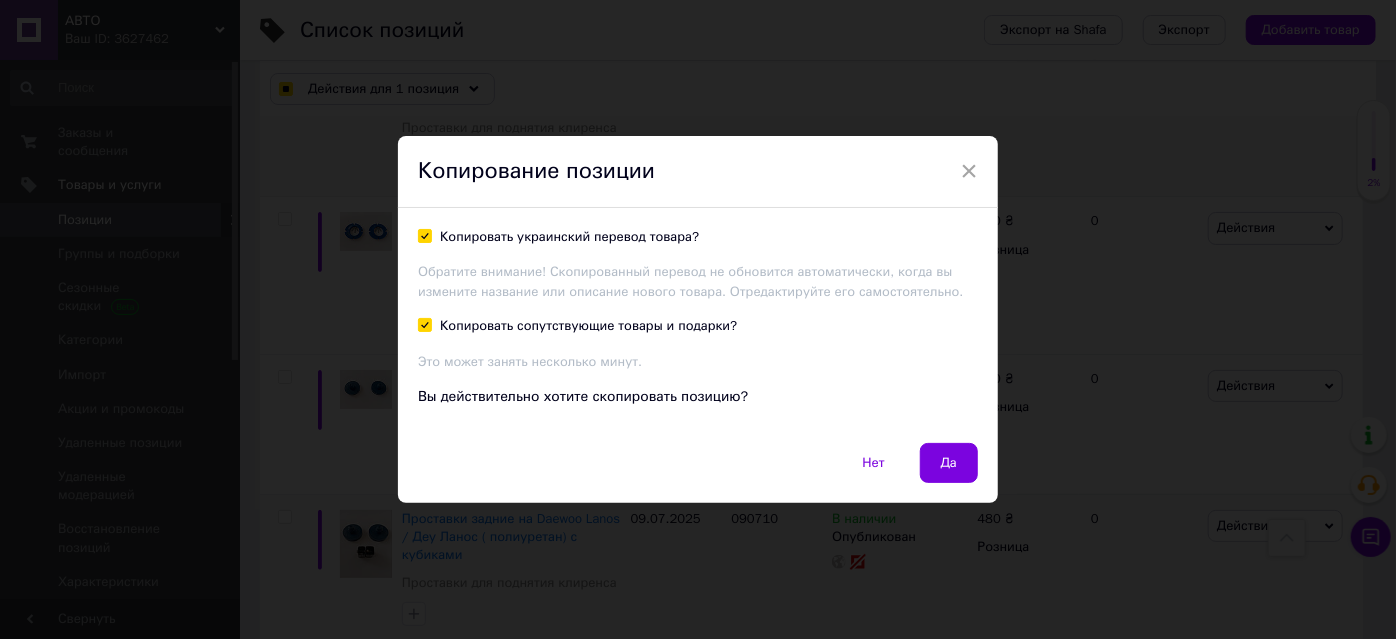 checkbox on "true" 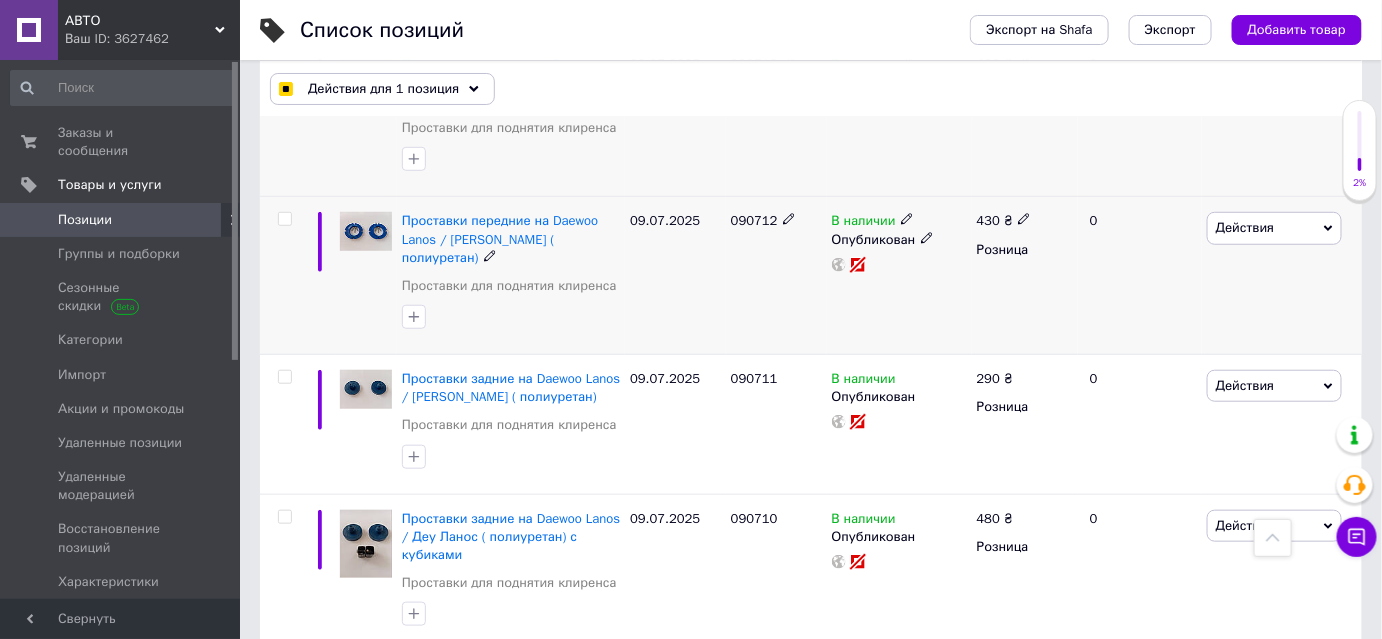 checkbox on "false" 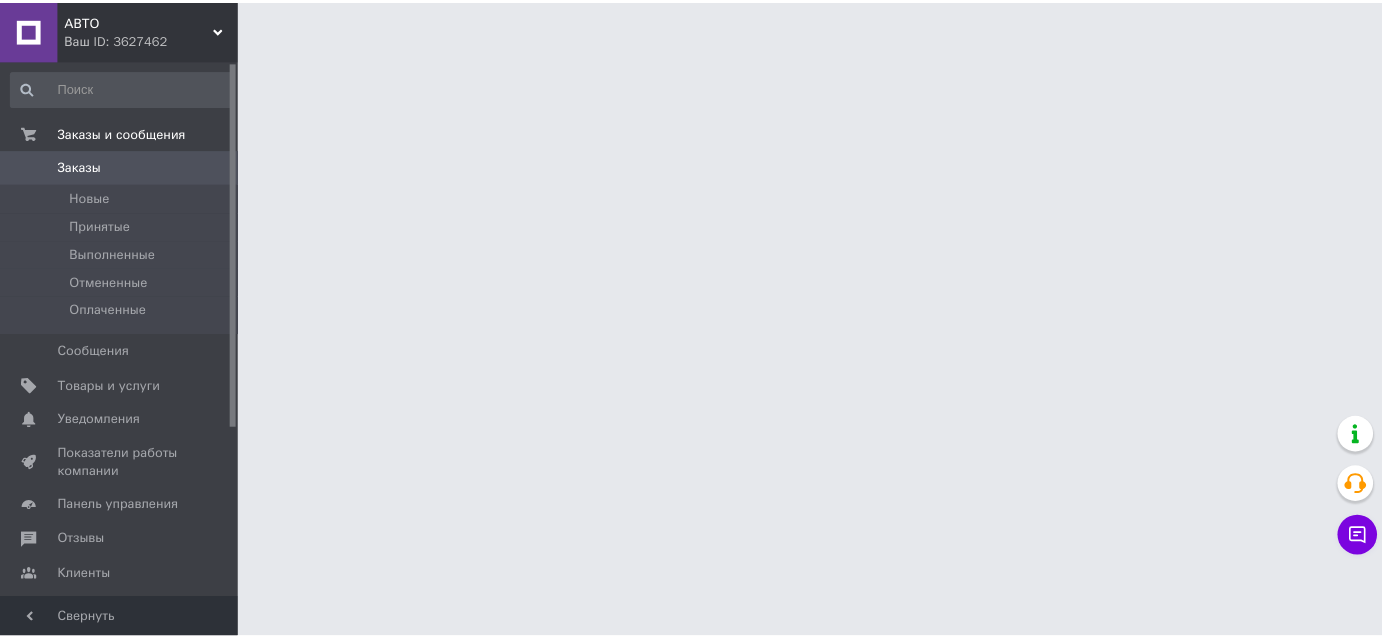 scroll, scrollTop: 0, scrollLeft: 0, axis: both 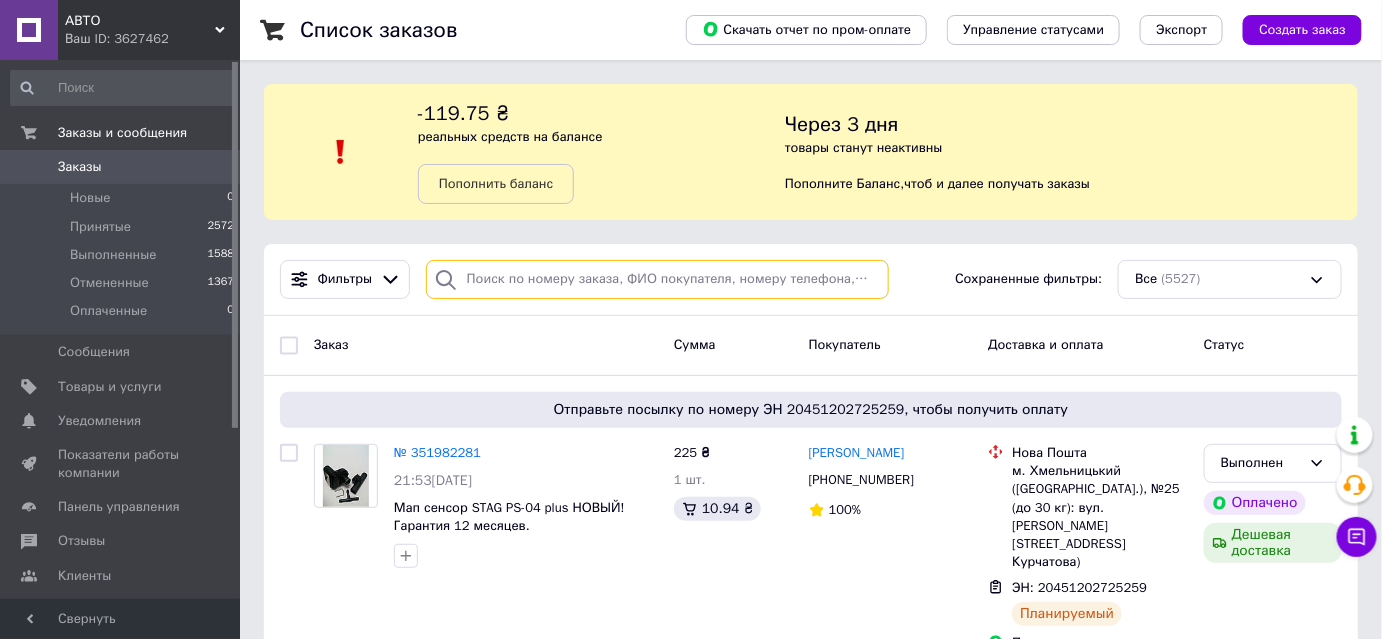 click at bounding box center (657, 279) 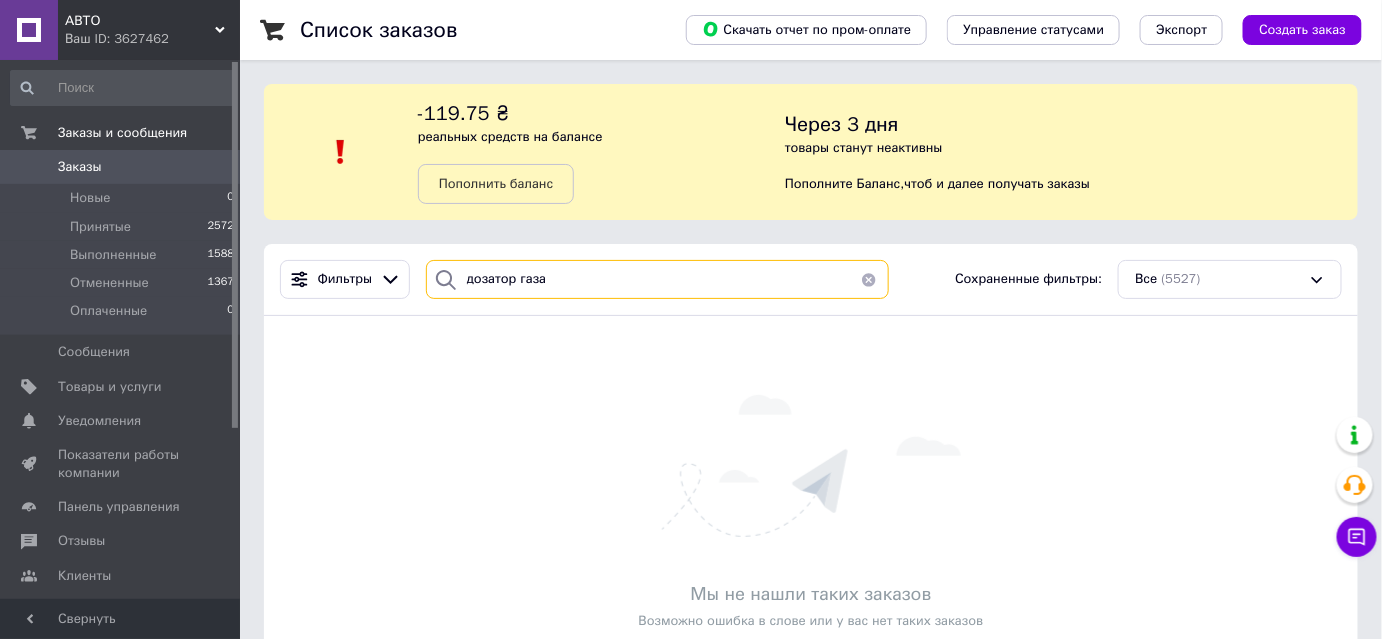 drag, startPoint x: 594, startPoint y: 275, endPoint x: 434, endPoint y: 283, distance: 160.19987 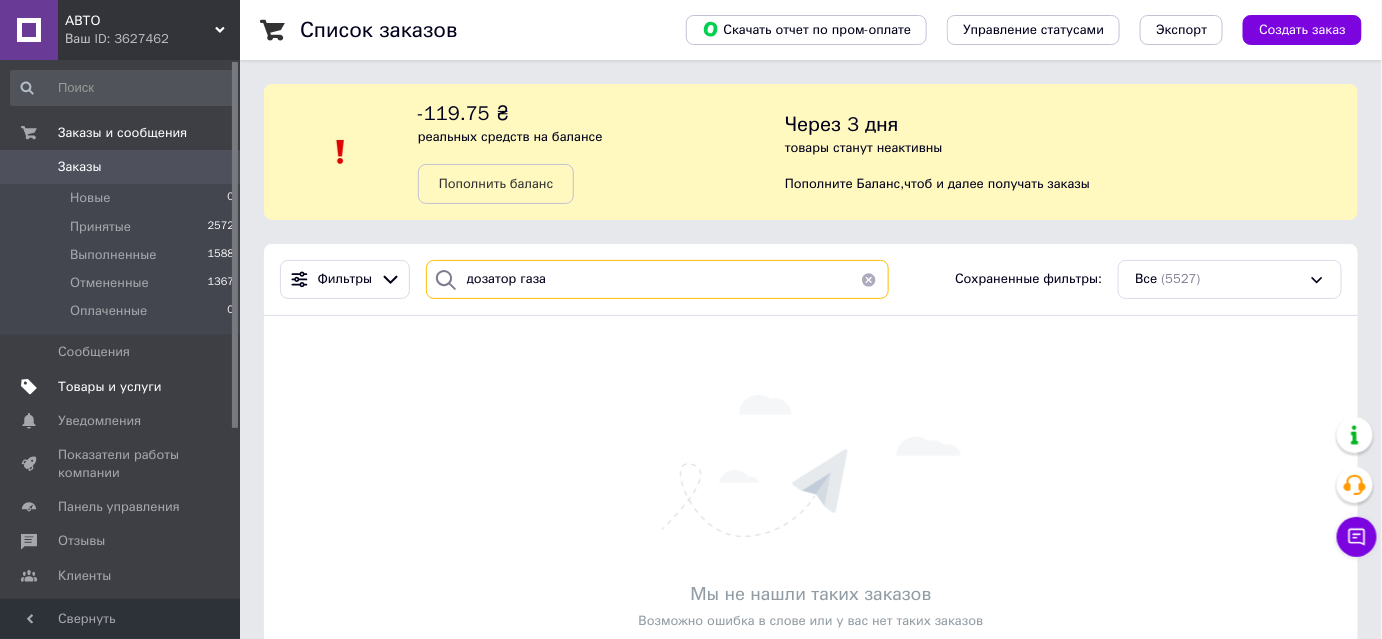 type on "дозатор газа" 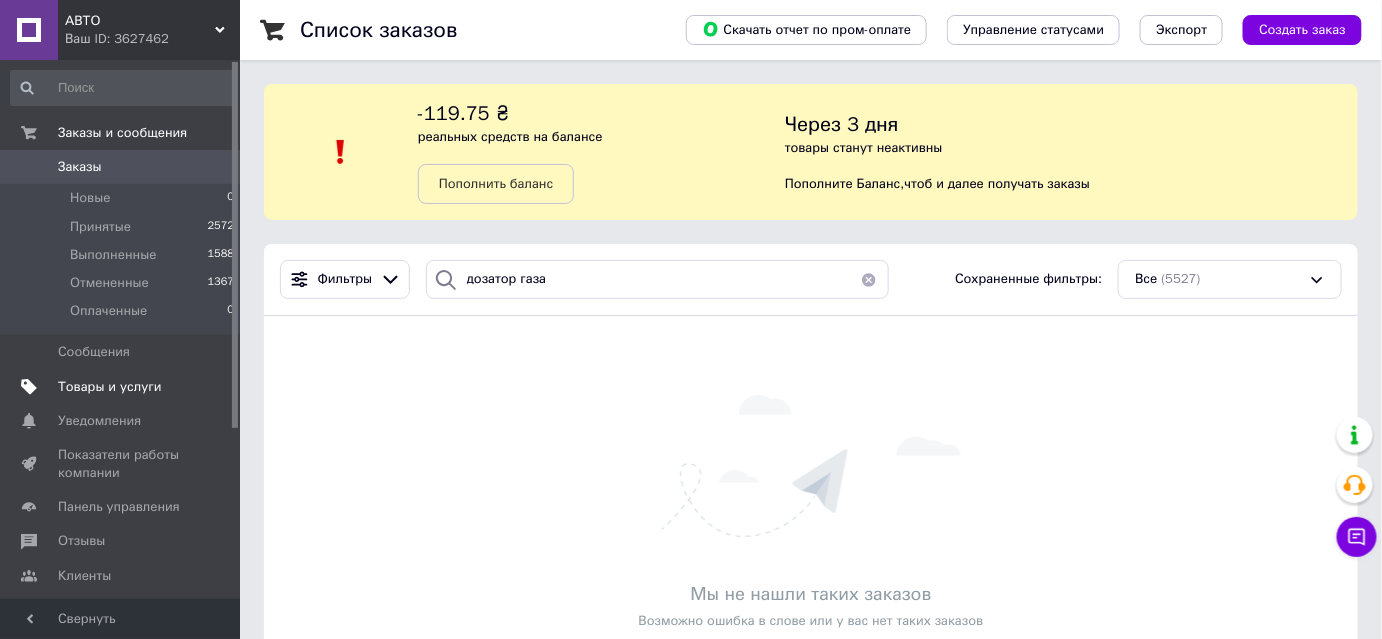 click on "Товары и услуги" at bounding box center [123, 387] 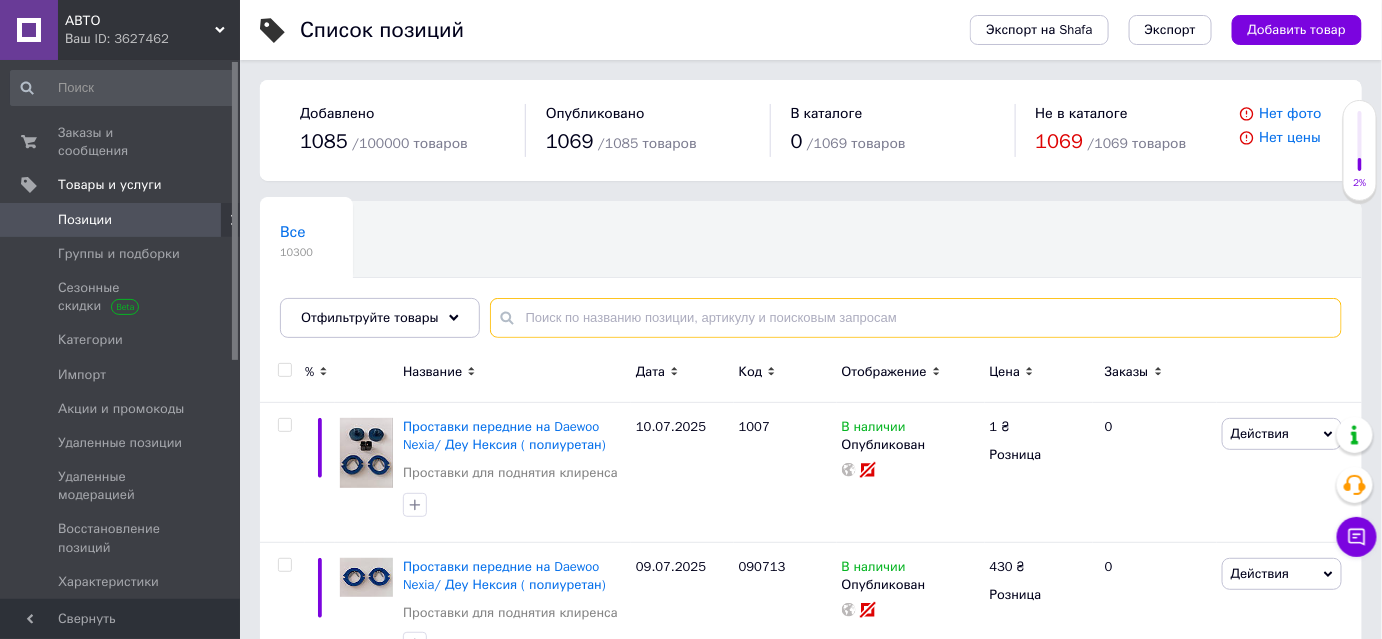 click at bounding box center (916, 318) 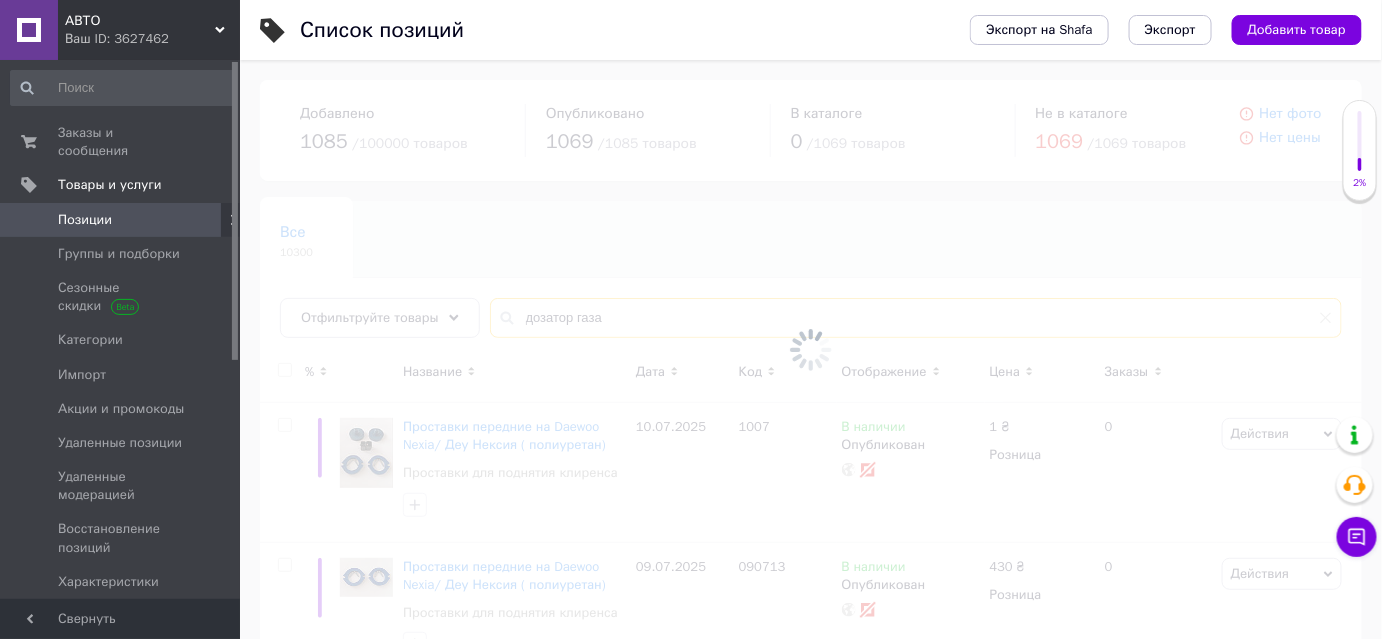 type on "дозатор газа" 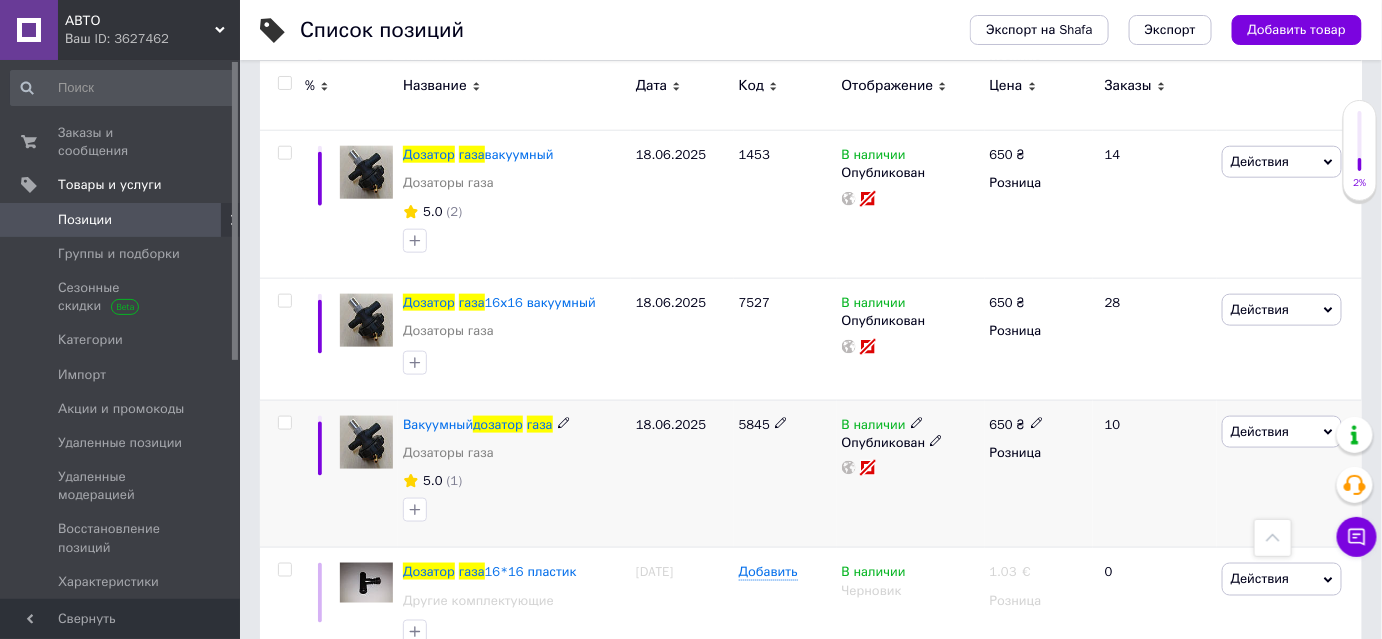 click on "Действия" at bounding box center (1282, 432) 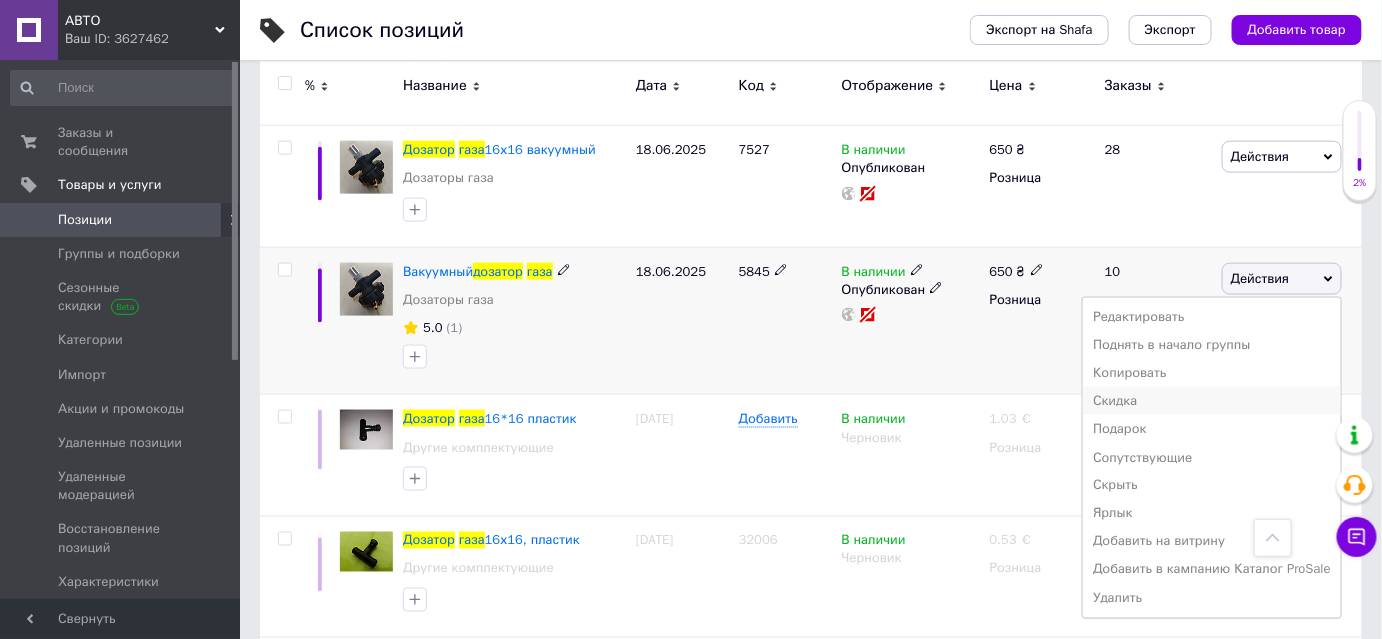 scroll, scrollTop: 818, scrollLeft: 0, axis: vertical 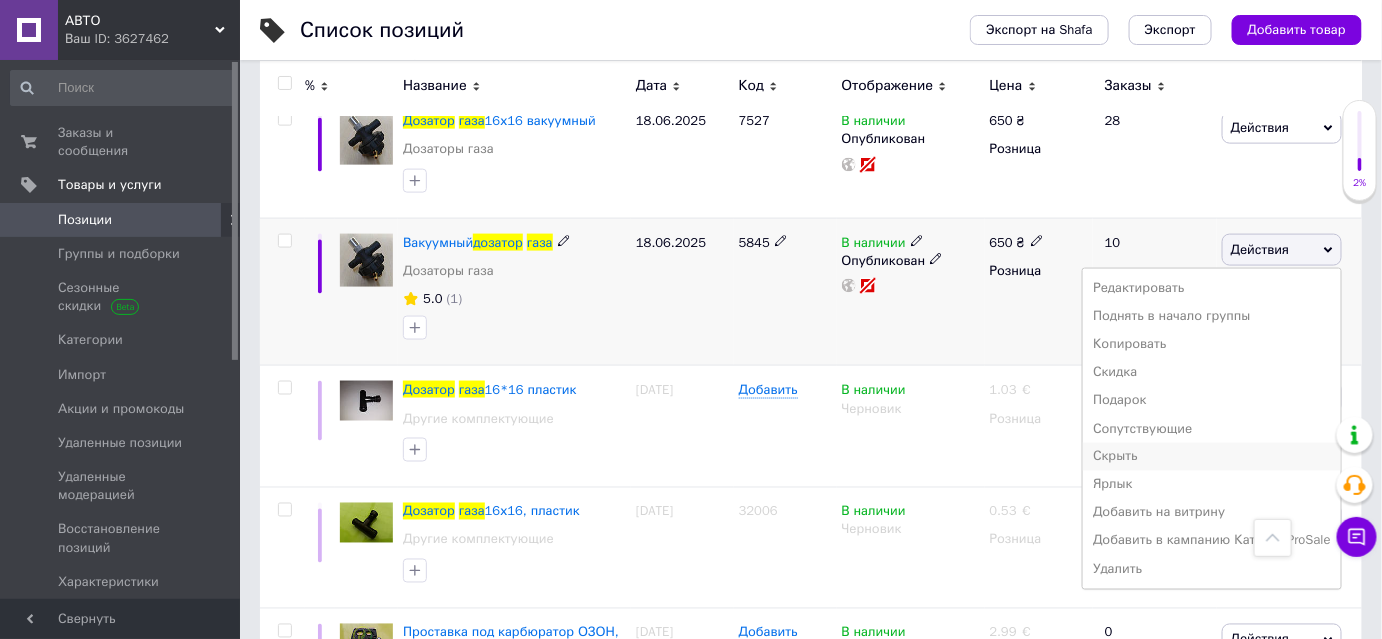 click on "Скрыть" at bounding box center [1212, 457] 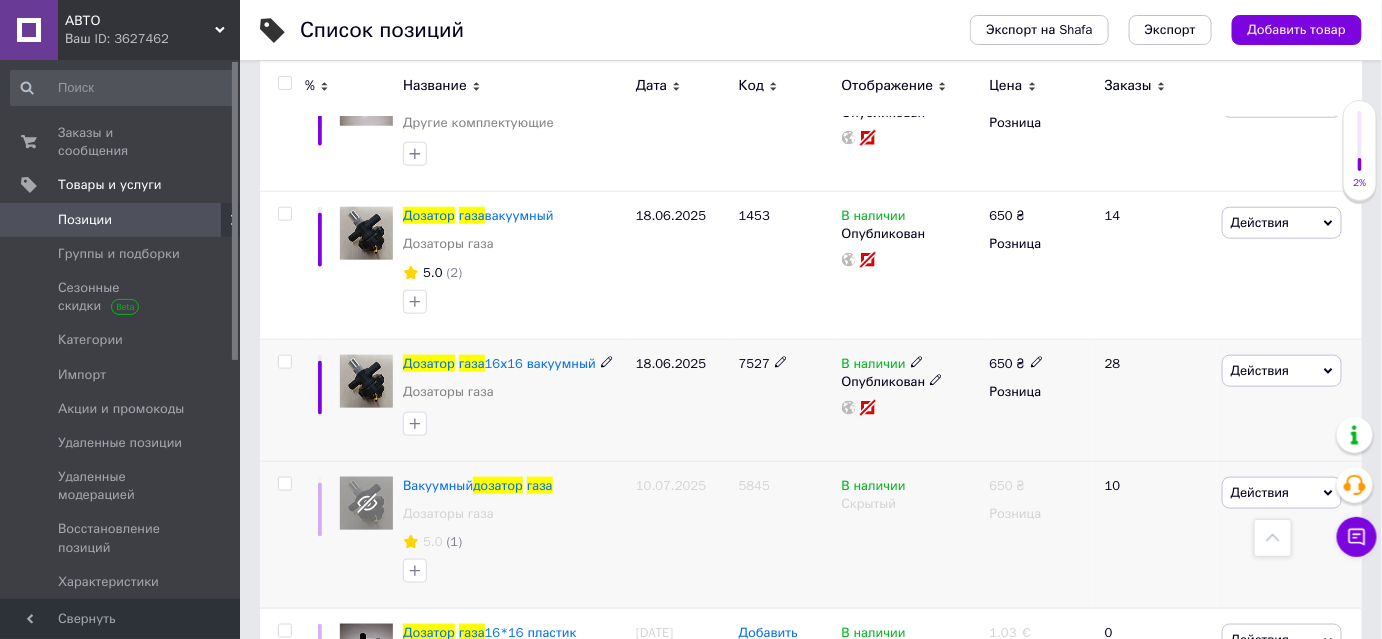 scroll, scrollTop: 545, scrollLeft: 0, axis: vertical 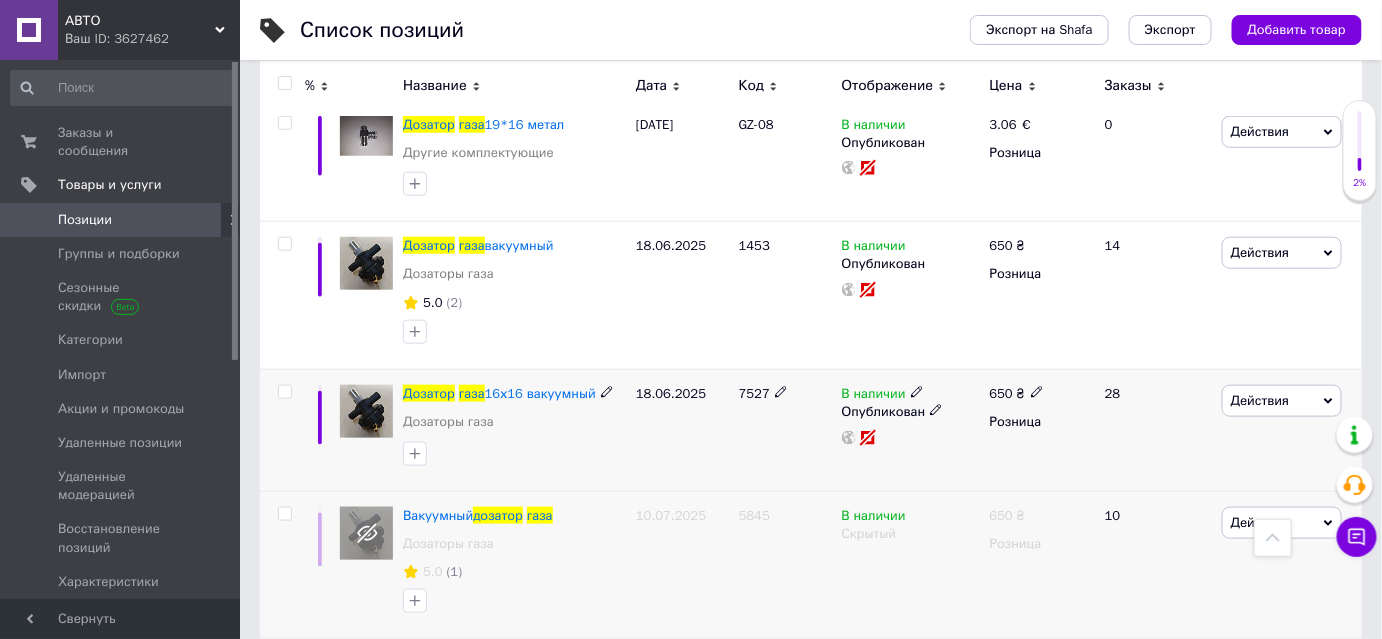 click on "Действия Редактировать Поднять в начало группы Копировать Скидка Подарок Сопутствующие Скрыть Ярлык Добавить на витрину Добавить в кампанию Каталог ProSale Удалить" at bounding box center (1289, 430) 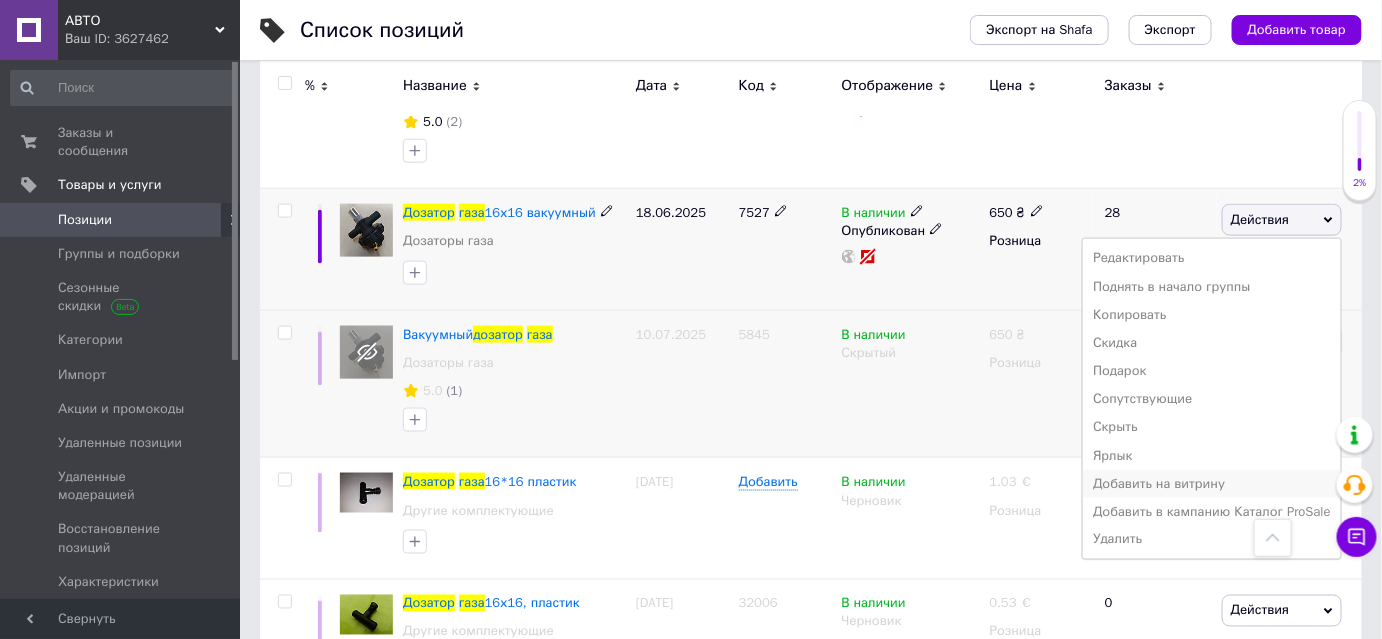 scroll, scrollTop: 727, scrollLeft: 0, axis: vertical 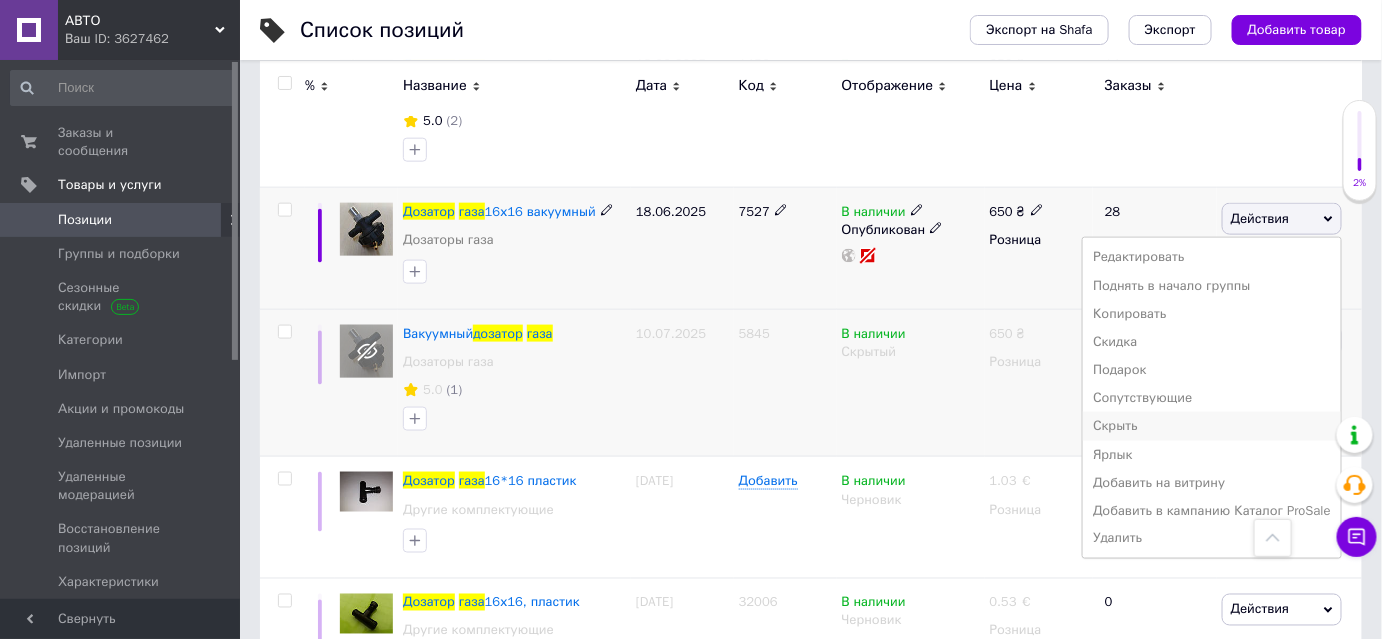 click on "Скрыть" at bounding box center (1212, 426) 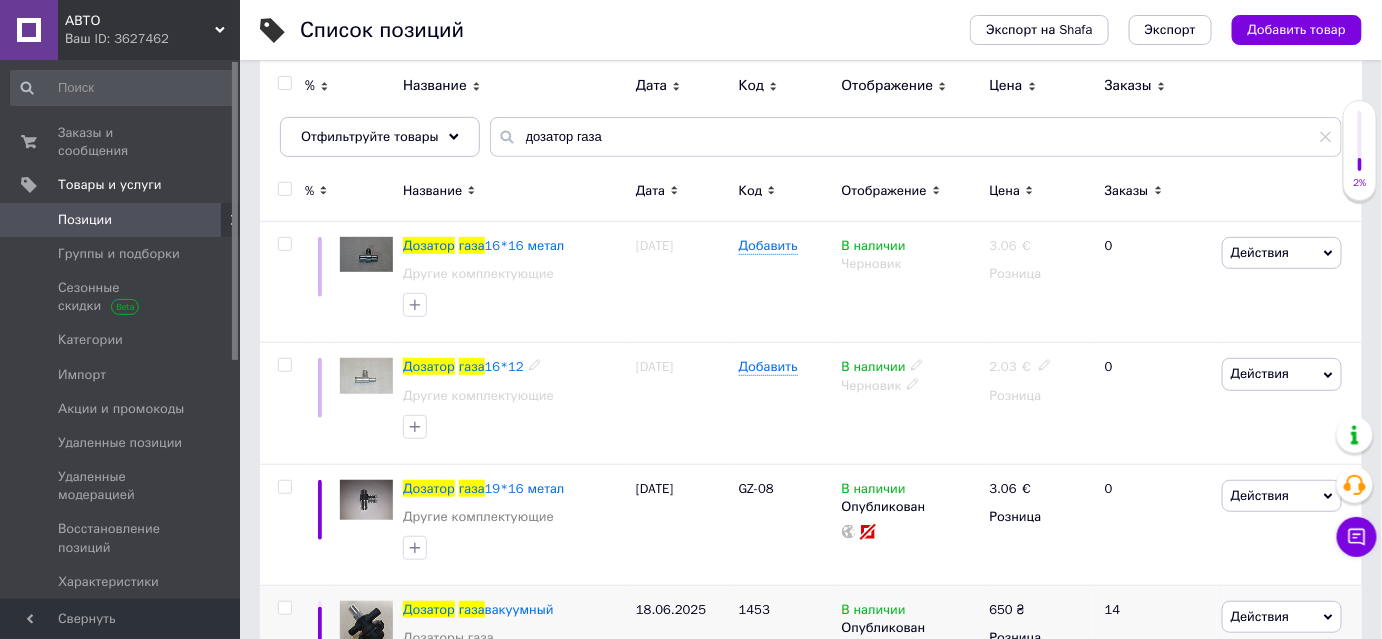 scroll, scrollTop: 0, scrollLeft: 0, axis: both 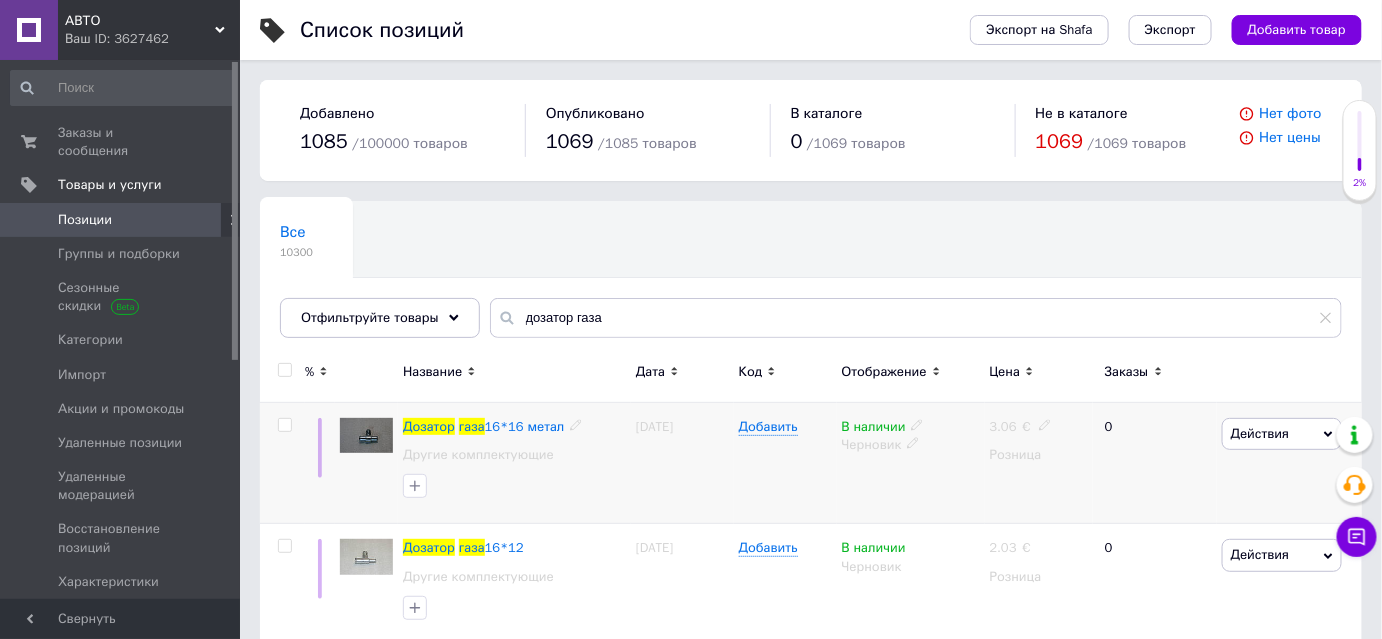 click on "Действия" at bounding box center (1260, 433) 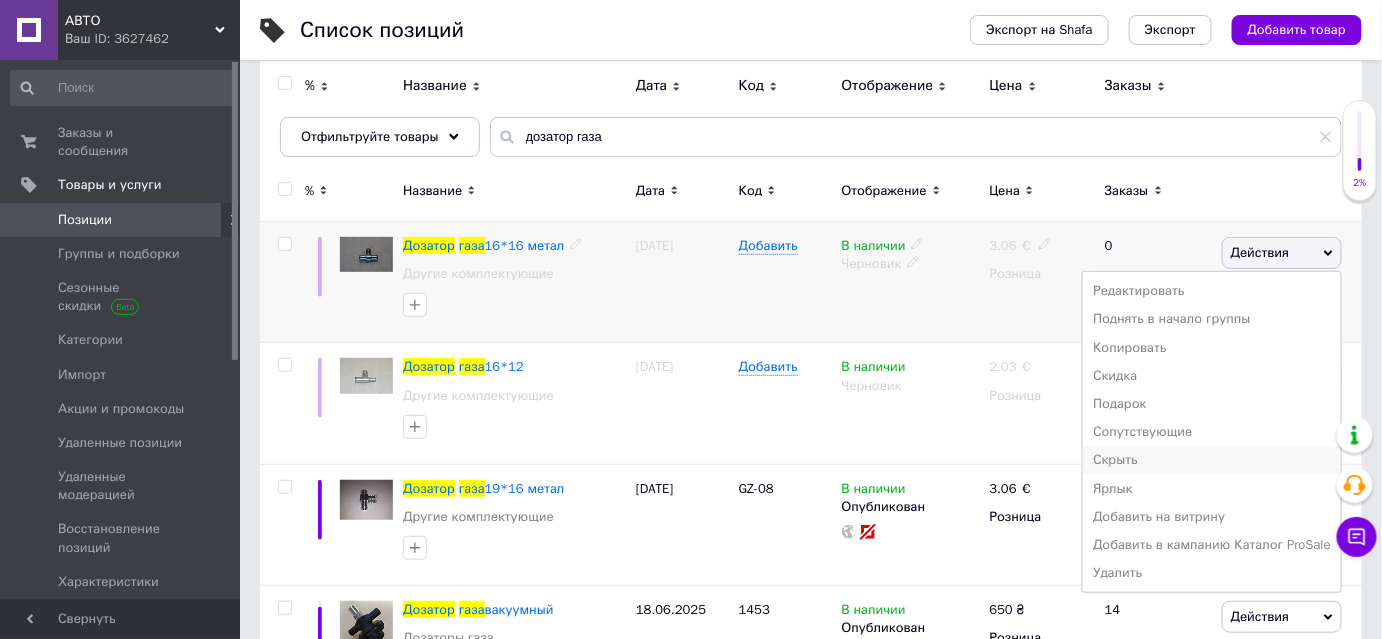 scroll, scrollTop: 272, scrollLeft: 0, axis: vertical 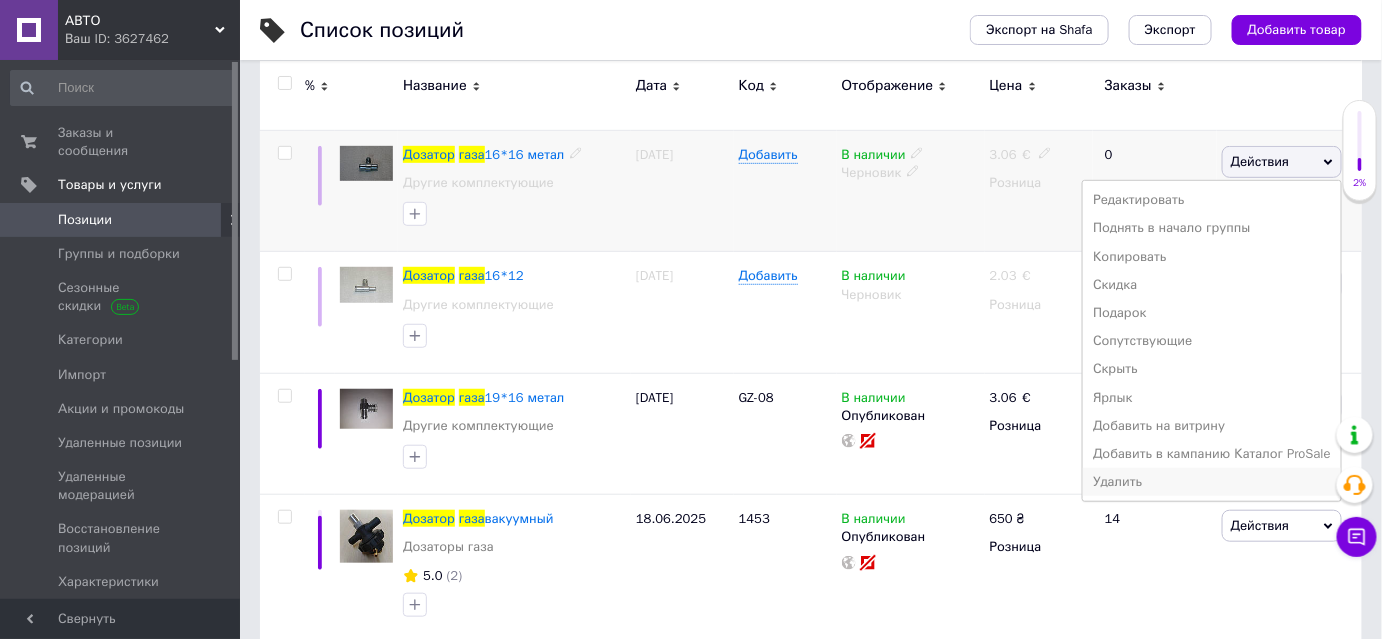 click on "Удалить" at bounding box center (1212, 482) 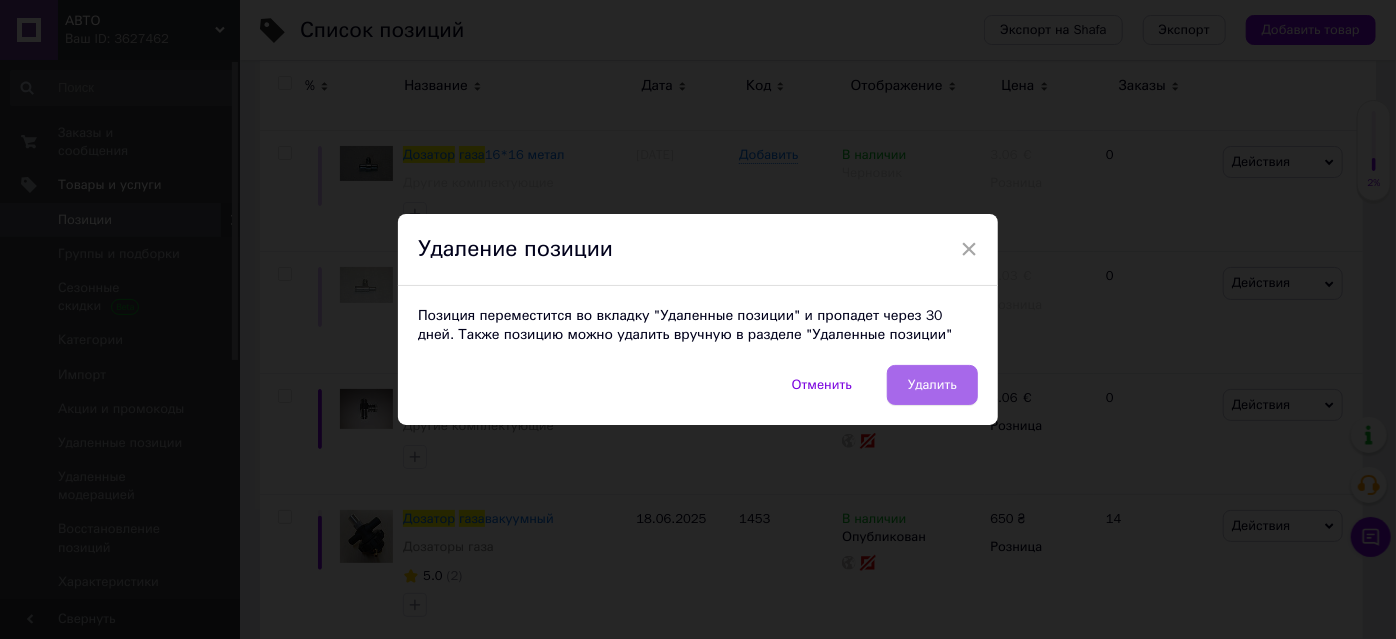 click on "Удалить" at bounding box center (932, 385) 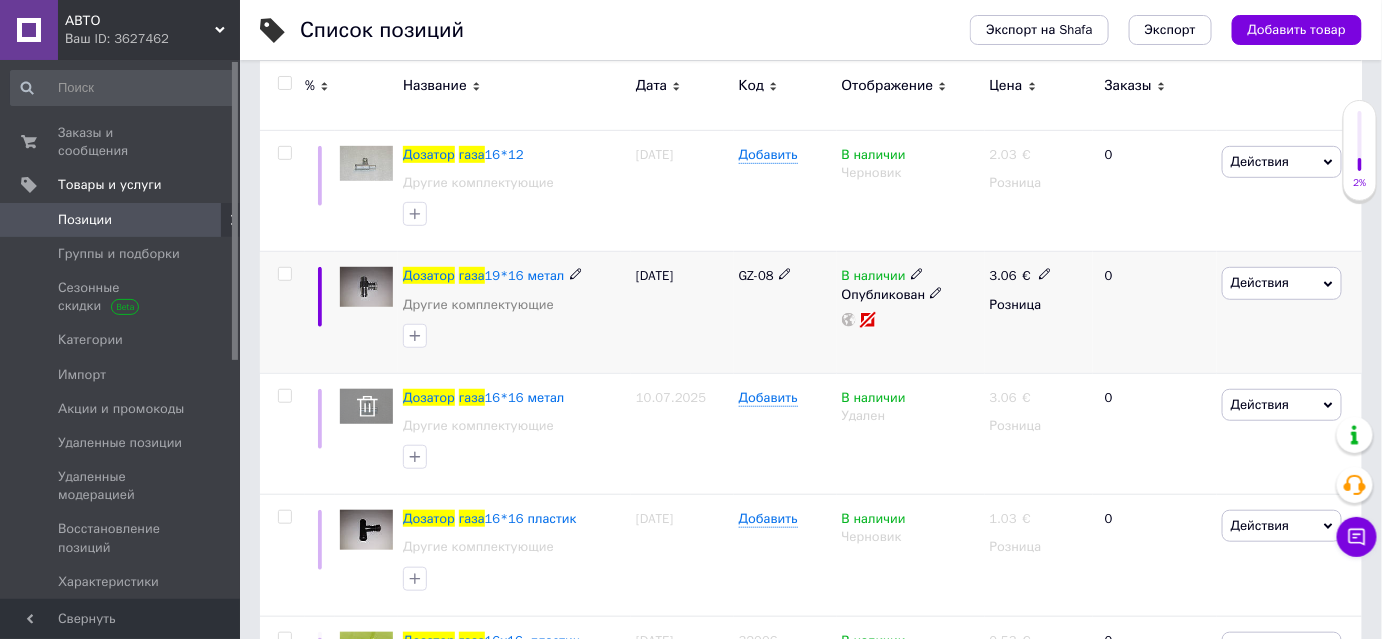 click on "Действия" at bounding box center [1260, 282] 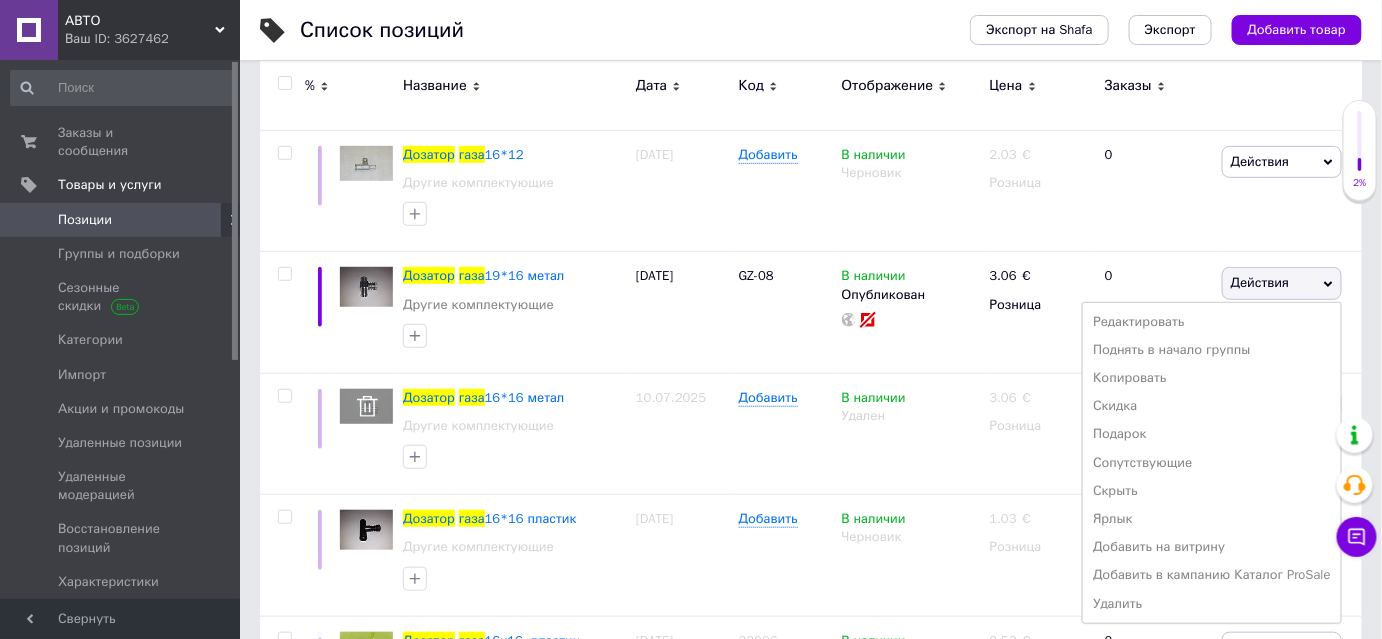 click on "Список позиций Экспорт на Shafa Экспорт Добавить товар Добавлено 1085   / 100000   товаров Опубликовано 1069   / 1085   товаров В каталоге 0   / 1069   товаров Не в каталоге 1069   / 1069   товаров Нет фото Нет цены Все 10300 Ok Отфильтровано...  Сохранить Мы ничего не нашли Возможно, ошибка в слове  или нет соответствий по вашему запросу. Все 10300 Отфильтруйте товары дозатор газа % Название Дата Код Отображение Цена Заказы Дозатор   газа  16*12 Другие комплектующие [DATE] Добавить В наличии Черновик 2.03   € Розница 0 Действия Редактировать Поднять в начало группы Копировать Скидка Подарок   GZ-08" at bounding box center [811, 1265] 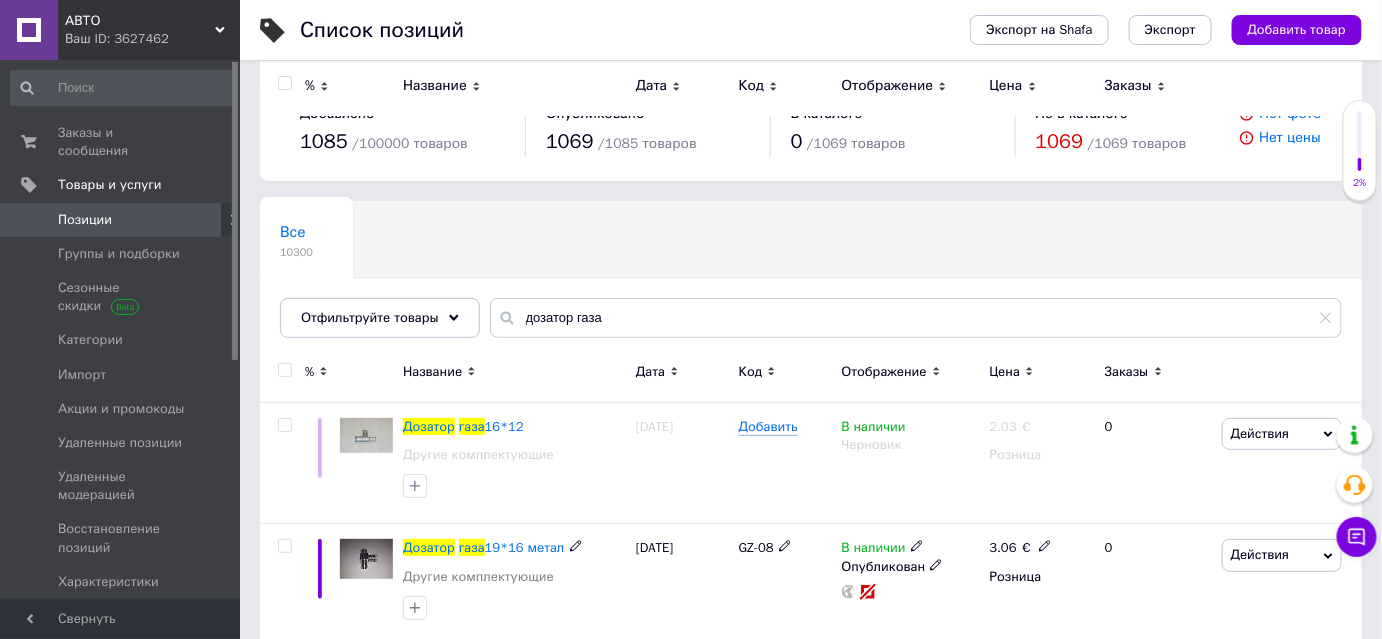 scroll, scrollTop: 0, scrollLeft: 0, axis: both 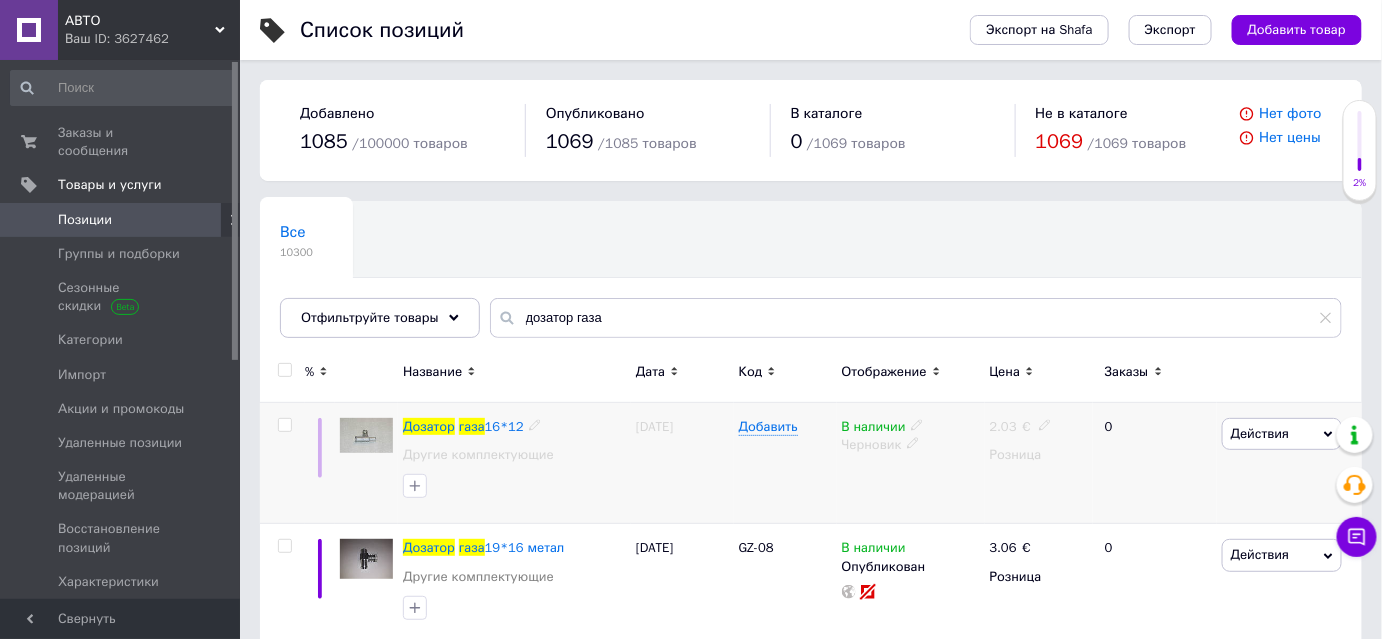 click at bounding box center (284, 425) 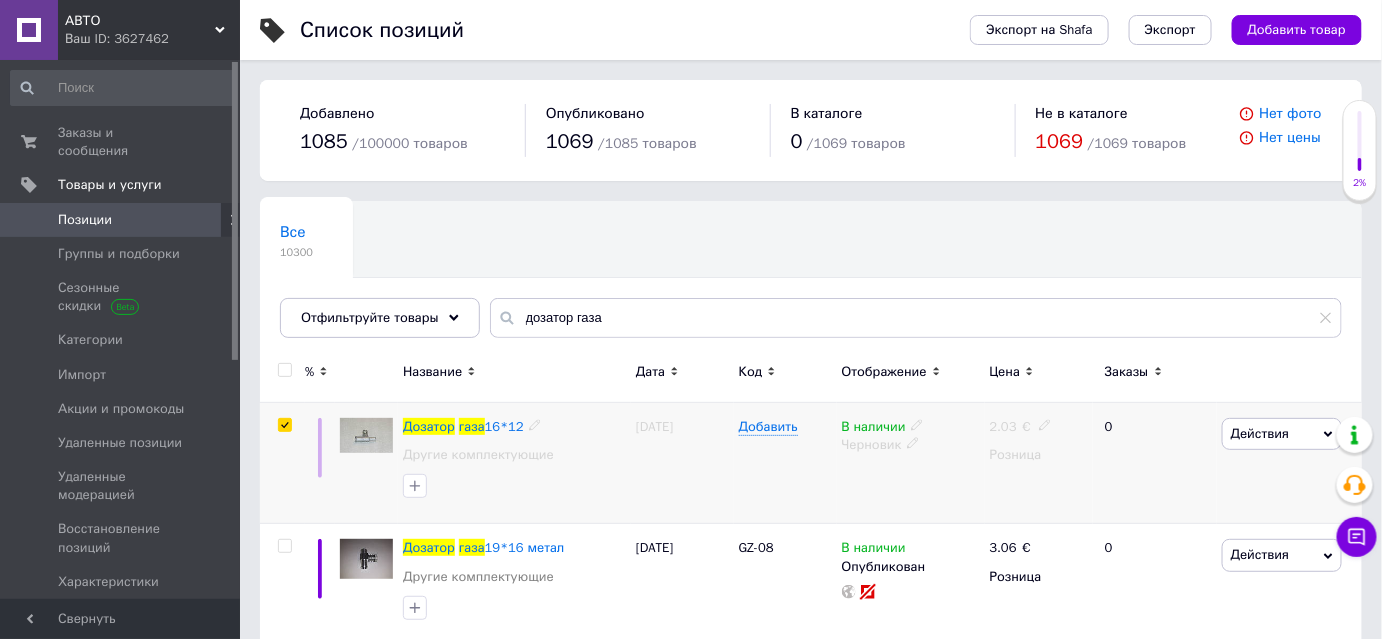 checkbox on "true" 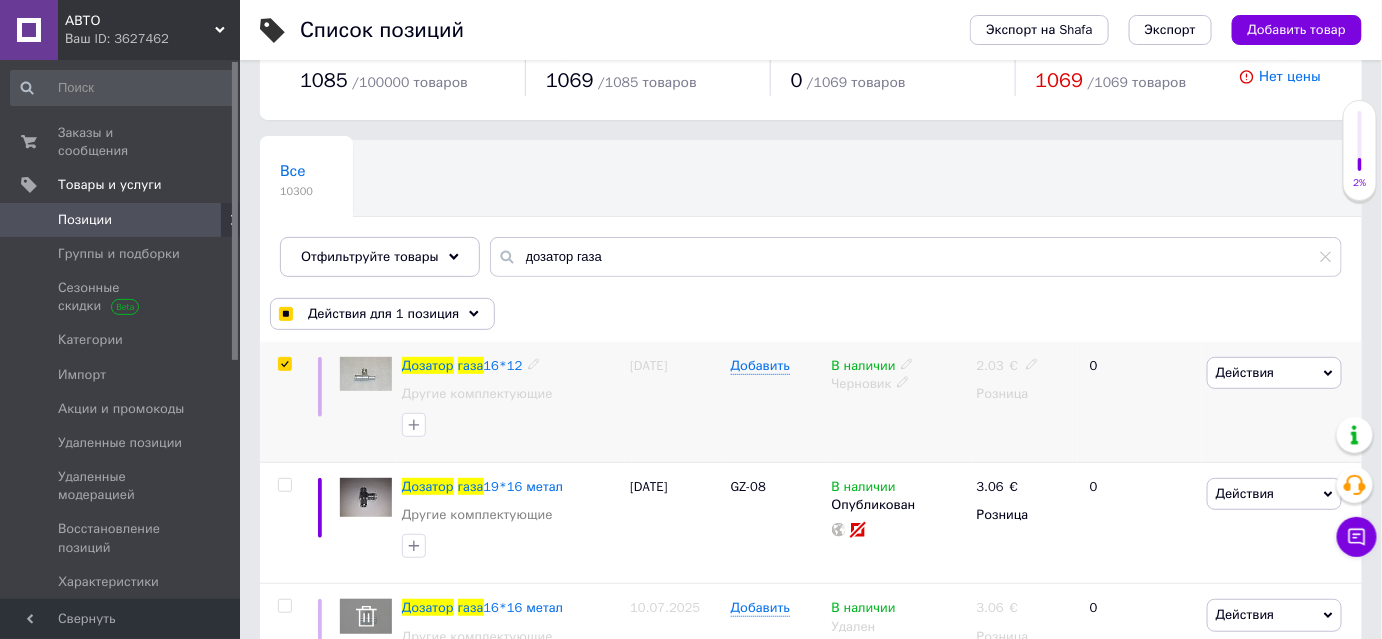 scroll, scrollTop: 90, scrollLeft: 0, axis: vertical 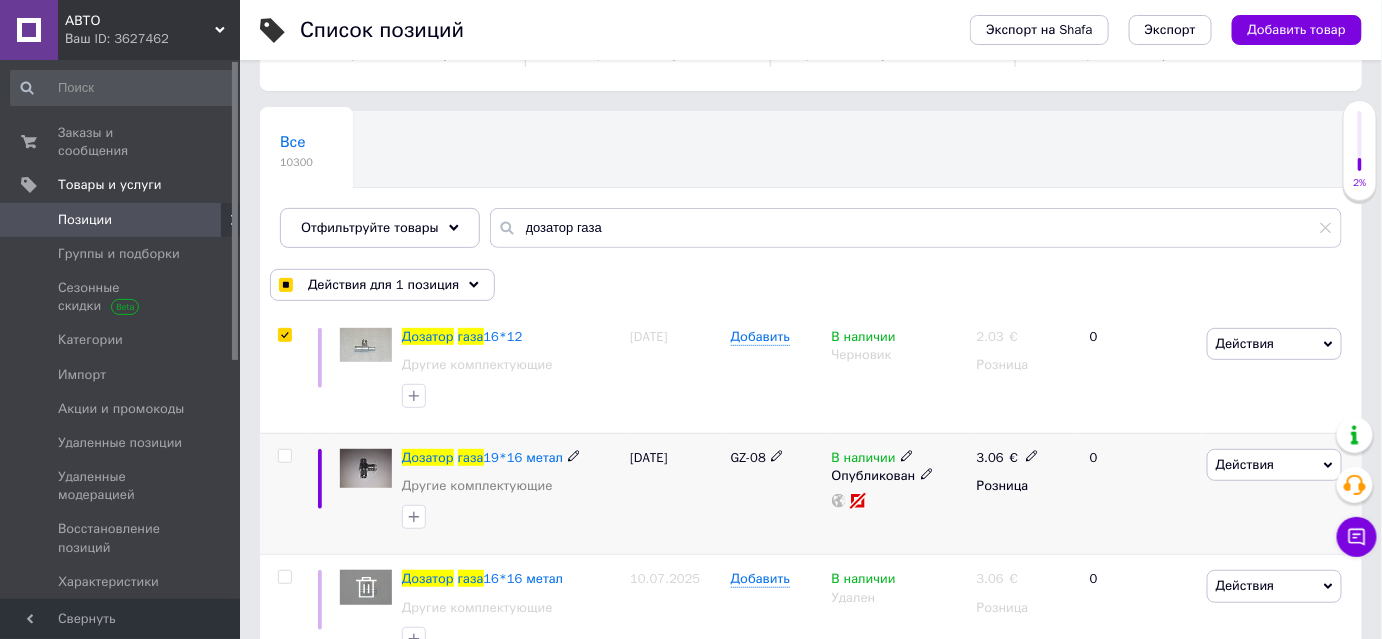 click at bounding box center (284, 456) 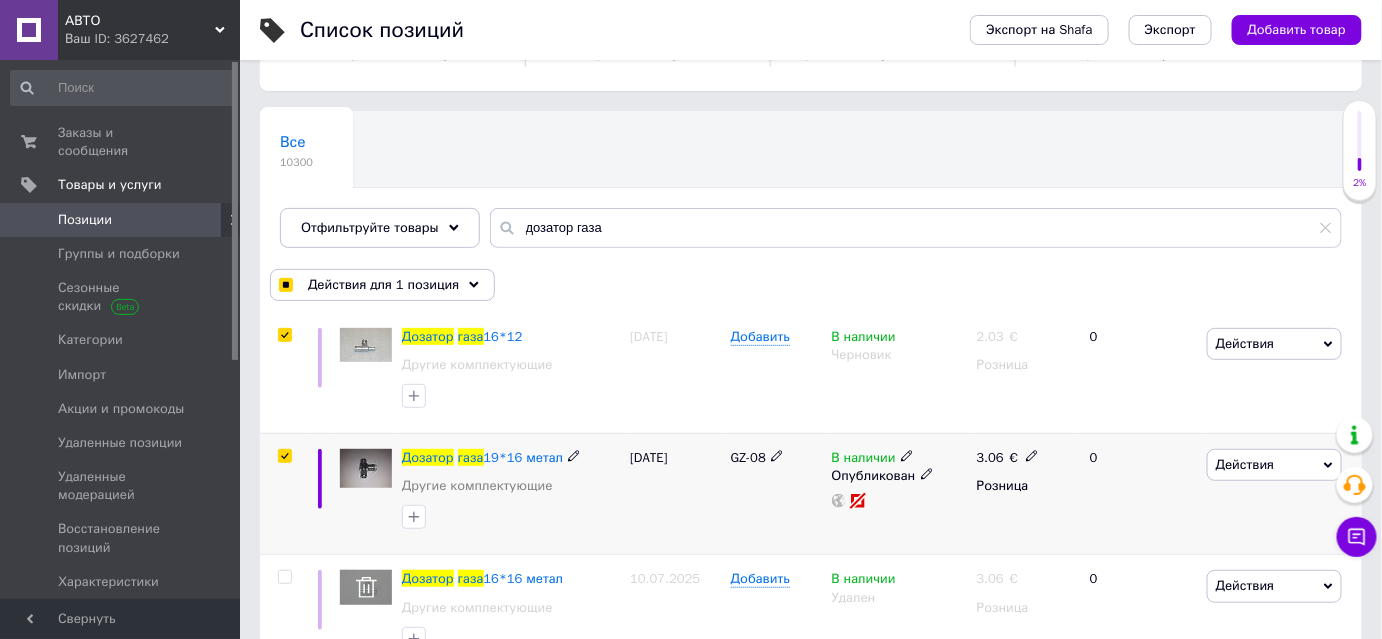 checkbox on "true" 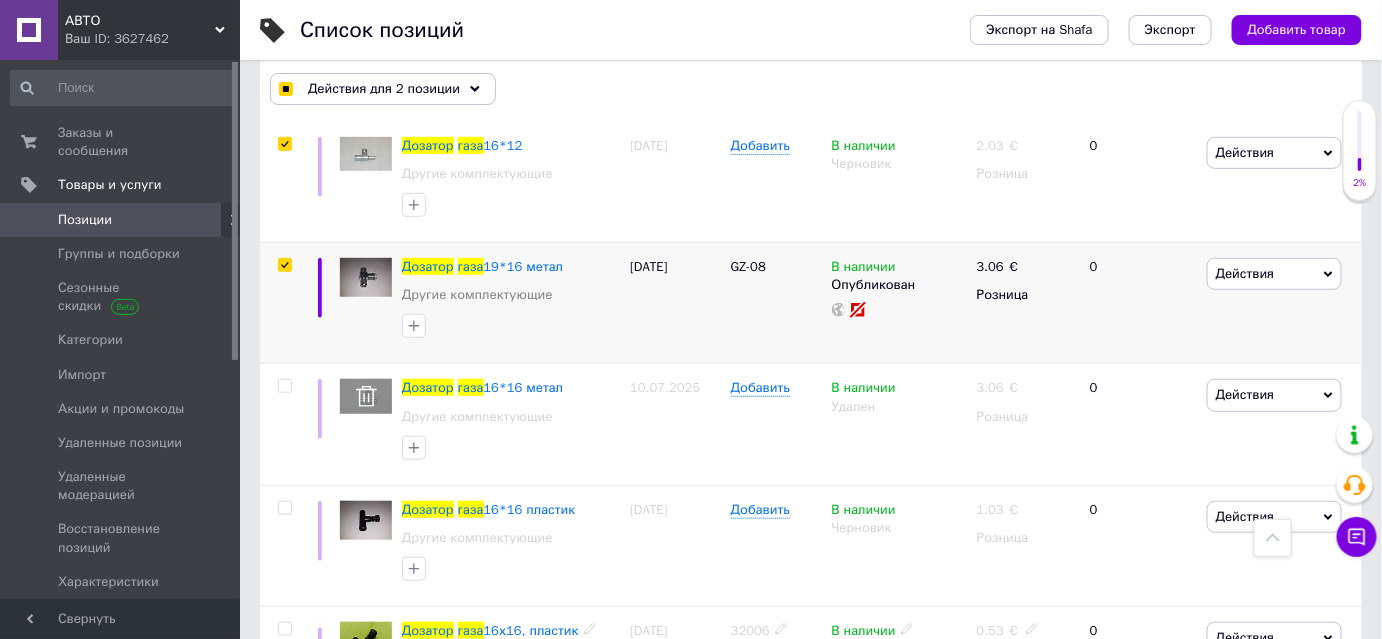 scroll, scrollTop: 272, scrollLeft: 0, axis: vertical 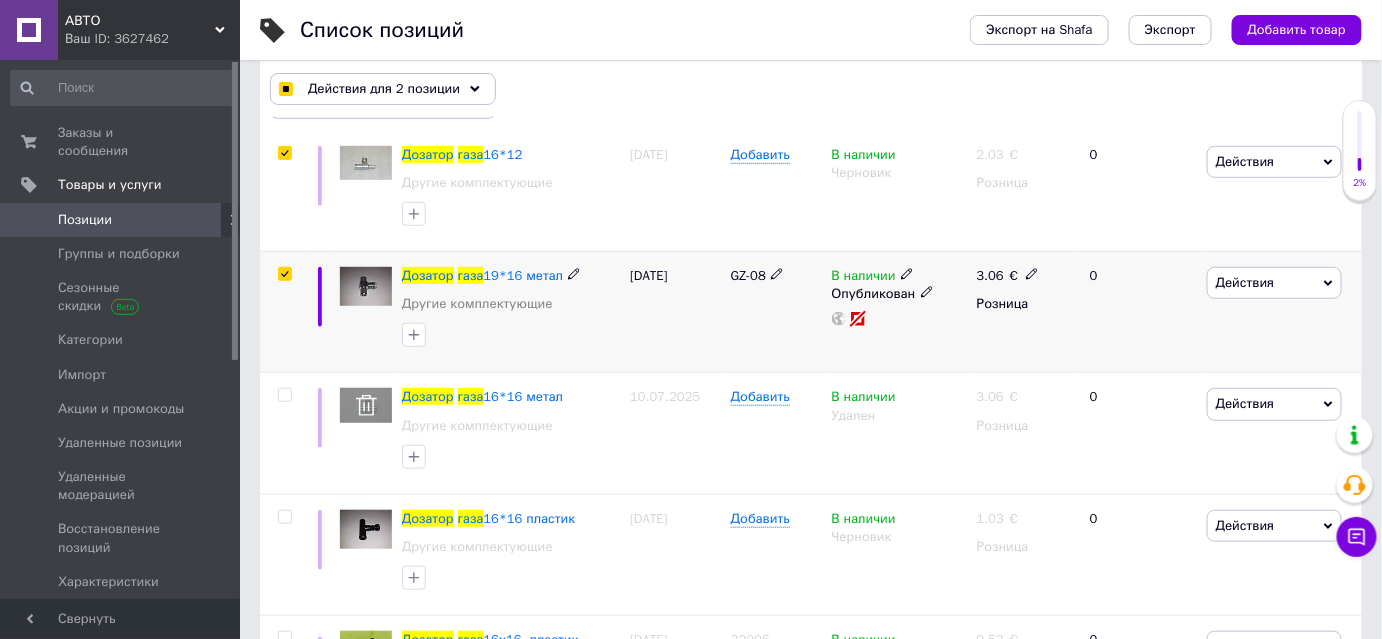 click at bounding box center (284, 274) 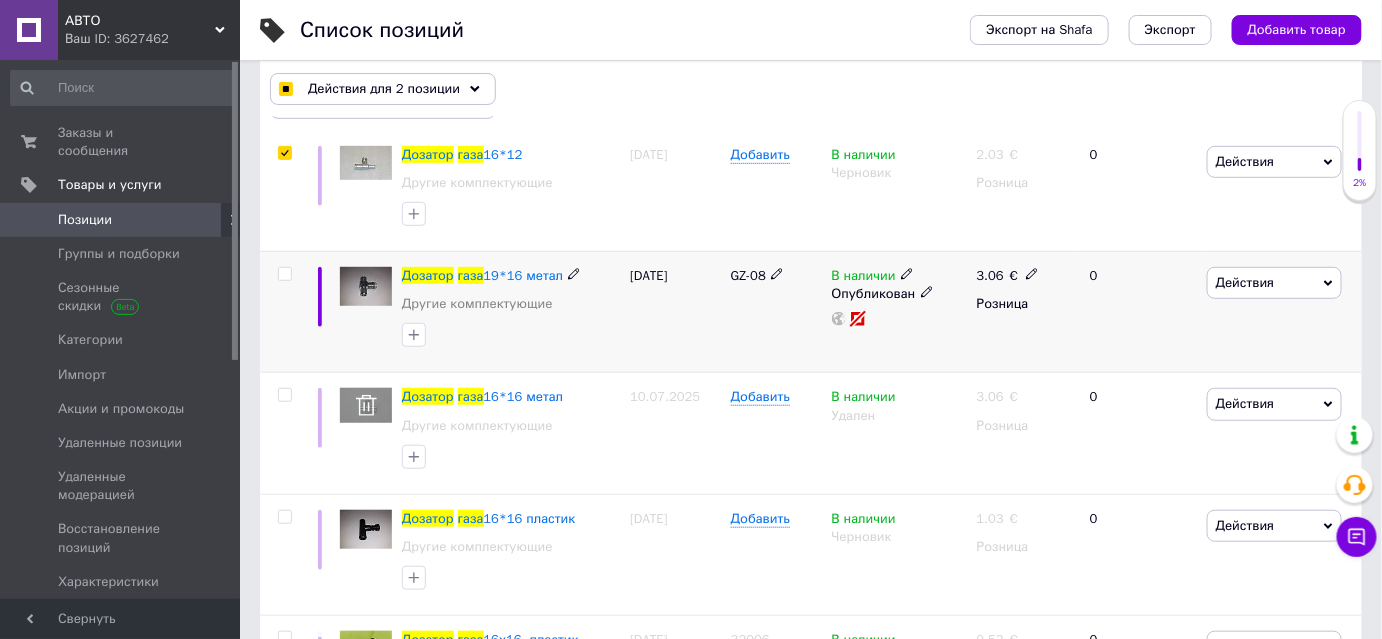checkbox on "false" 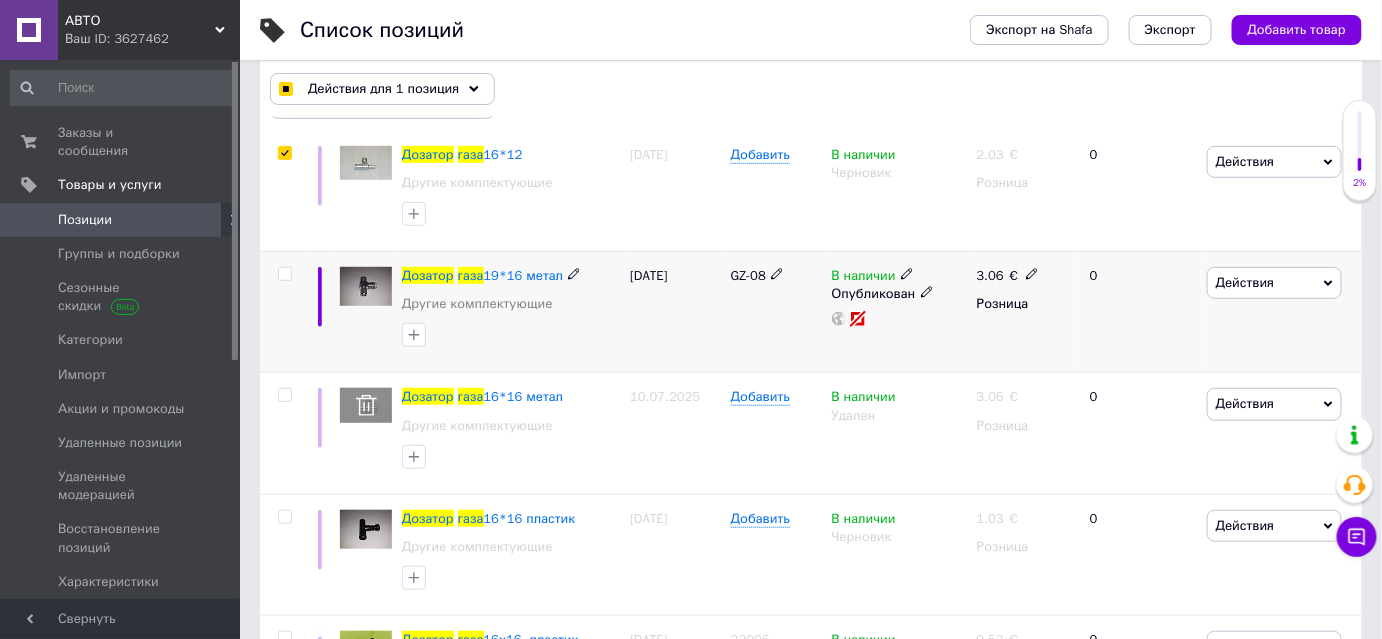 click at bounding box center (284, 274) 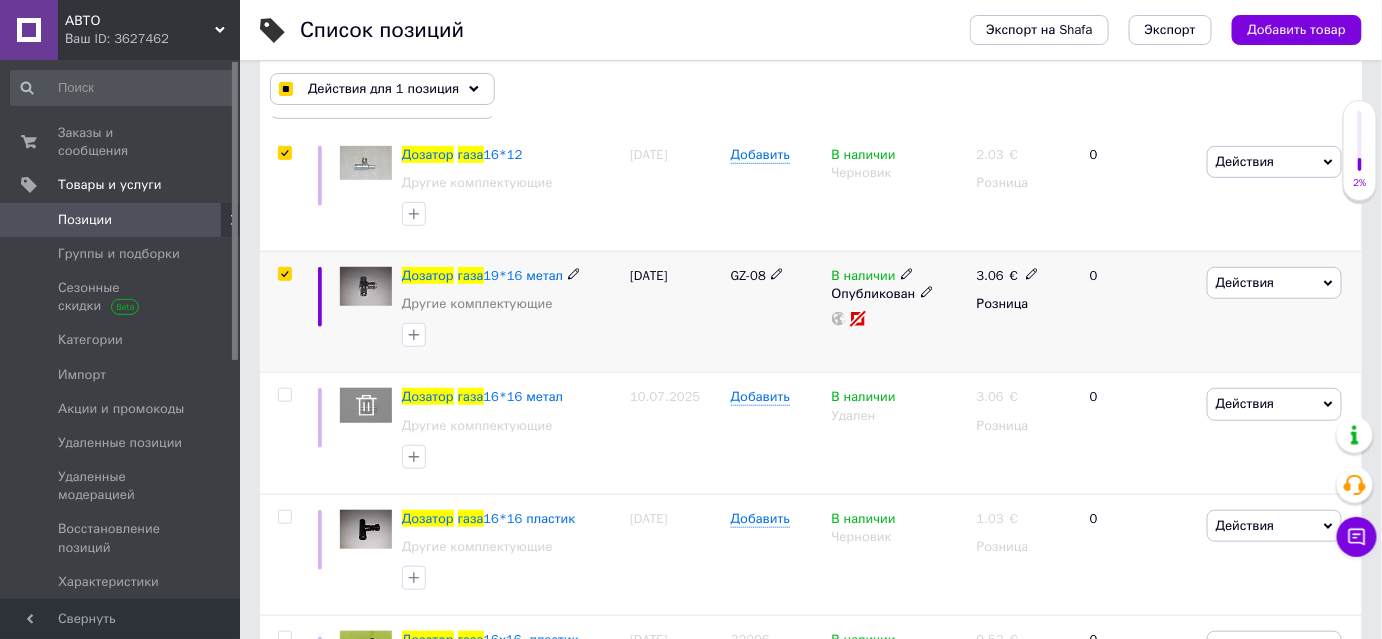 checkbox on "true" 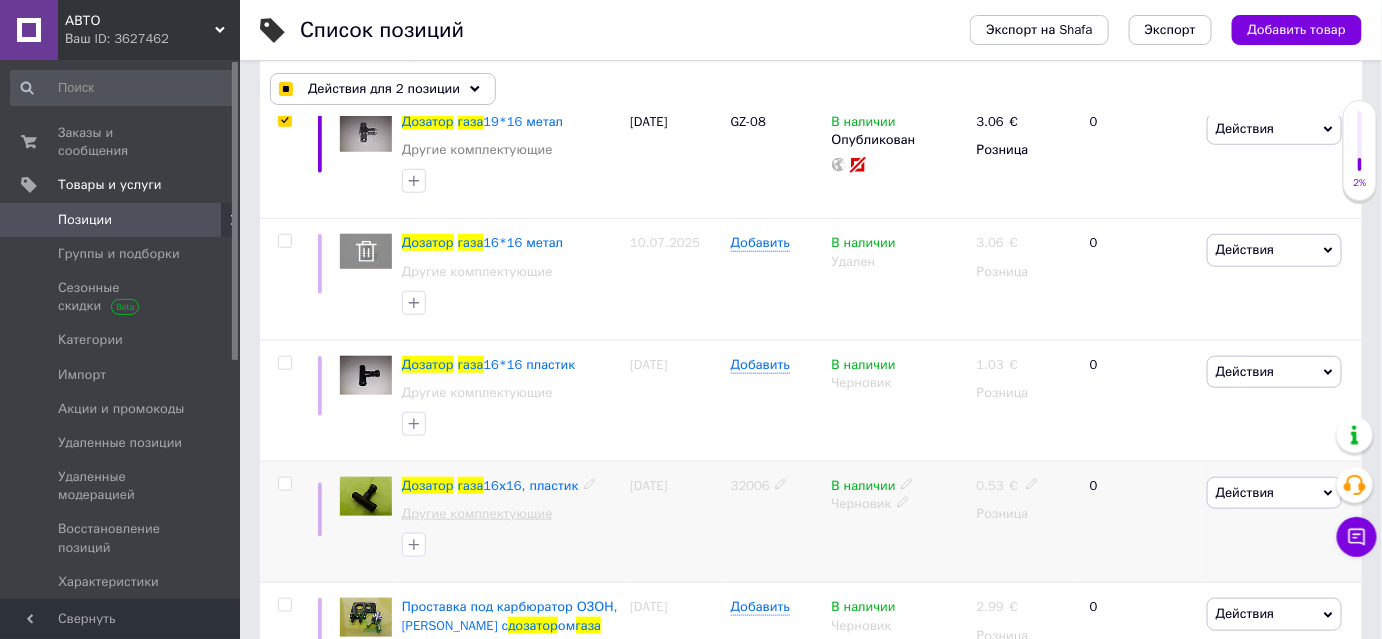 scroll, scrollTop: 454, scrollLeft: 0, axis: vertical 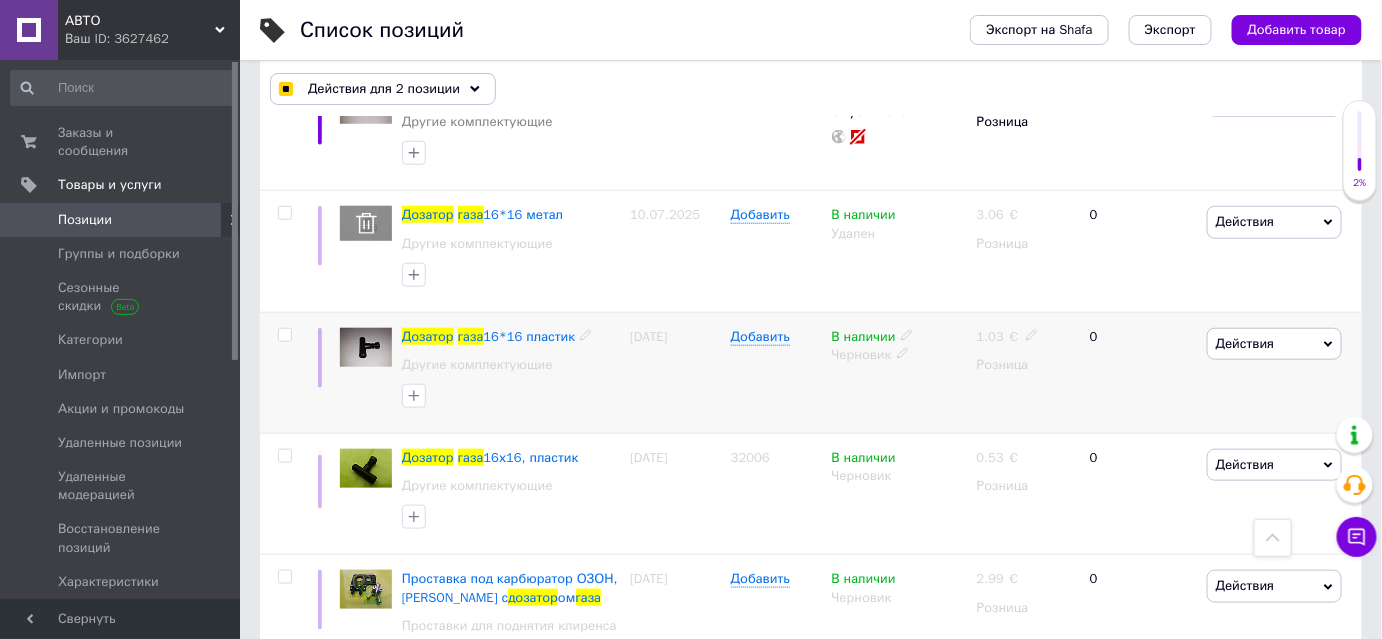 click at bounding box center [284, 335] 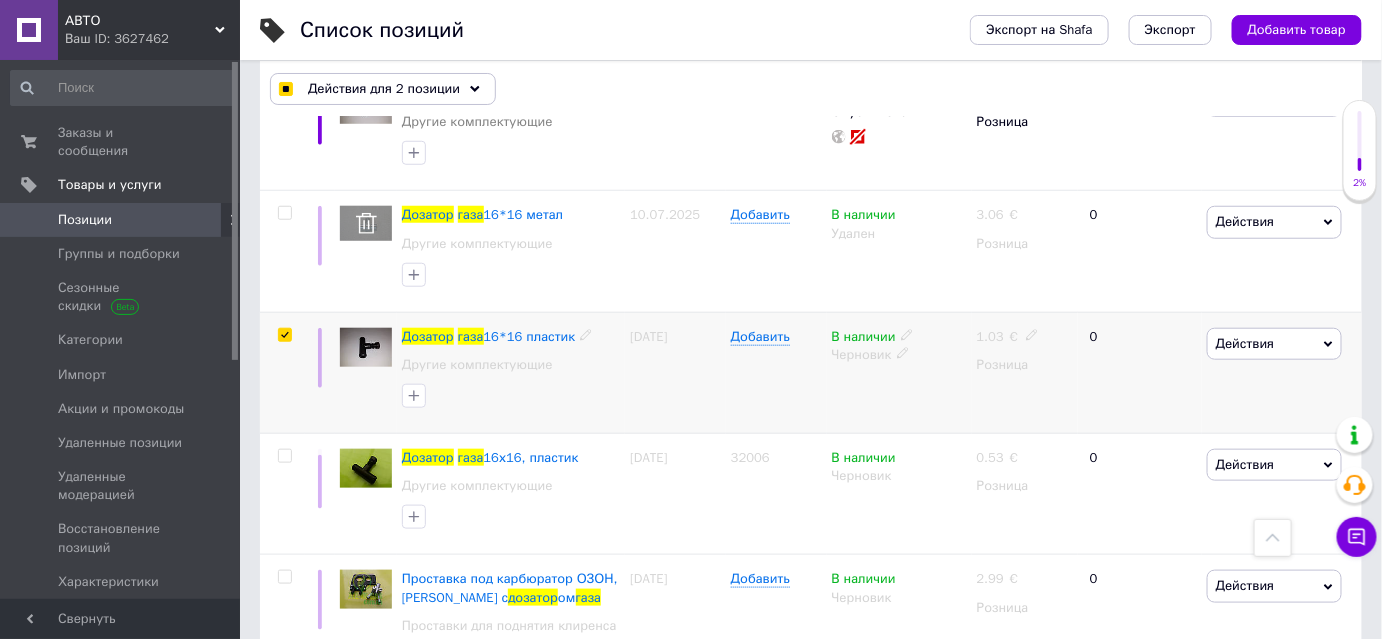 checkbox on "true" 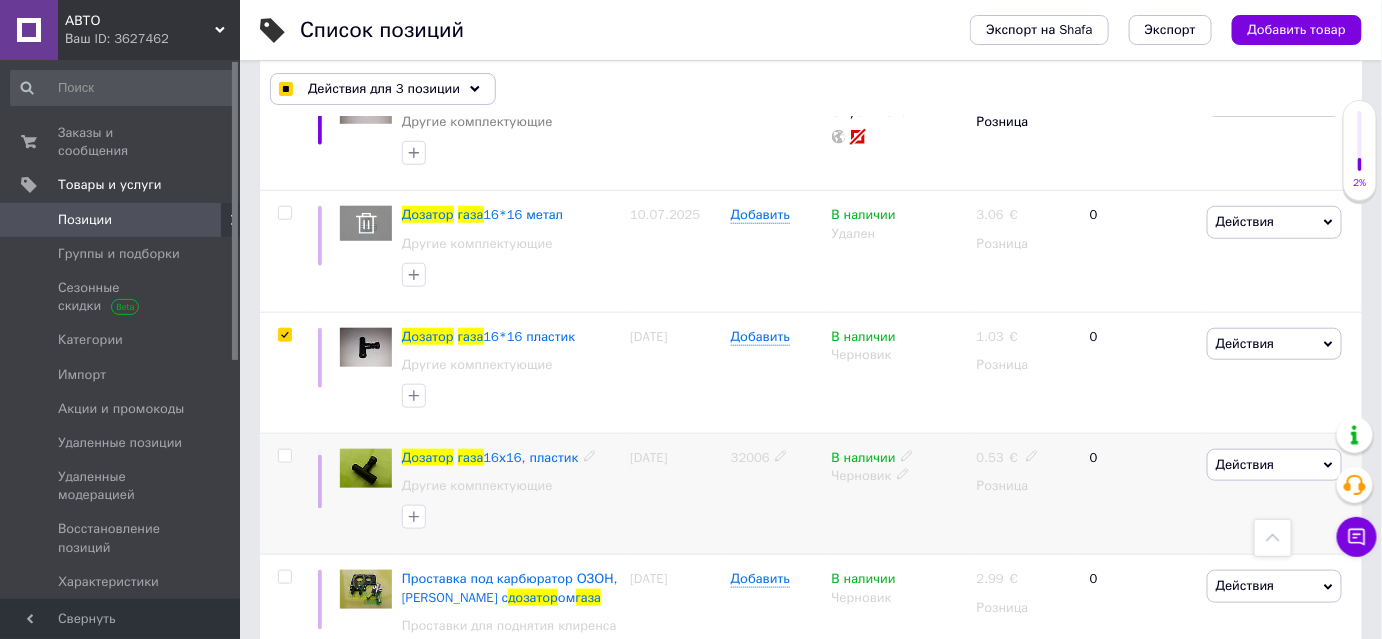 click at bounding box center (284, 456) 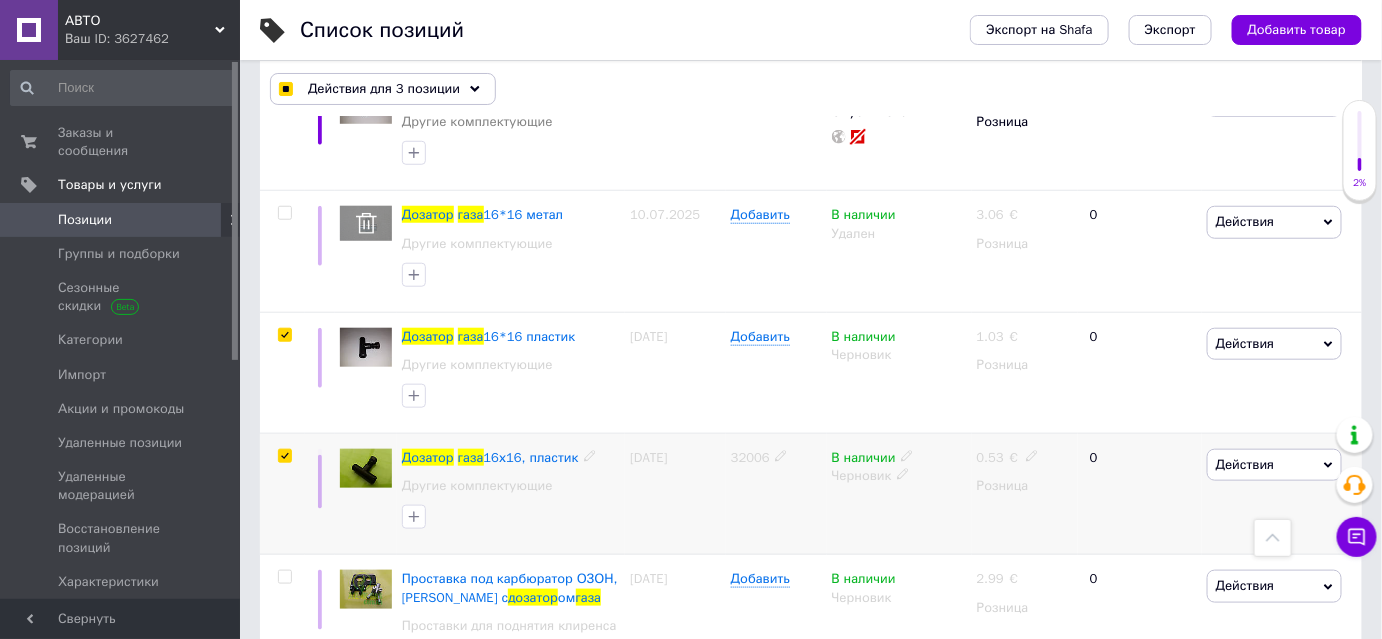 checkbox on "true" 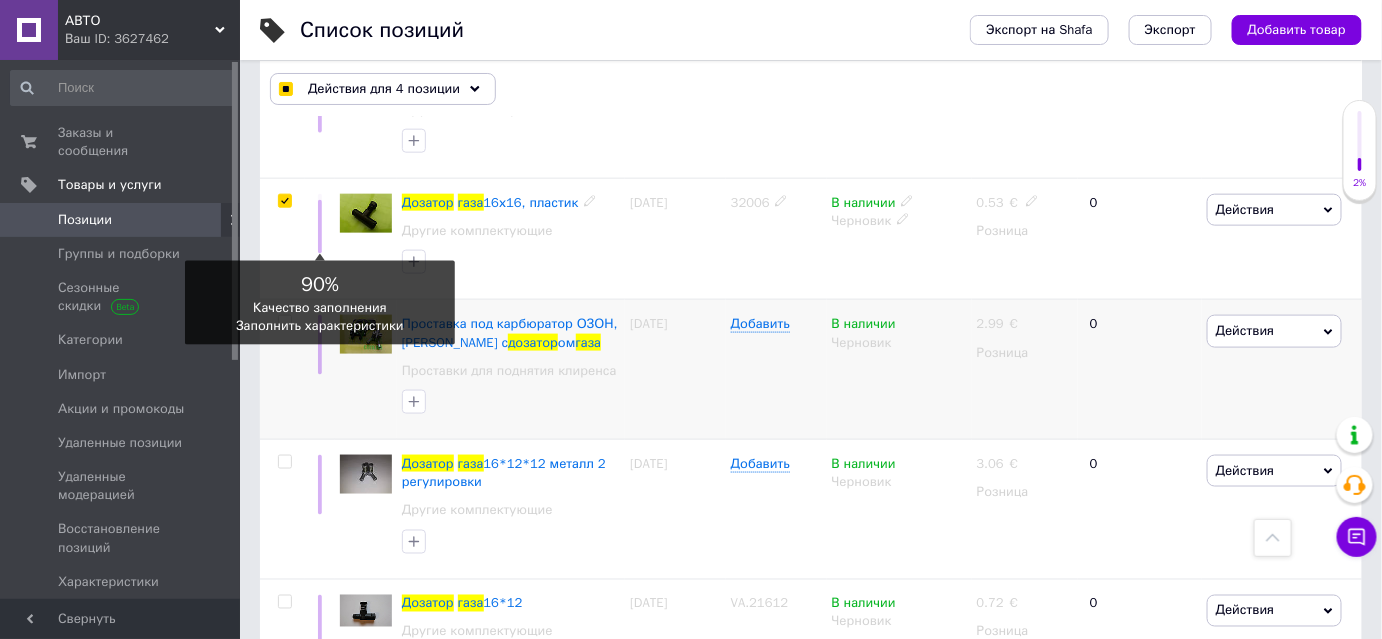 scroll, scrollTop: 727, scrollLeft: 0, axis: vertical 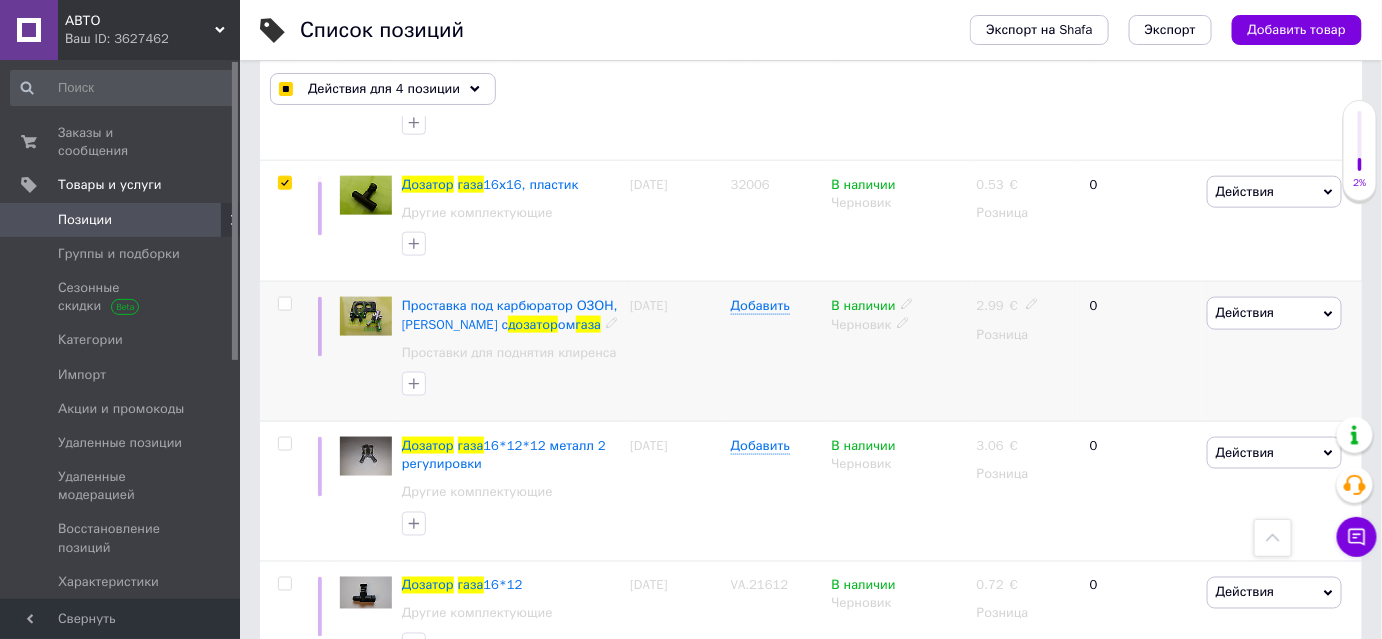 click at bounding box center [284, 304] 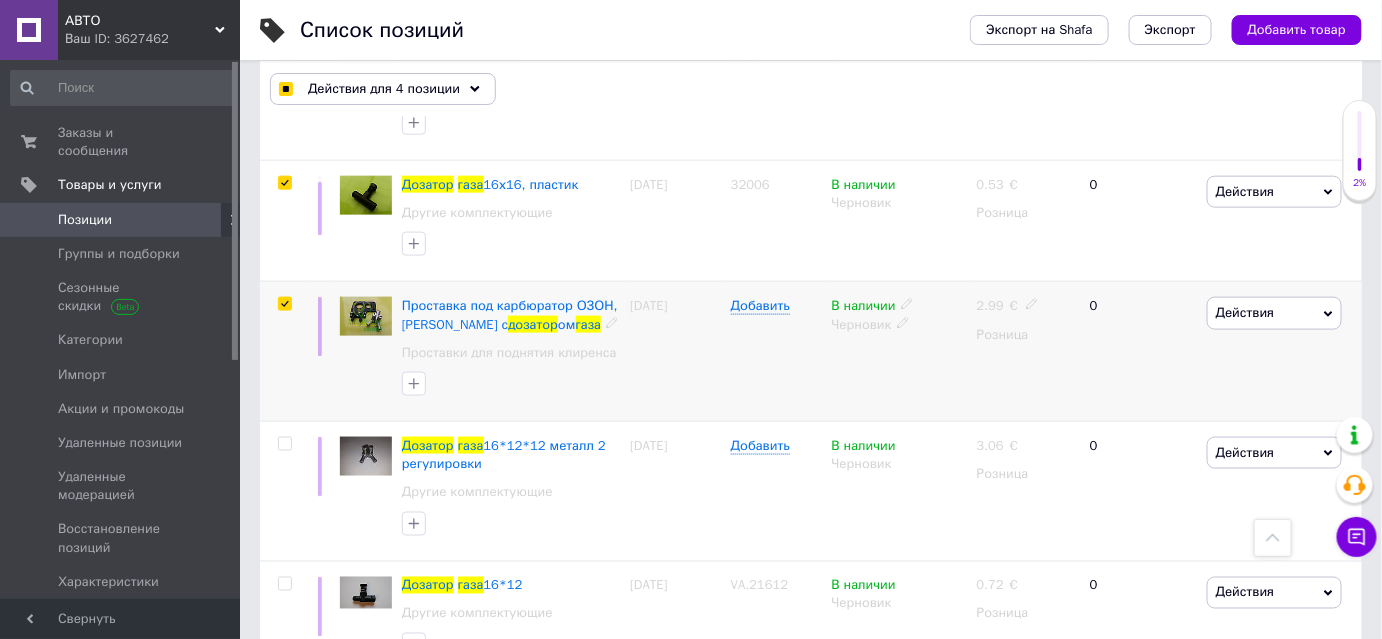 checkbox on "true" 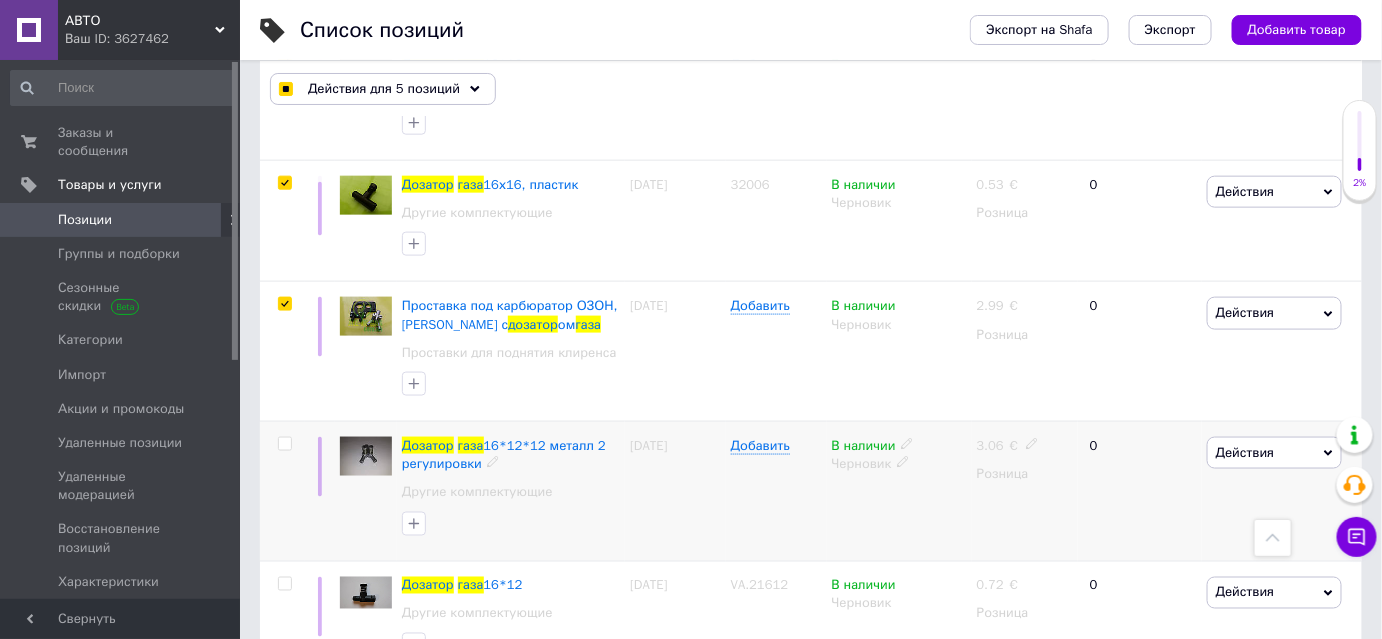 click at bounding box center [284, 444] 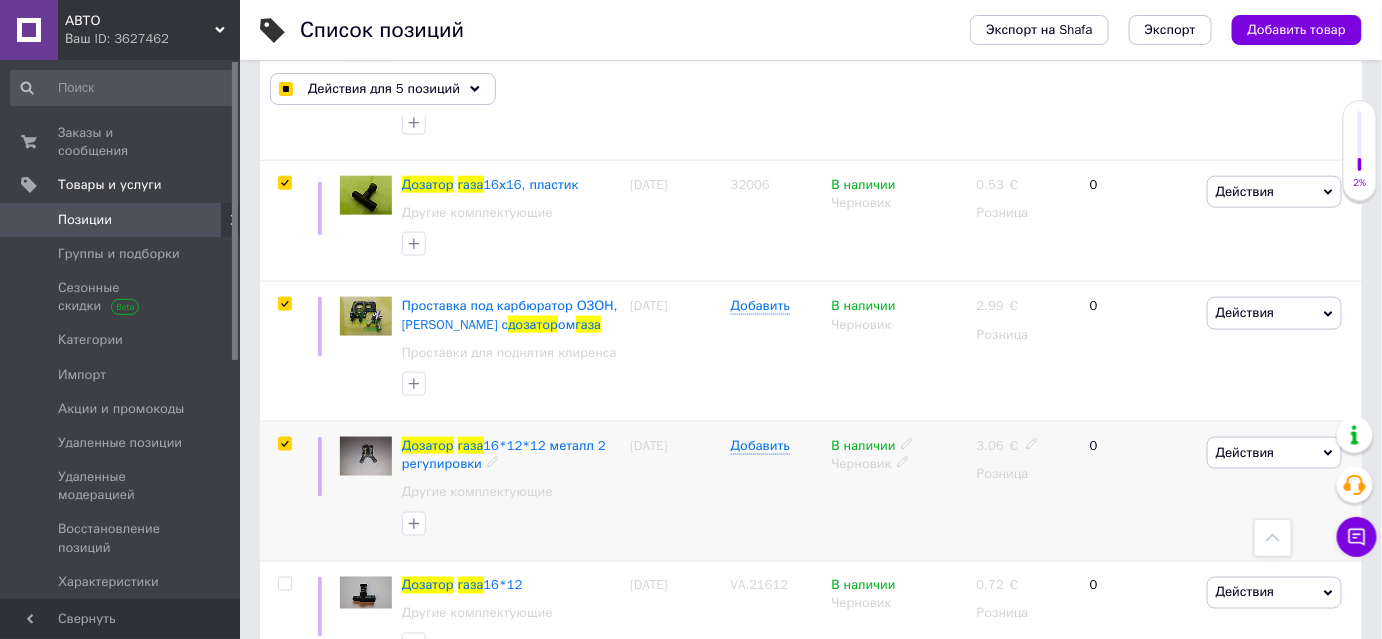 checkbox on "true" 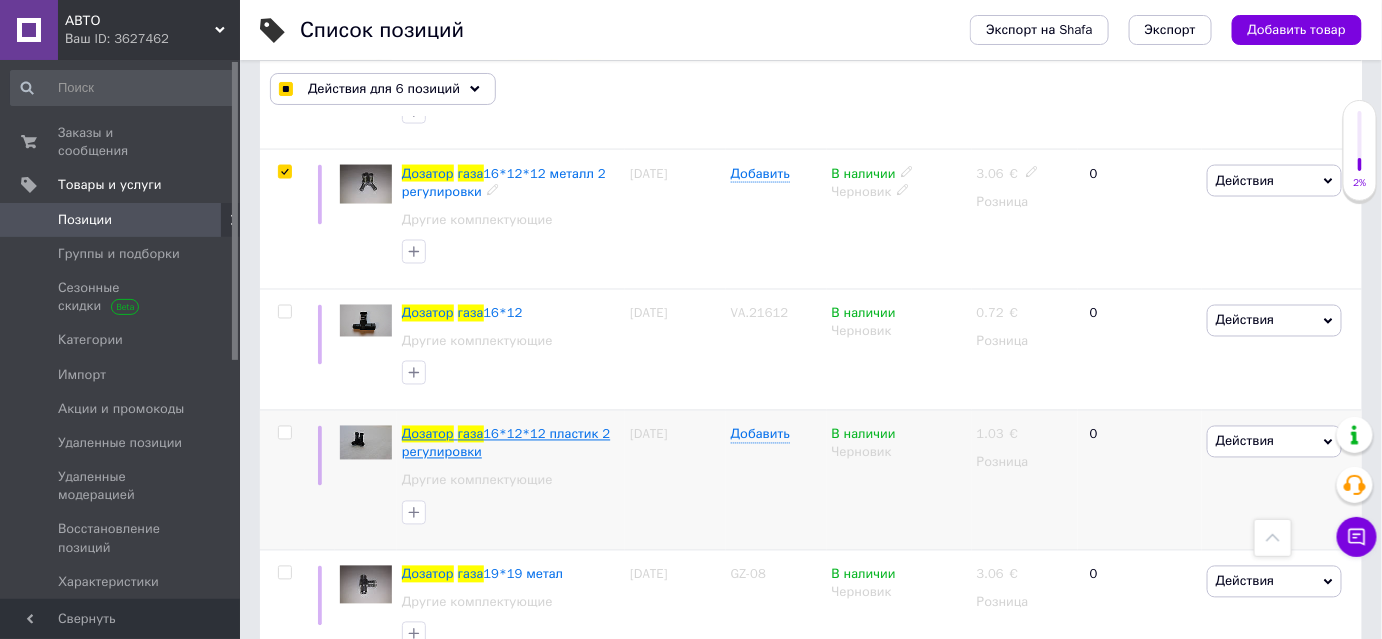 scroll, scrollTop: 1000, scrollLeft: 0, axis: vertical 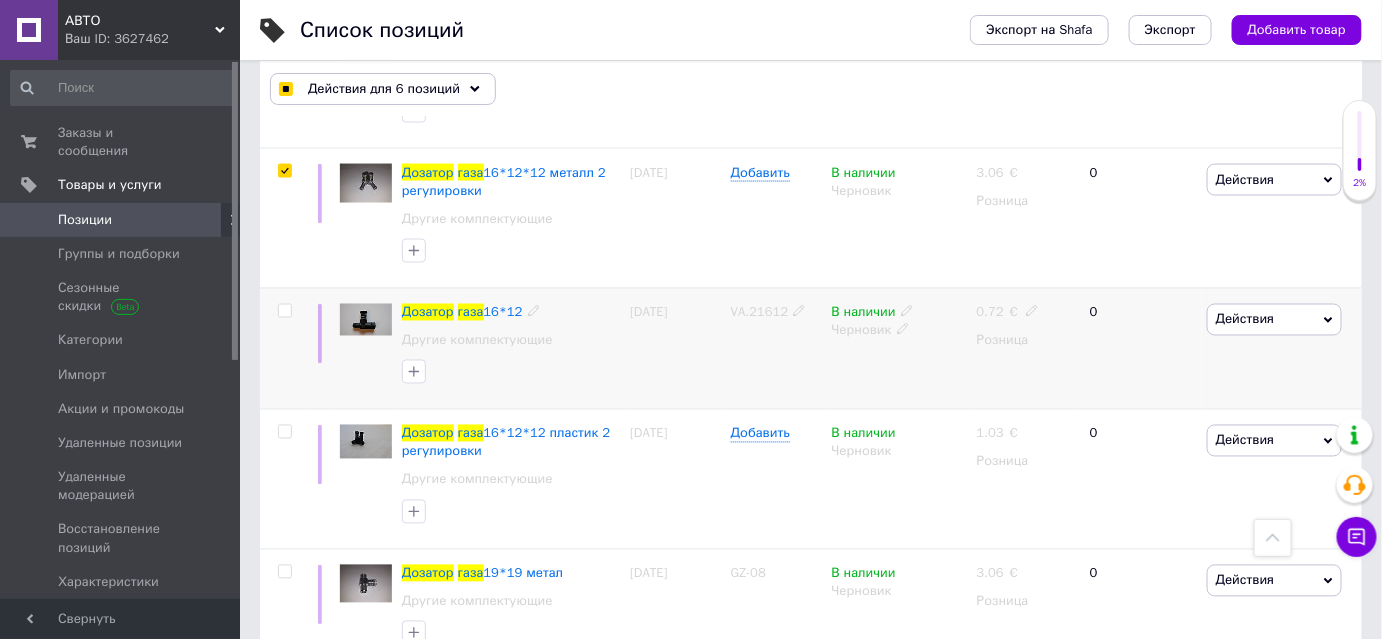 click at bounding box center [284, 311] 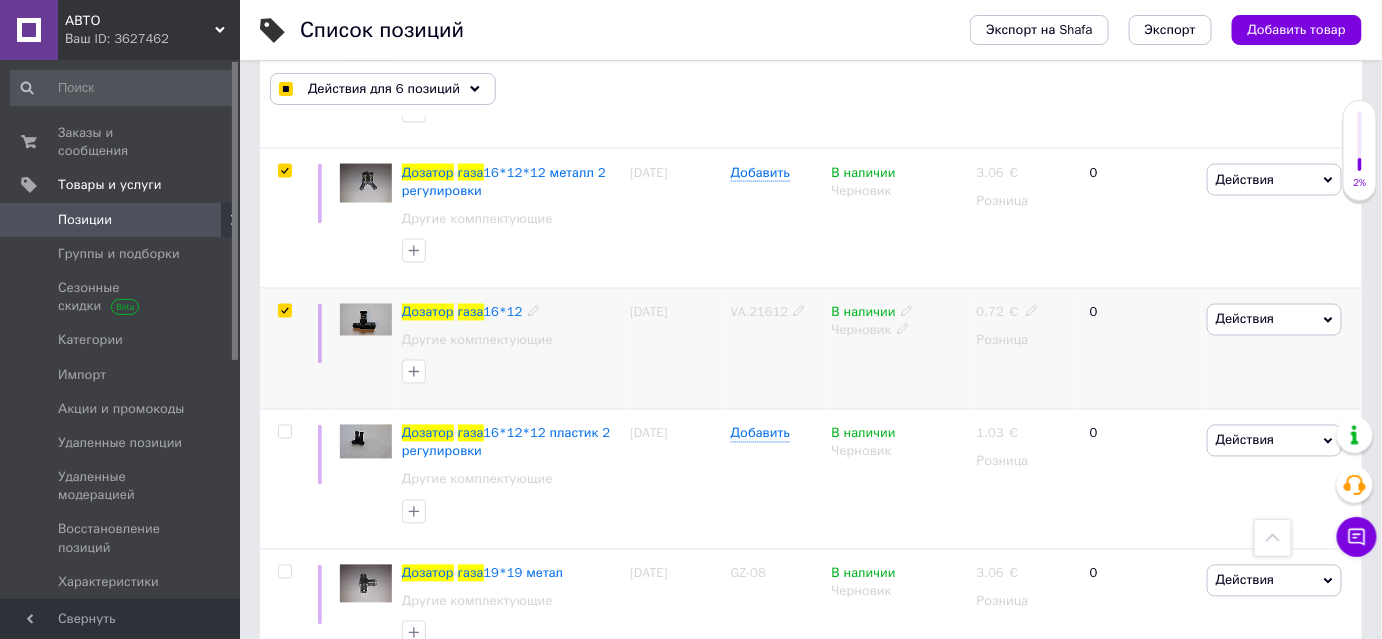 checkbox on "true" 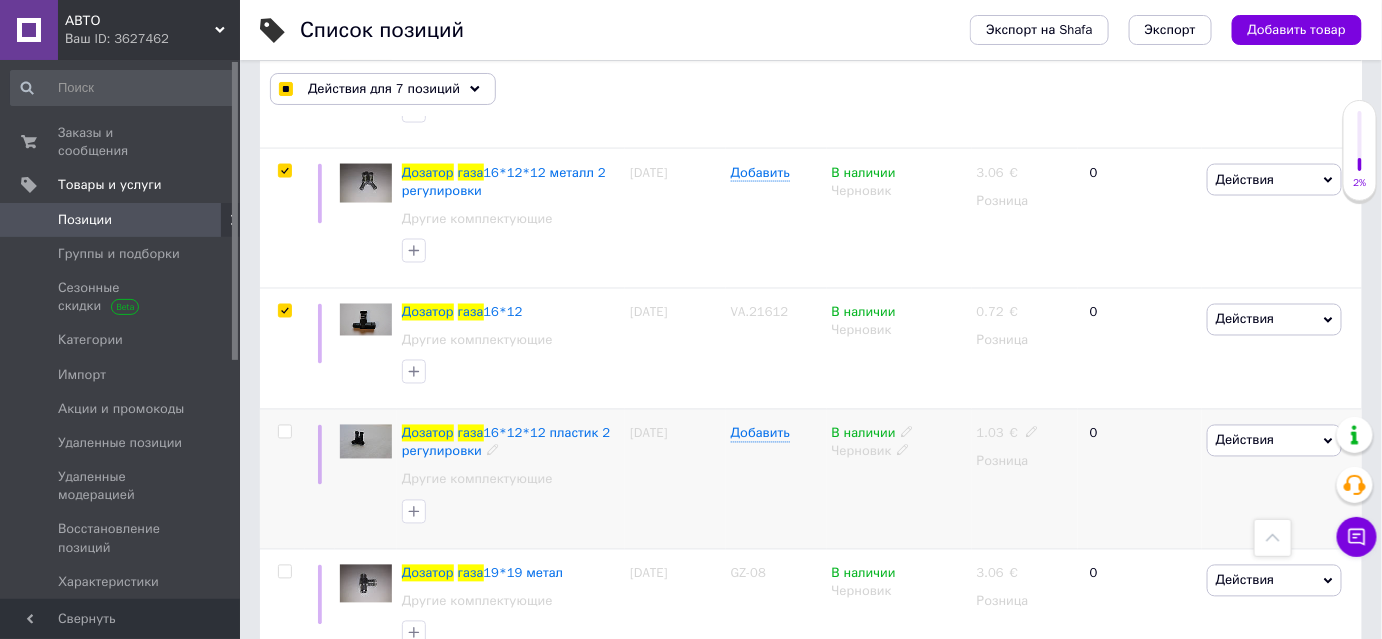 click at bounding box center [285, 432] 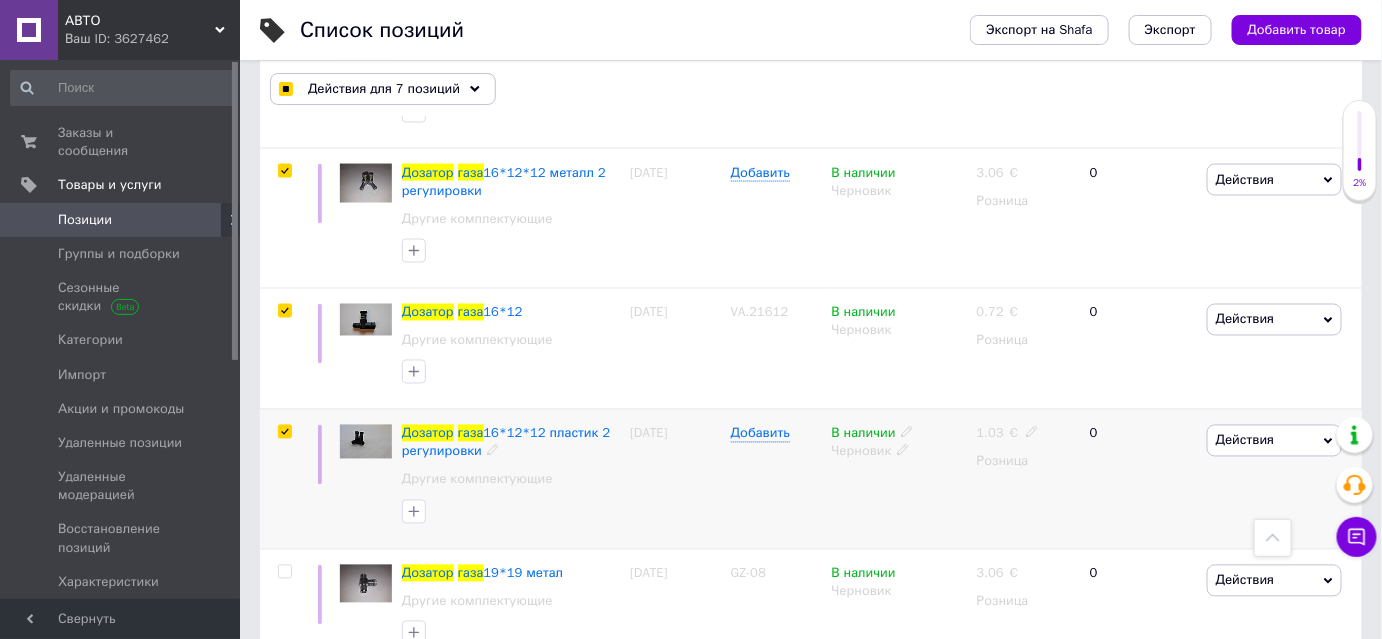 checkbox on "true" 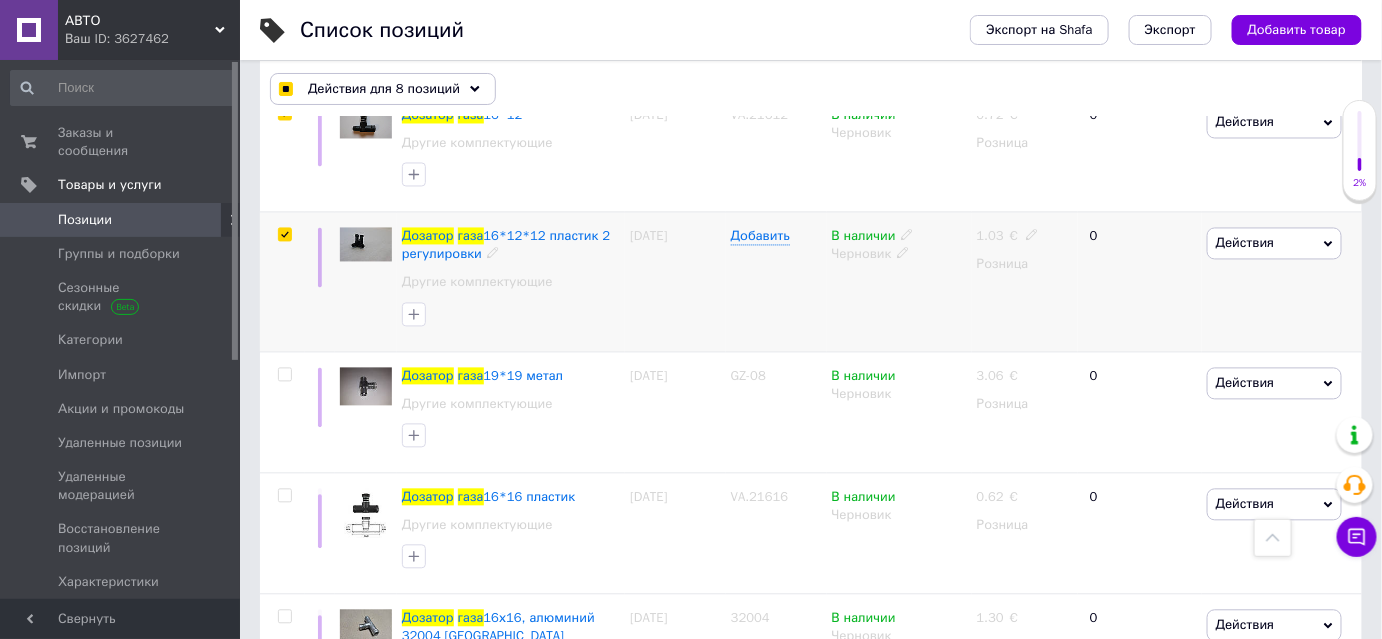 scroll, scrollTop: 1272, scrollLeft: 0, axis: vertical 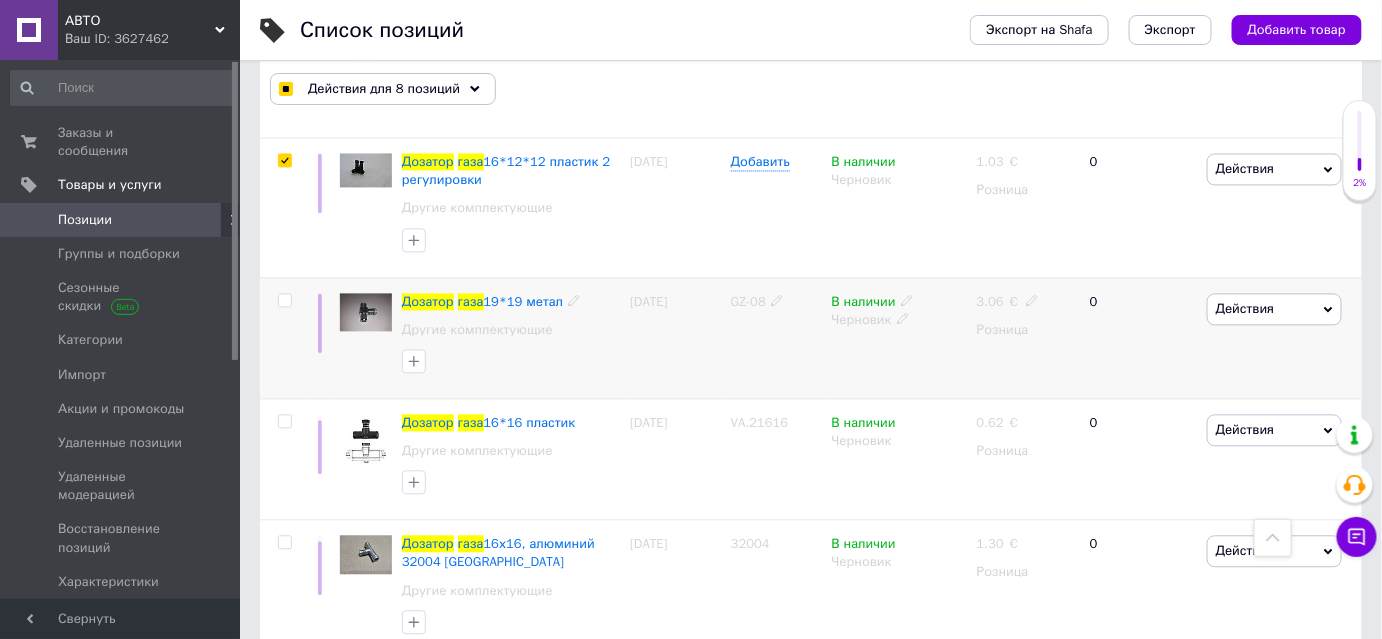click at bounding box center (284, 300) 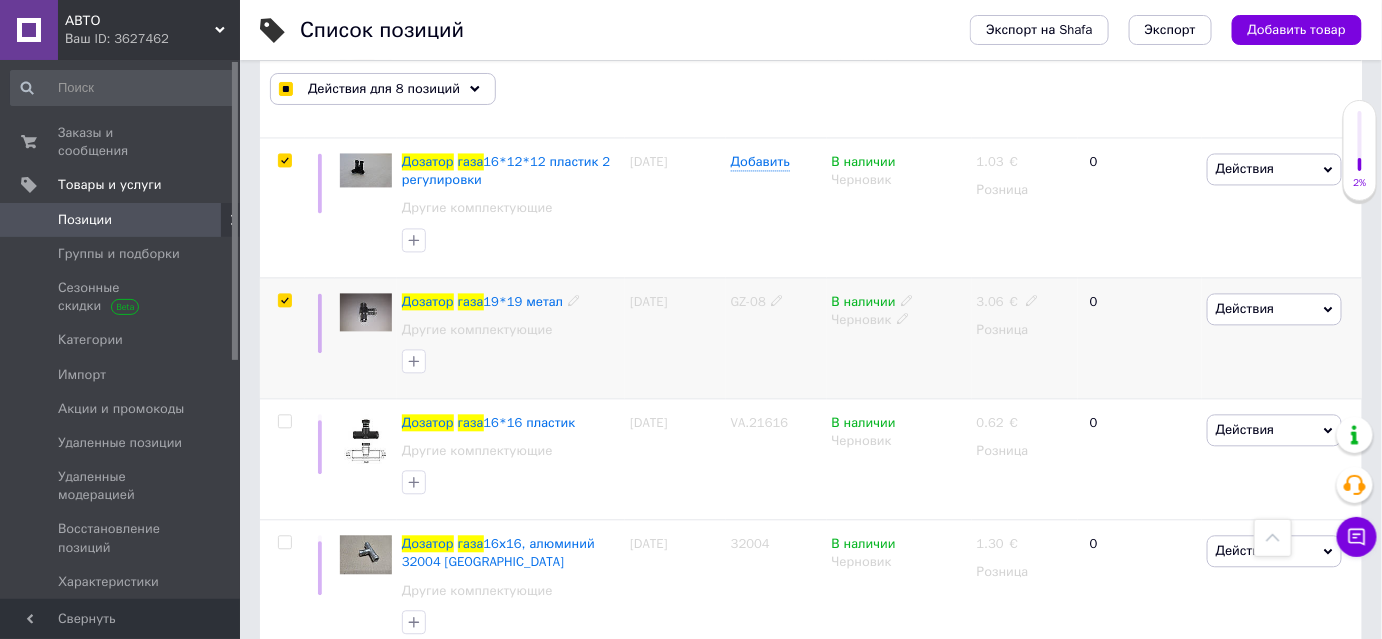 checkbox on "true" 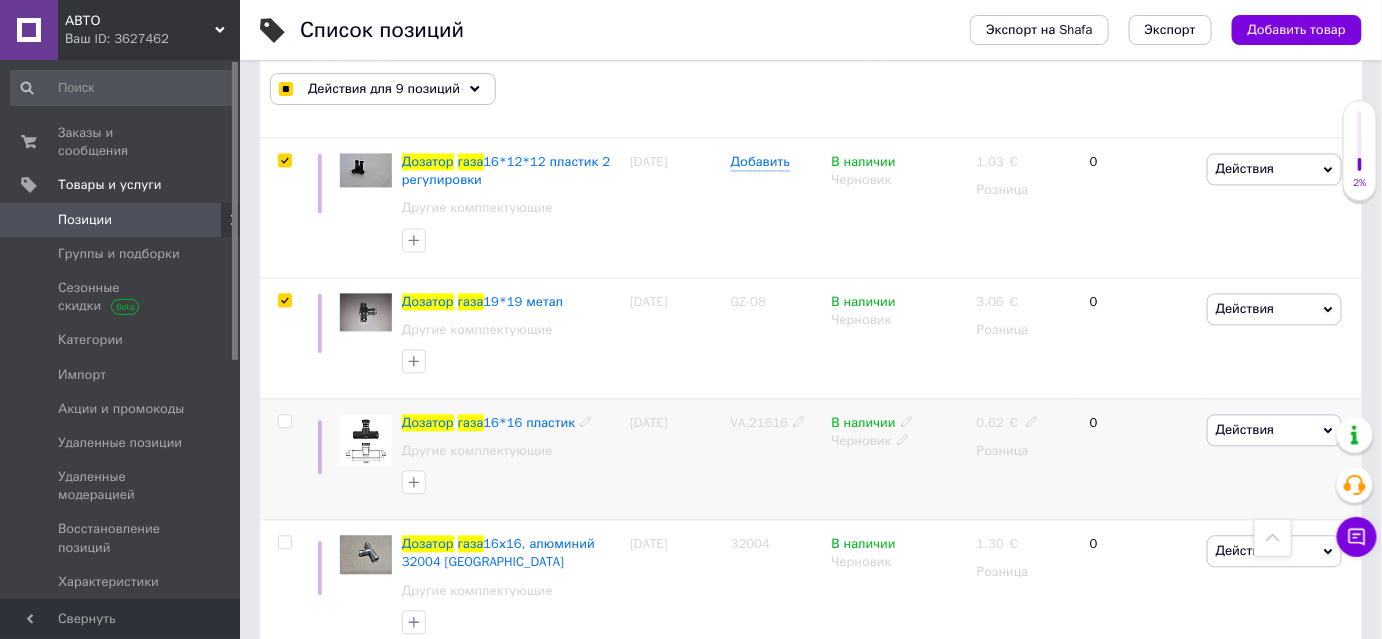 click at bounding box center [284, 421] 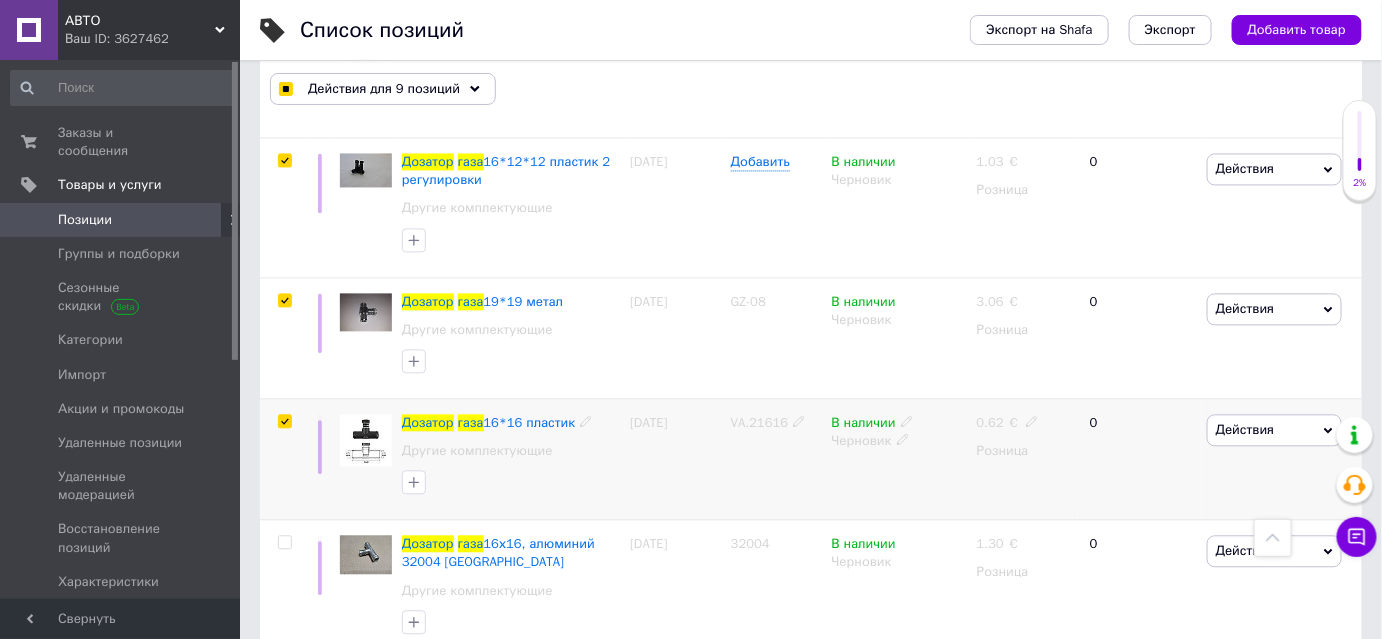 checkbox on "true" 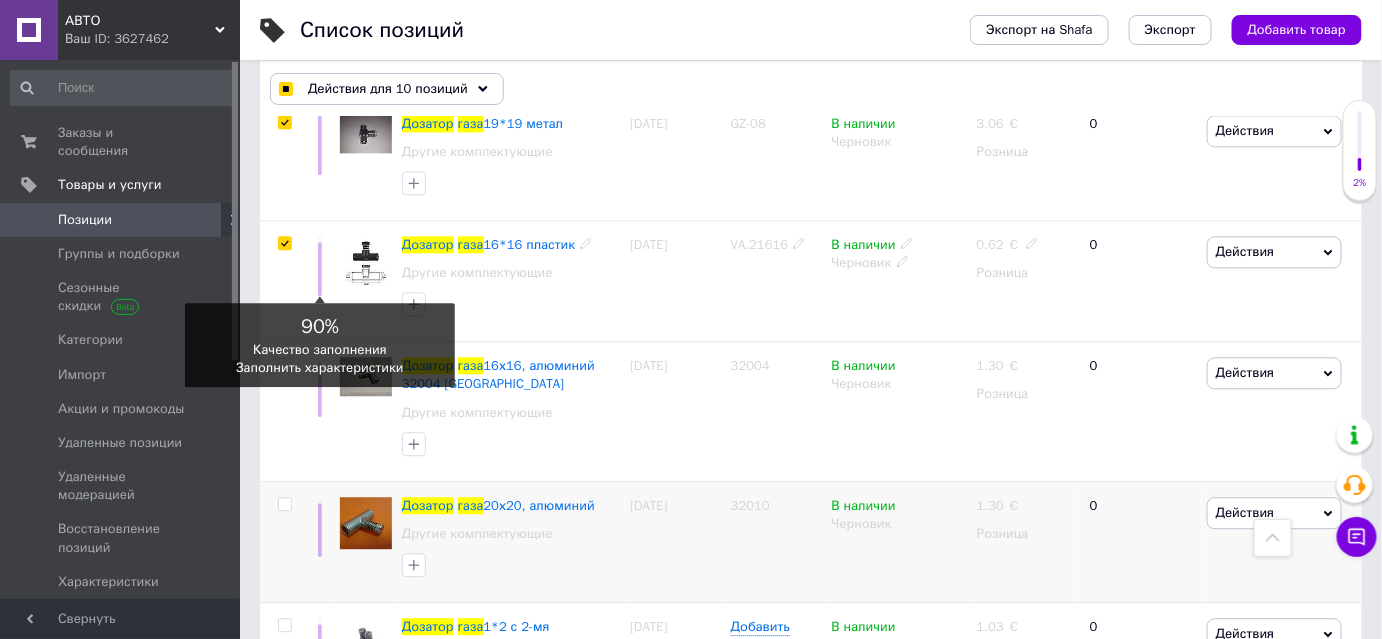 scroll, scrollTop: 1454, scrollLeft: 0, axis: vertical 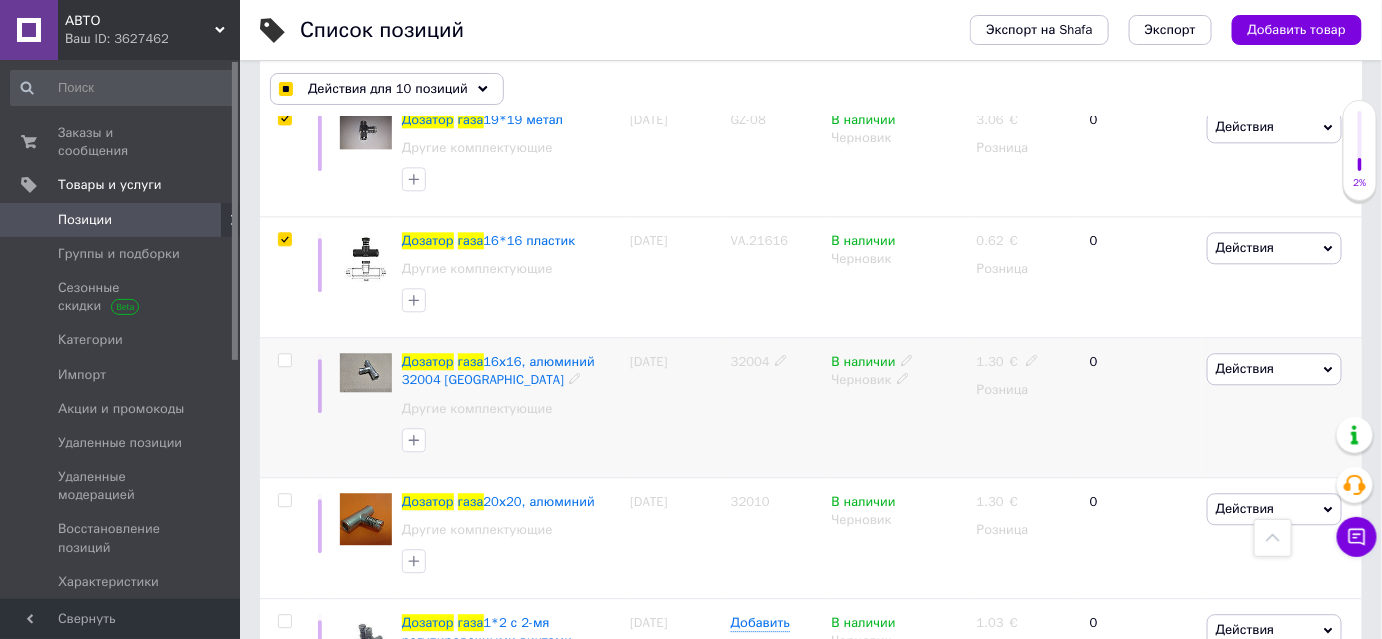 click at bounding box center (284, 360) 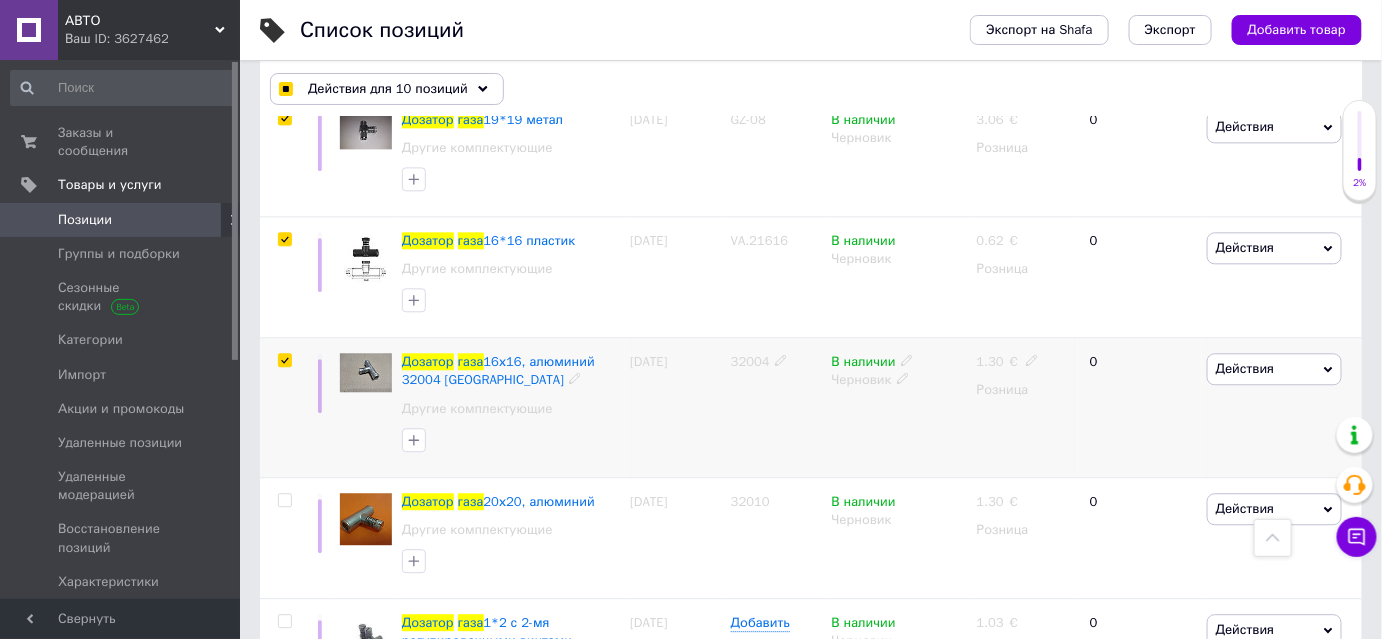 checkbox on "true" 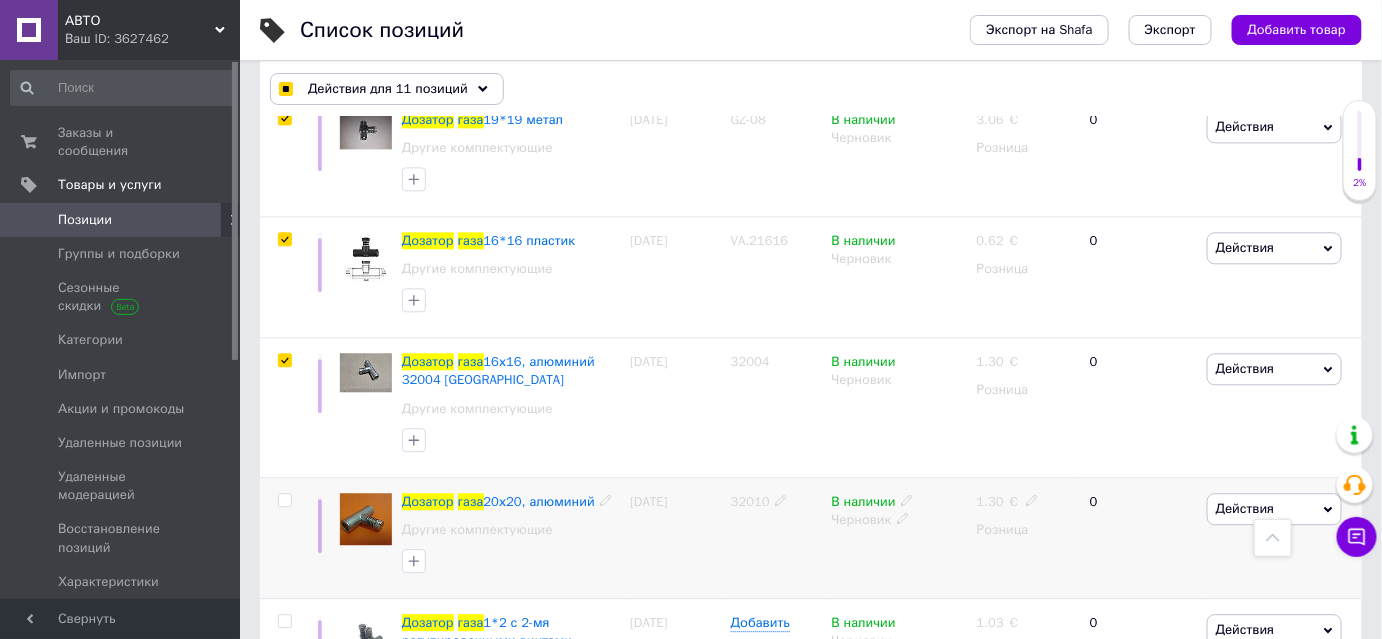 click at bounding box center (284, 500) 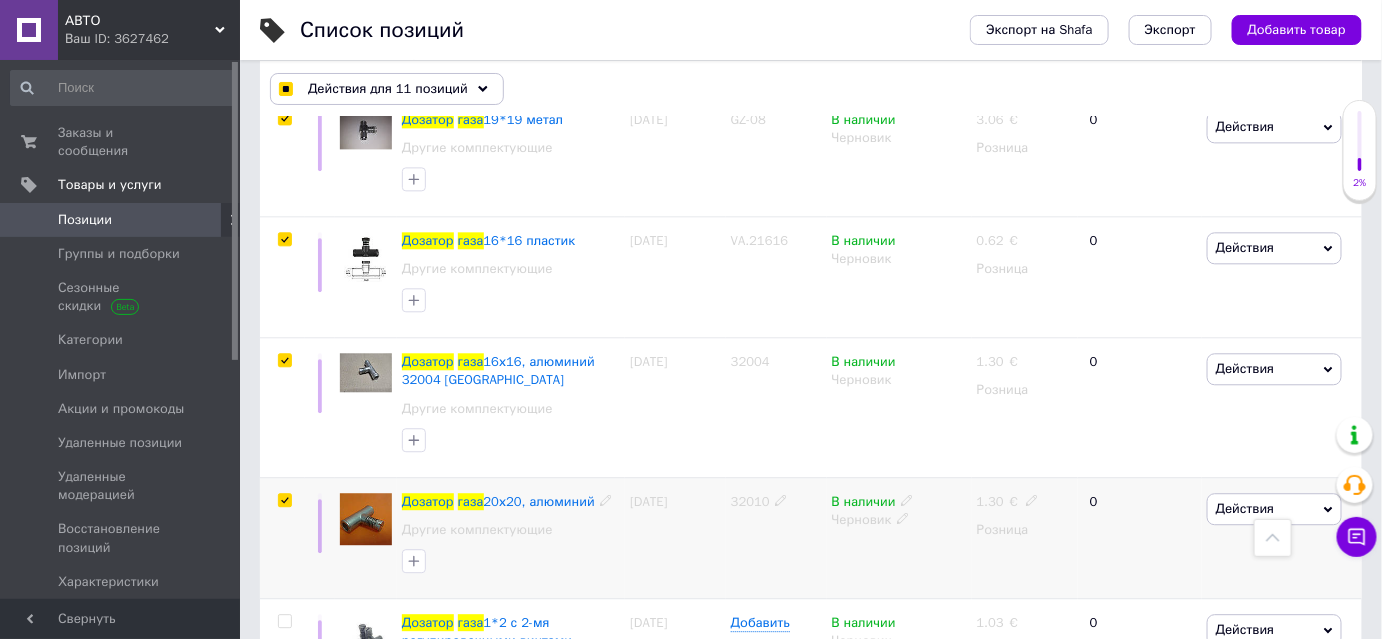 checkbox on "true" 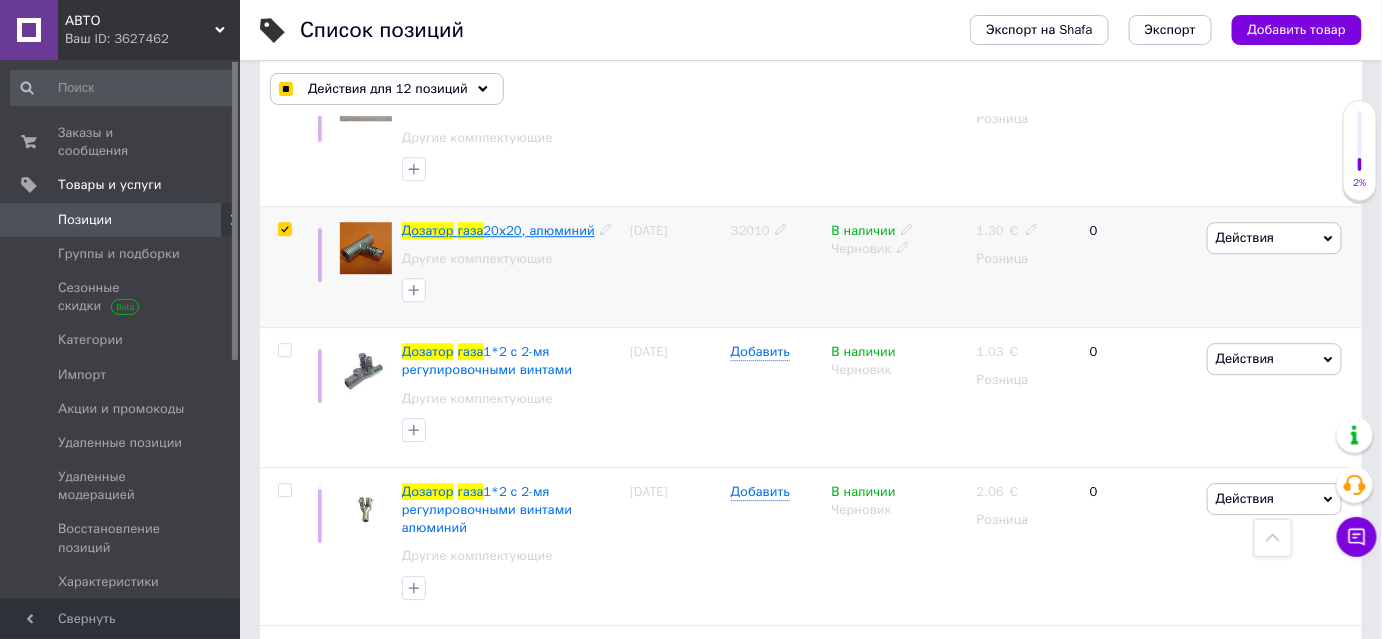 scroll, scrollTop: 1727, scrollLeft: 0, axis: vertical 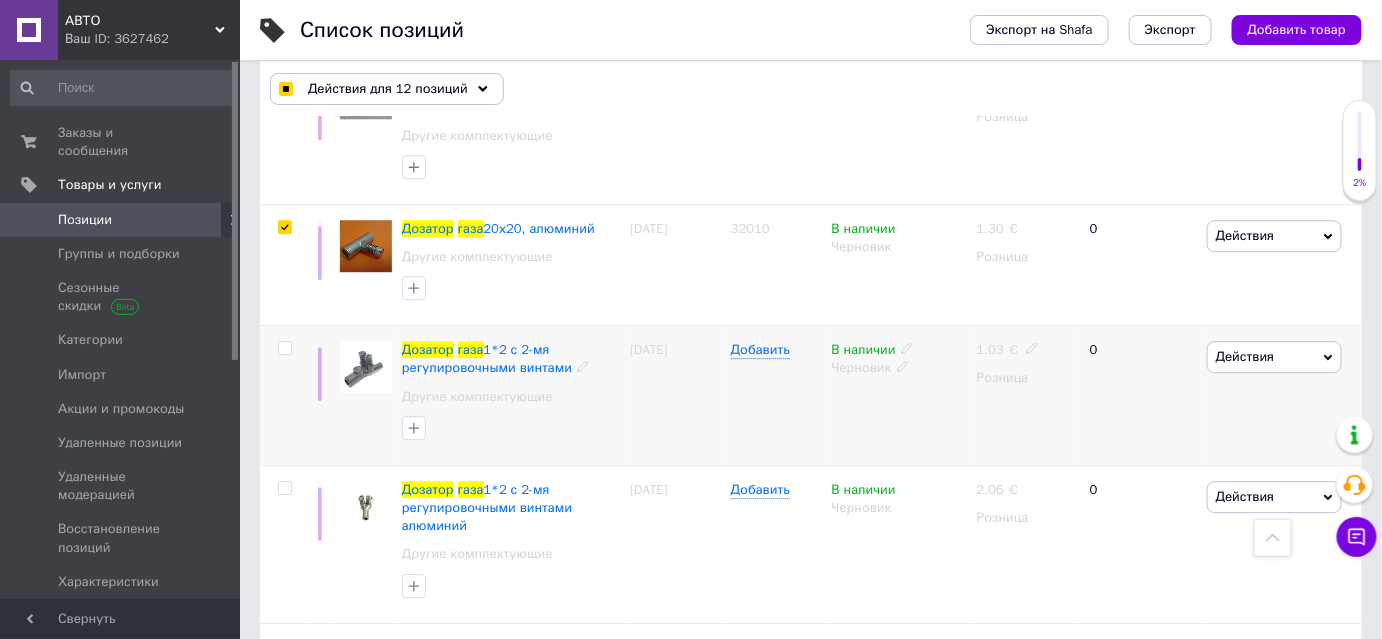 click at bounding box center [285, 348] 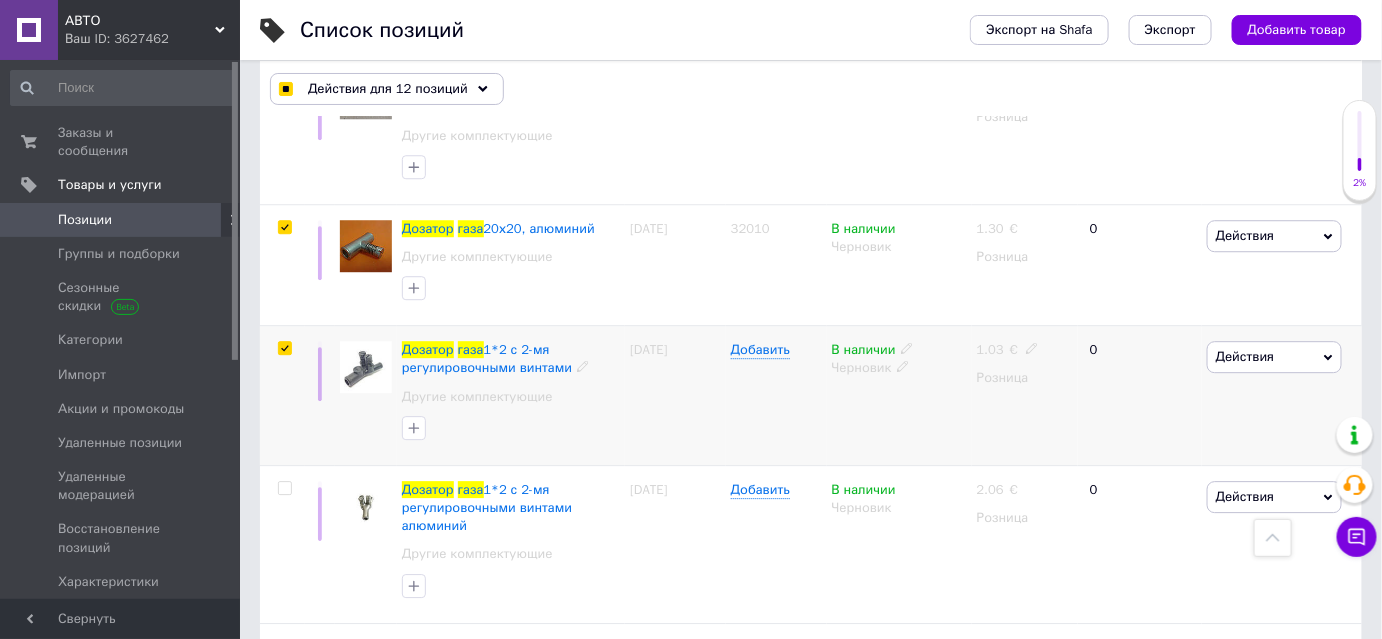 checkbox on "true" 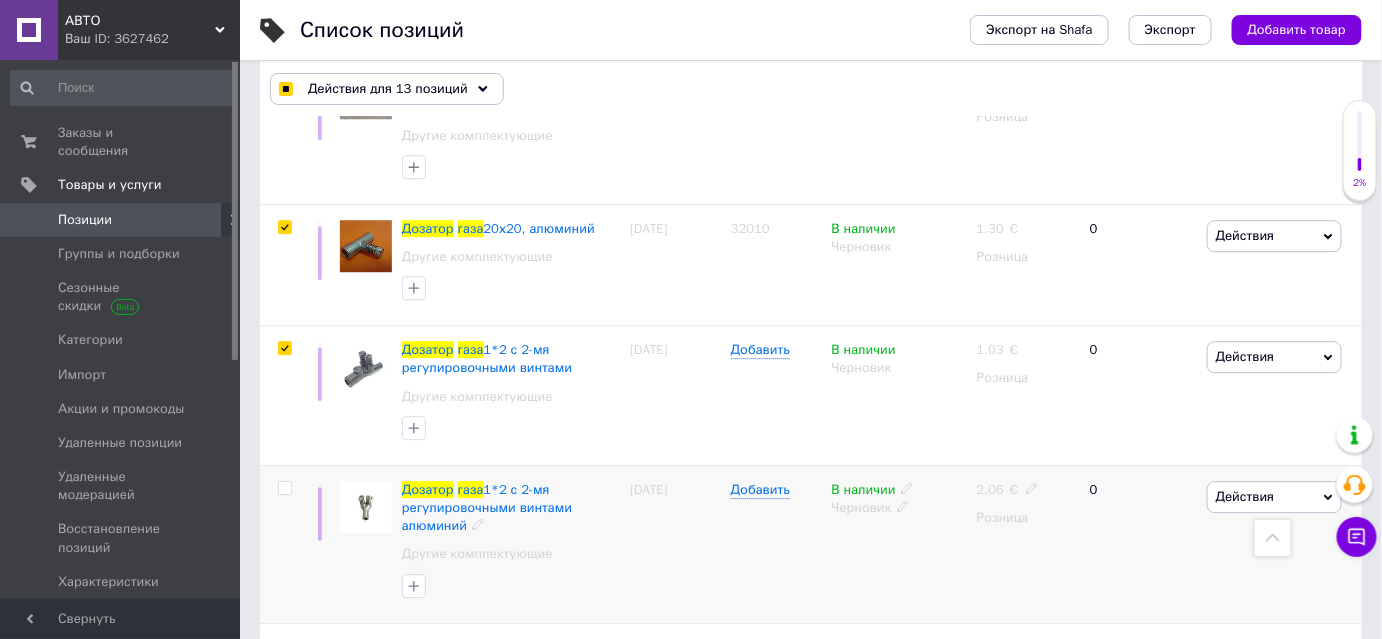 click at bounding box center [284, 488] 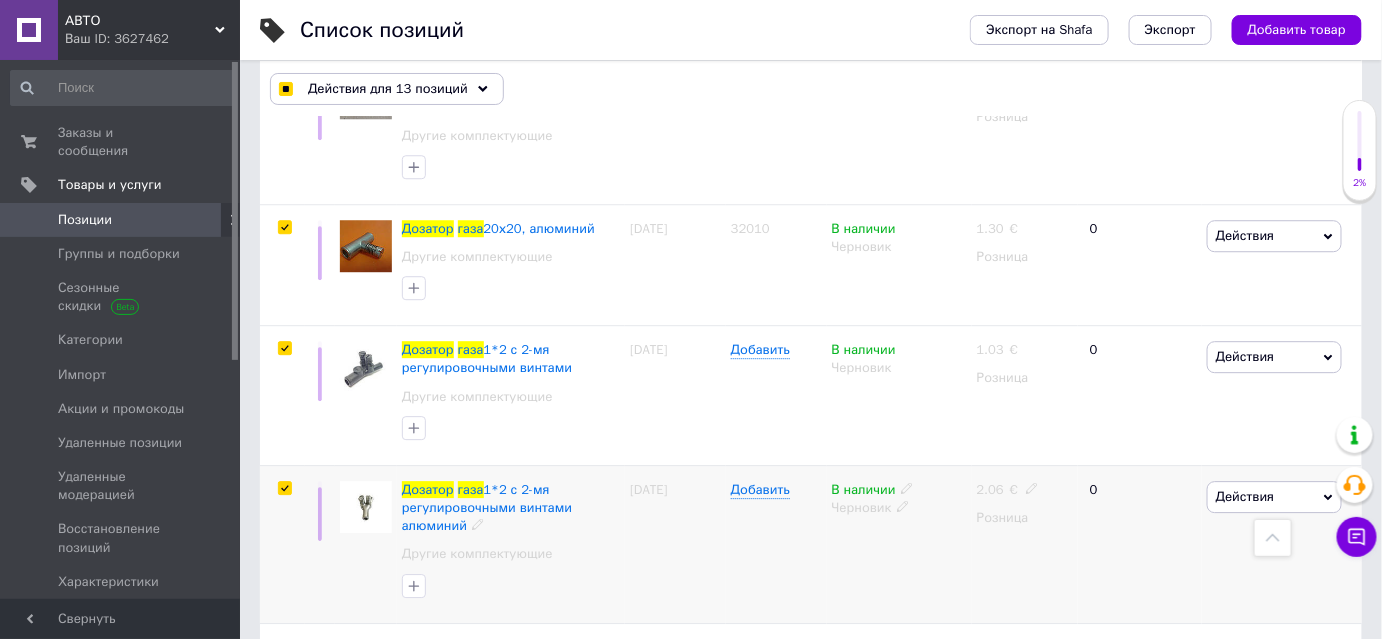 checkbox on "true" 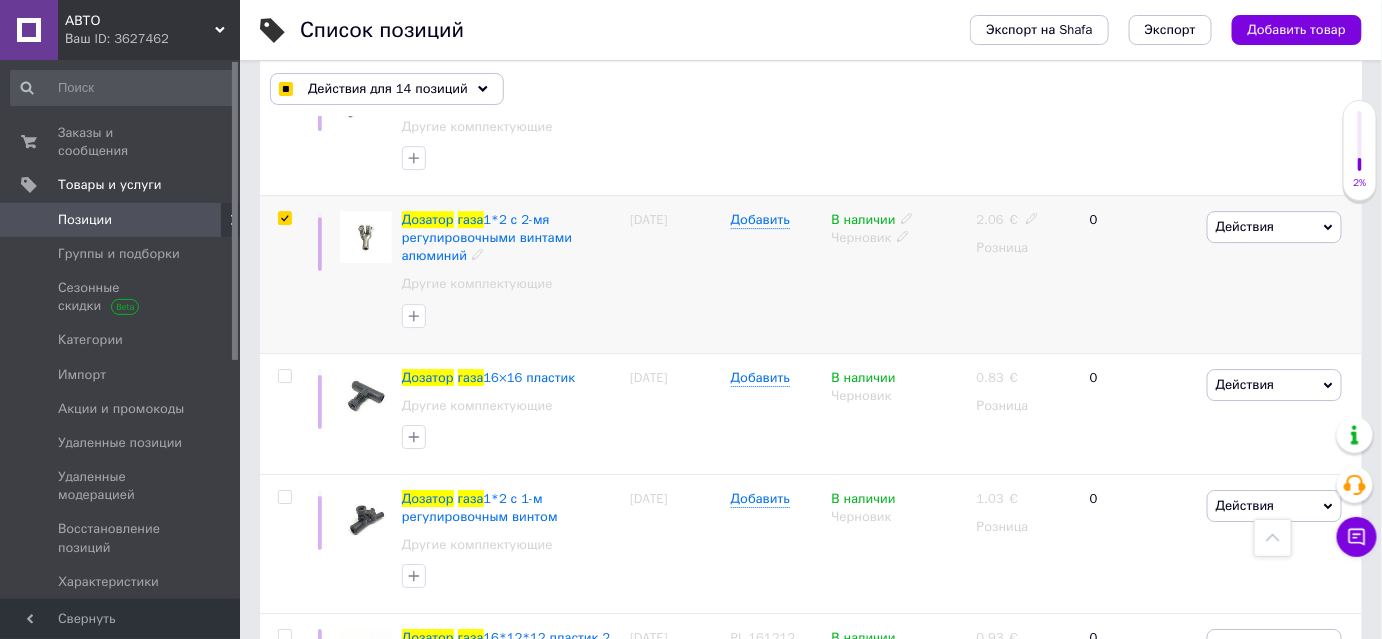 scroll, scrollTop: 2000, scrollLeft: 0, axis: vertical 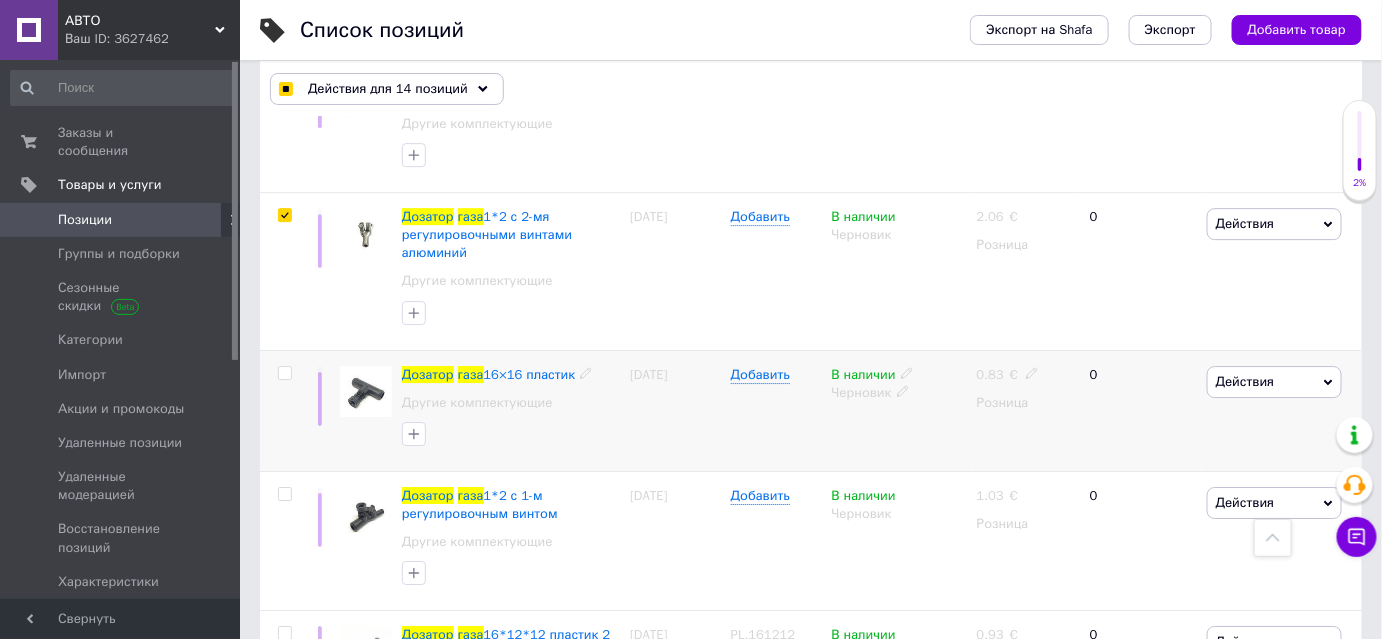 click at bounding box center (284, 373) 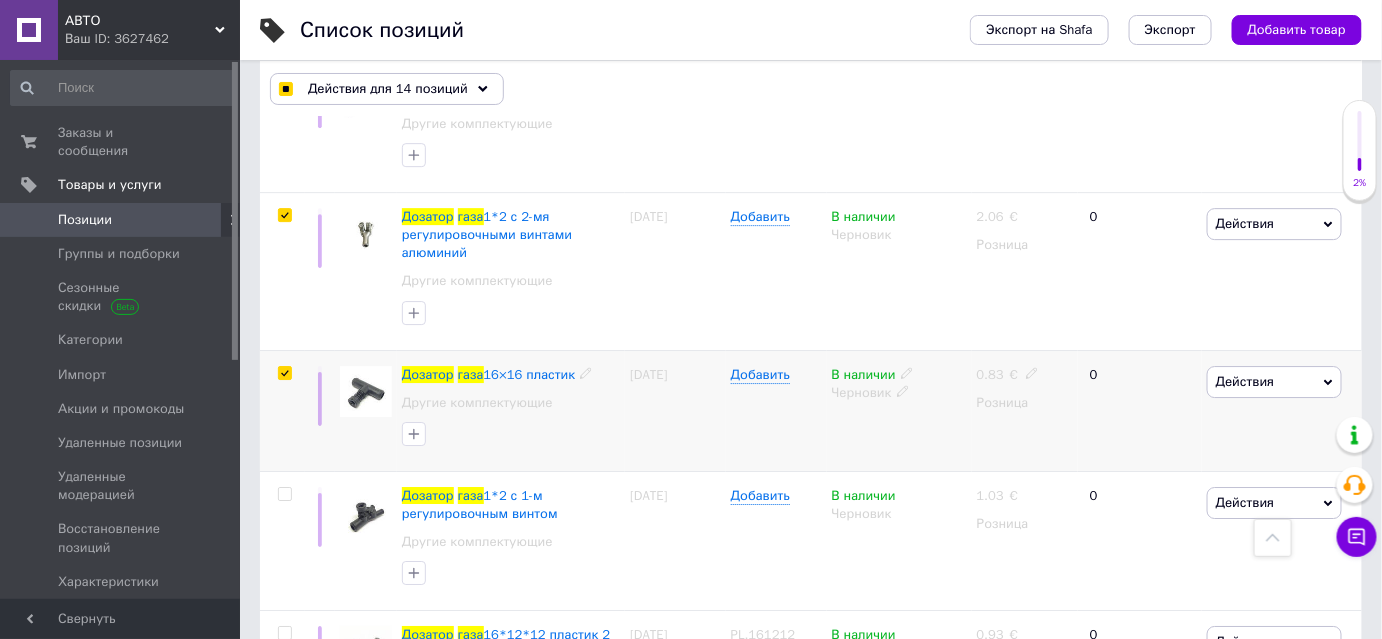 checkbox on "true" 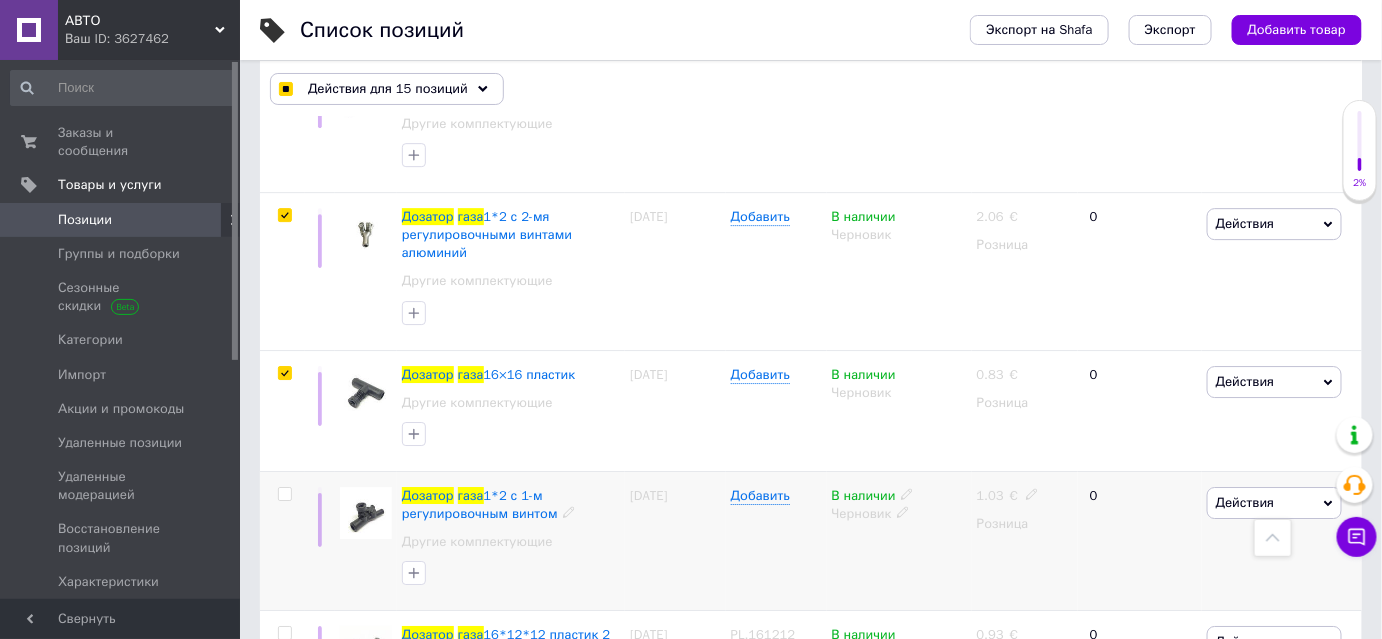 click at bounding box center (284, 494) 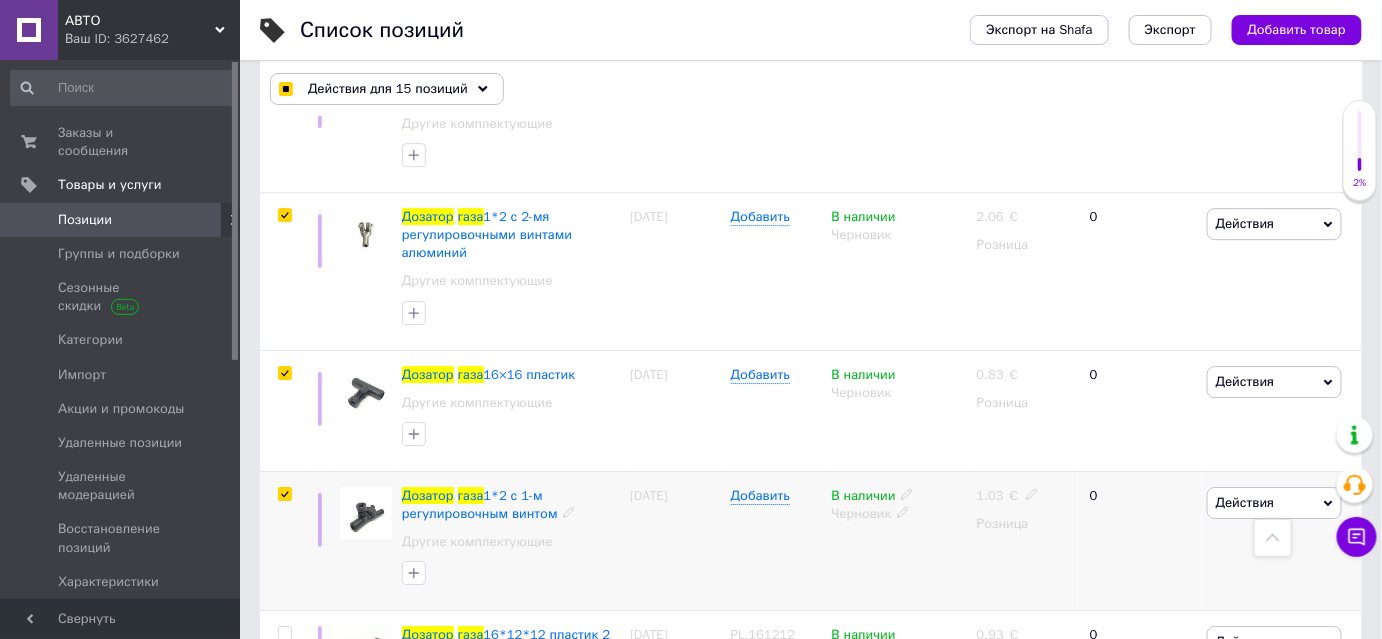 checkbox on "true" 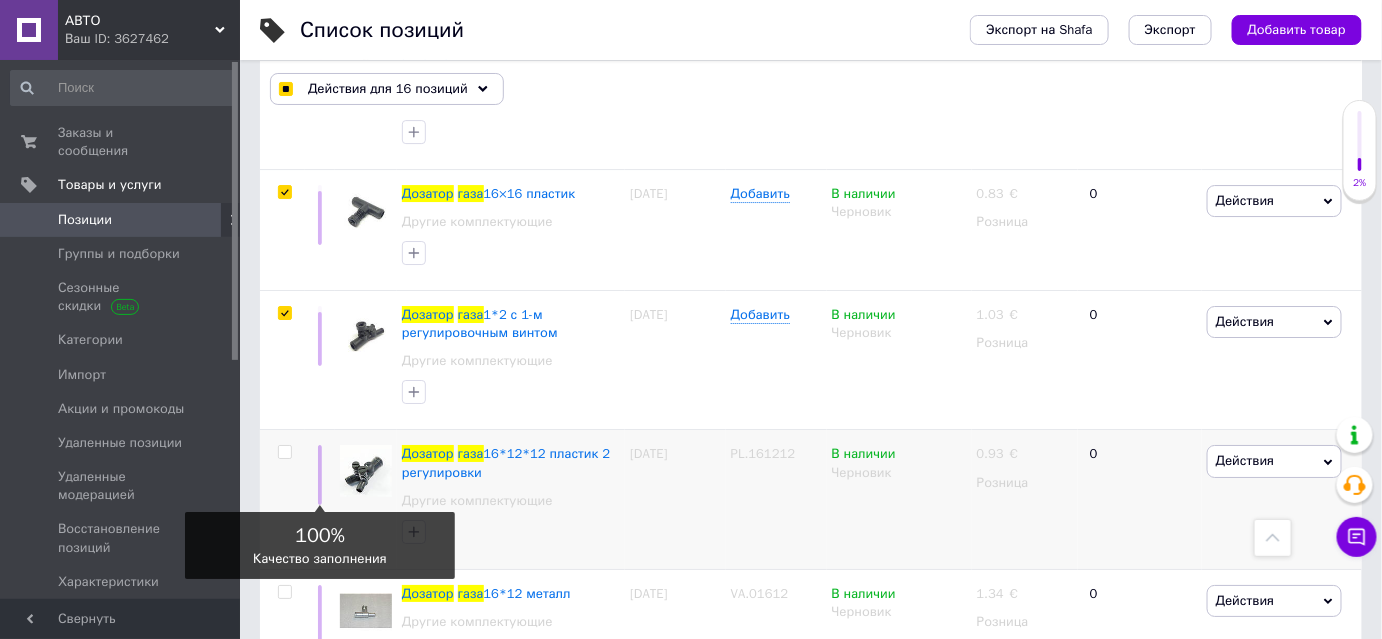 scroll, scrollTop: 2363, scrollLeft: 0, axis: vertical 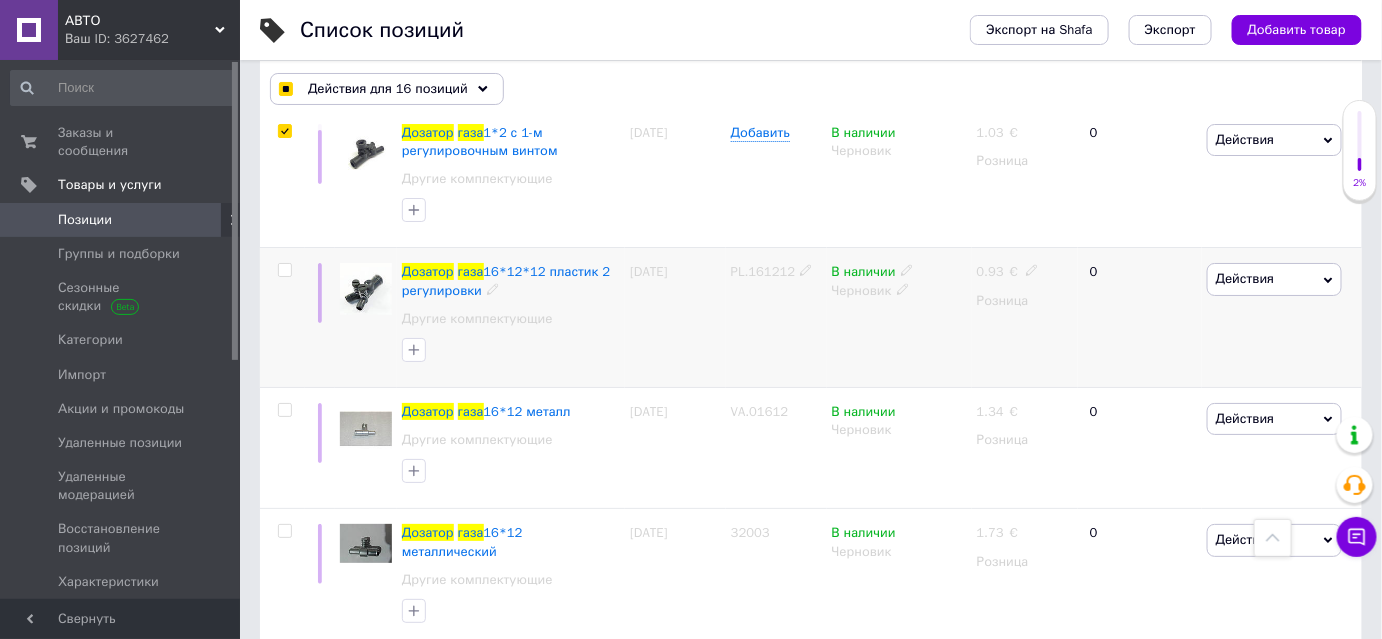 click at bounding box center [284, 270] 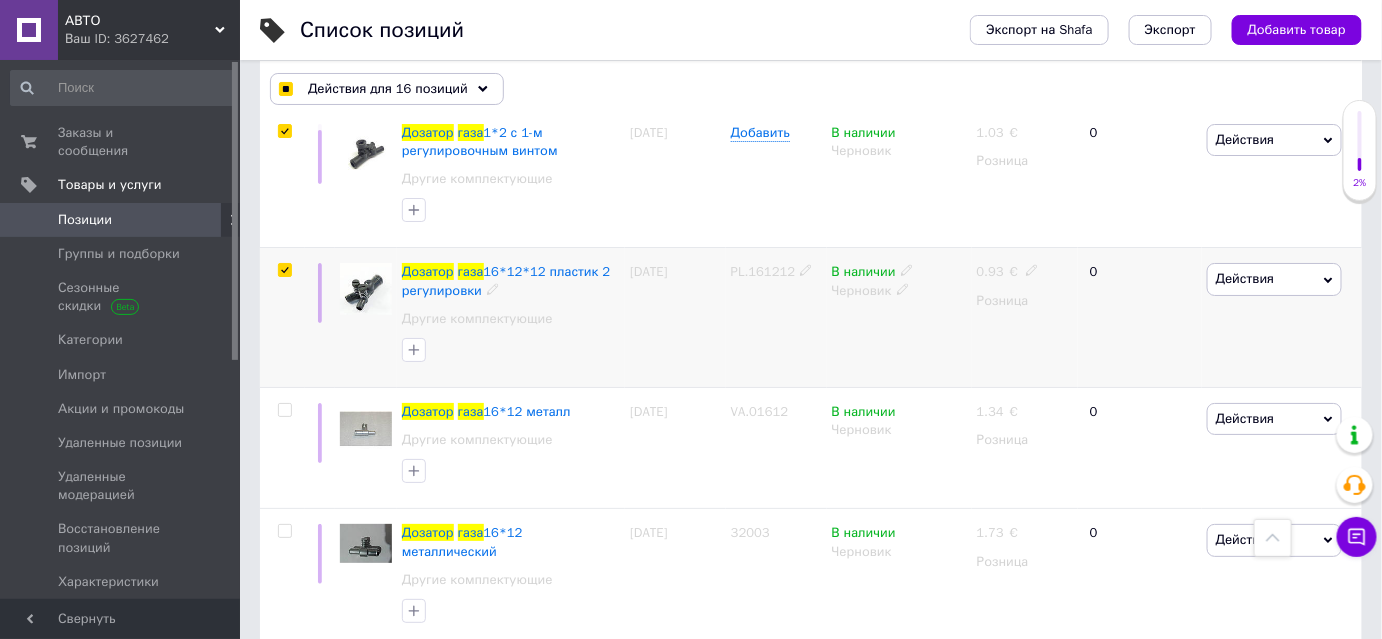 checkbox on "true" 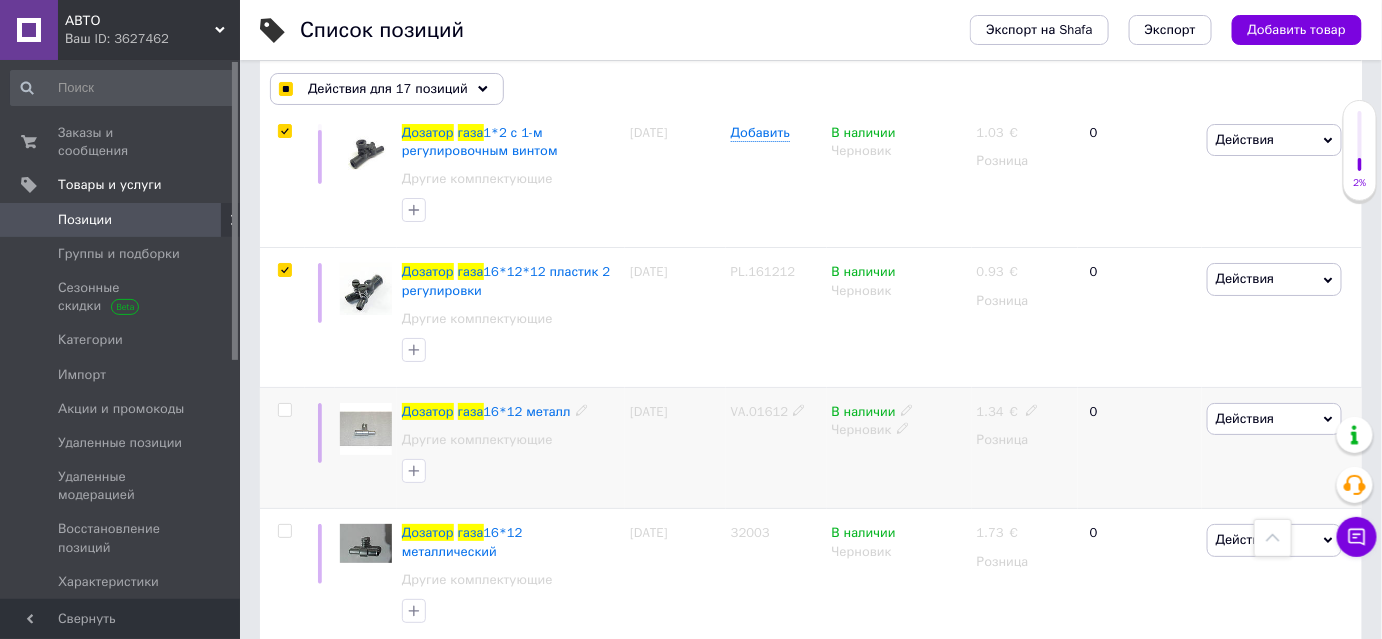 click at bounding box center (284, 410) 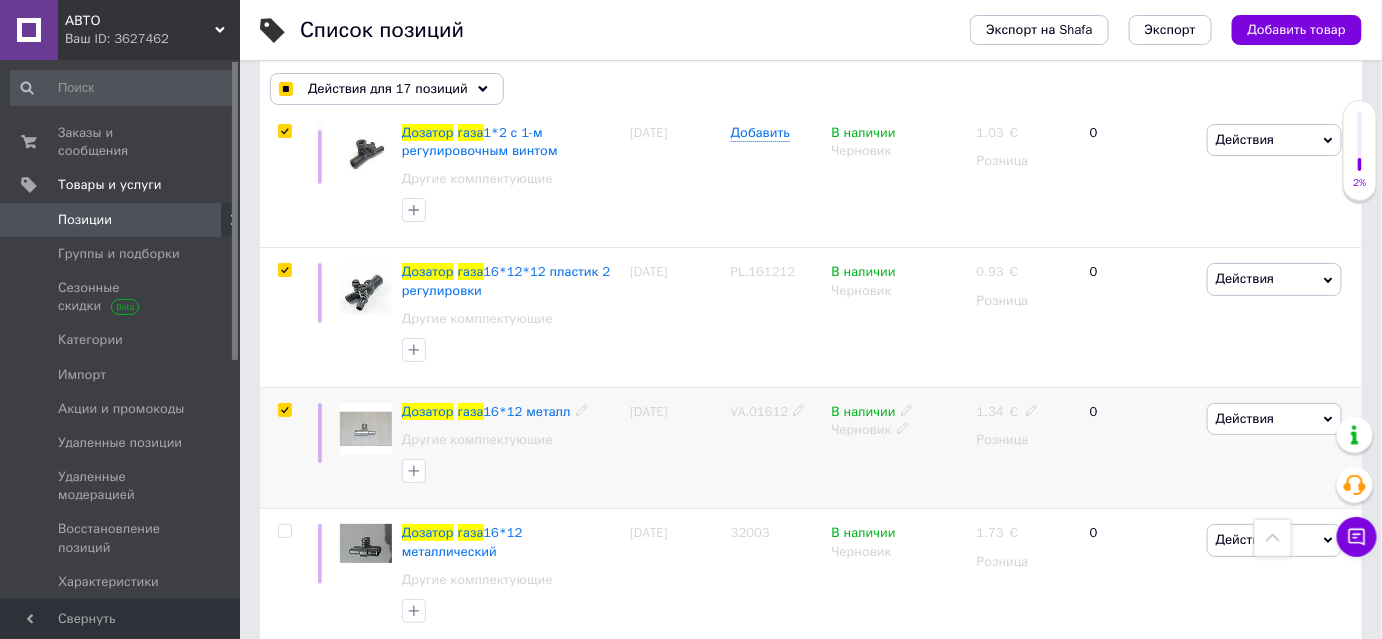 checkbox on "true" 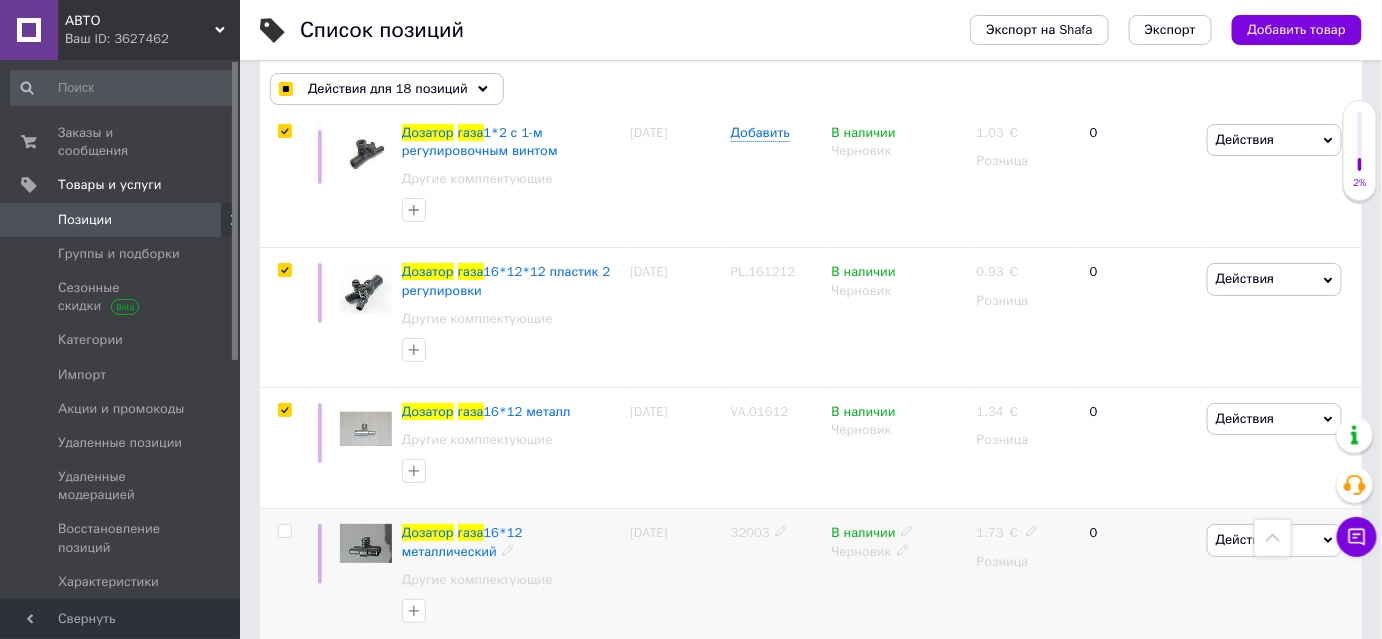 click at bounding box center (284, 531) 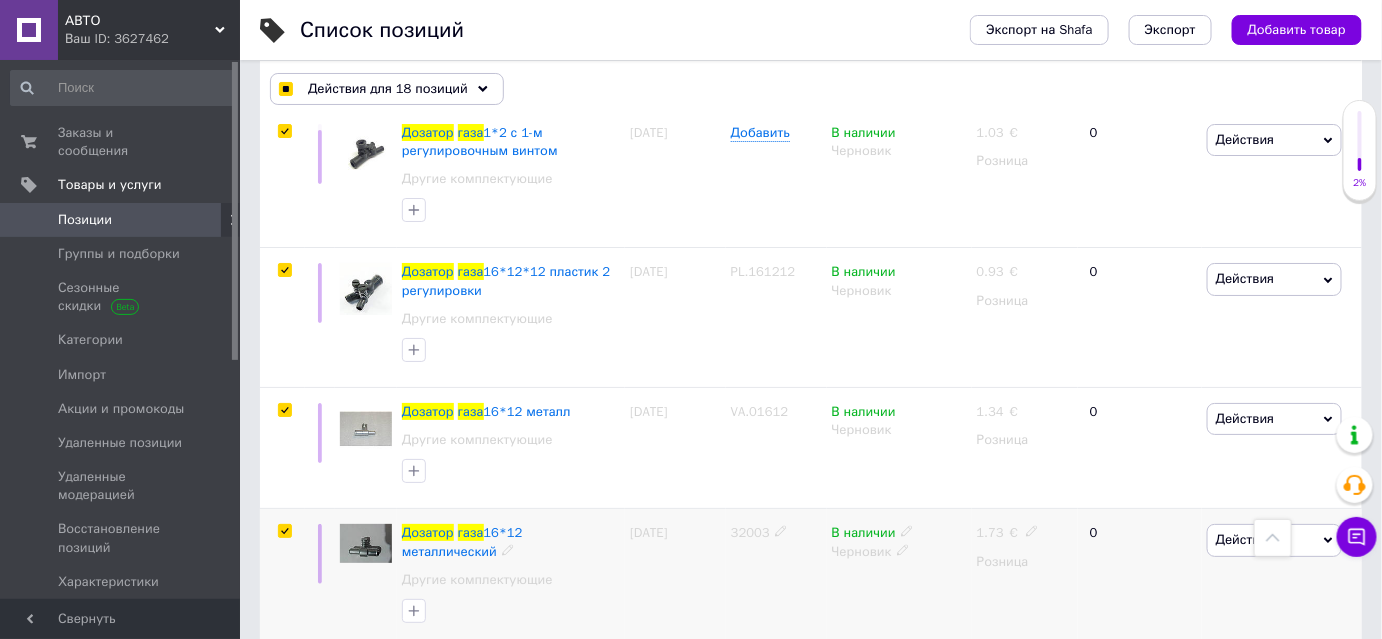 checkbox on "true" 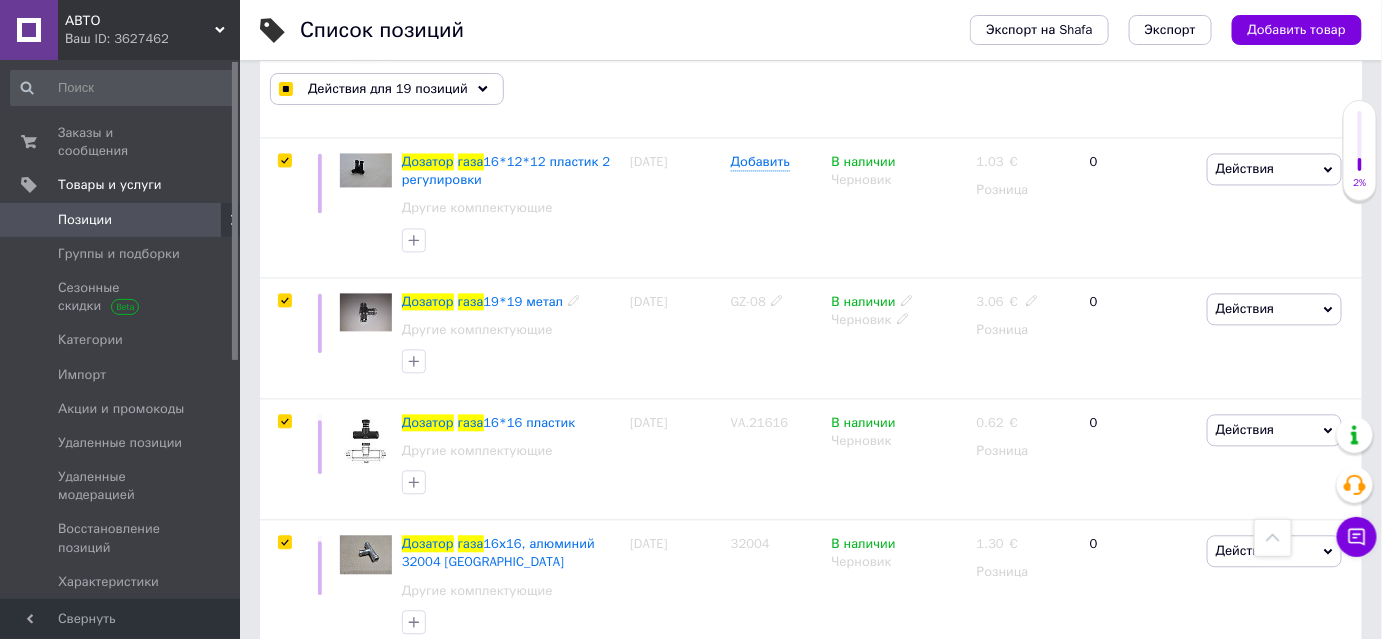 scroll, scrollTop: 909, scrollLeft: 0, axis: vertical 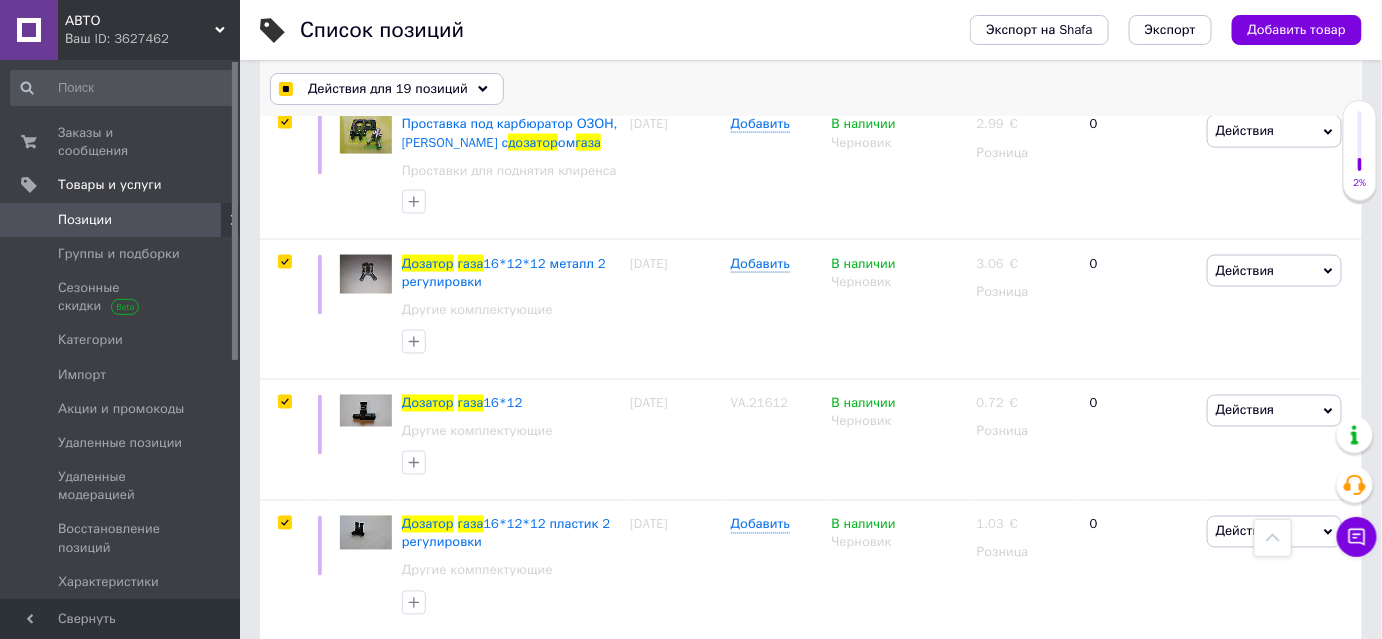 click 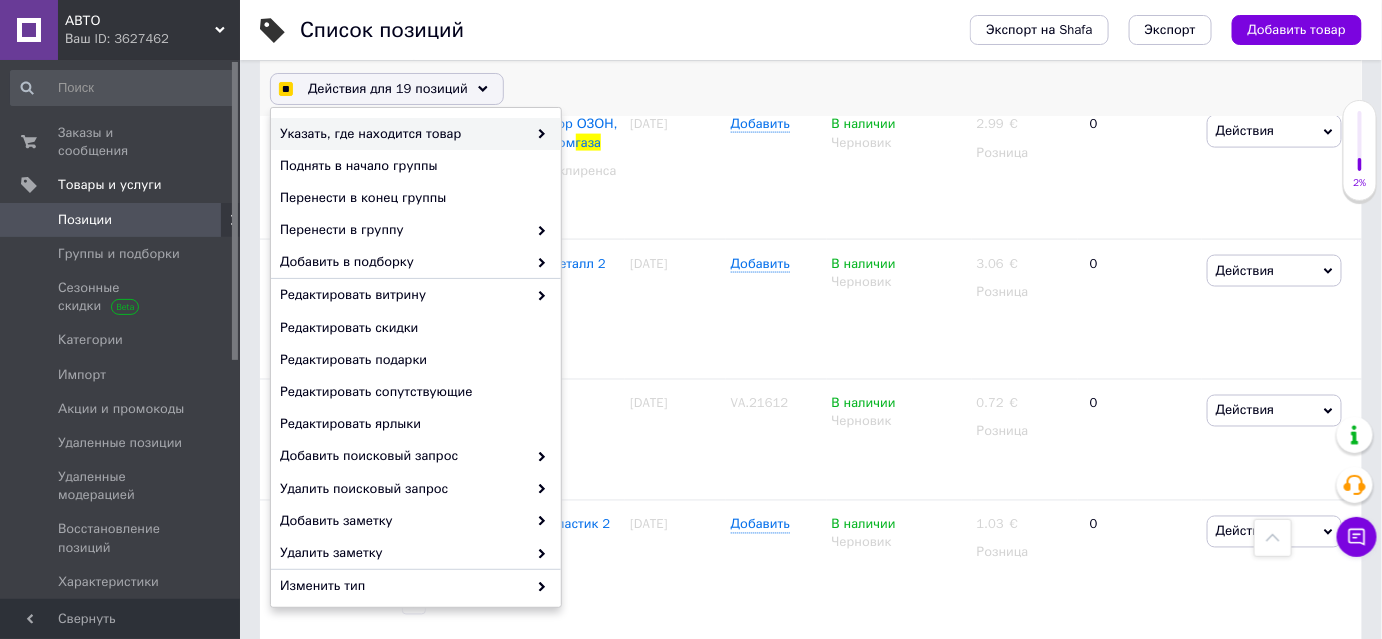 checkbox on "true" 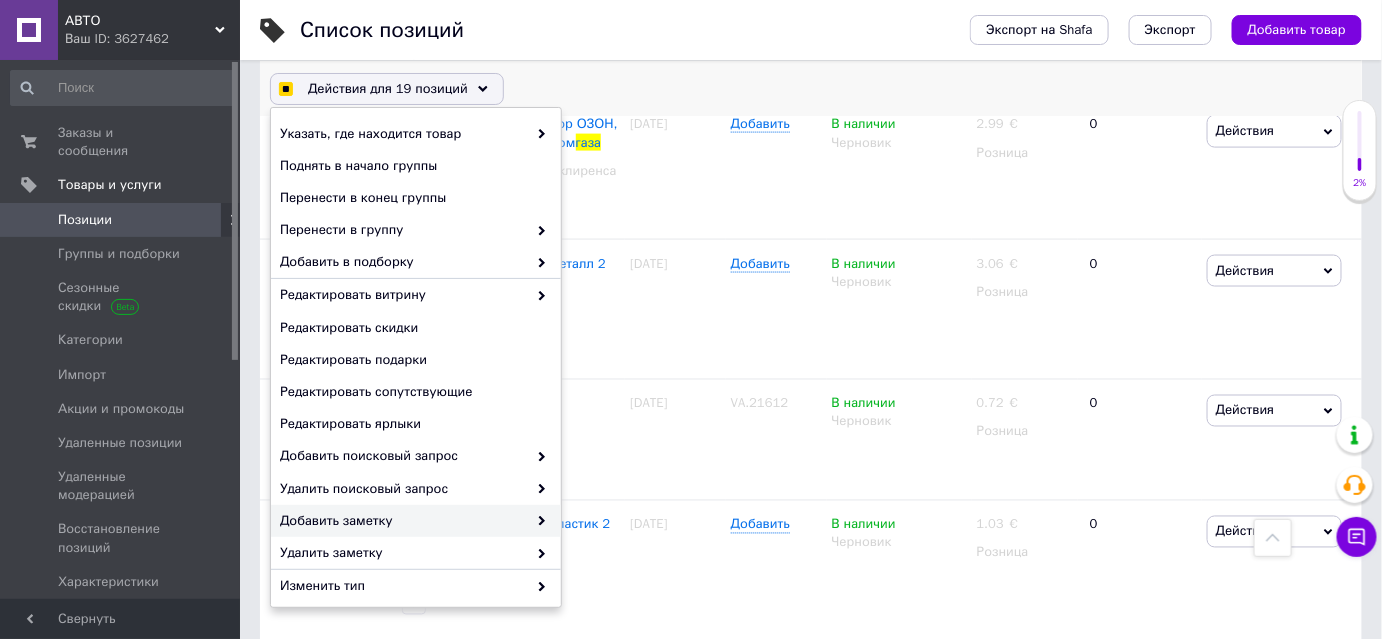 checkbox on "true" 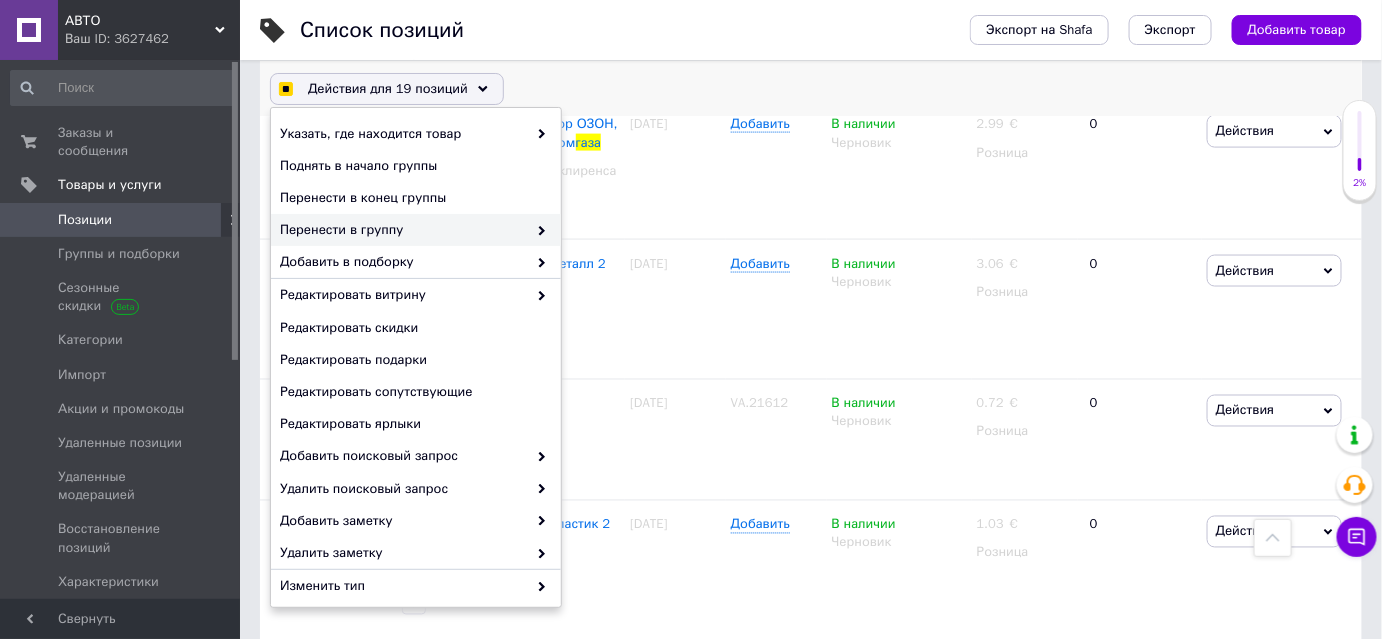 checkbox on "true" 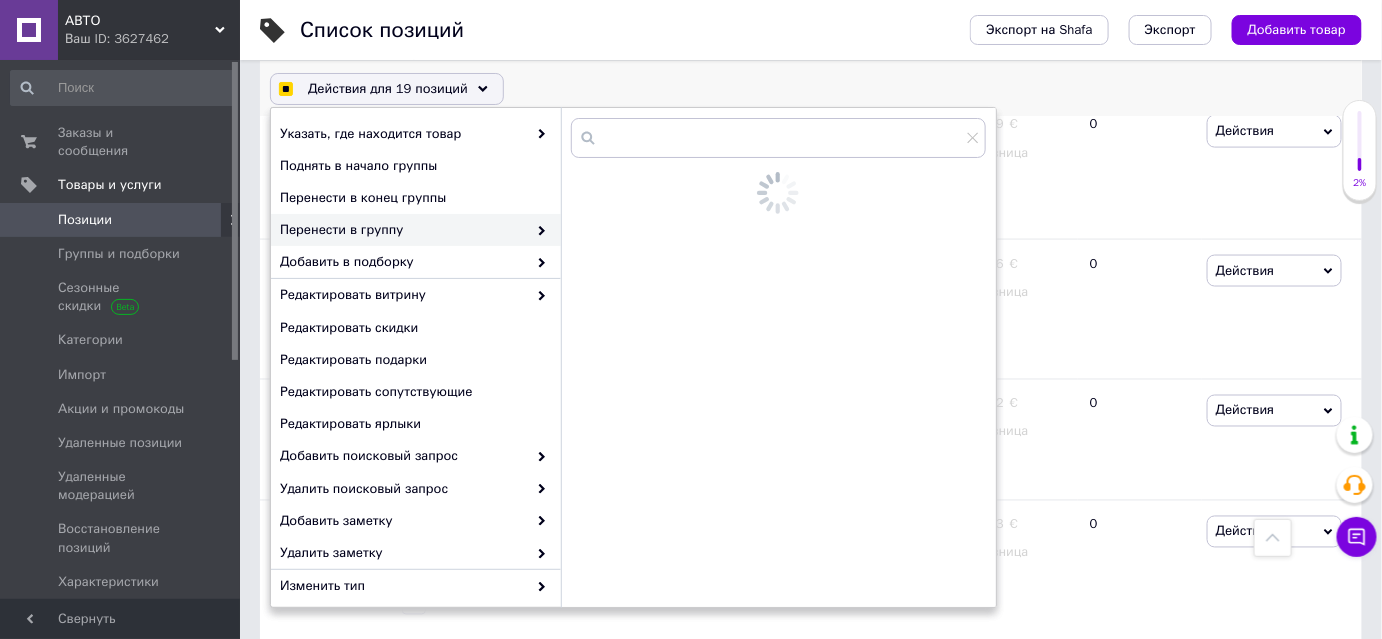 checkbox on "true" 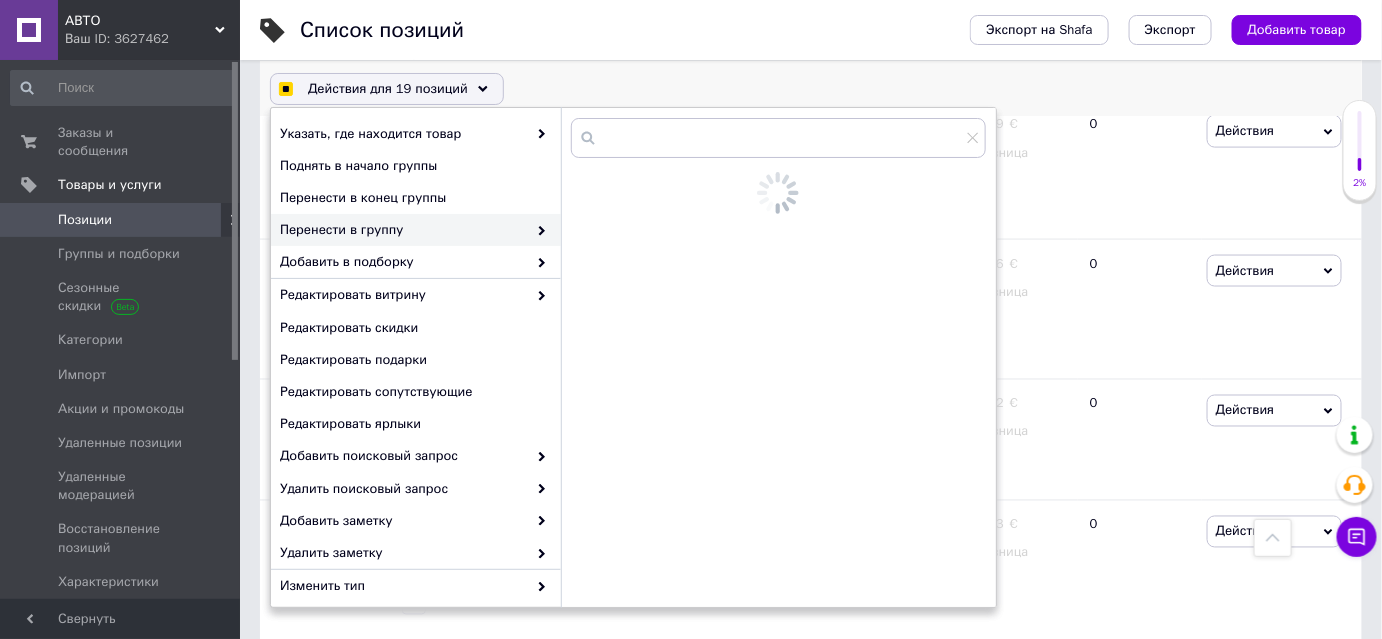 checkbox on "true" 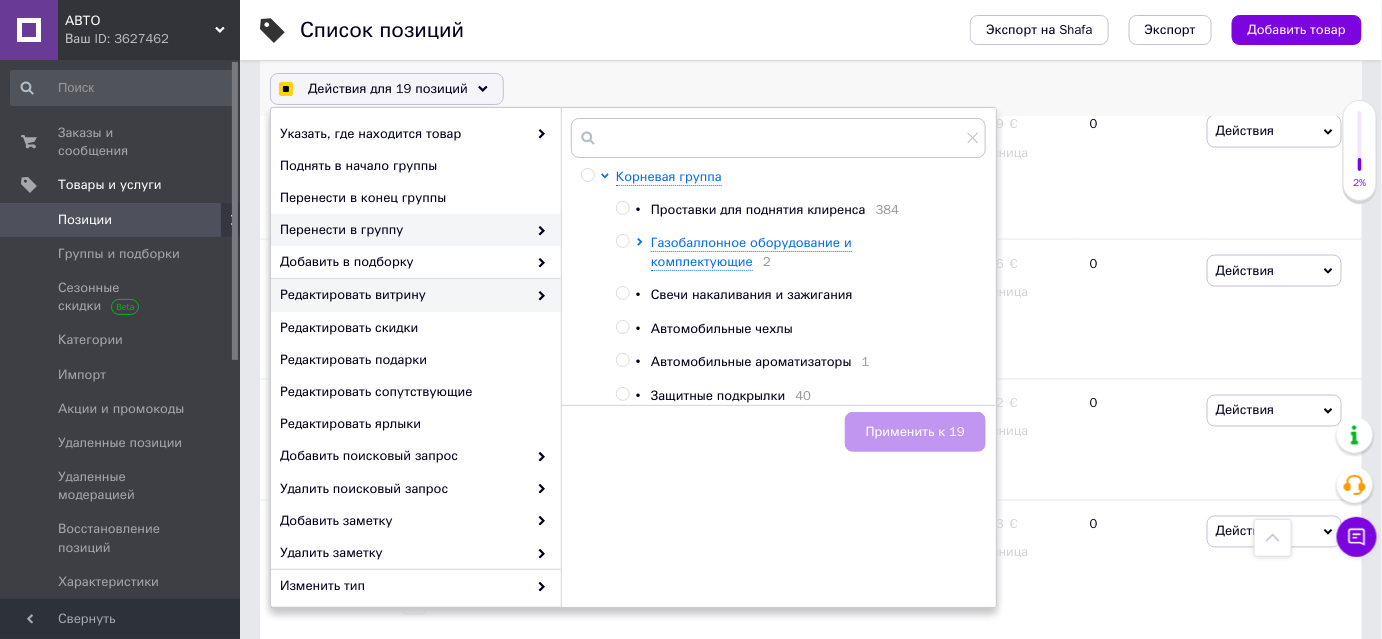 checkbox on "true" 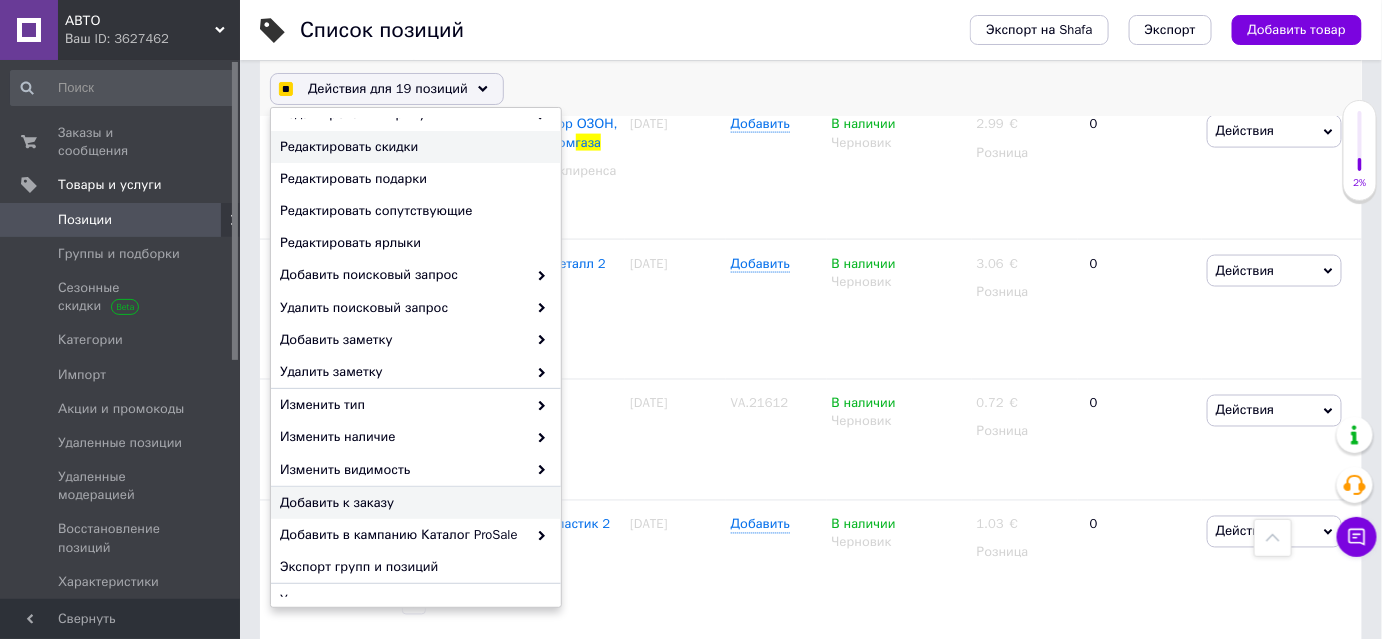 checkbox on "true" 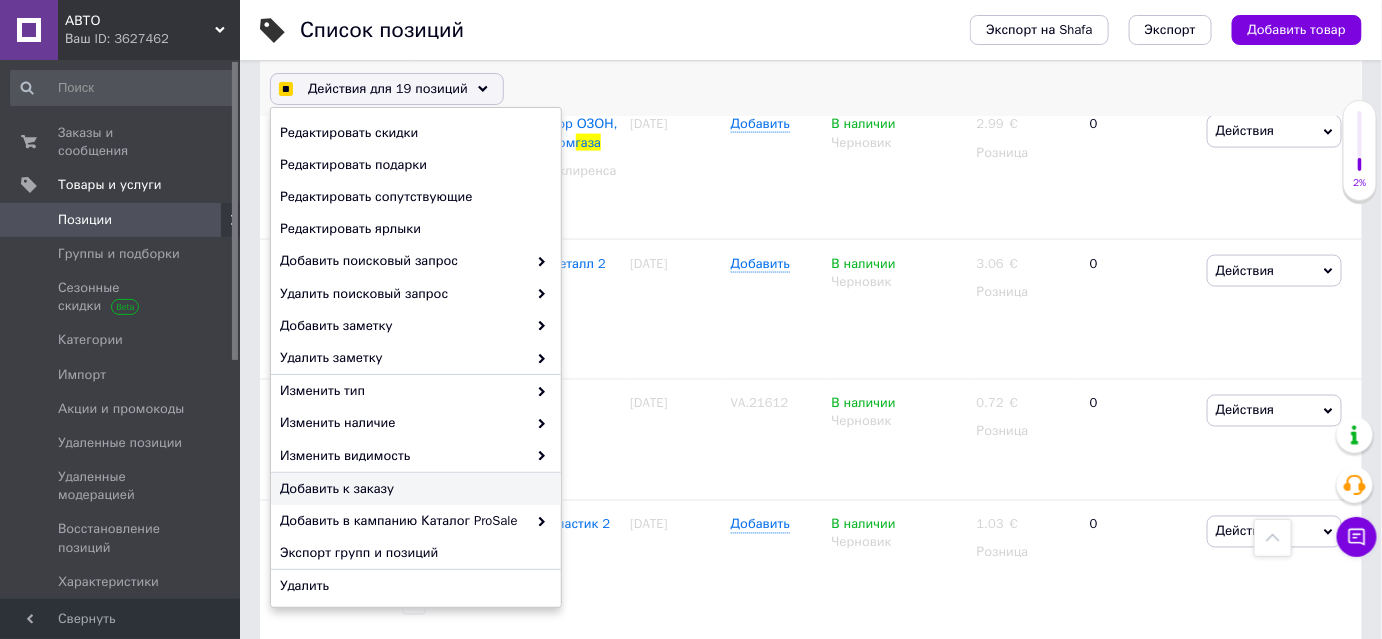 scroll, scrollTop: 199, scrollLeft: 0, axis: vertical 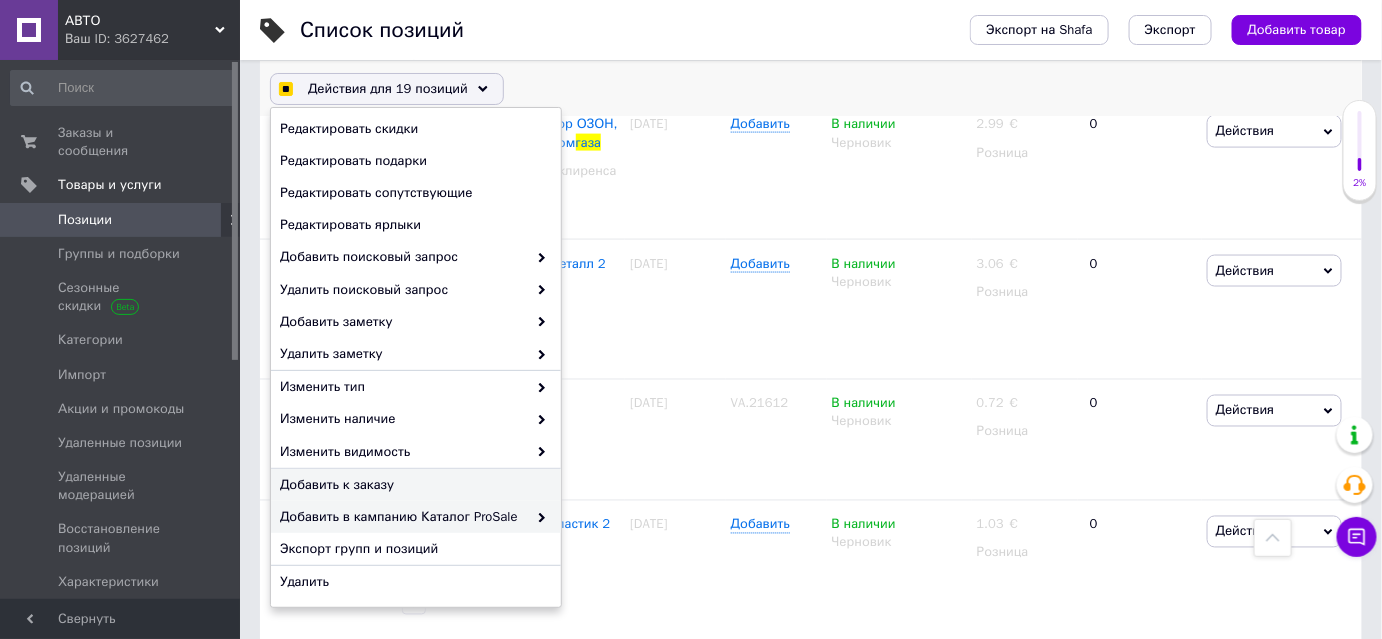 checkbox on "true" 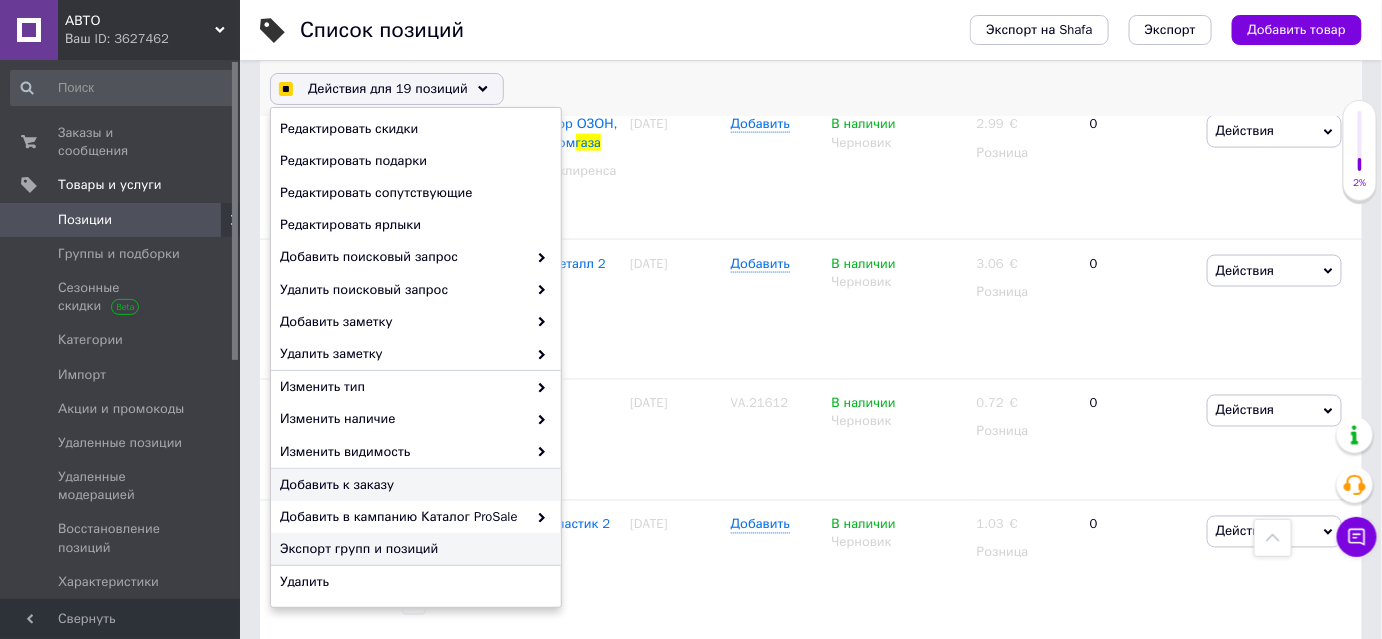 checkbox on "true" 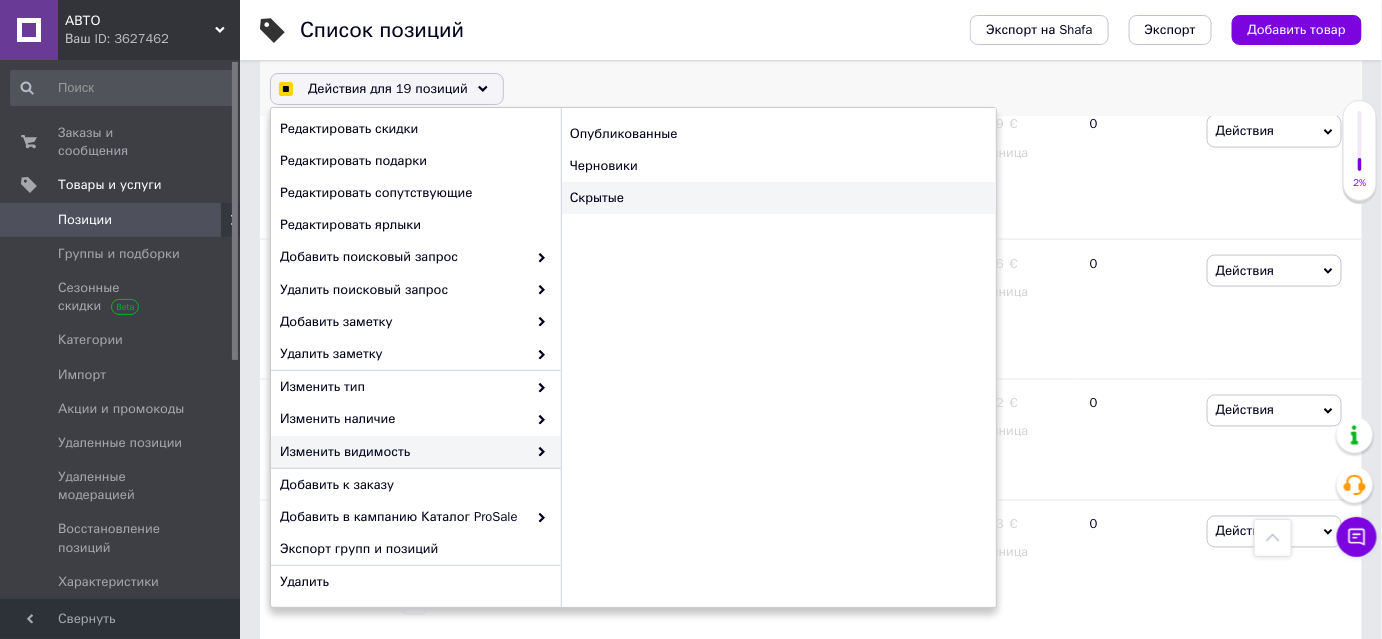 checkbox on "true" 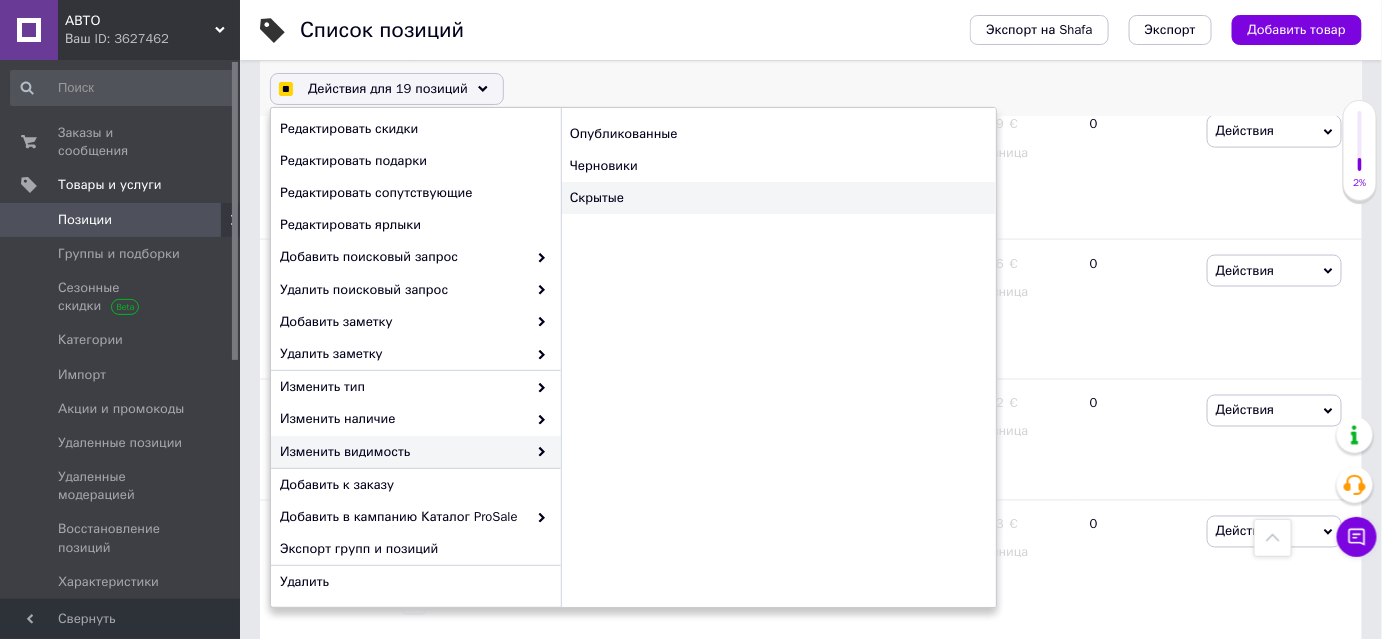 checkbox on "true" 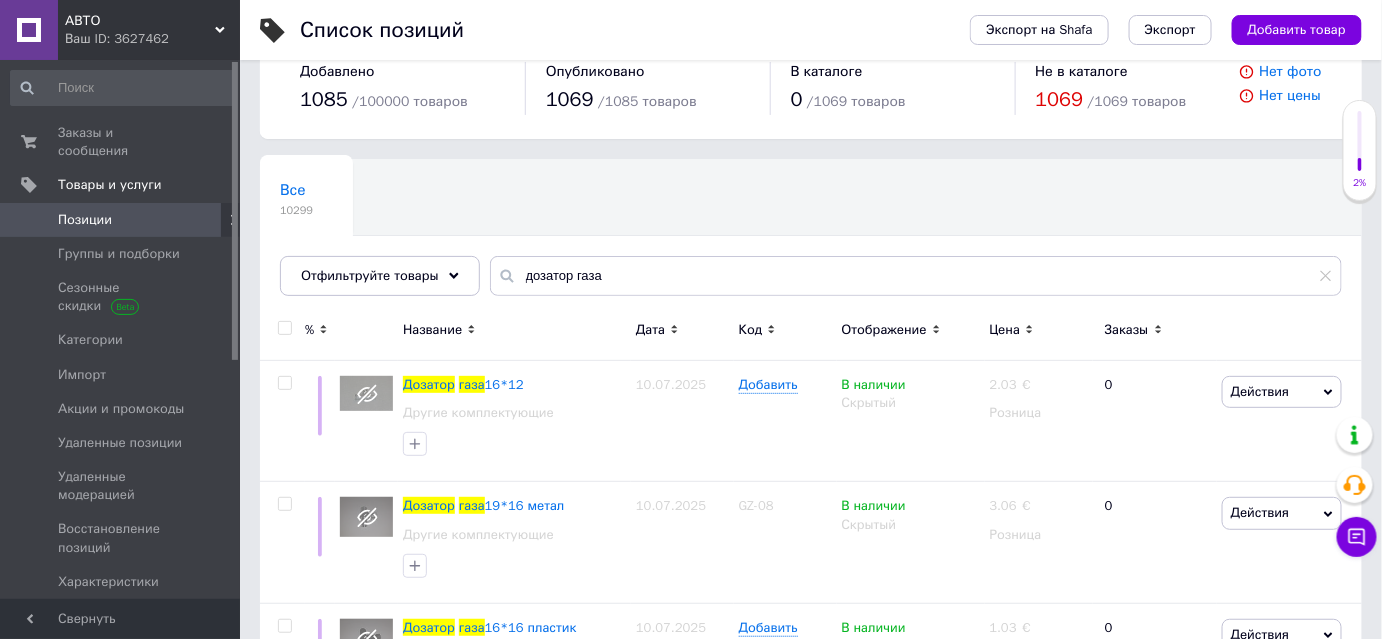 scroll, scrollTop: 0, scrollLeft: 0, axis: both 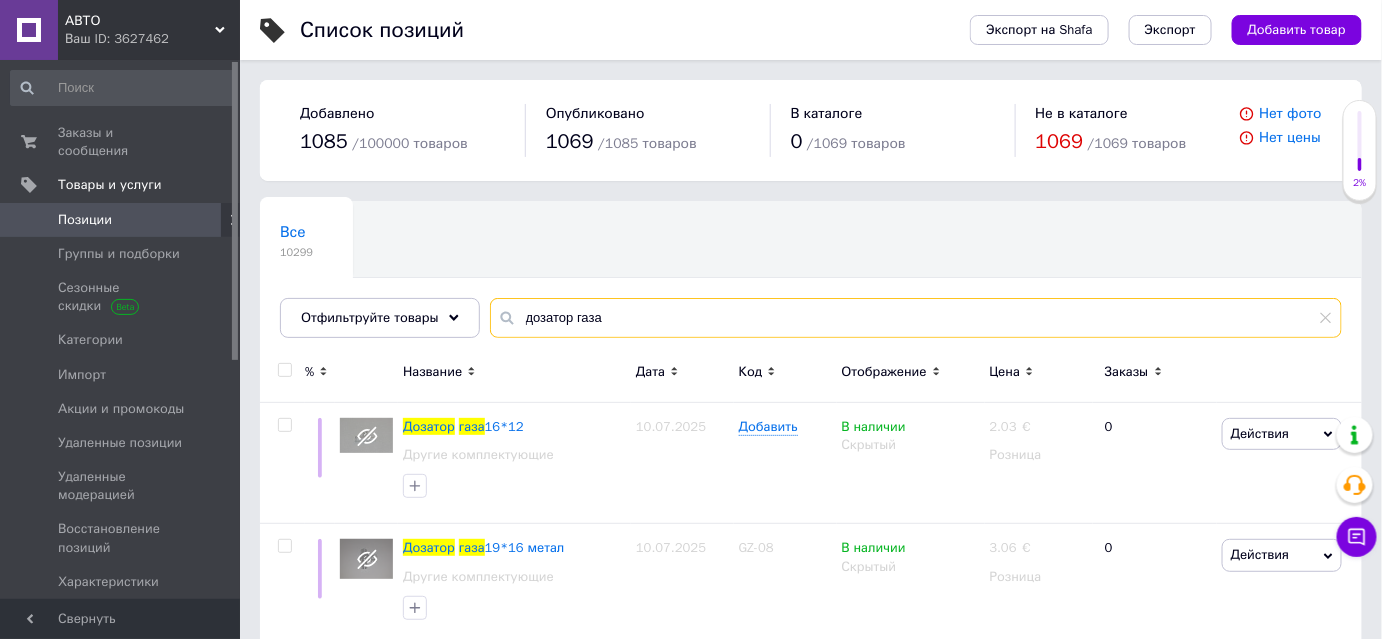 click on "дозатор газа" at bounding box center [916, 318] 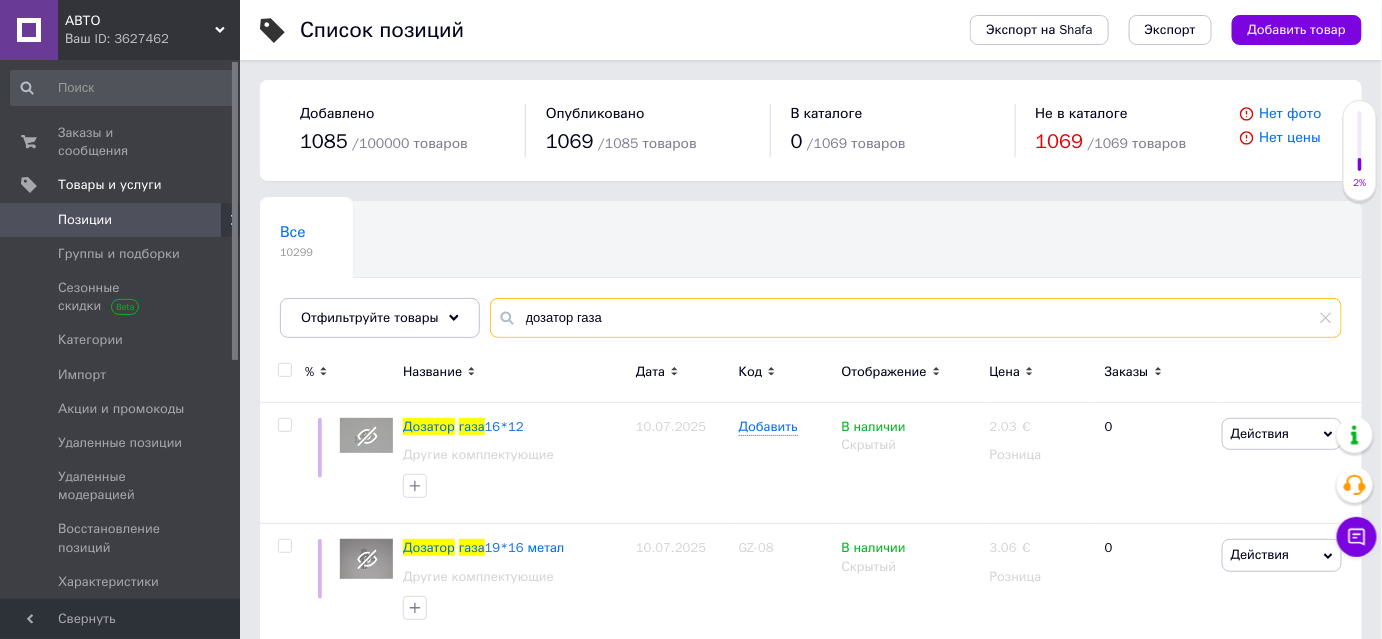 click on "дозатор газа" at bounding box center [916, 318] 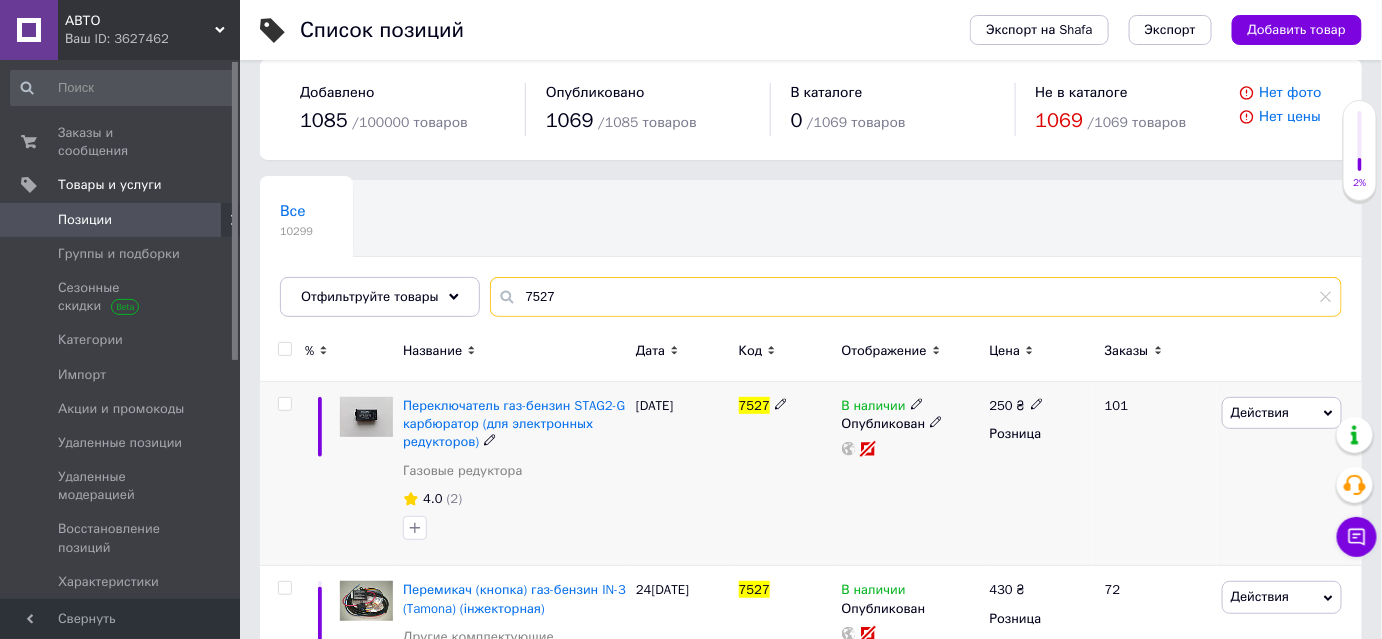 scroll, scrollTop: 0, scrollLeft: 0, axis: both 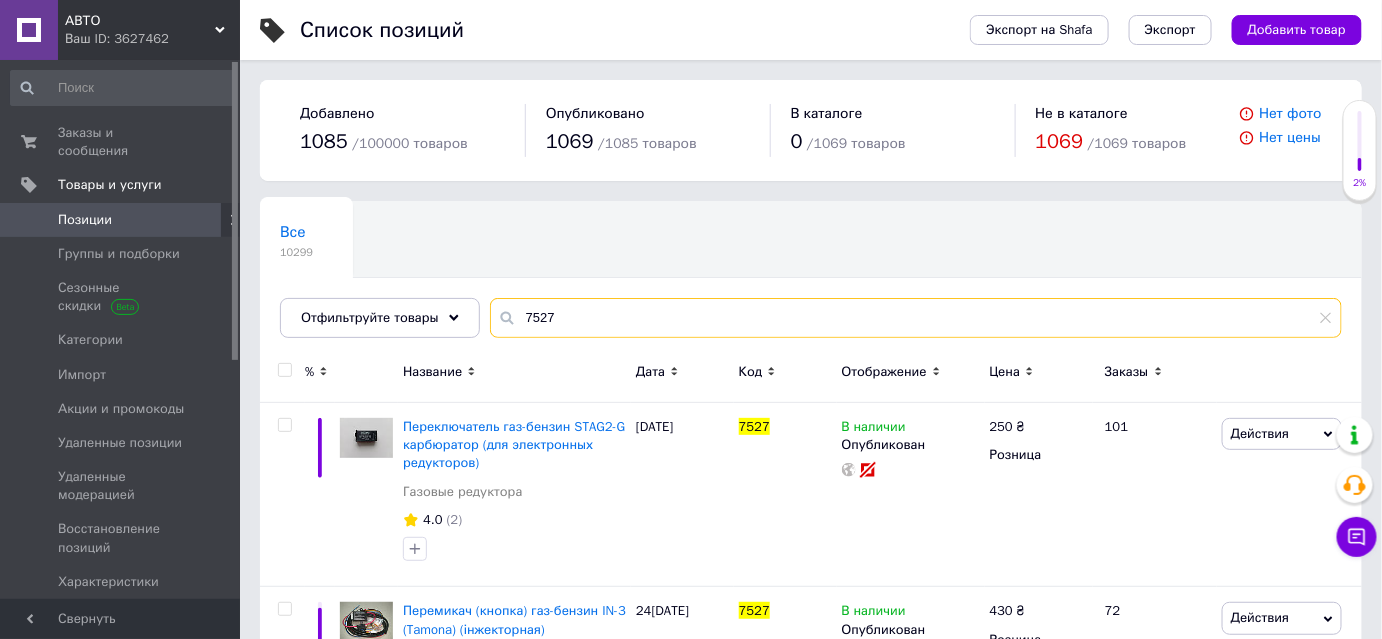 type on "7527" 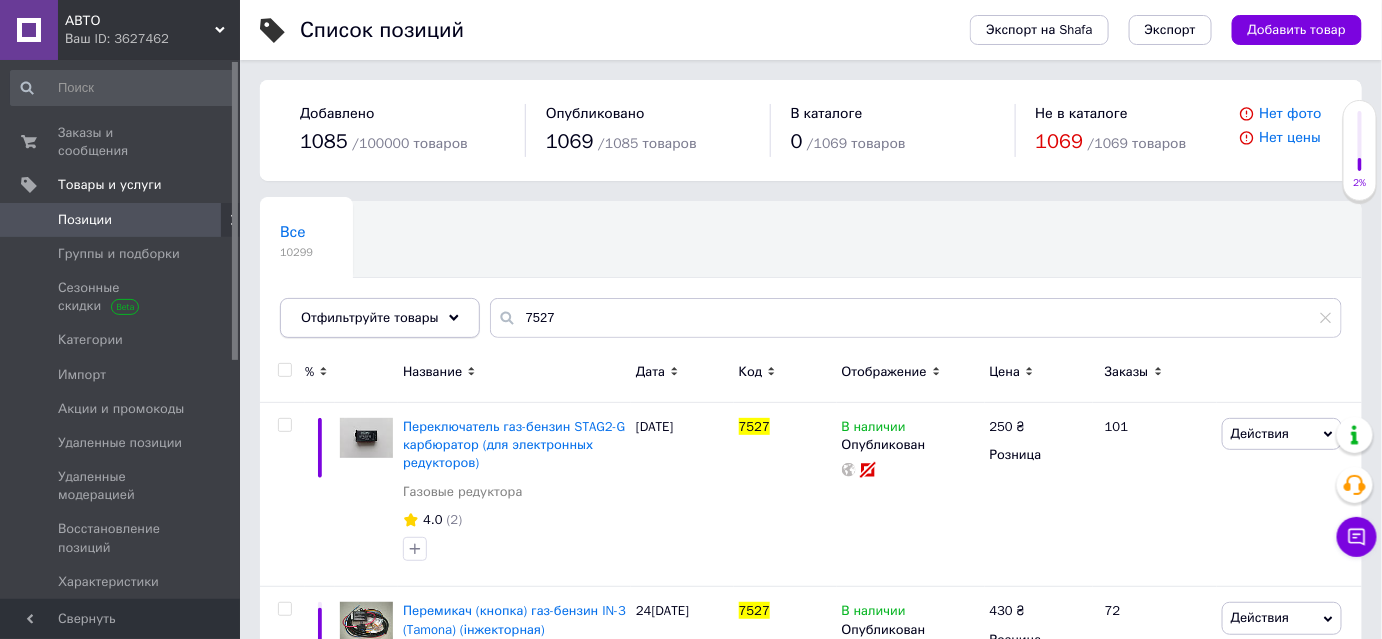 click 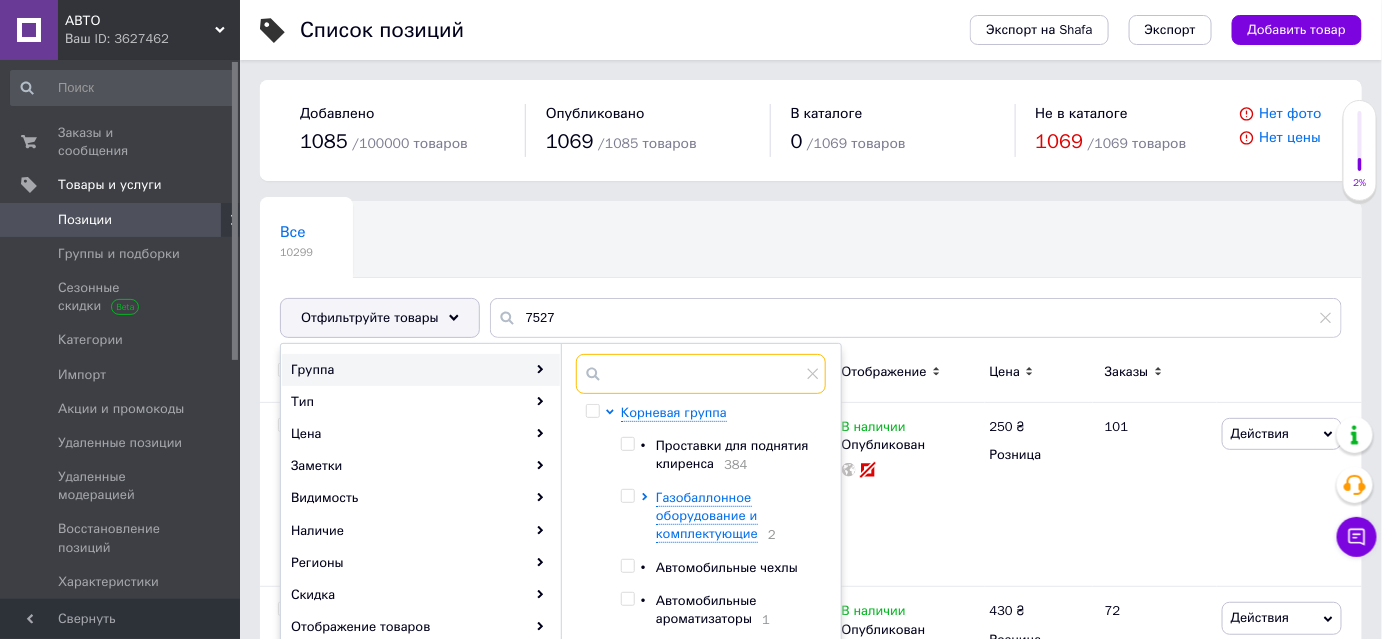 click at bounding box center [701, 374] 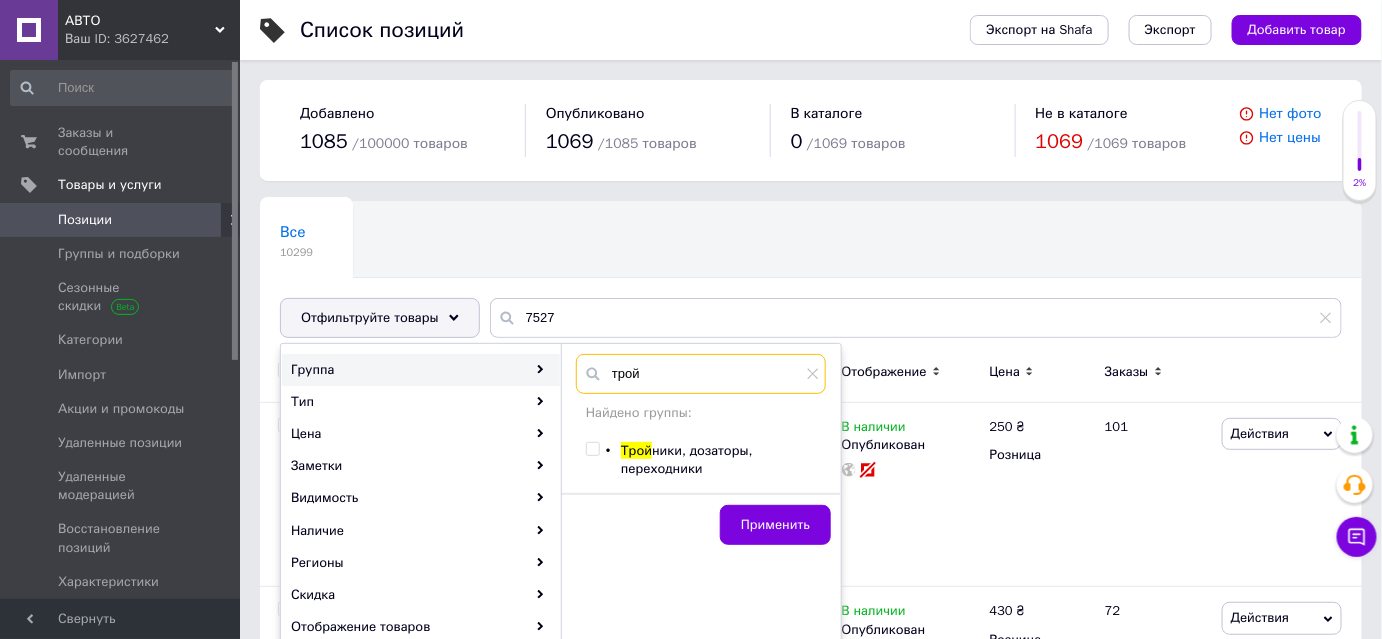 type on "трой" 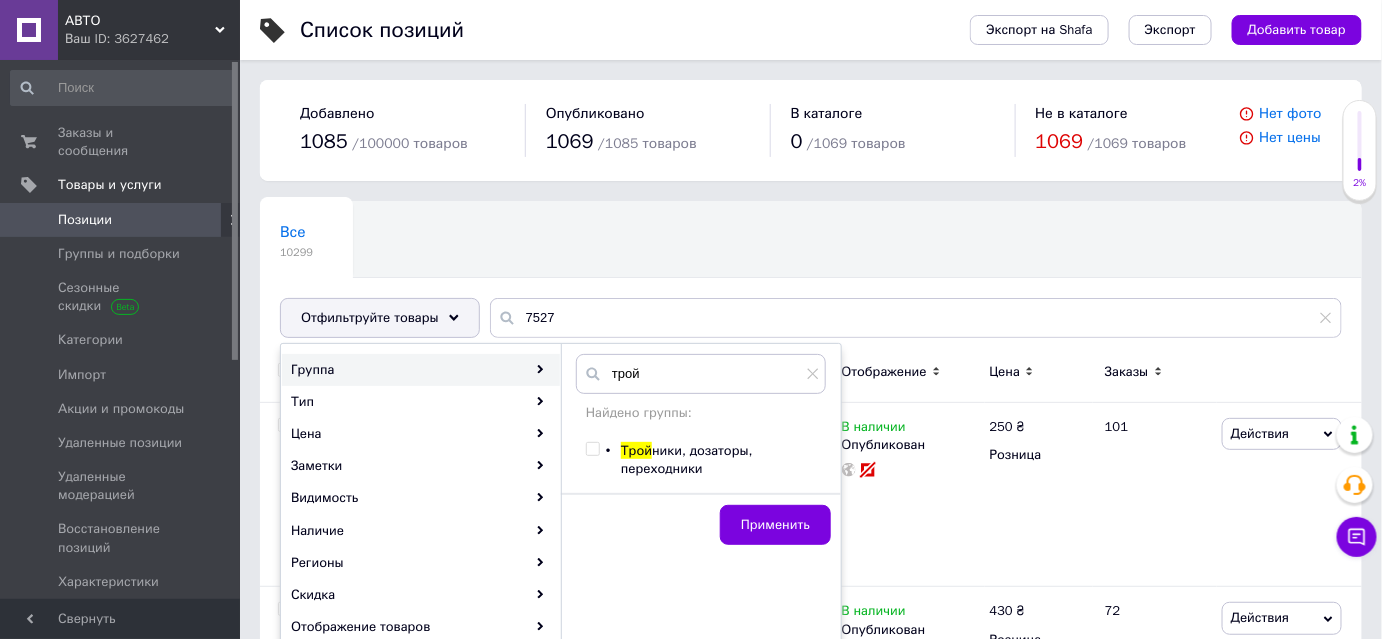 click on "Трой" at bounding box center (636, 450) 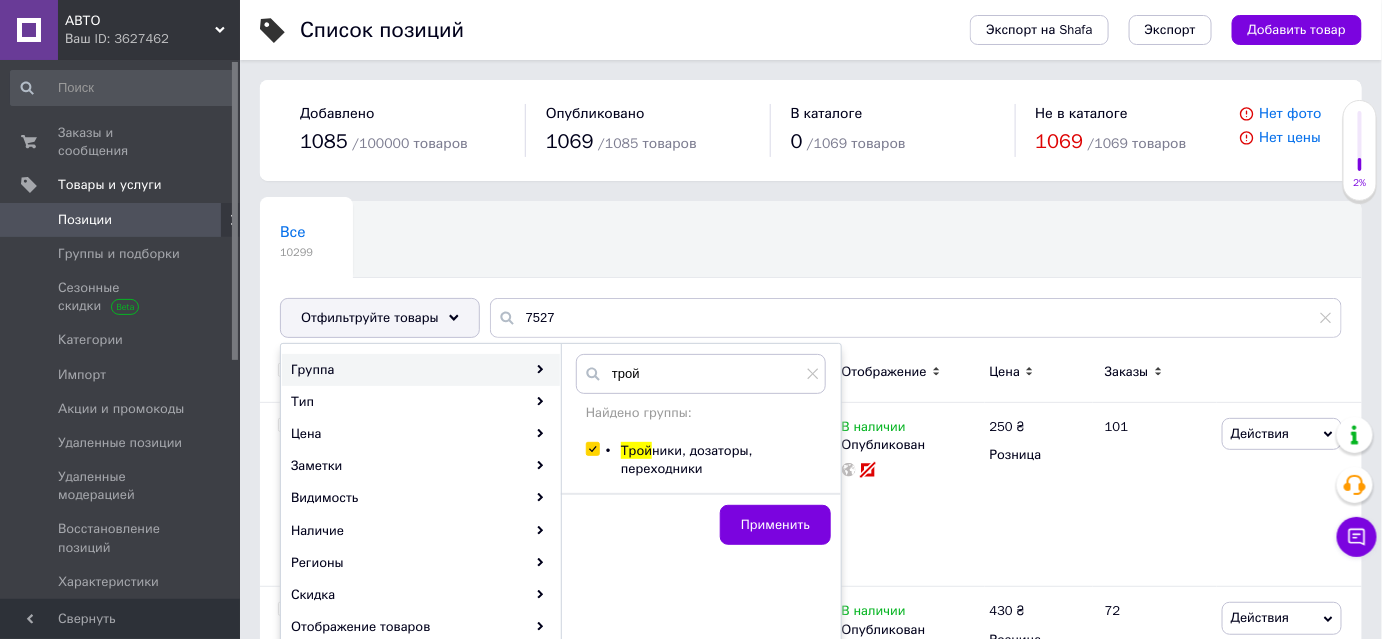 checkbox on "true" 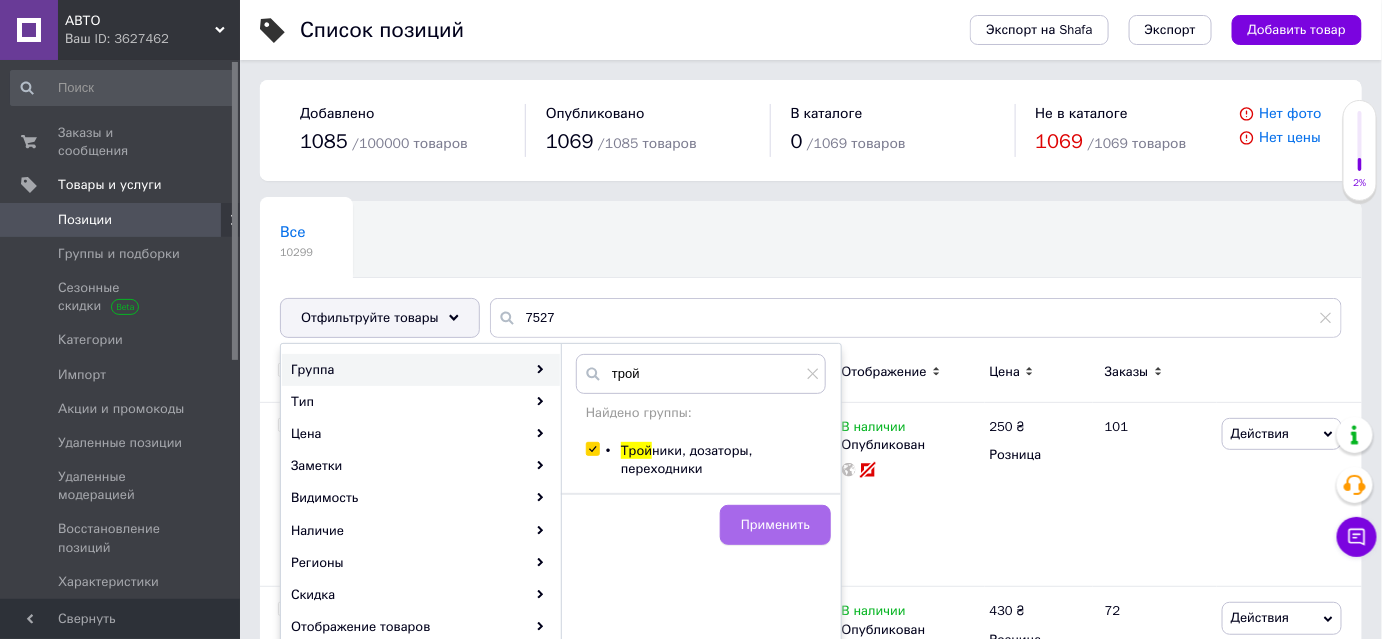 click on "Применить" at bounding box center (775, 525) 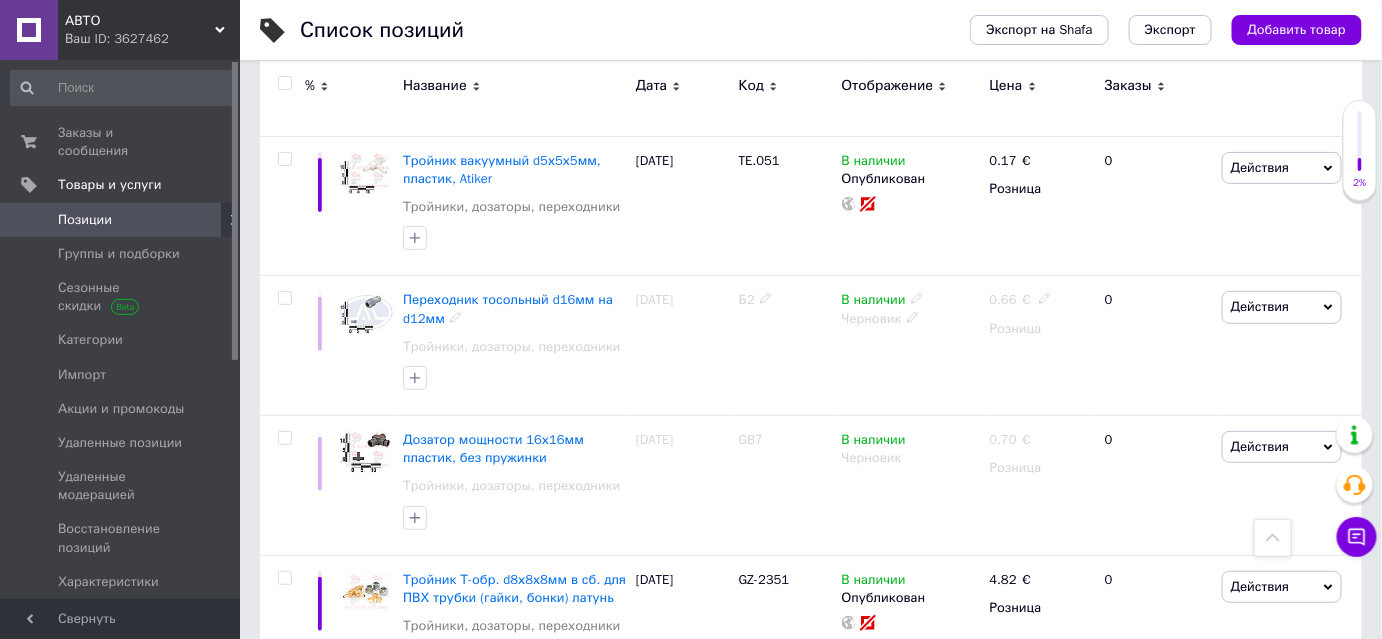 scroll, scrollTop: 2629, scrollLeft: 0, axis: vertical 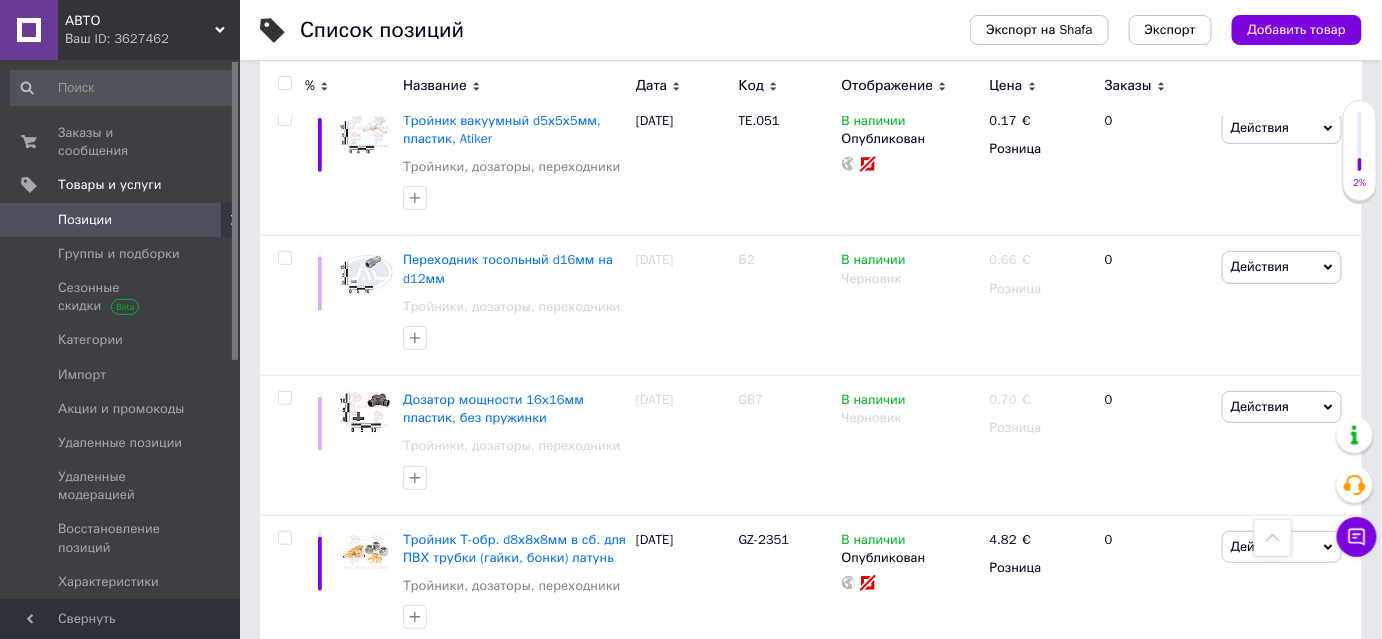 click on "2" at bounding box center (327, 695) 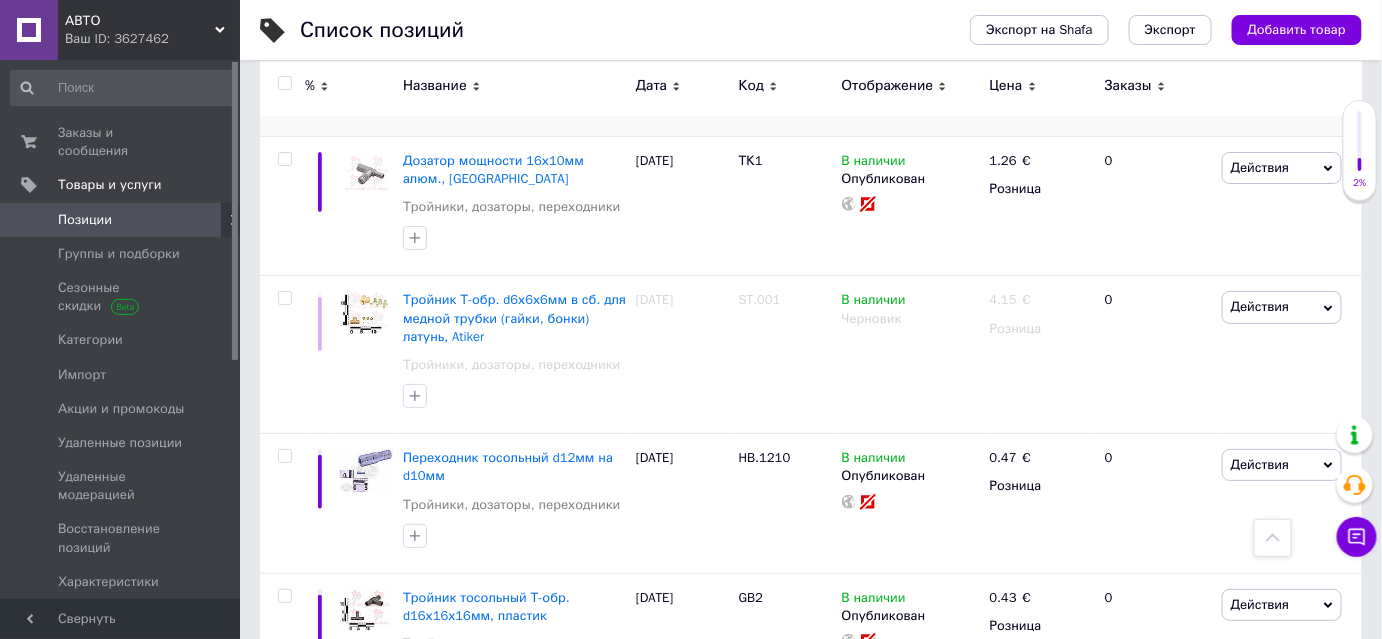 scroll, scrollTop: 2684, scrollLeft: 0, axis: vertical 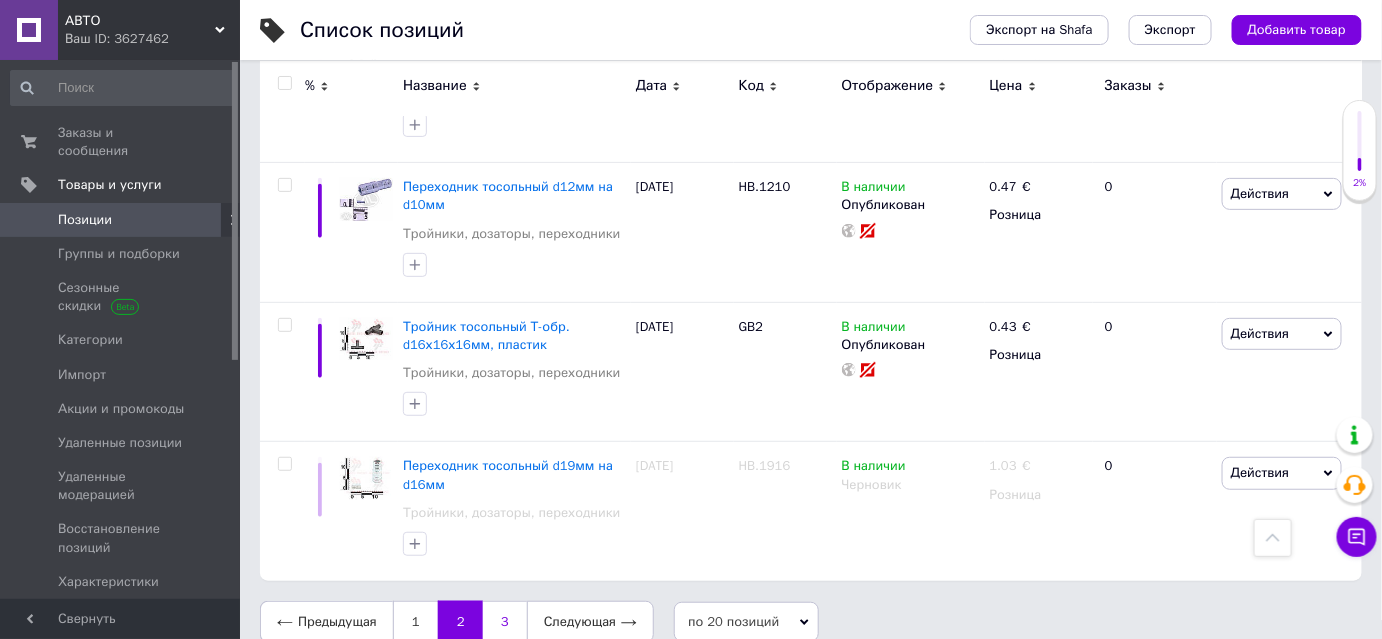 click on "3" at bounding box center [505, 622] 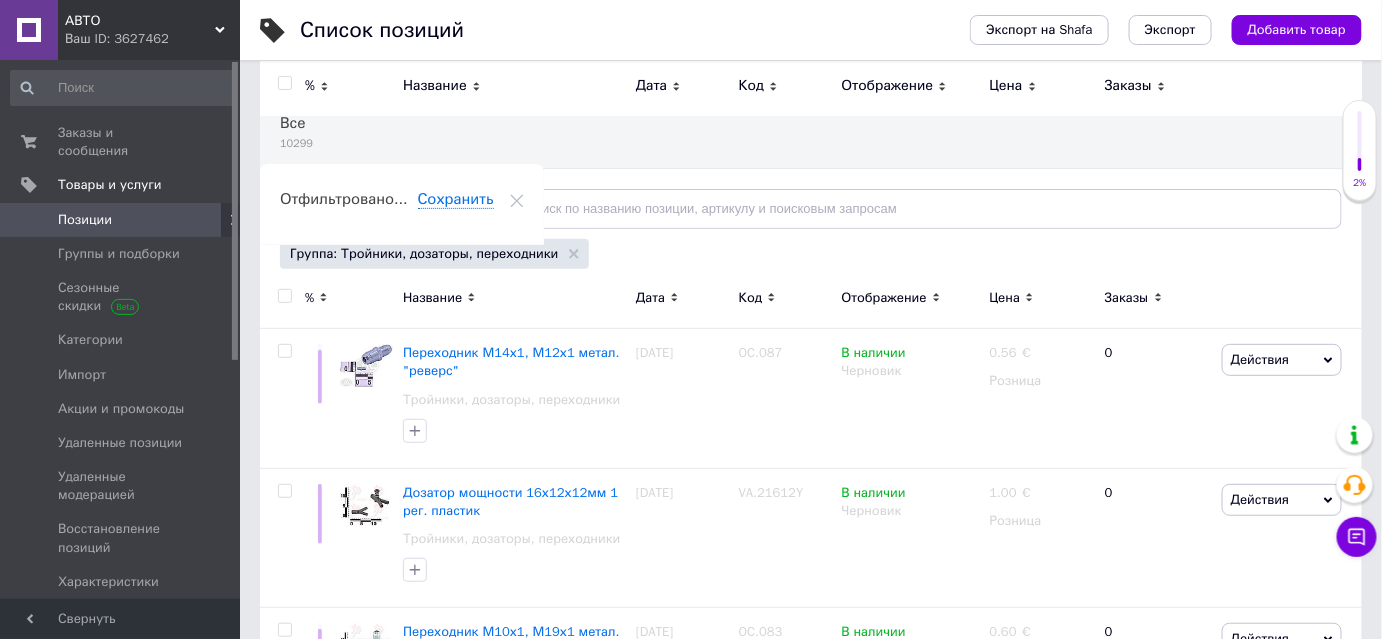 scroll, scrollTop: 0, scrollLeft: 0, axis: both 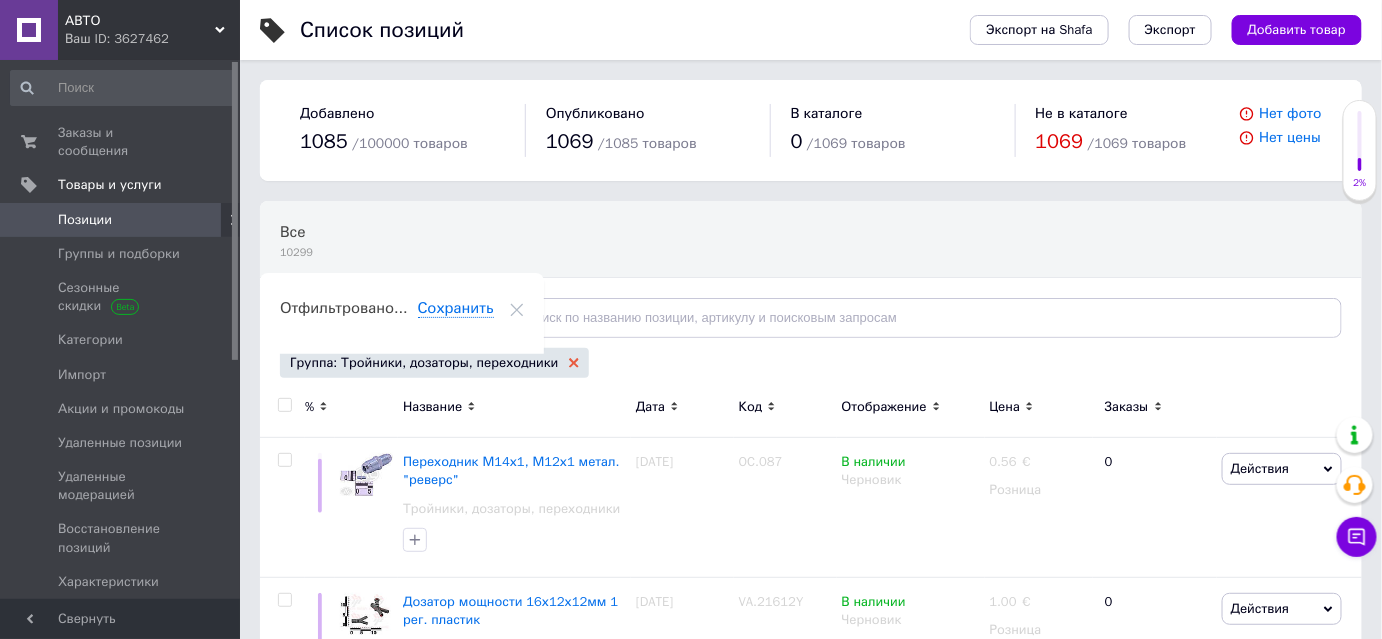 click 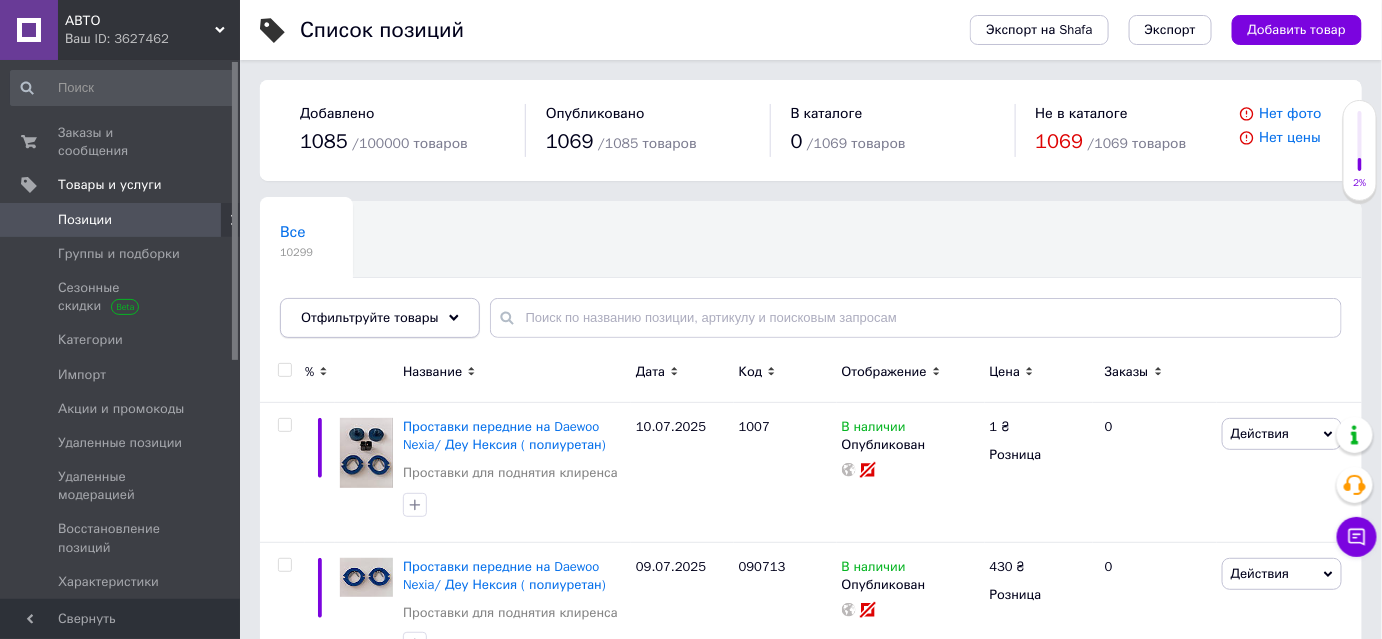click on "Отфильтруйте товары" at bounding box center [380, 318] 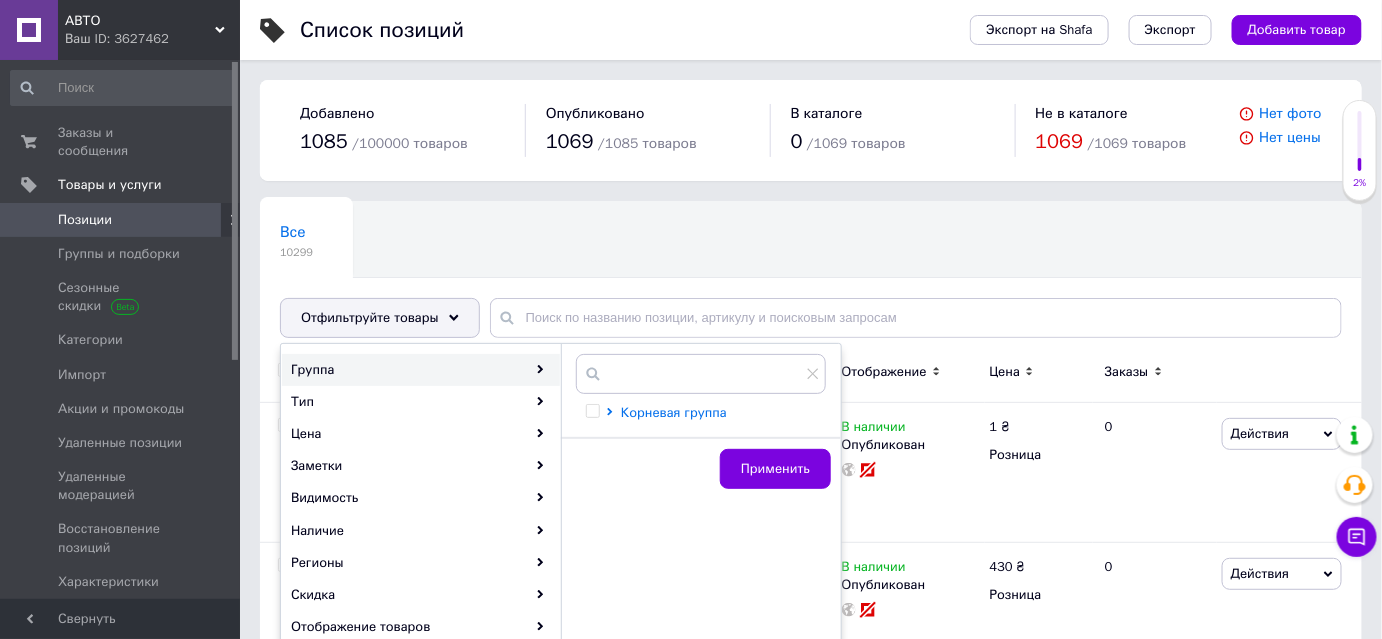 click on "Корневая группа" at bounding box center [674, 412] 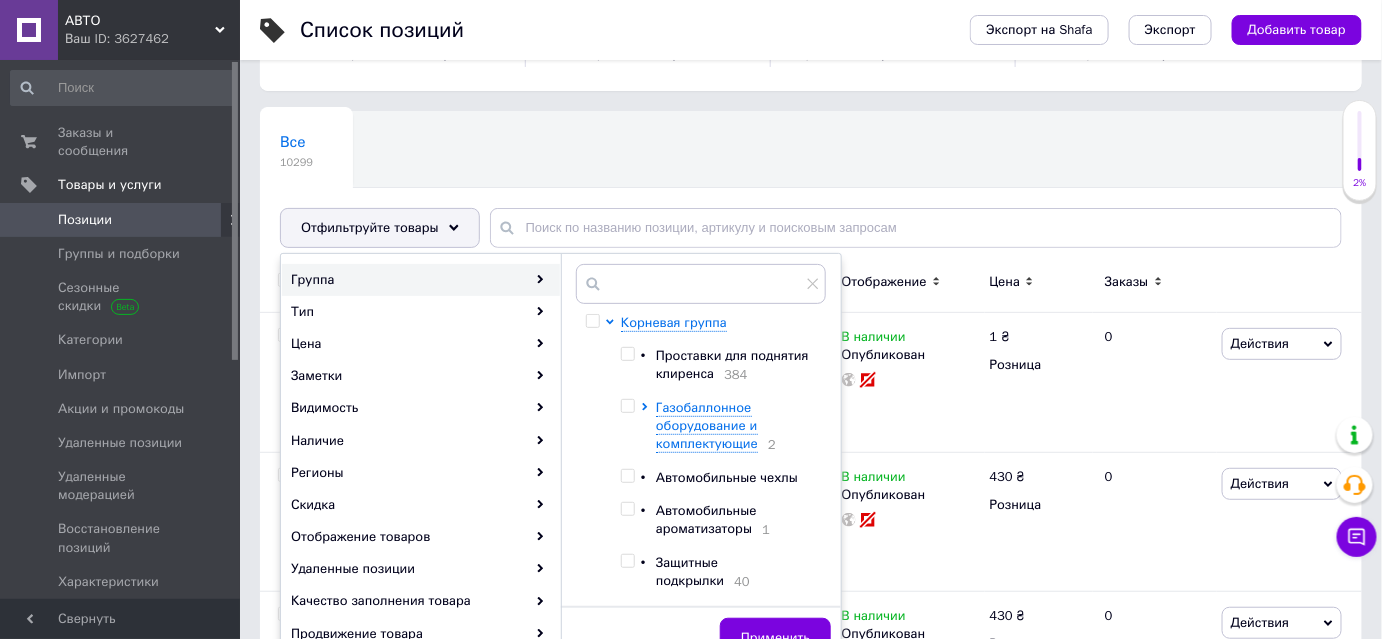 scroll, scrollTop: 181, scrollLeft: 0, axis: vertical 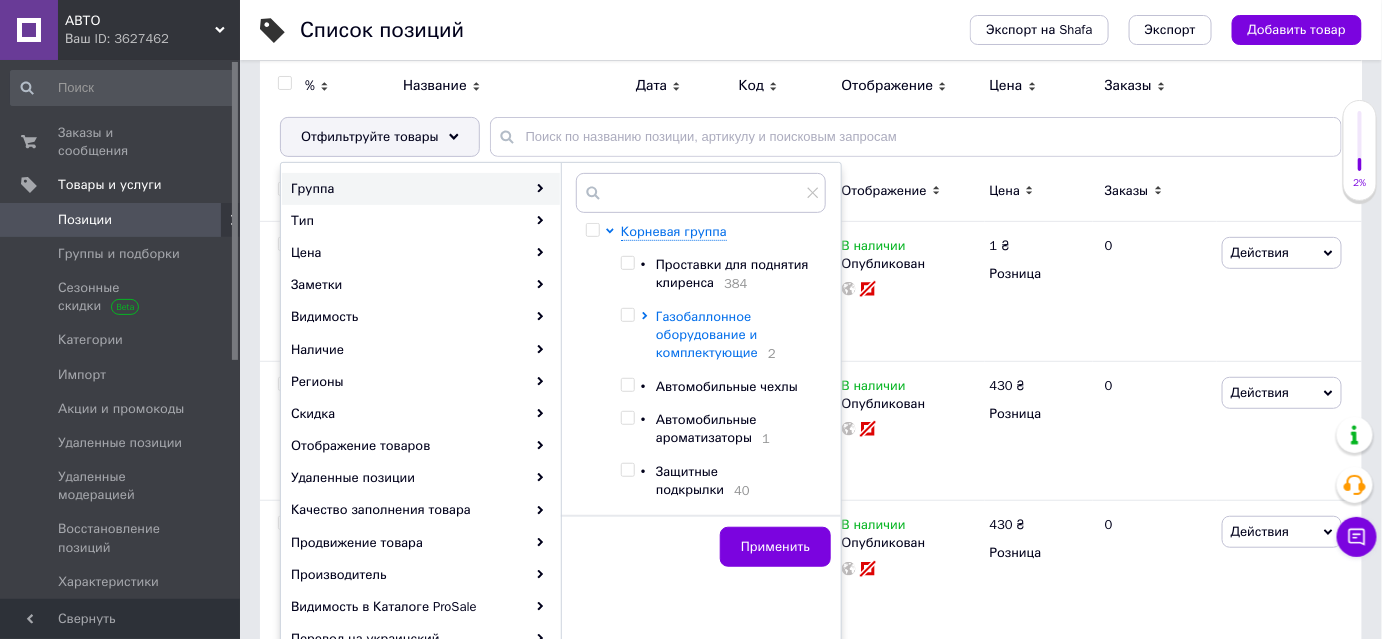 click on "Газобаллонное оборудование и комплектующие" at bounding box center [707, 334] 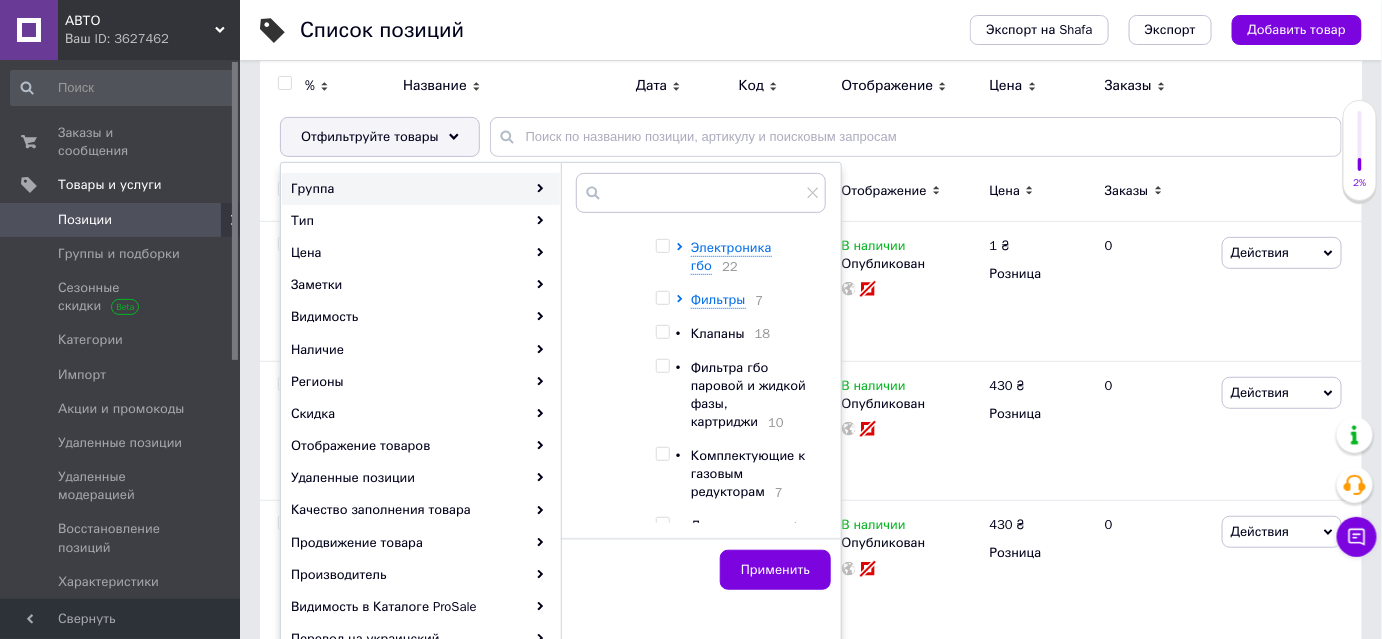 scroll, scrollTop: 910, scrollLeft: 0, axis: vertical 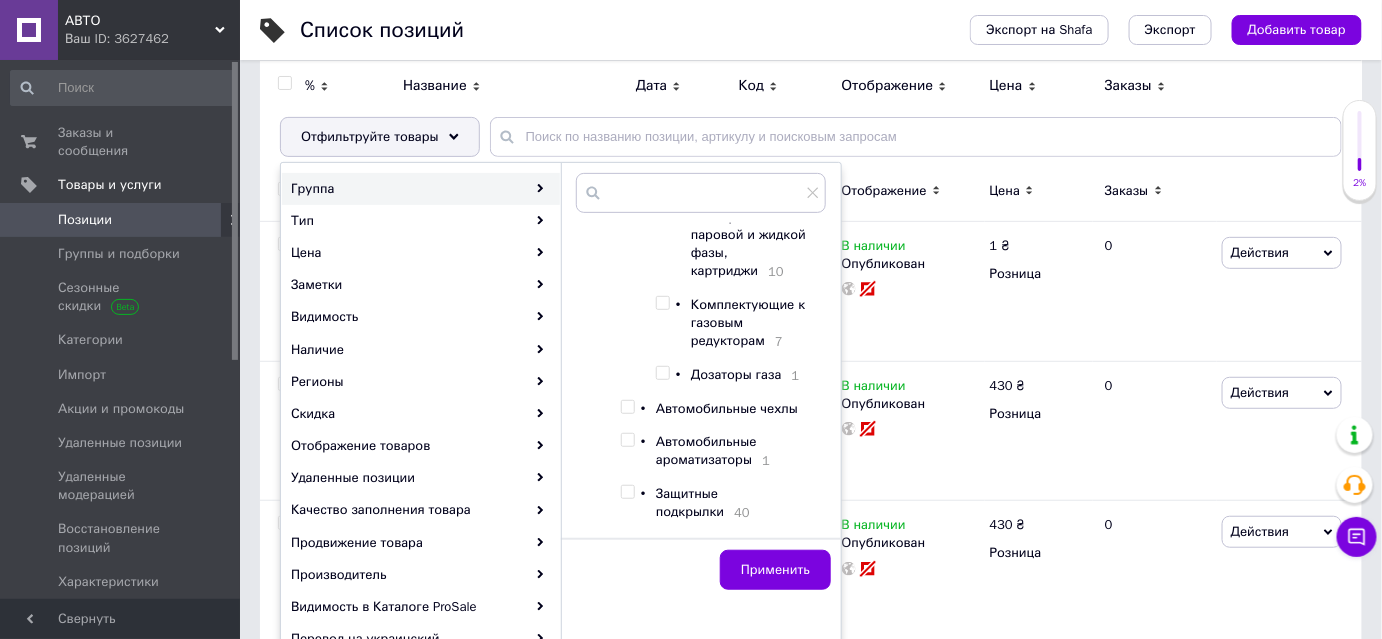 click at bounding box center (662, 303) 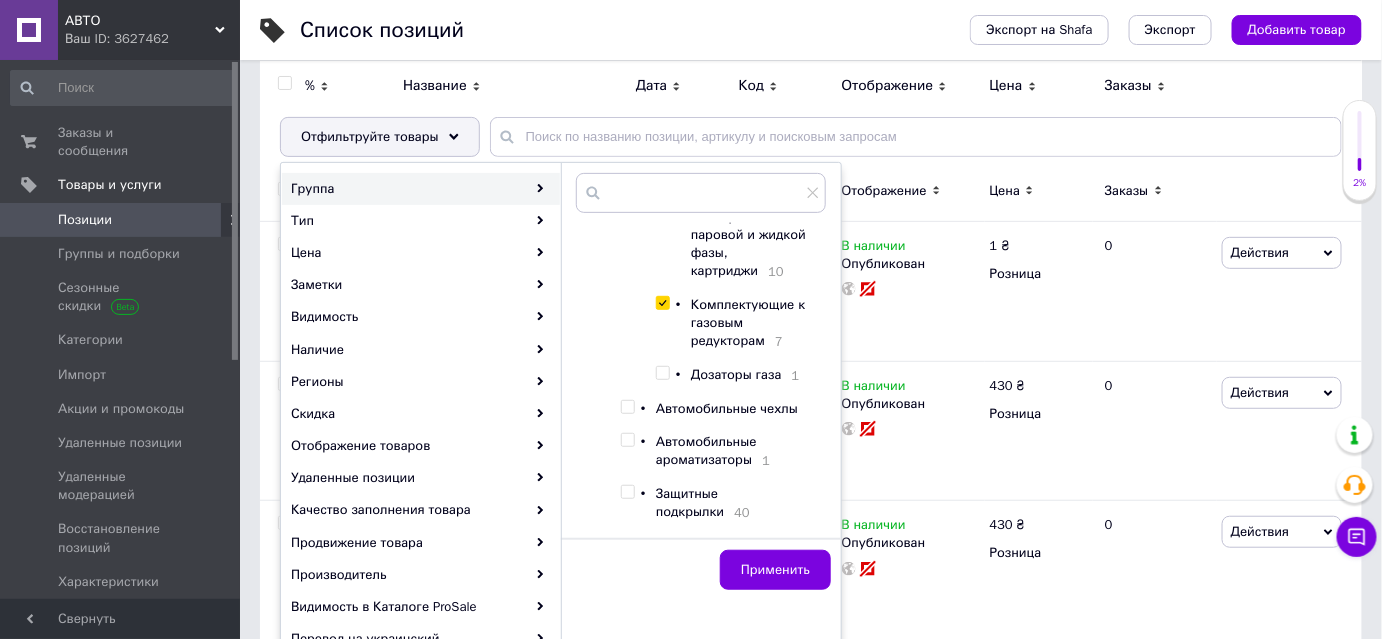 checkbox on "true" 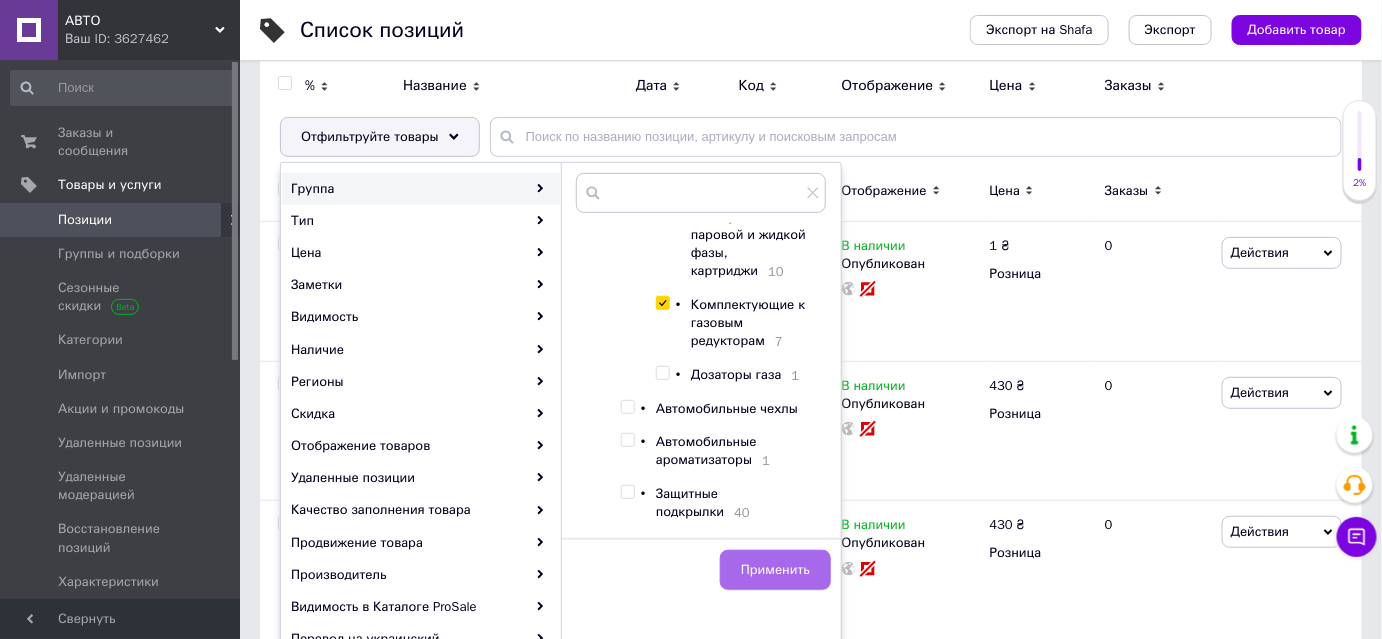 click on "Применить" at bounding box center (775, 570) 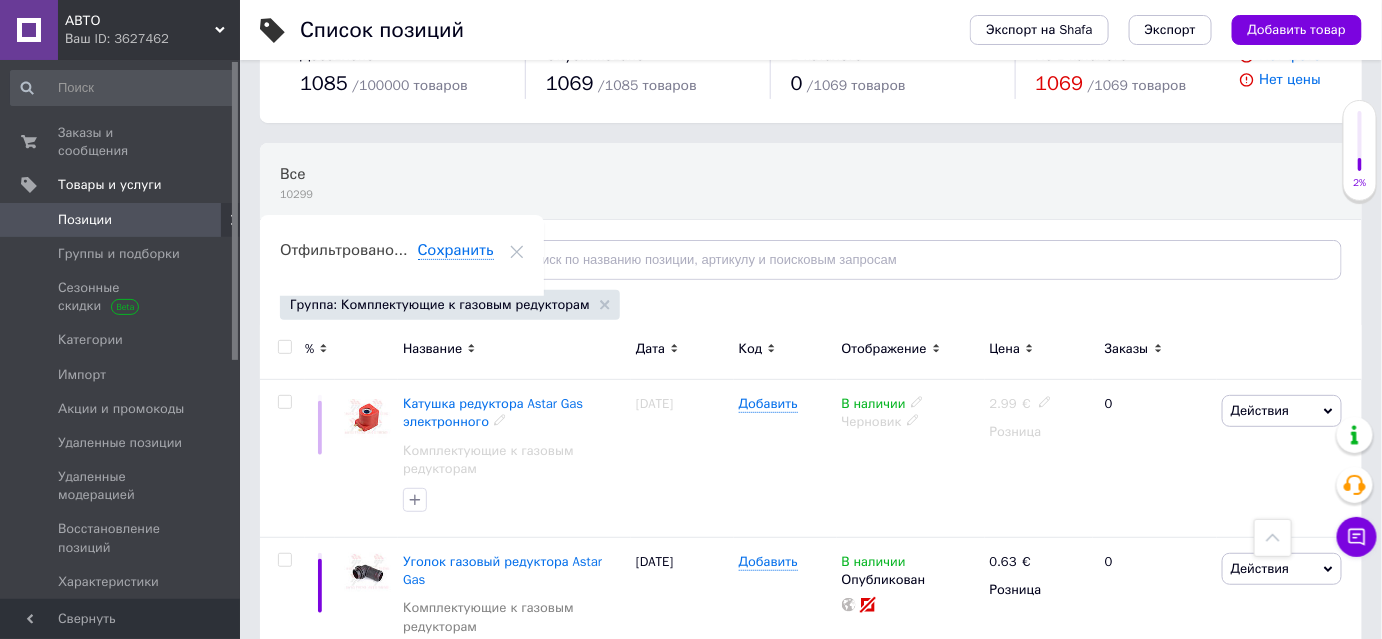 scroll, scrollTop: 0, scrollLeft: 0, axis: both 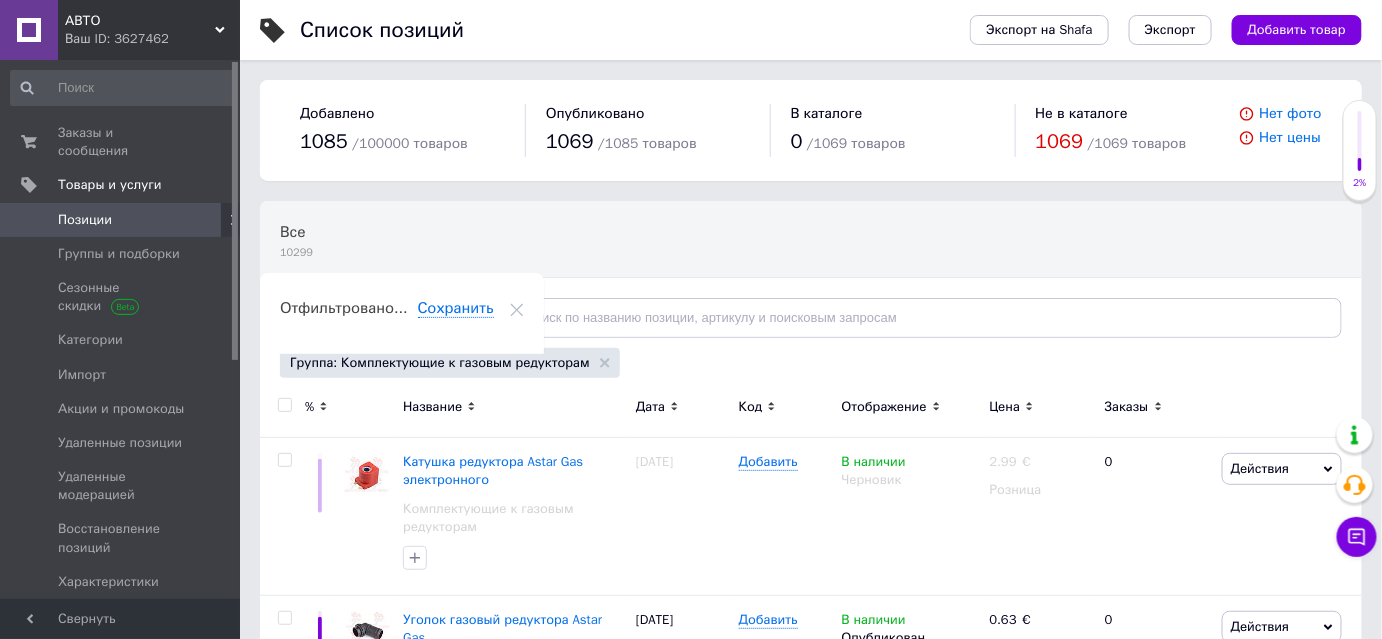 click on "Отфильтруйте товары" at bounding box center [380, 318] 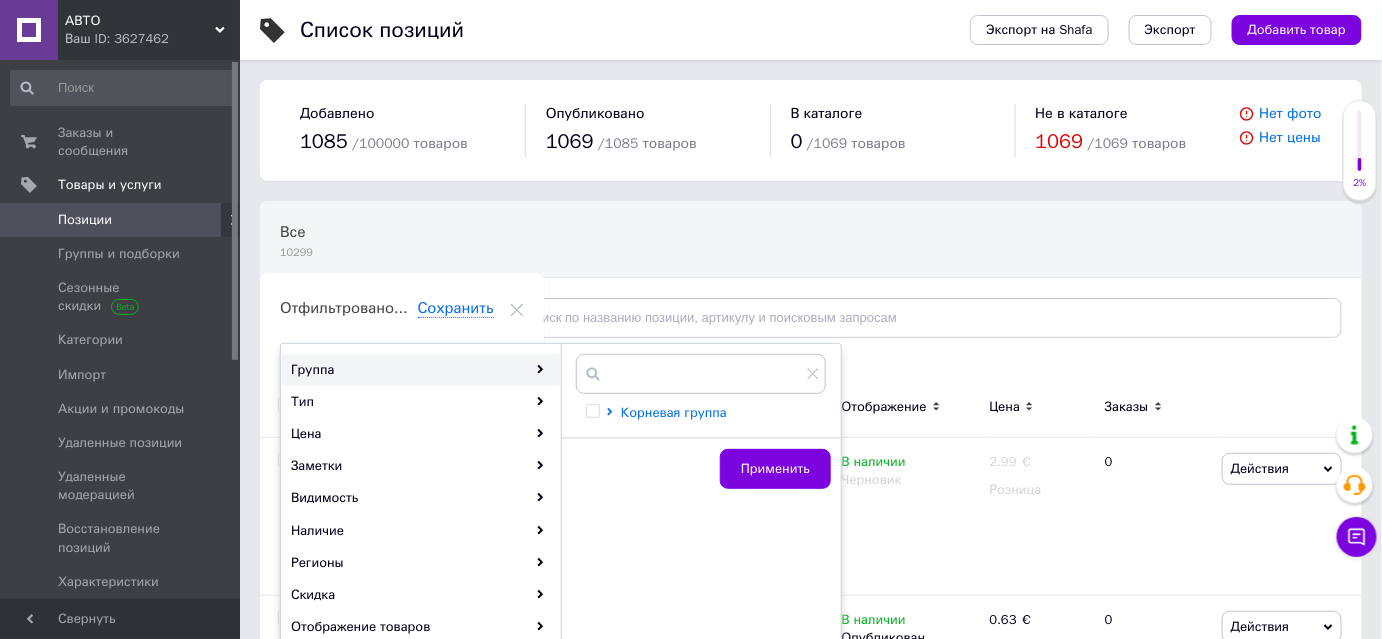 click on "Корневая группа" at bounding box center (674, 412) 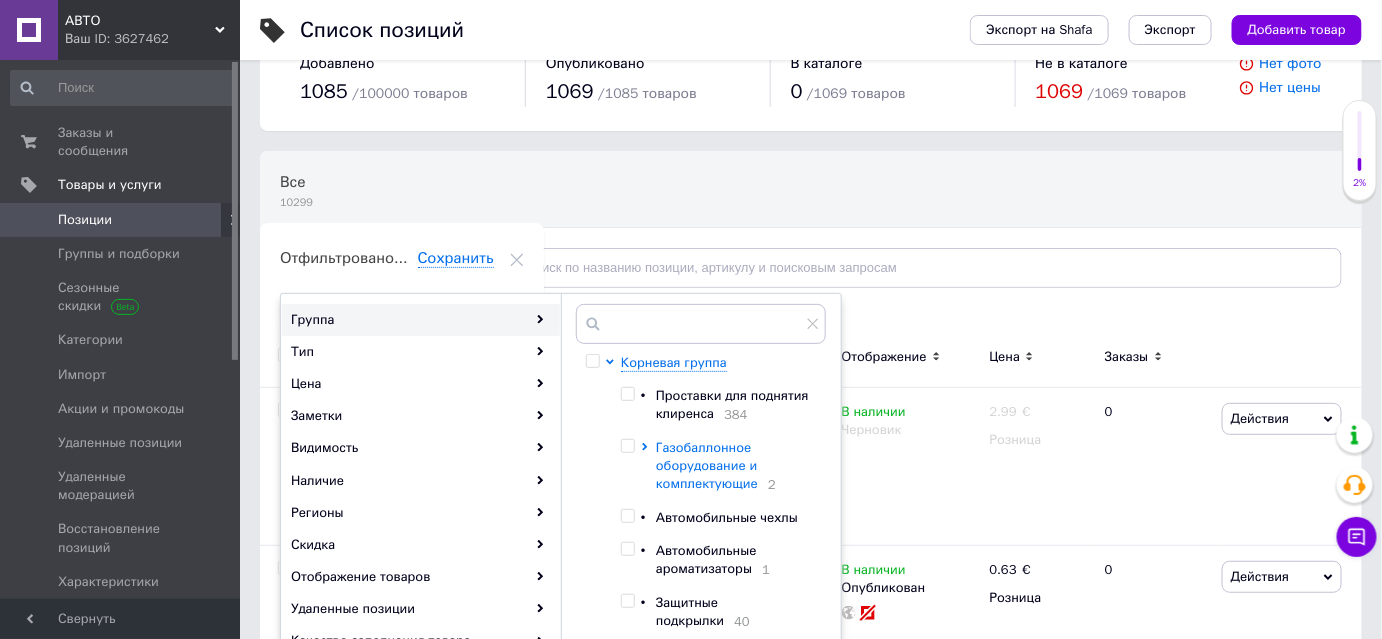 scroll, scrollTop: 181, scrollLeft: 0, axis: vertical 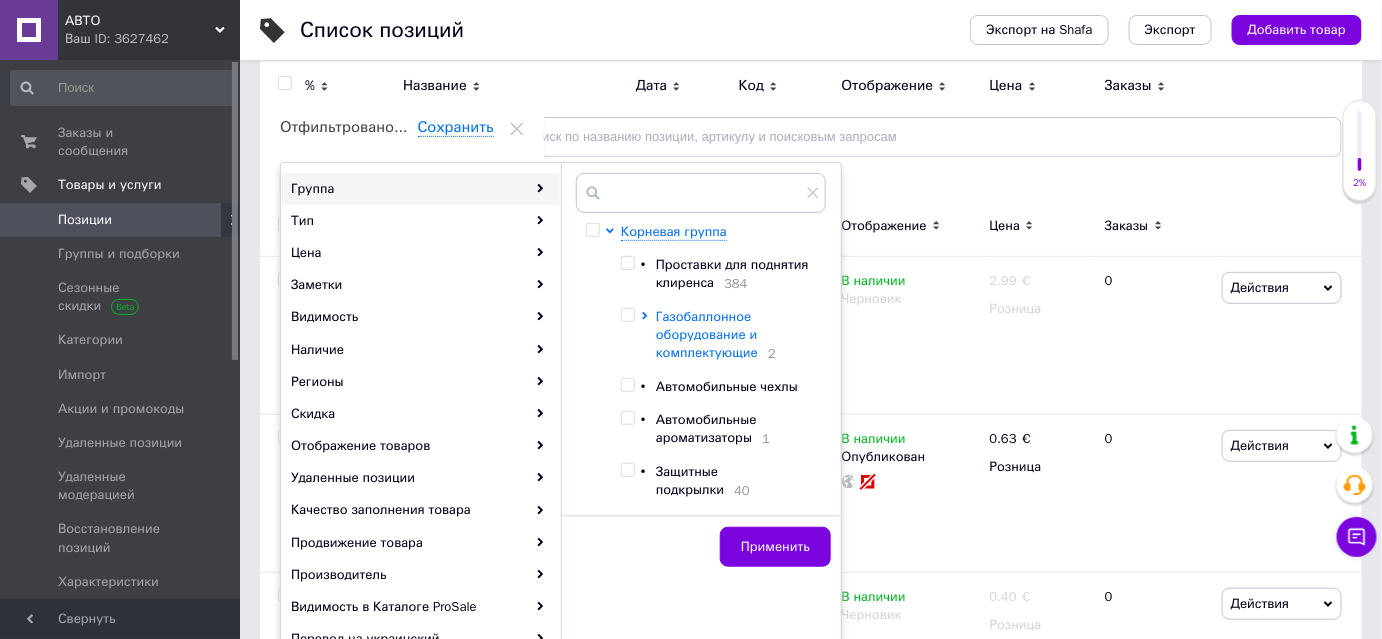 click on "Газобаллонное оборудование и комплектующие" at bounding box center (707, 335) 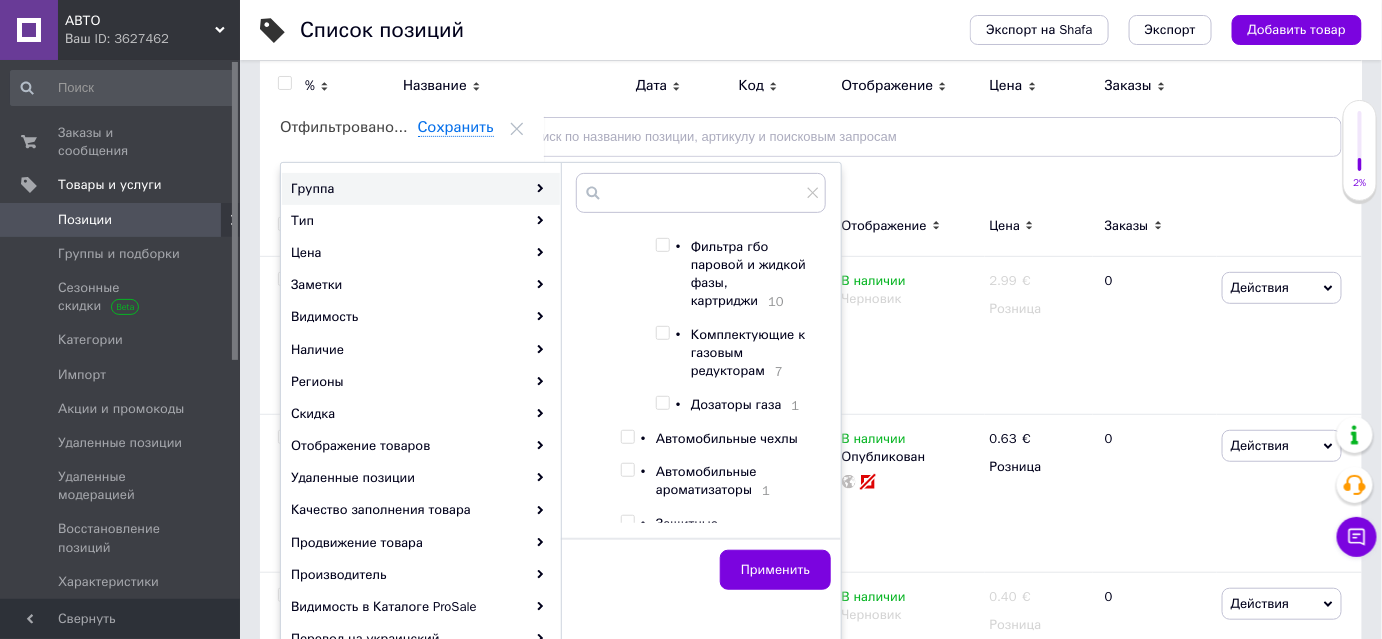 scroll, scrollTop: 818, scrollLeft: 0, axis: vertical 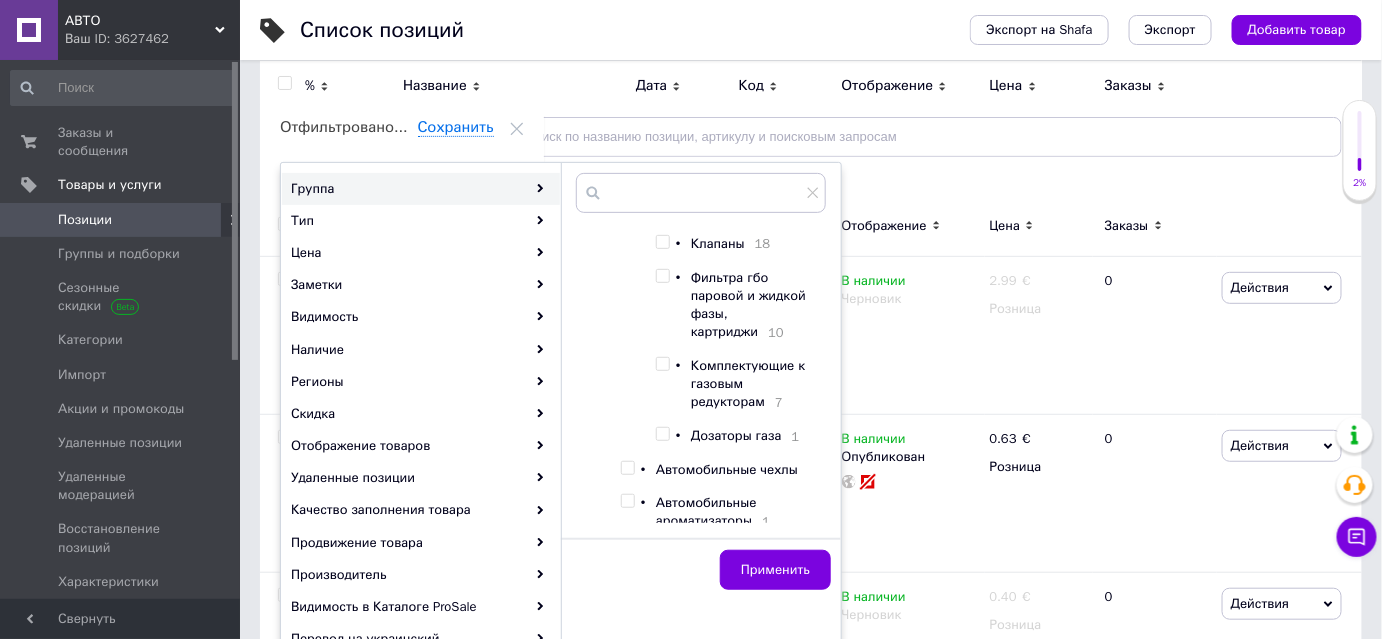 click at bounding box center (662, 276) 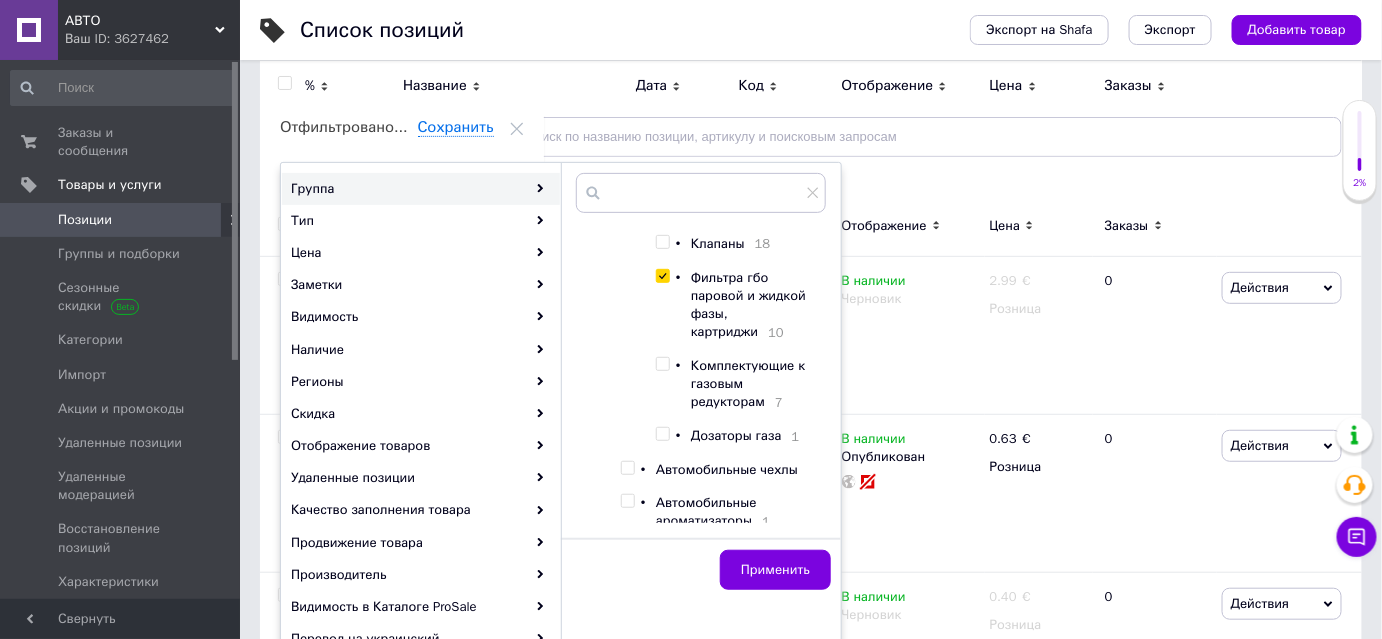 checkbox on "true" 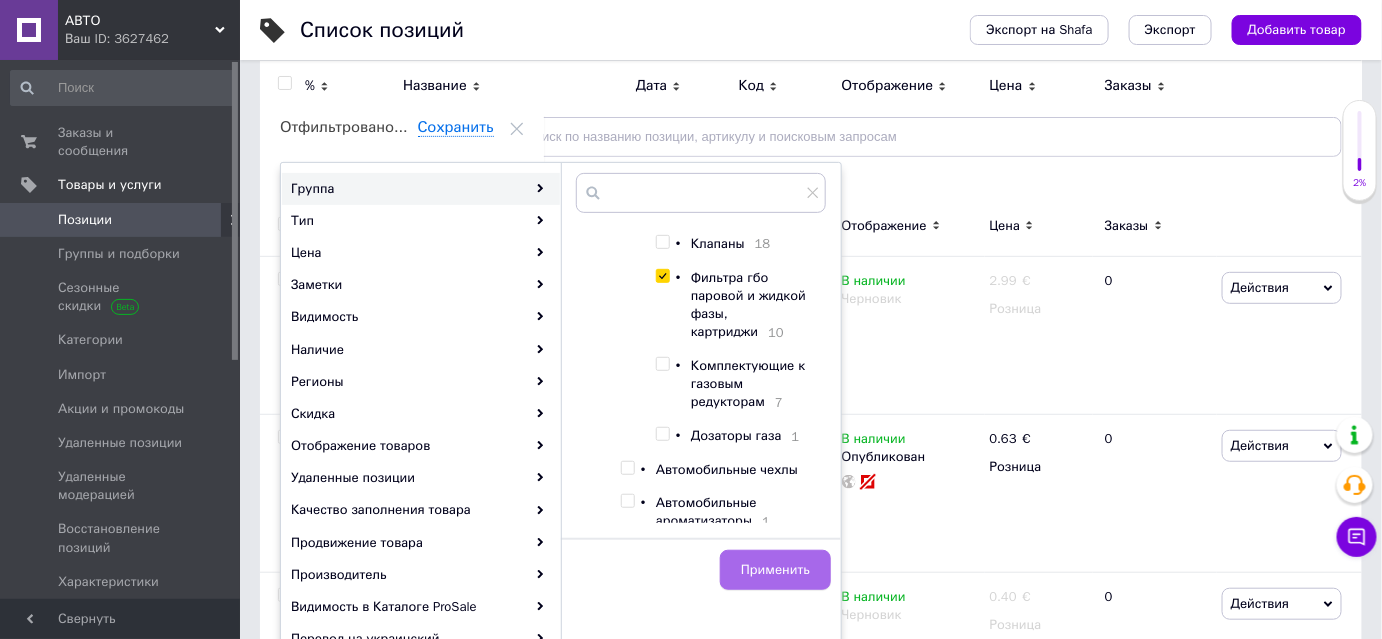 click on "Применить" at bounding box center [775, 570] 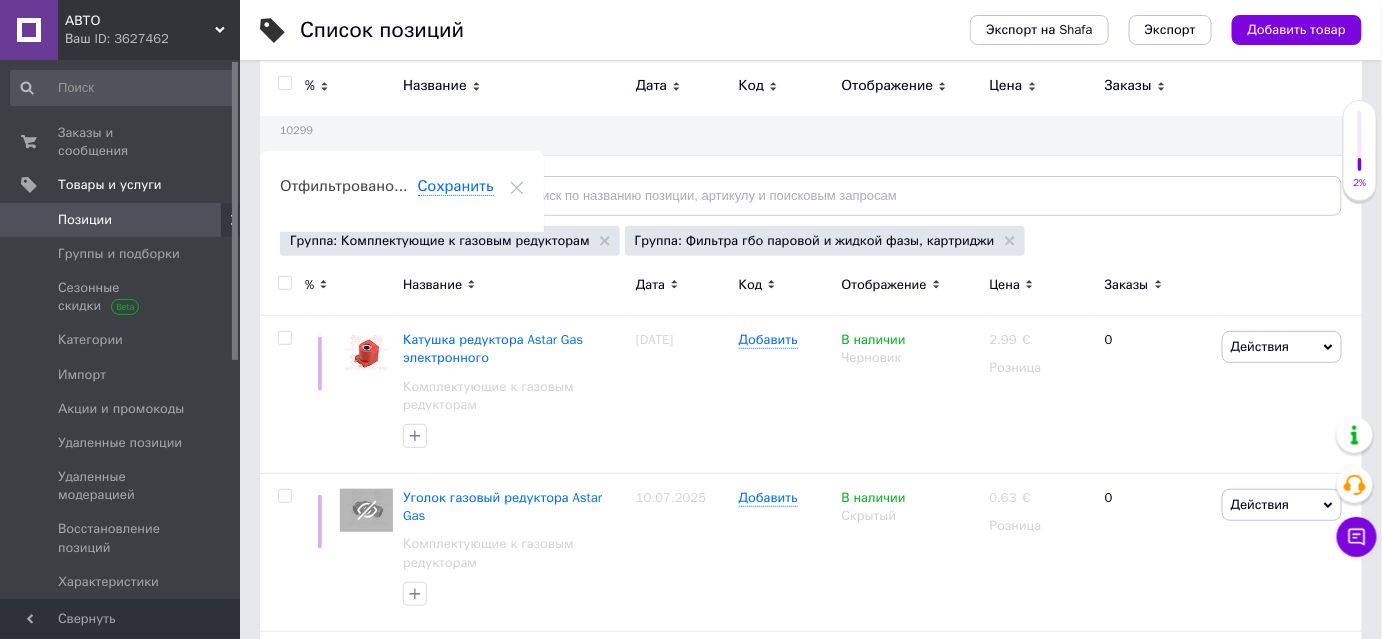 scroll, scrollTop: 90, scrollLeft: 0, axis: vertical 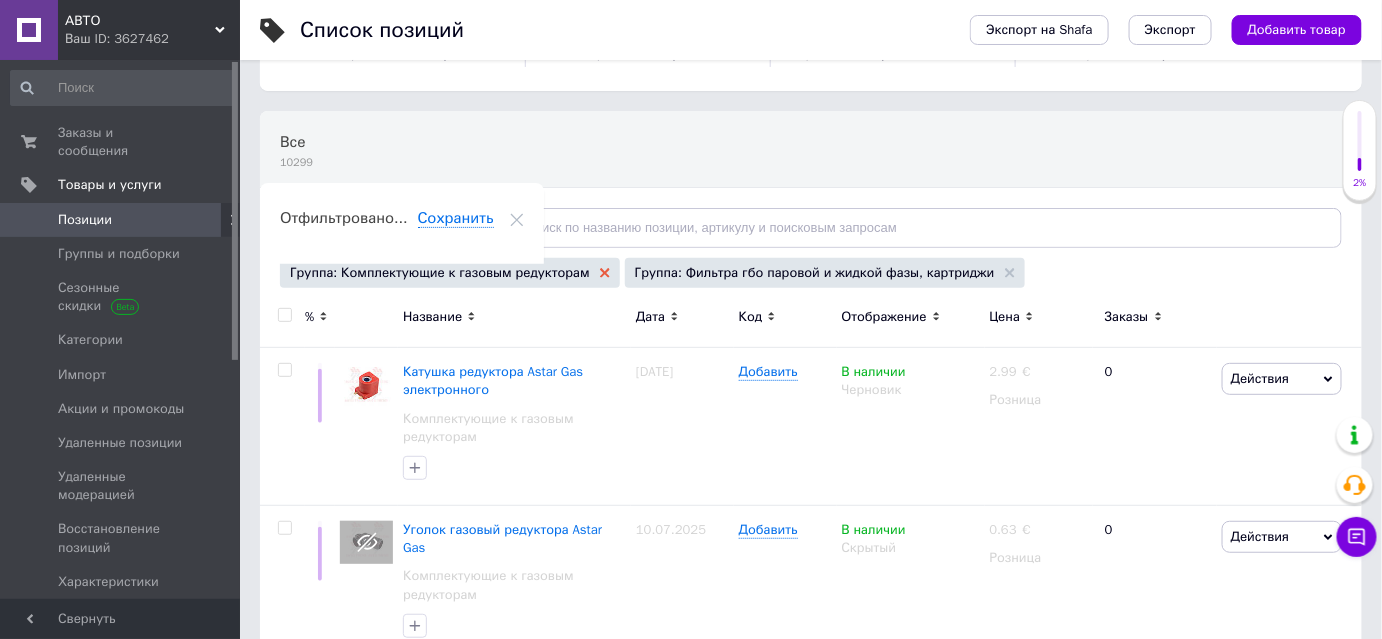 click 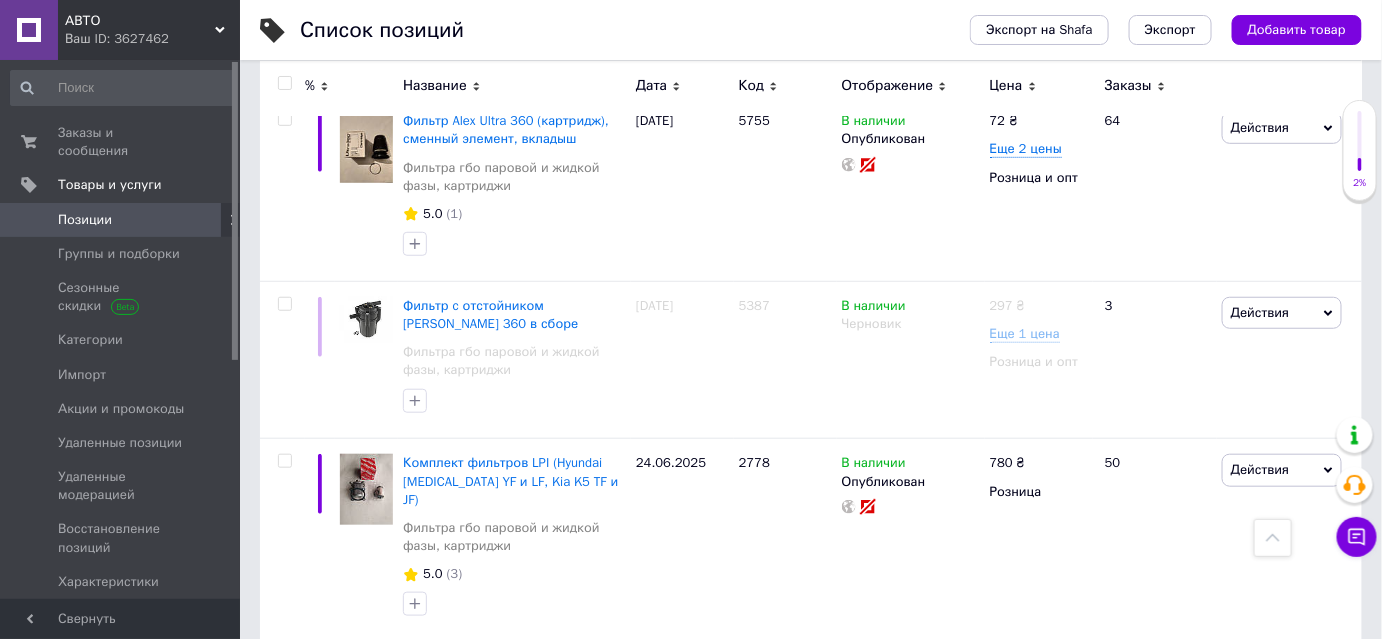 scroll, scrollTop: 272, scrollLeft: 0, axis: vertical 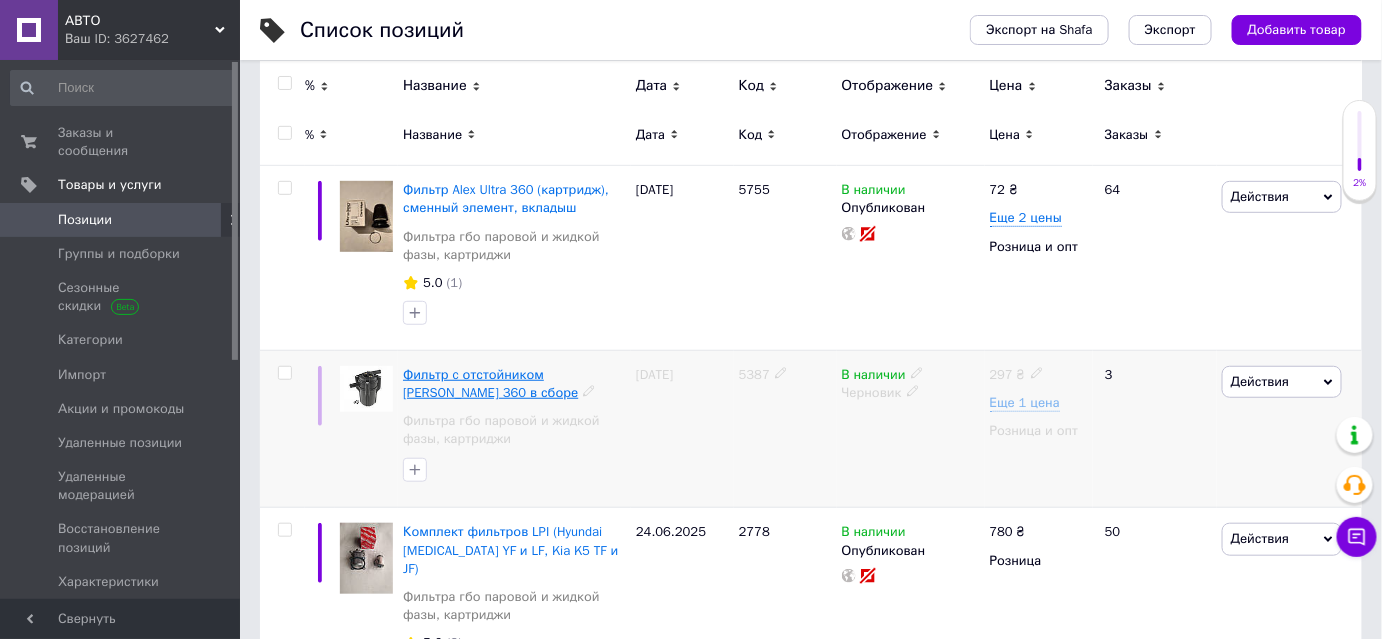click on "Фильтр c отстойником [PERSON_NAME] 360 в сборе" at bounding box center [490, 383] 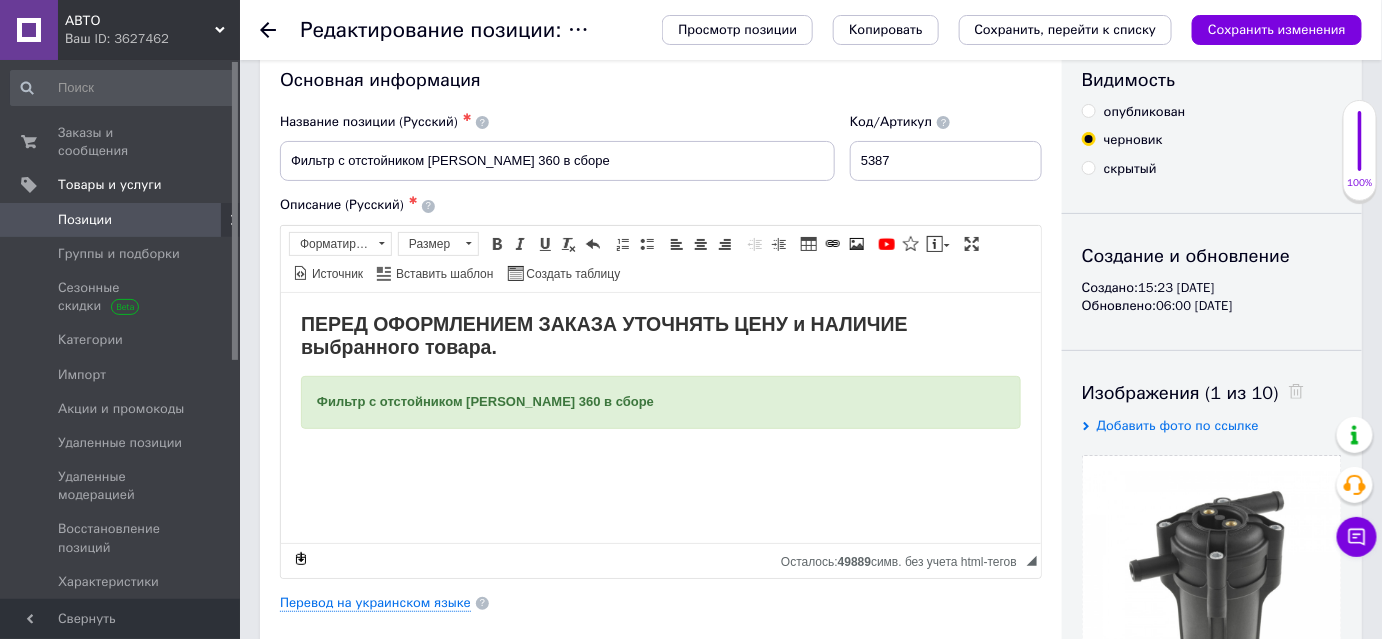 scroll, scrollTop: 0, scrollLeft: 0, axis: both 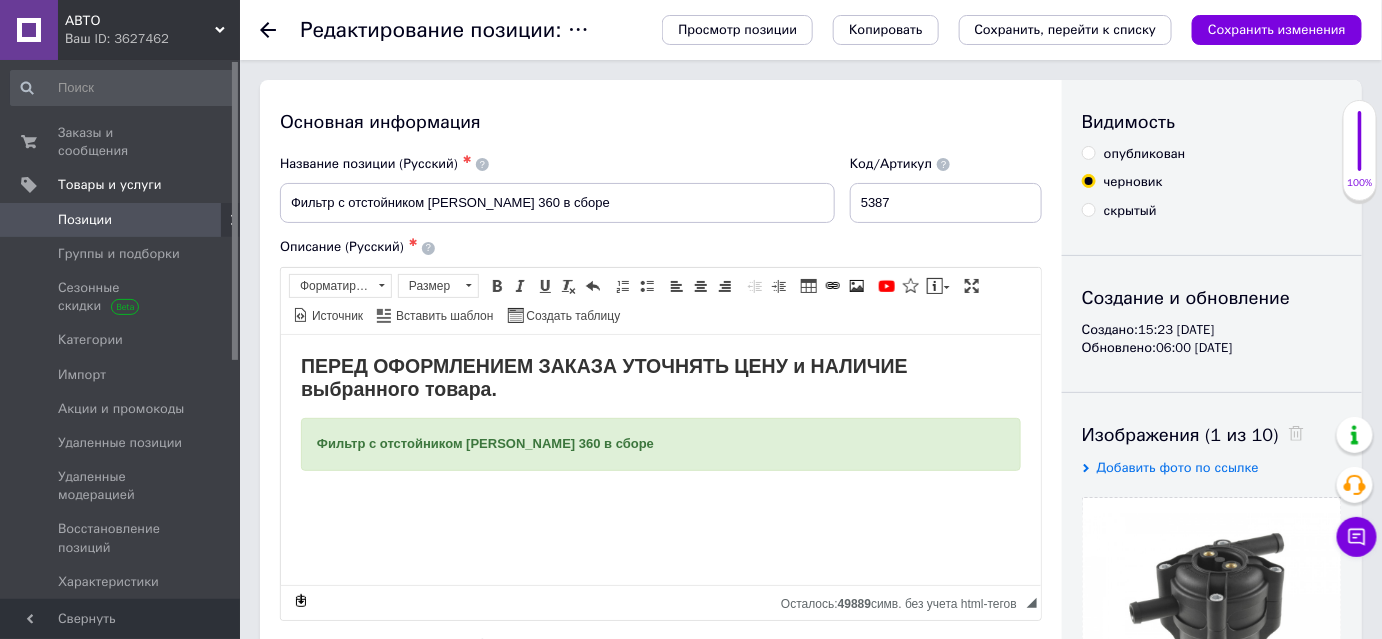 click 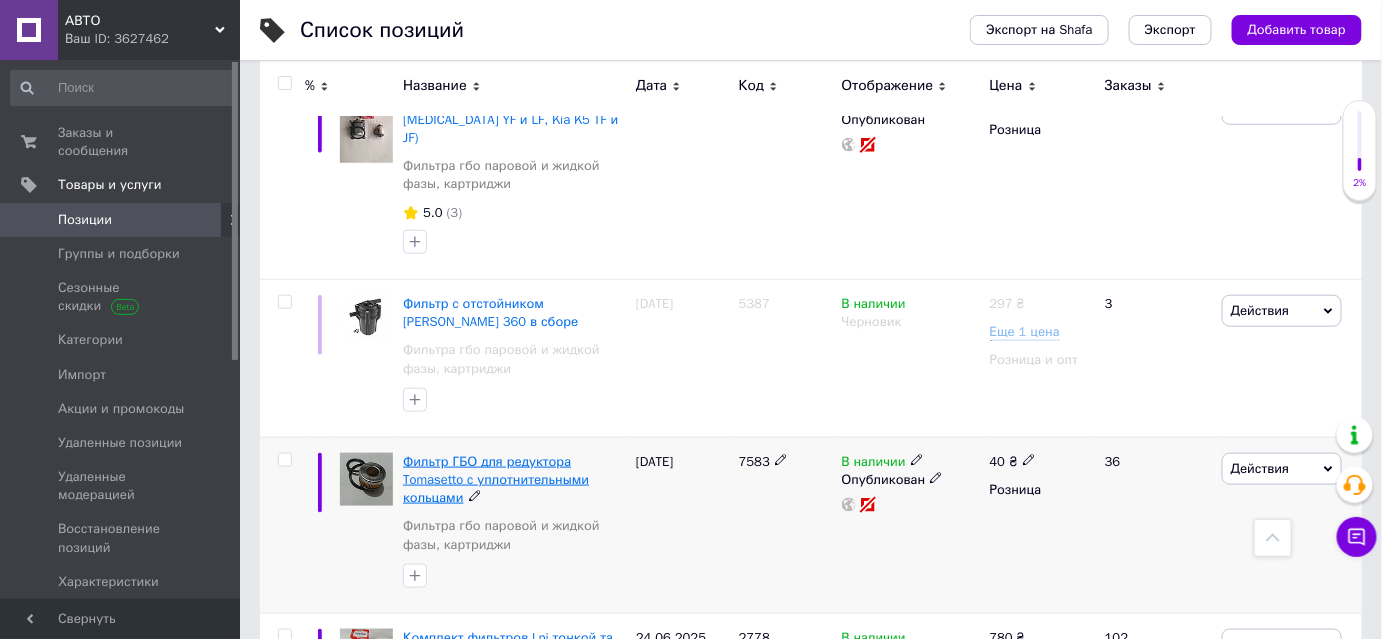 scroll, scrollTop: 636, scrollLeft: 0, axis: vertical 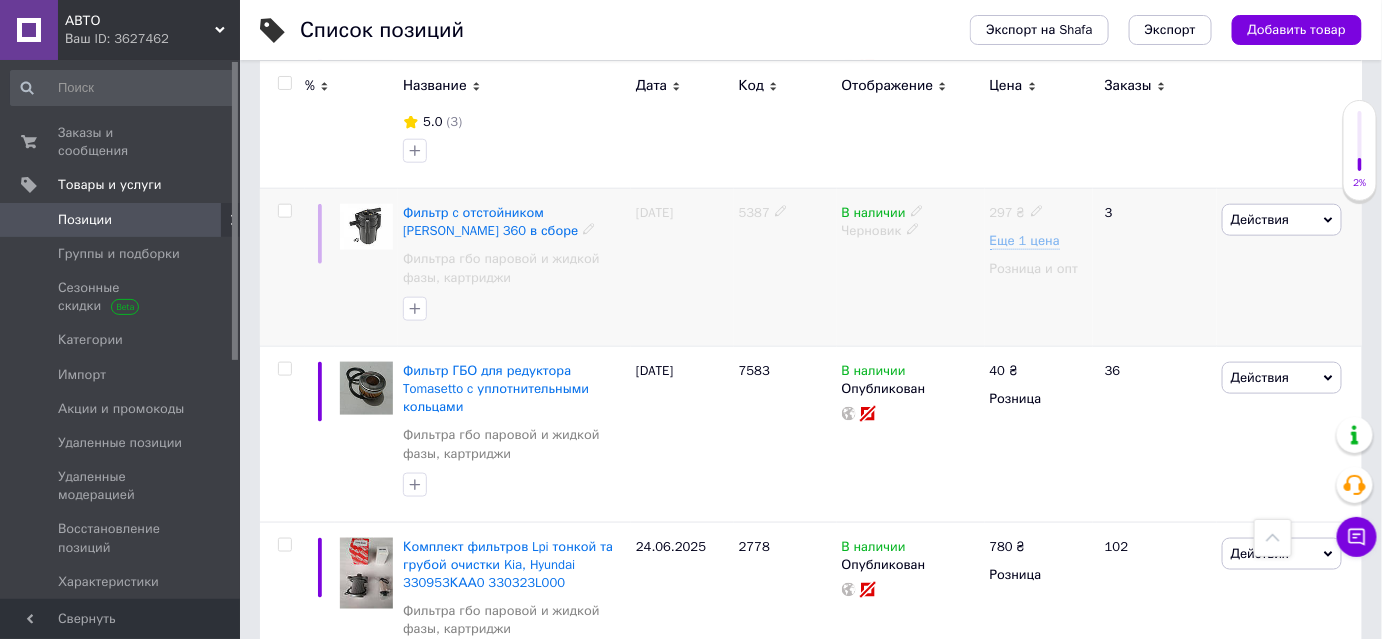click on "Действия" at bounding box center [1282, 220] 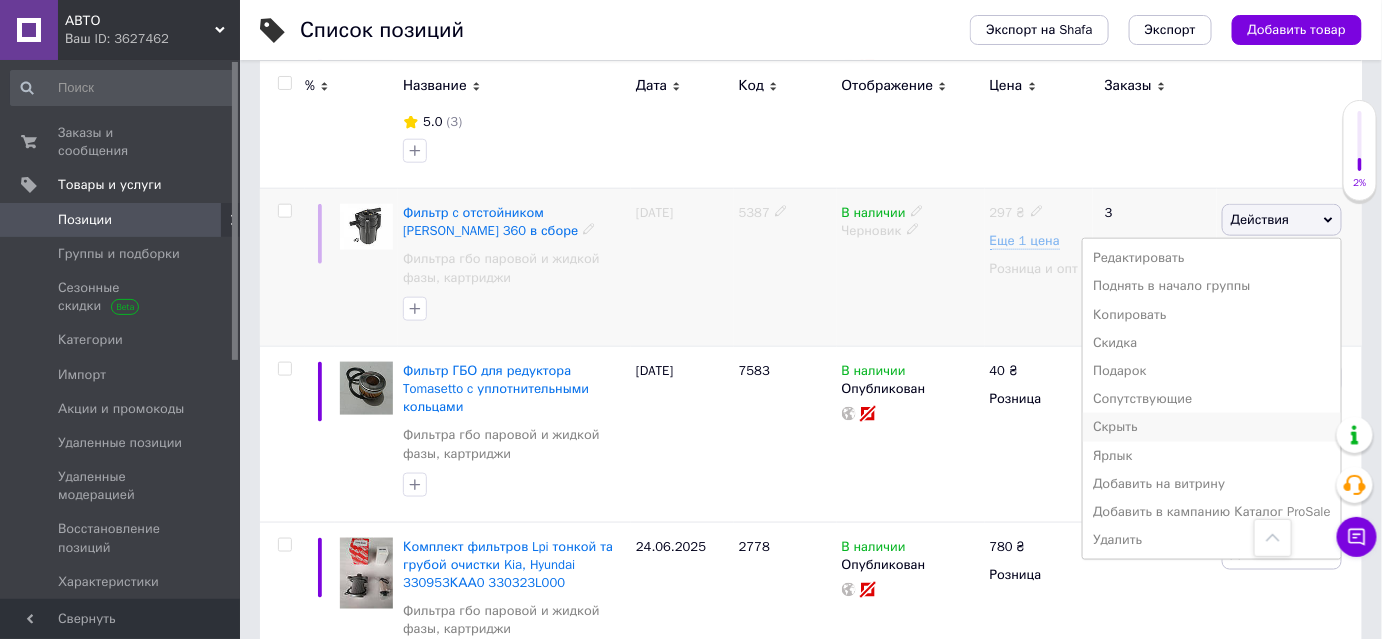click on "Скрыть" at bounding box center (1212, 427) 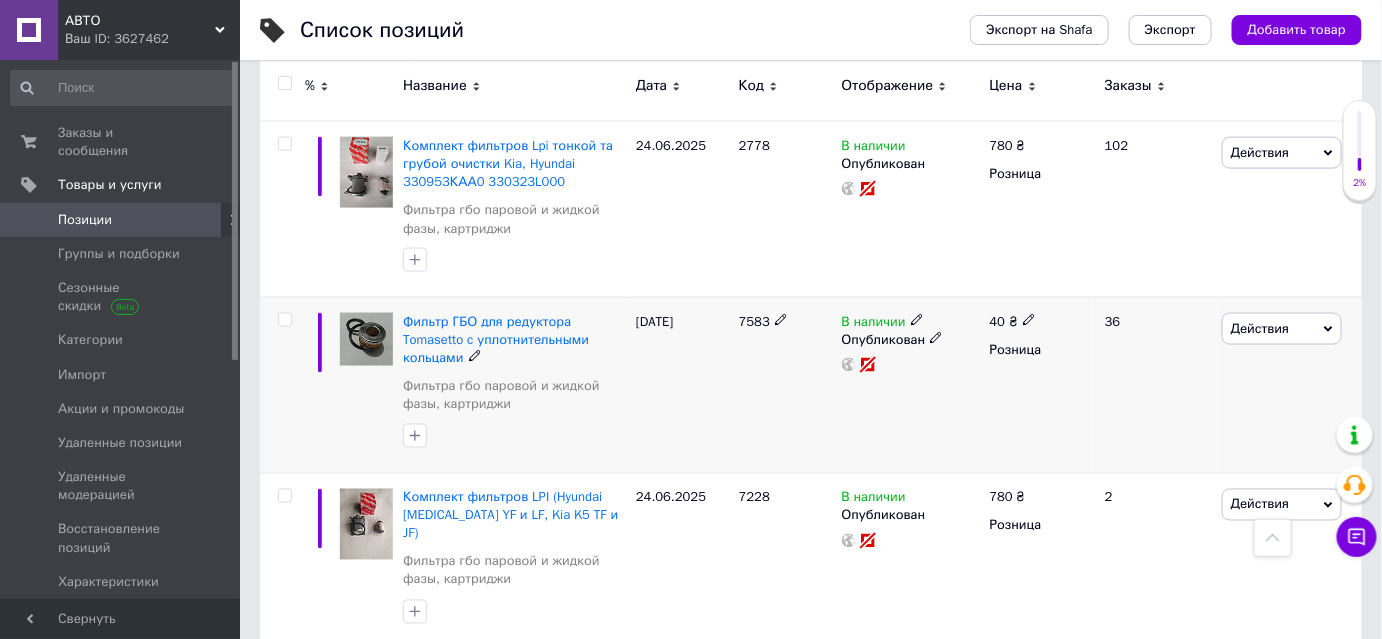 scroll, scrollTop: 818, scrollLeft: 0, axis: vertical 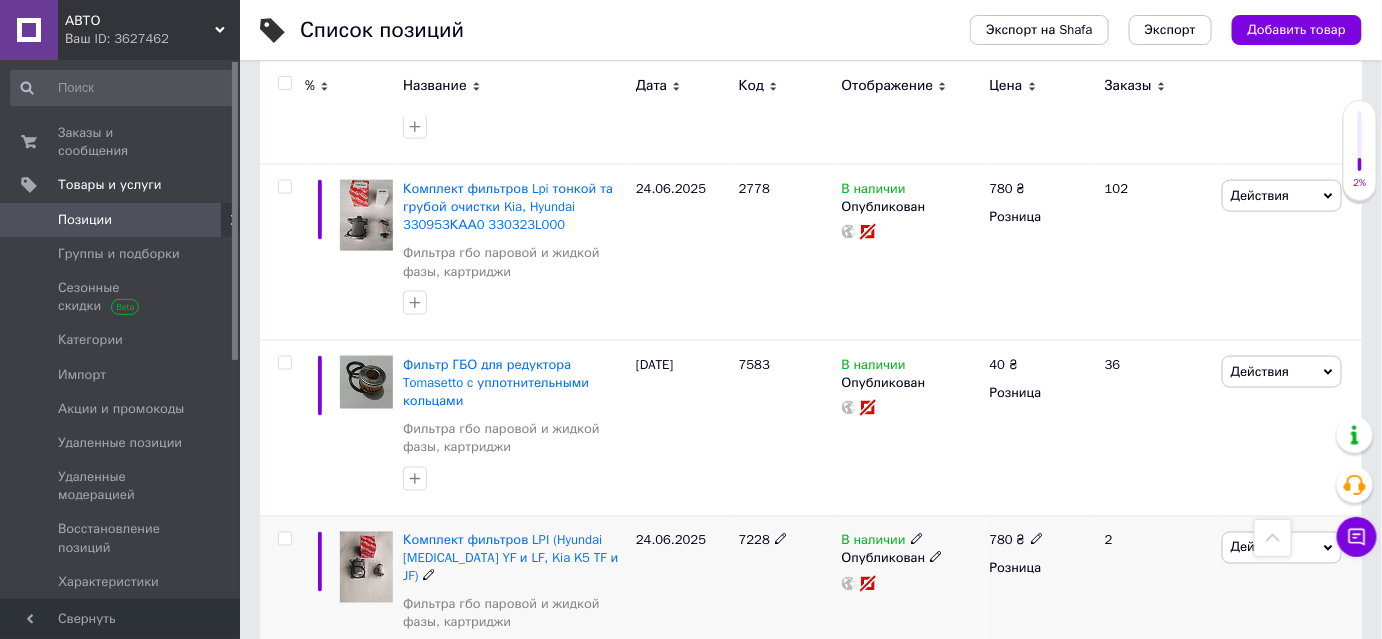 click 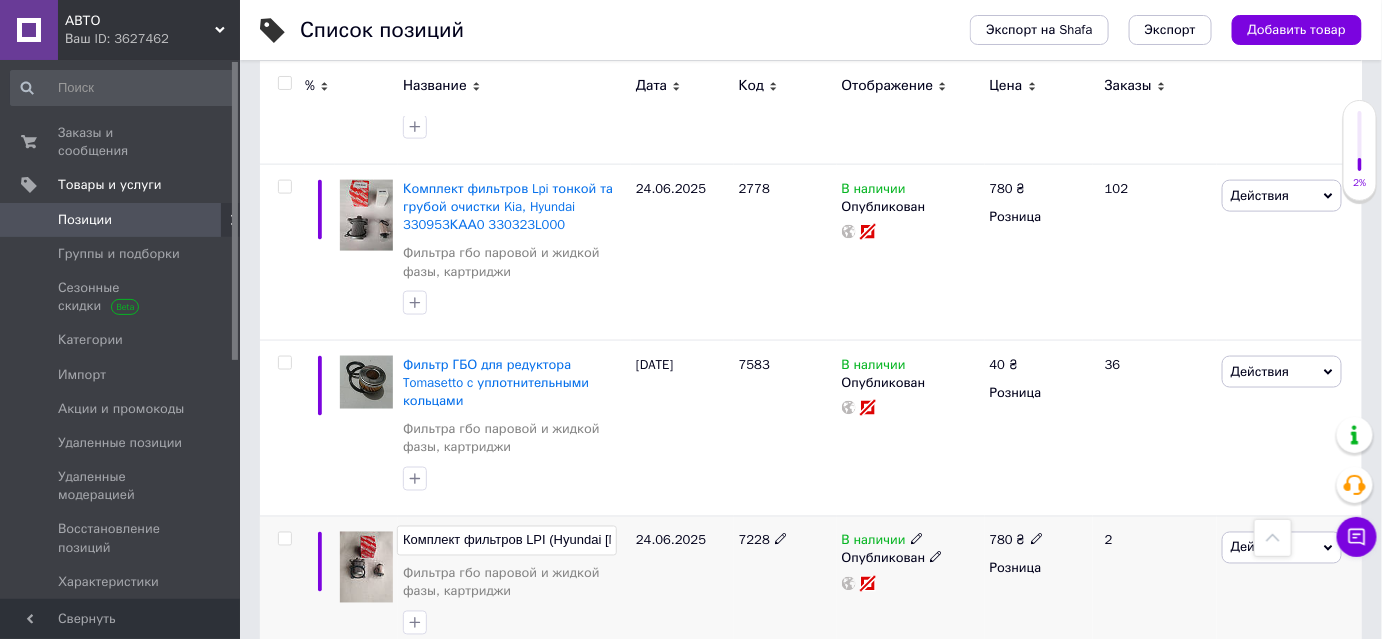 scroll, scrollTop: 0, scrollLeft: 180, axis: horizontal 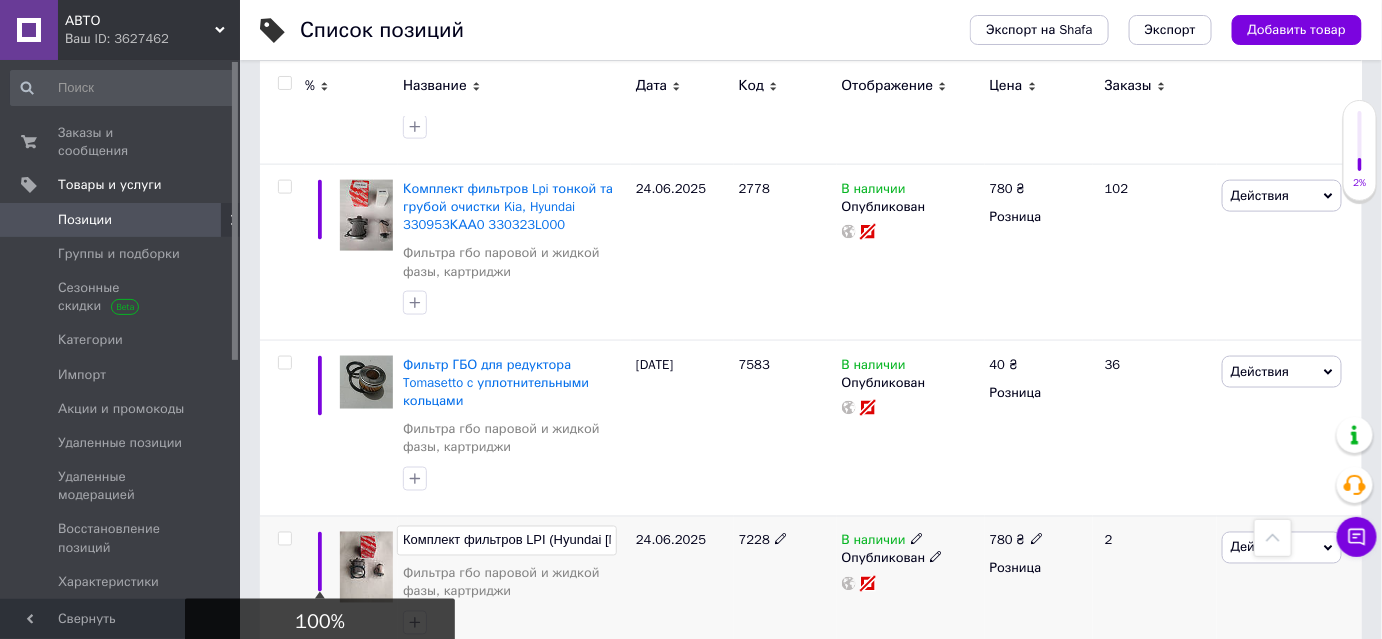 drag, startPoint x: 613, startPoint y: 498, endPoint x: 314, endPoint y: 502, distance: 299.02676 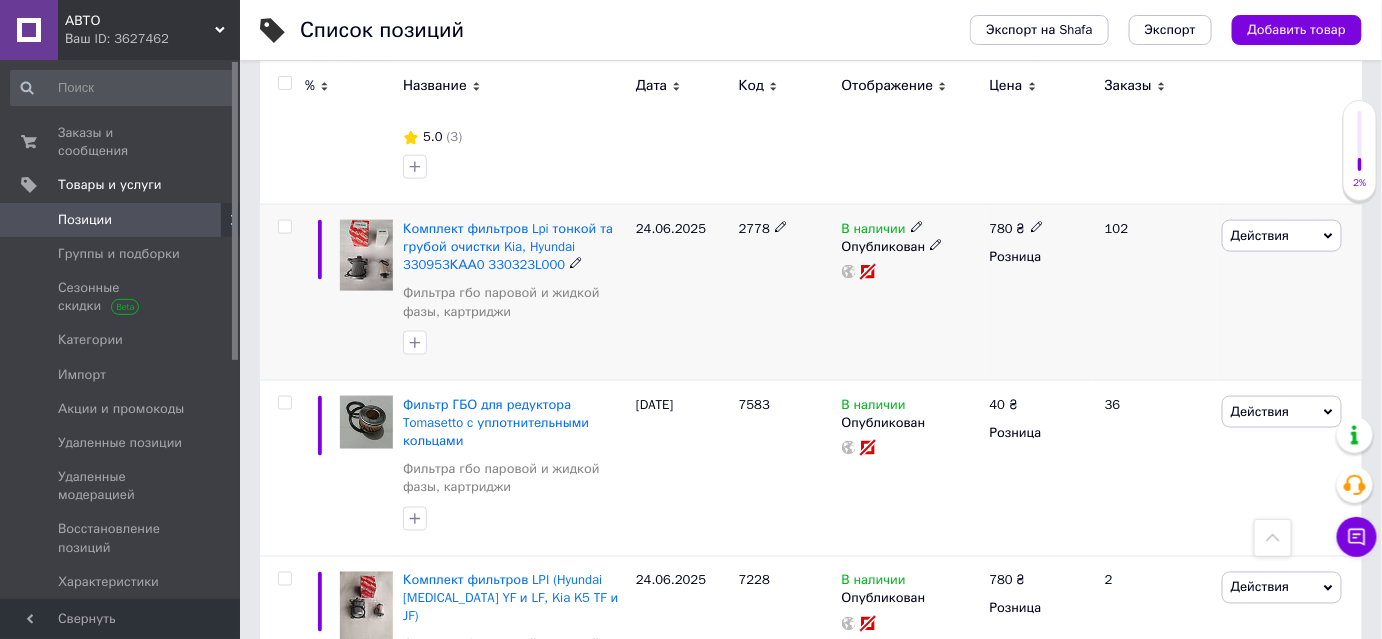 scroll, scrollTop: 818, scrollLeft: 0, axis: vertical 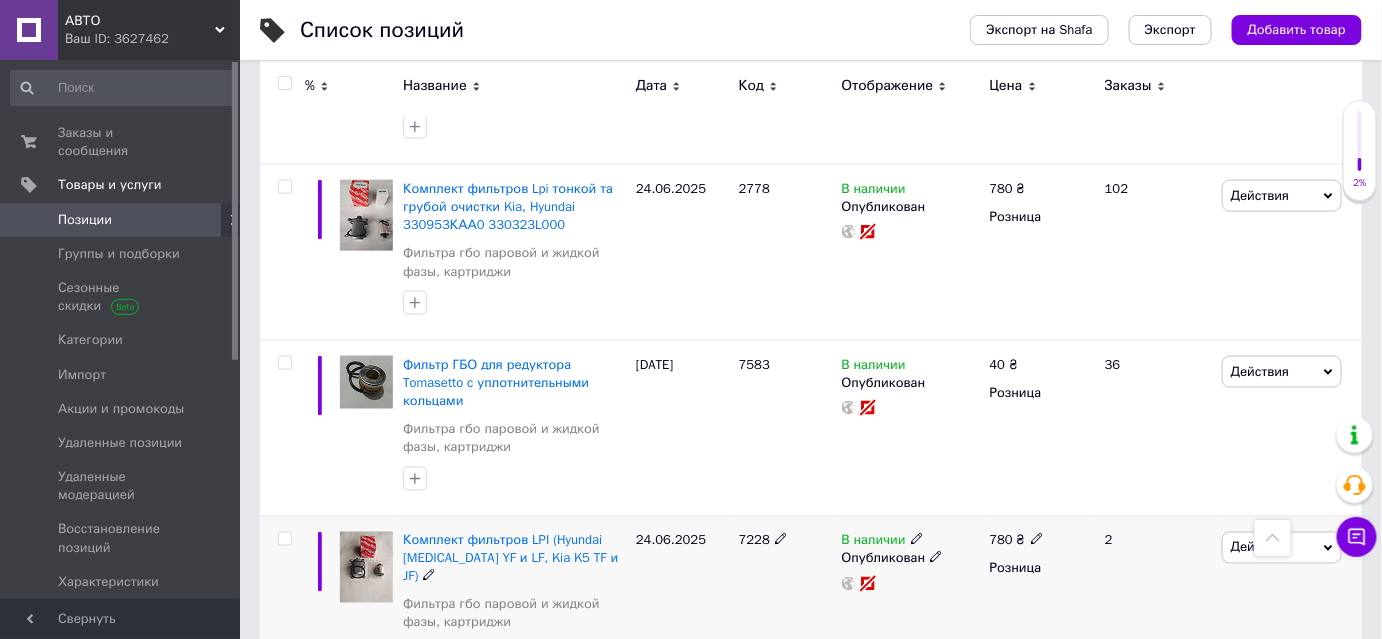 click on "Действия" at bounding box center [1260, 547] 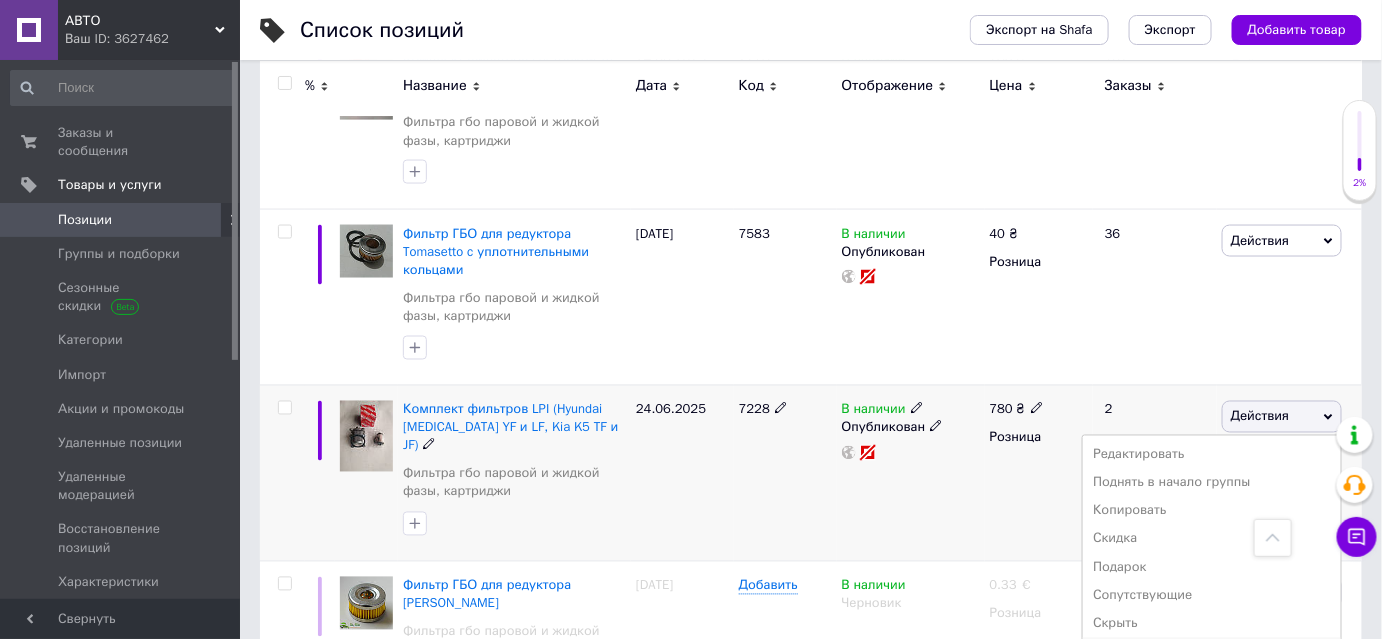scroll, scrollTop: 1000, scrollLeft: 0, axis: vertical 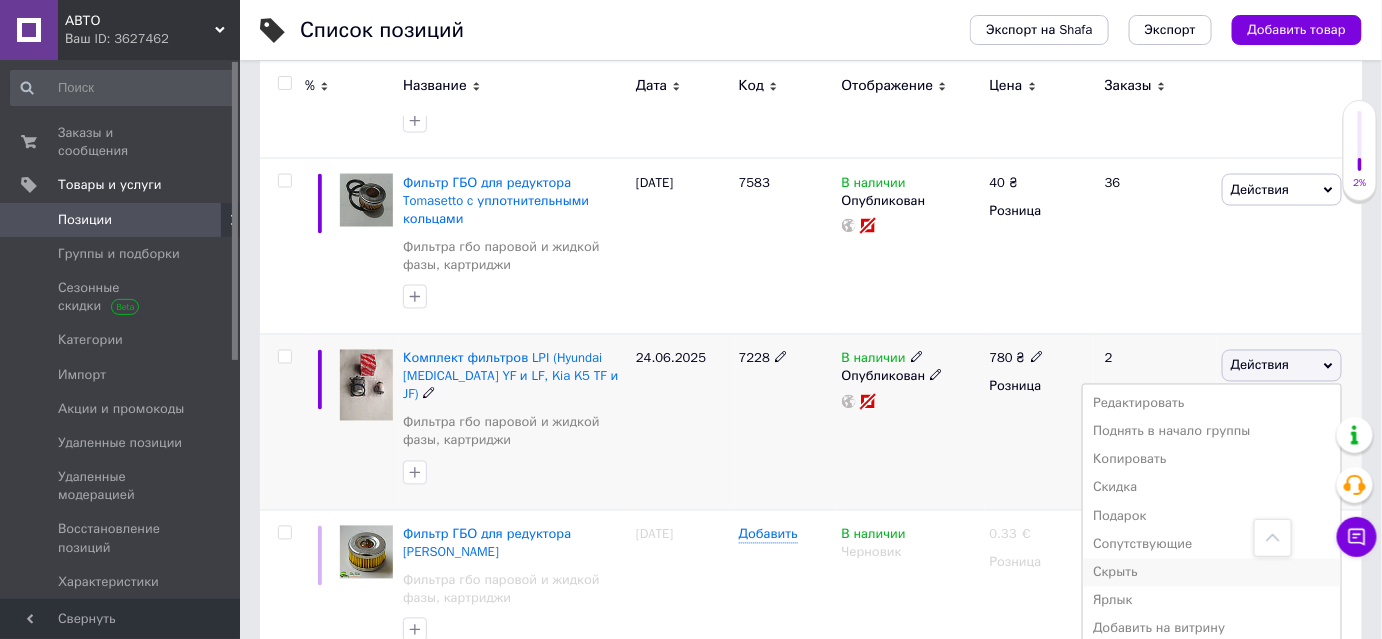 click on "Скрыть" at bounding box center (1212, 573) 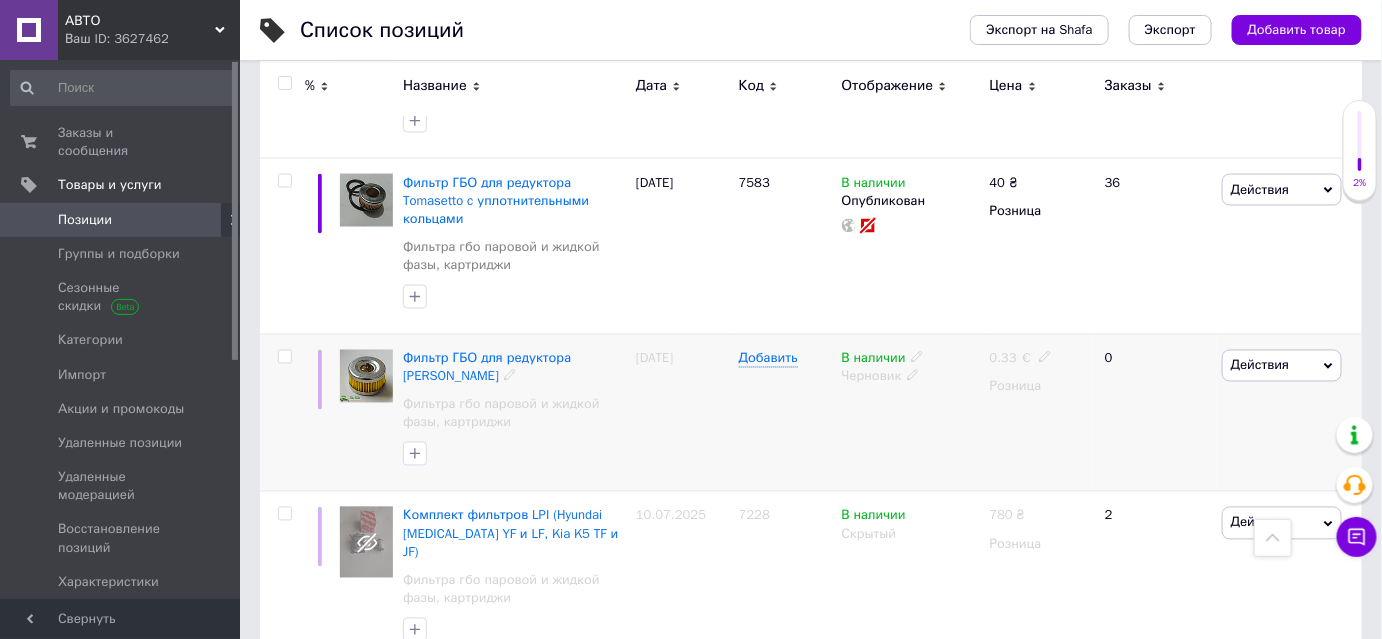 click on "Действия" at bounding box center (1282, 366) 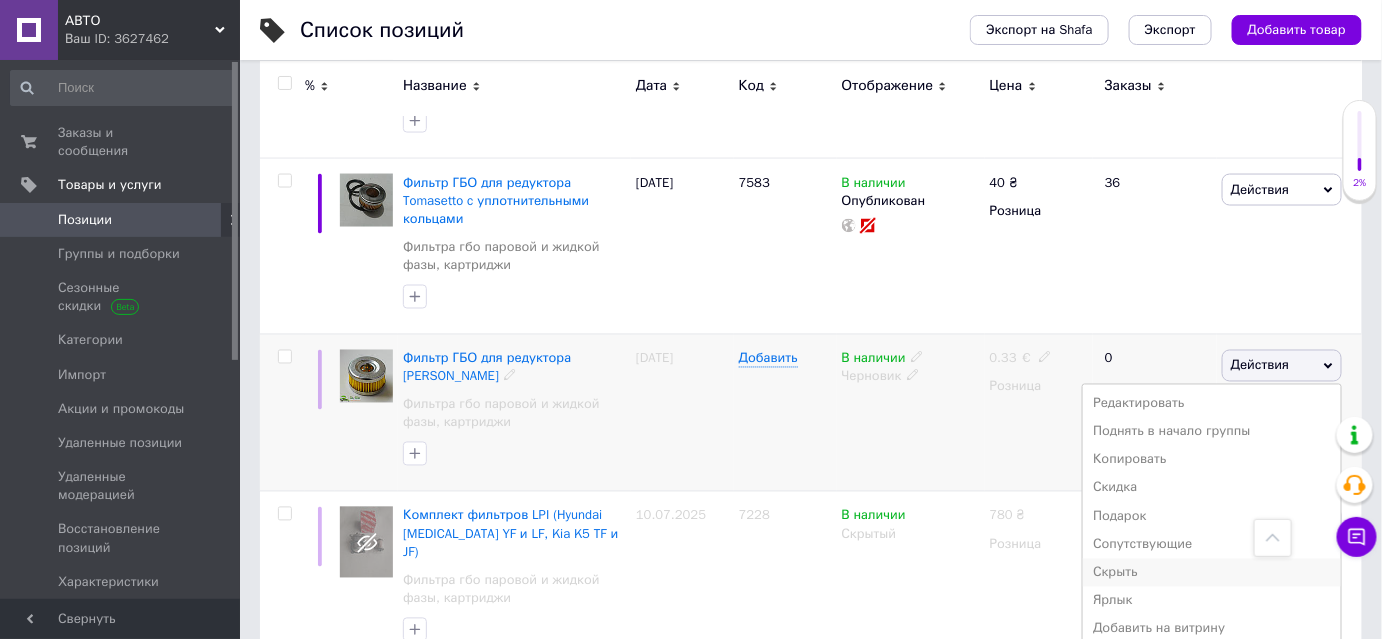 click on "Скрыть" at bounding box center [1212, 573] 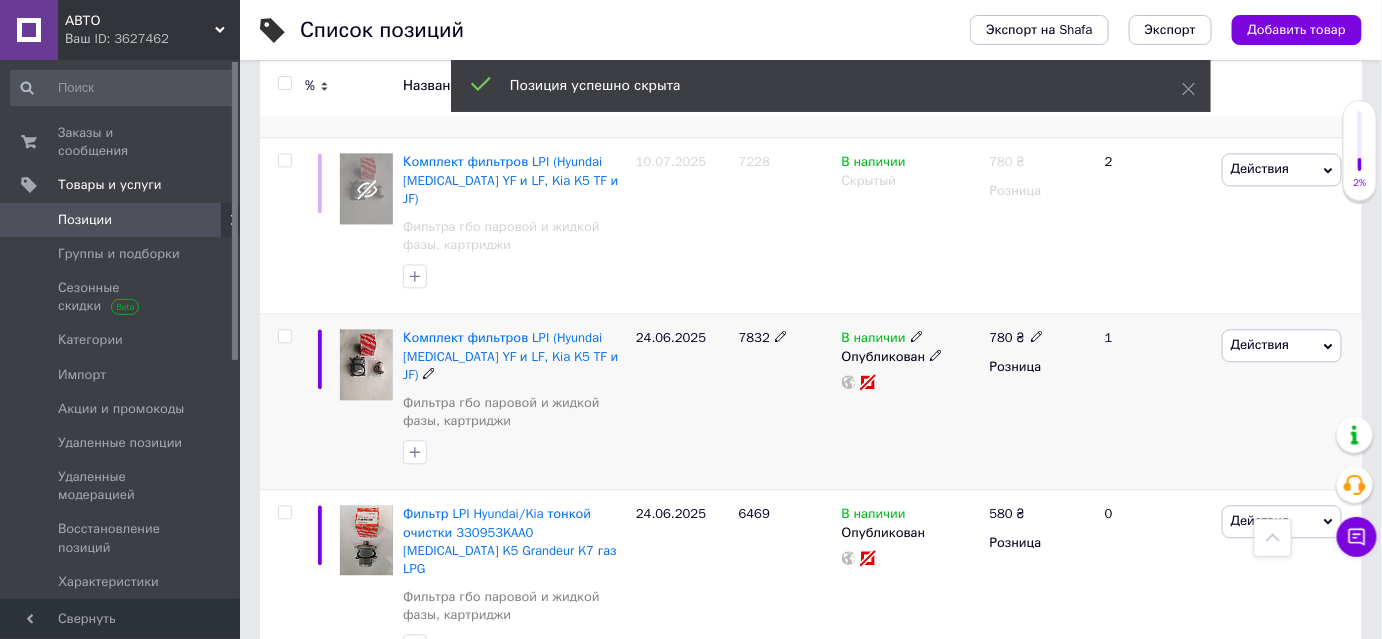 scroll, scrollTop: 1363, scrollLeft: 0, axis: vertical 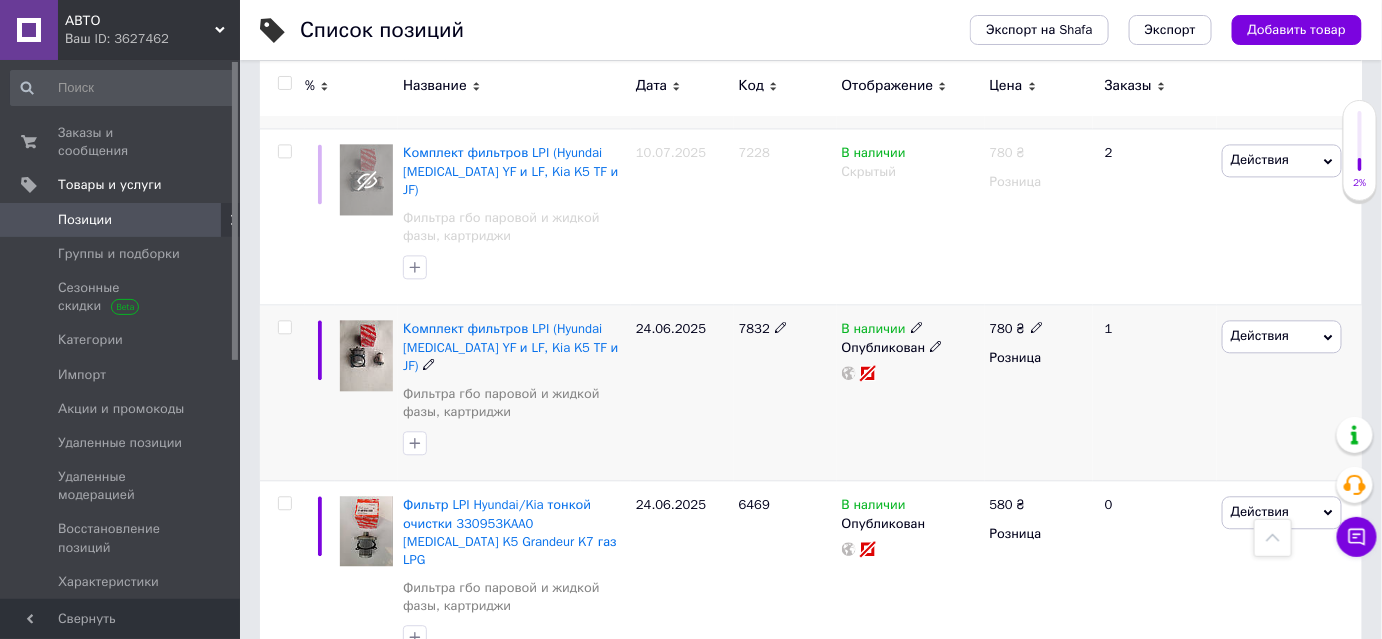 click at bounding box center (781, 326) 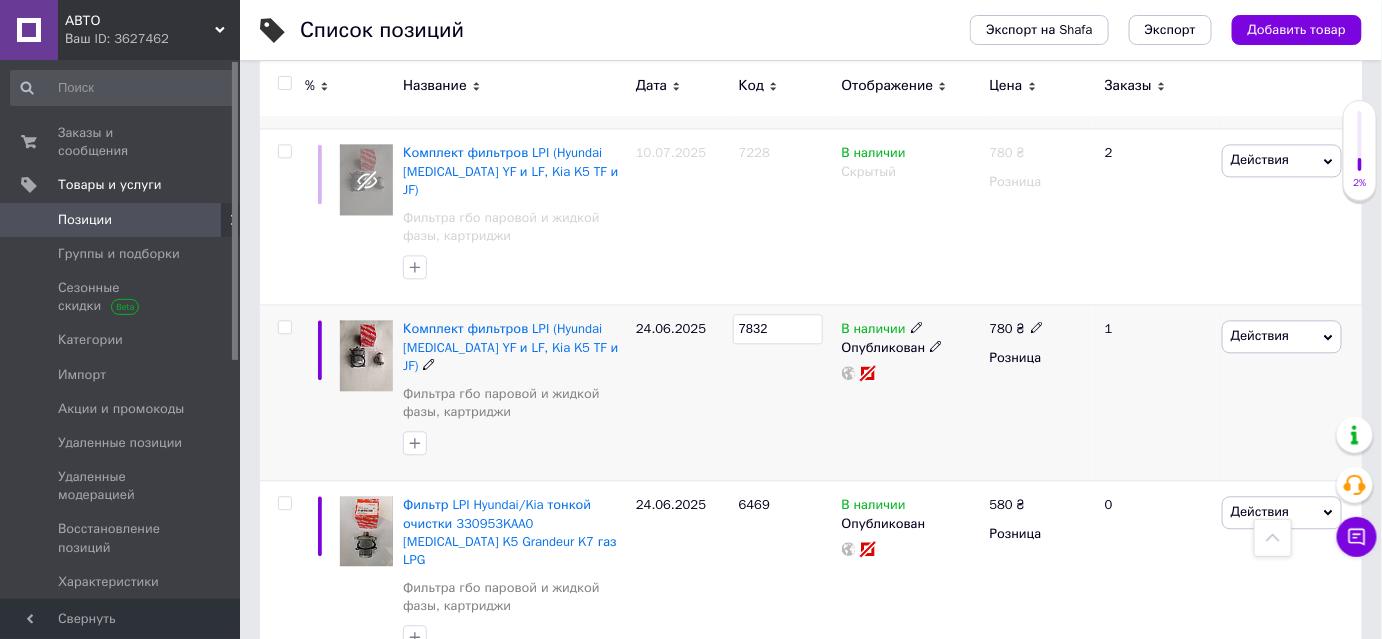 drag, startPoint x: 777, startPoint y: 264, endPoint x: 734, endPoint y: 268, distance: 43.185646 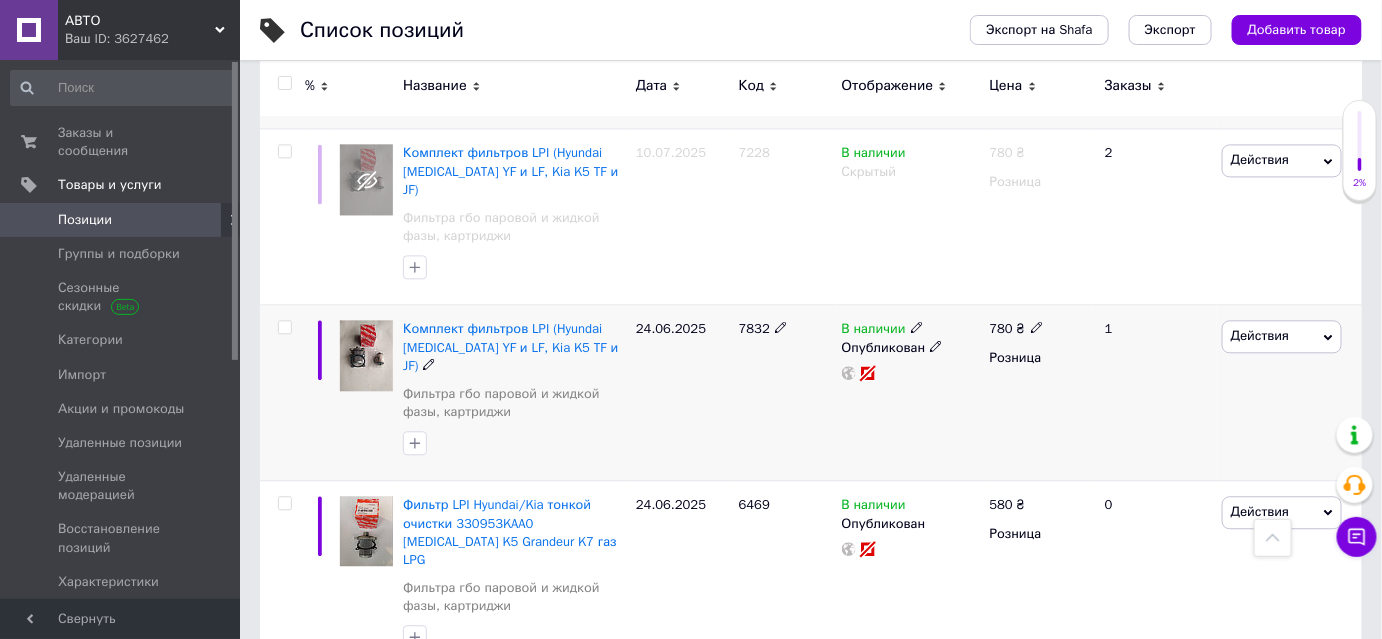 click 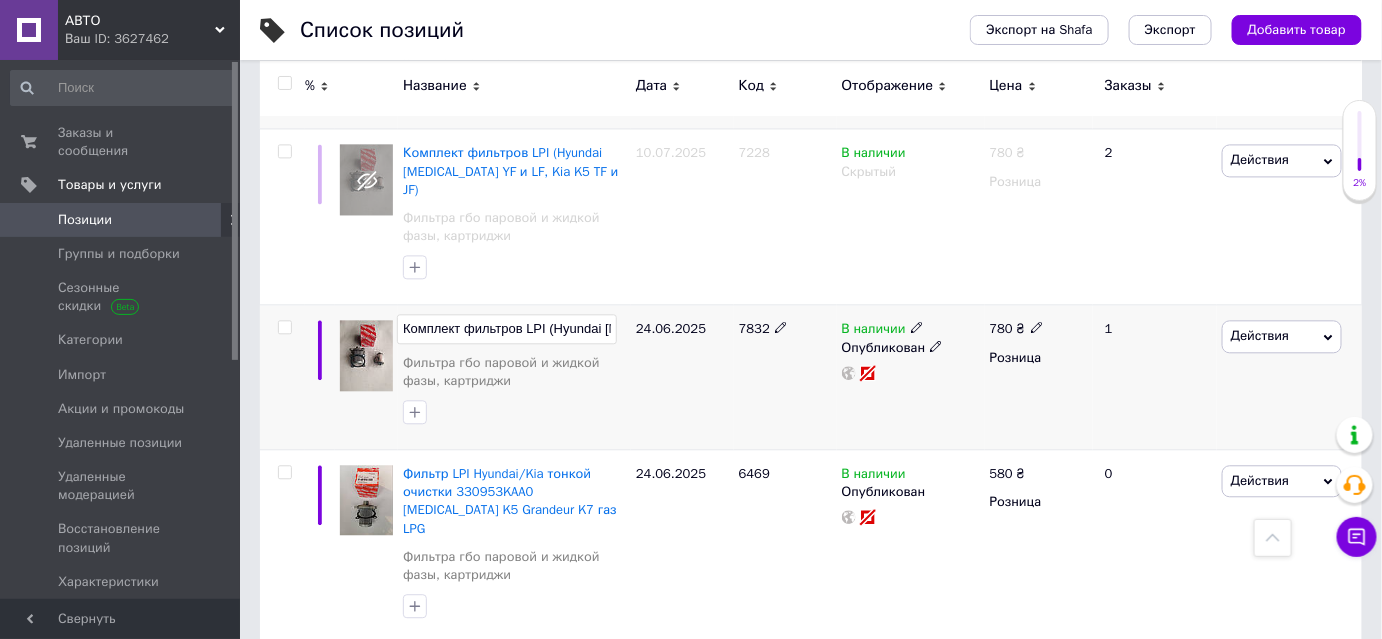 scroll, scrollTop: 0, scrollLeft: 180, axis: horizontal 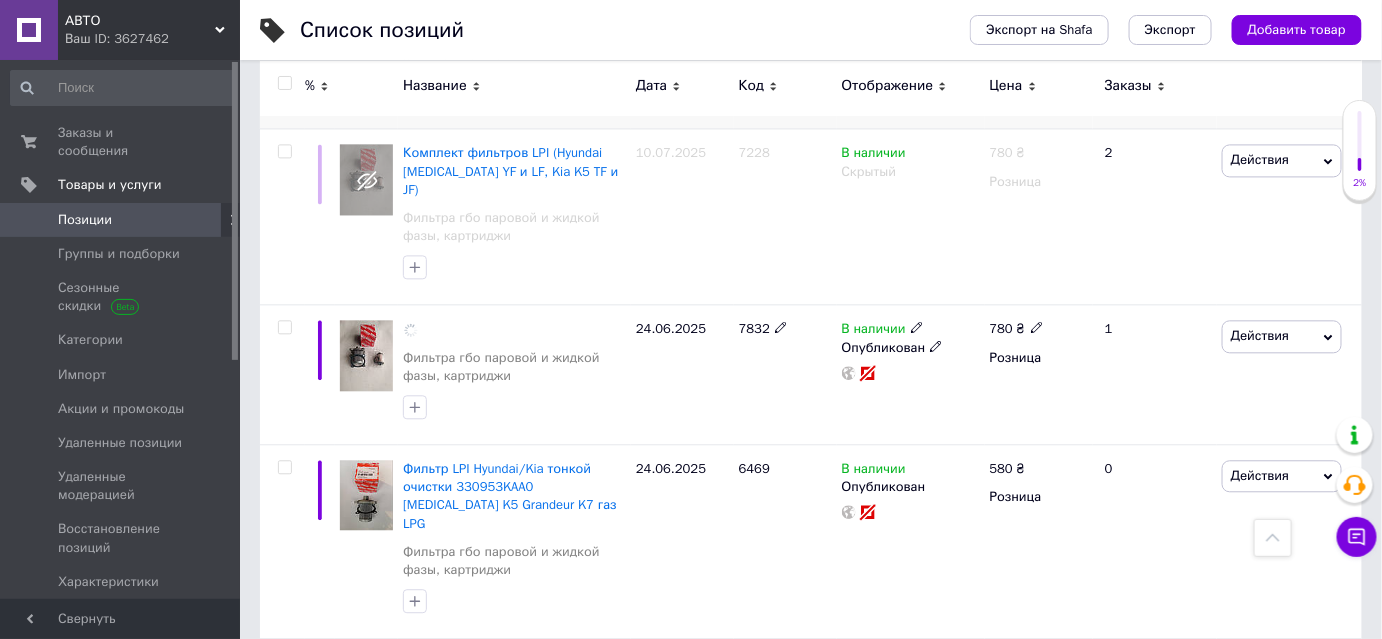 click on "7832" at bounding box center (785, 375) 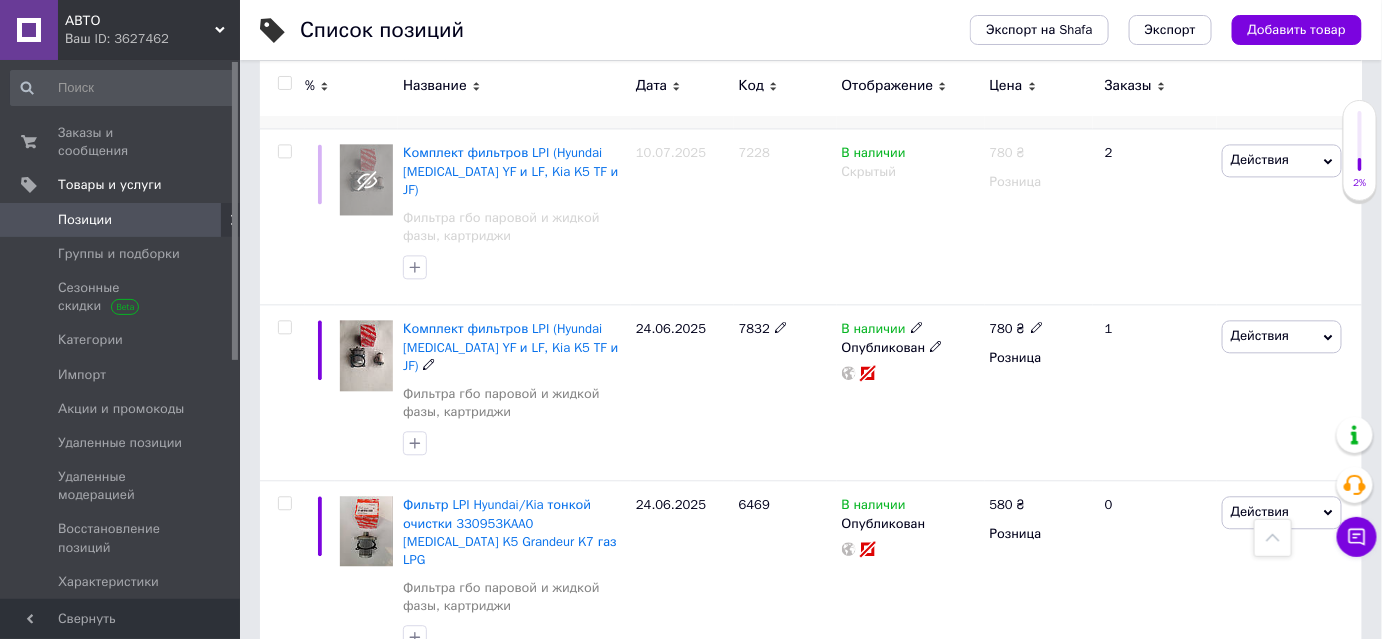 click on "Действия" at bounding box center [1282, 336] 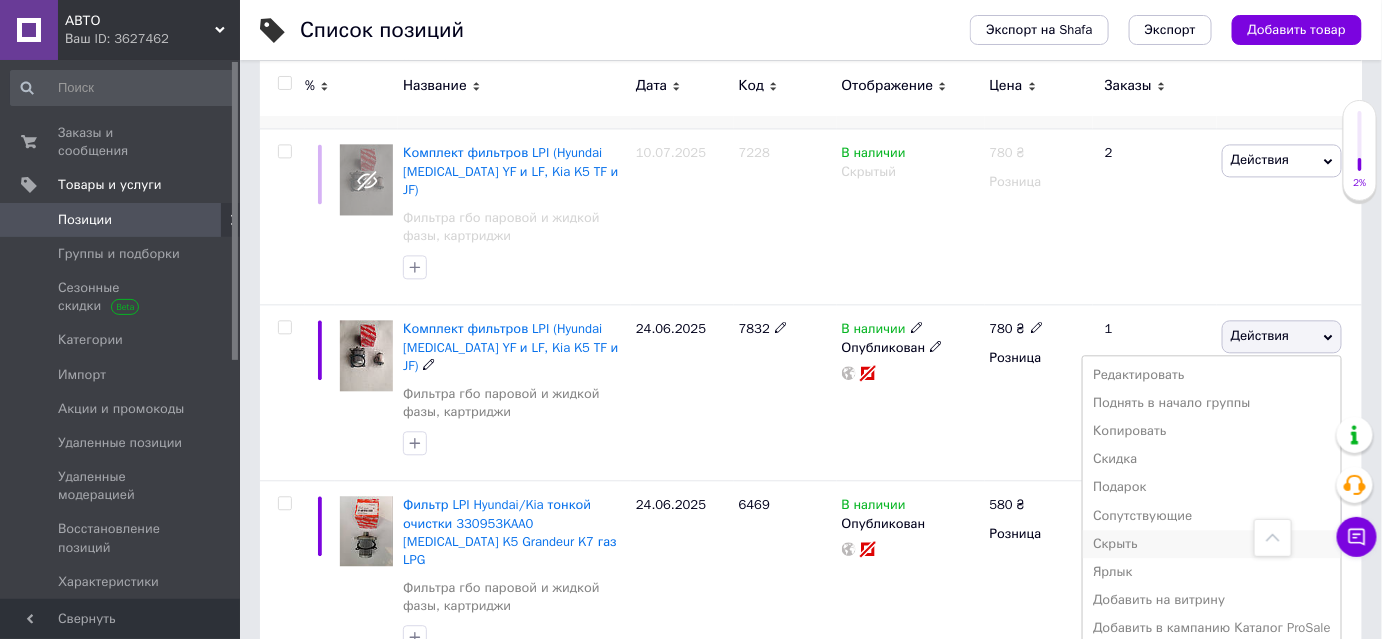 click on "Скрыть" at bounding box center [1212, 544] 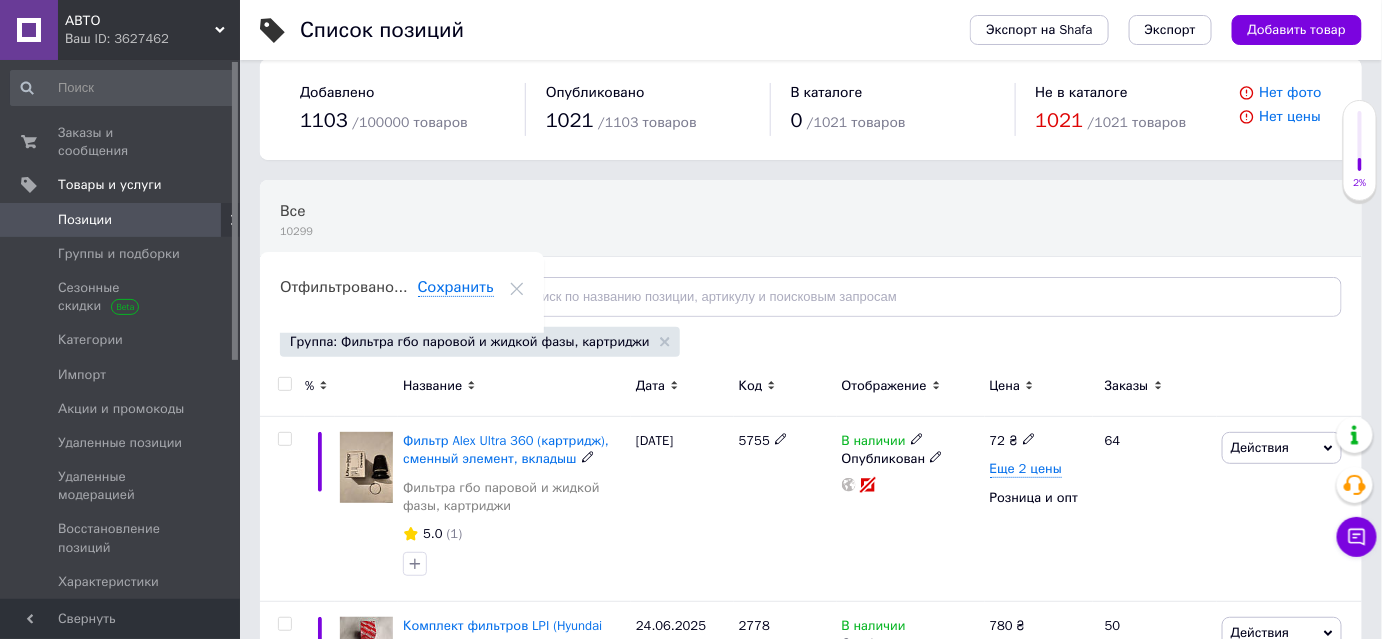 scroll, scrollTop: 0, scrollLeft: 0, axis: both 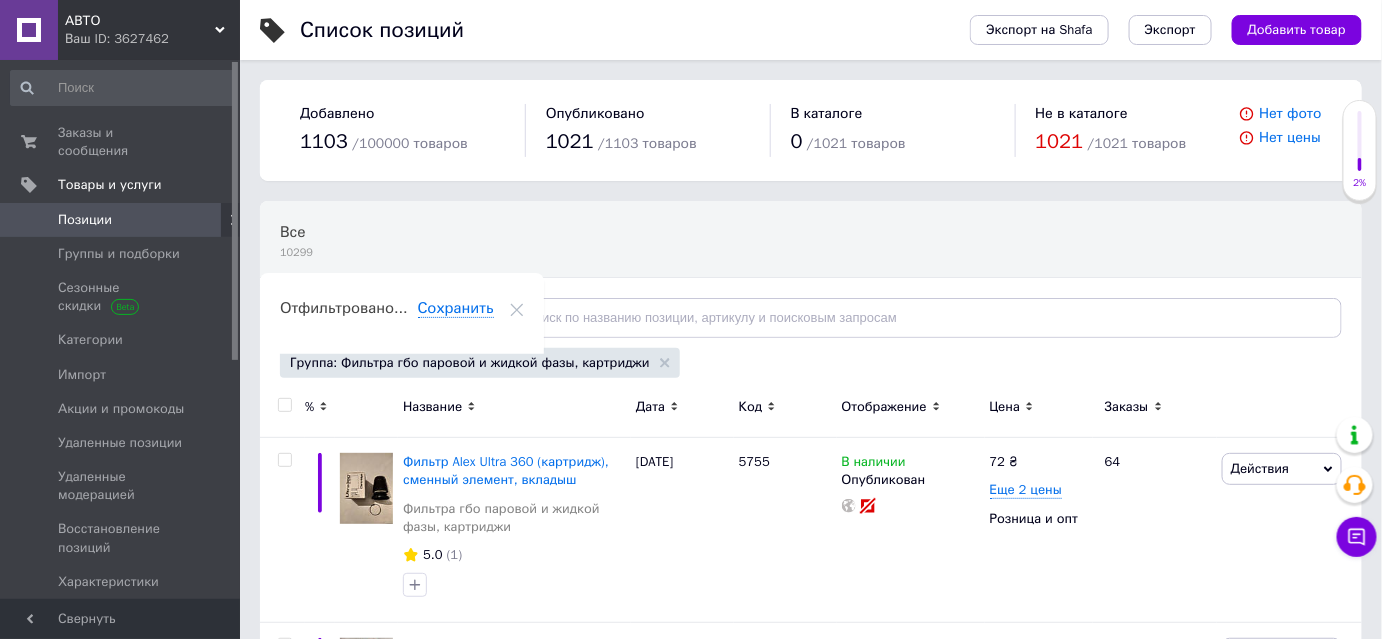click on "Группа: Фильтра гбо паровой и жидкой фазы, картриджи" at bounding box center [480, 363] 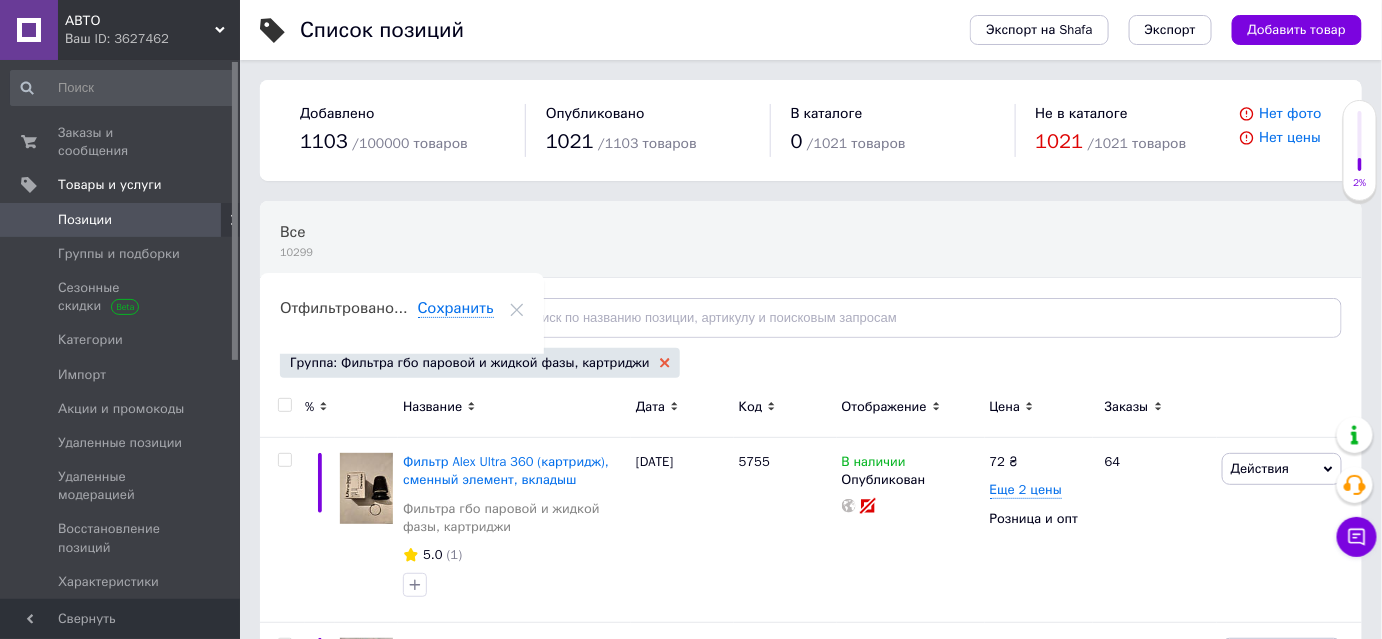 click 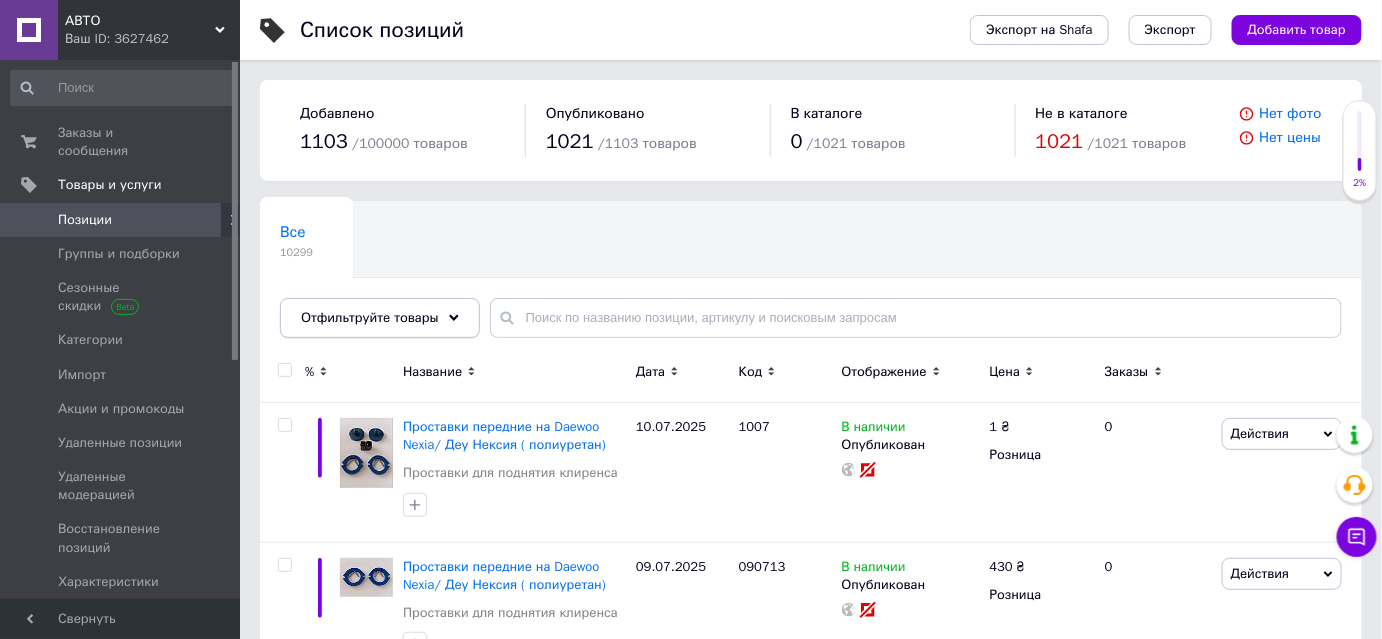 click 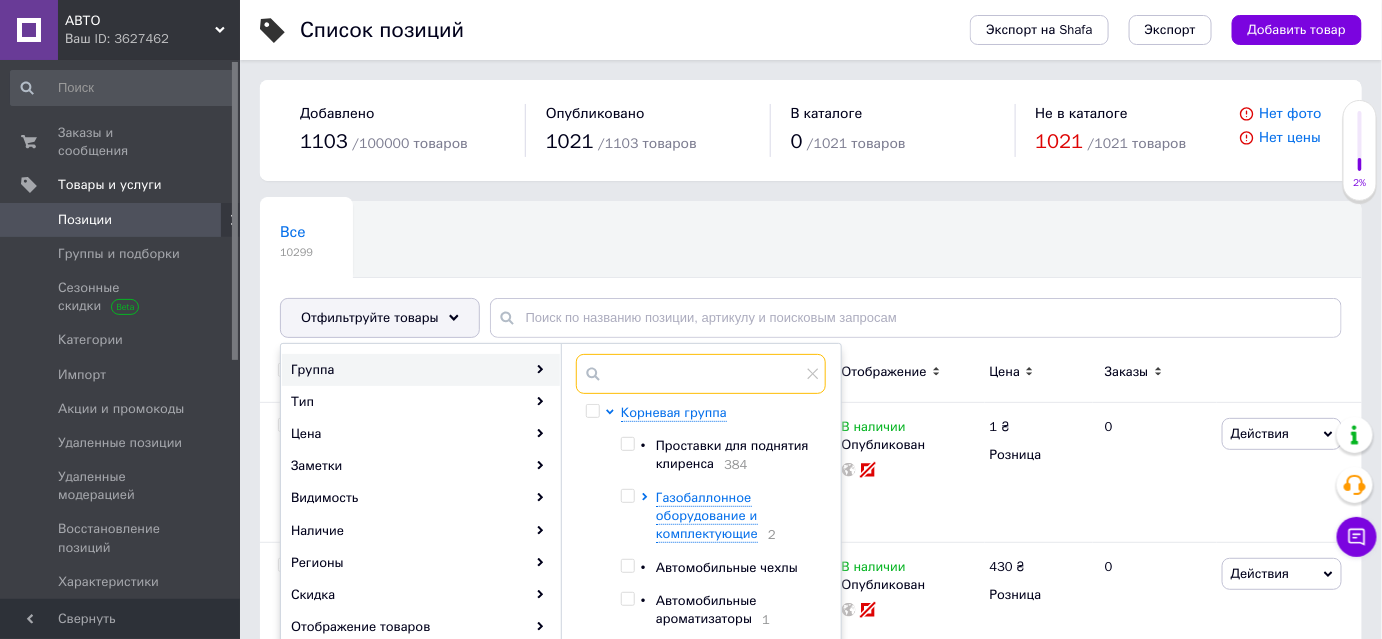 click at bounding box center [701, 374] 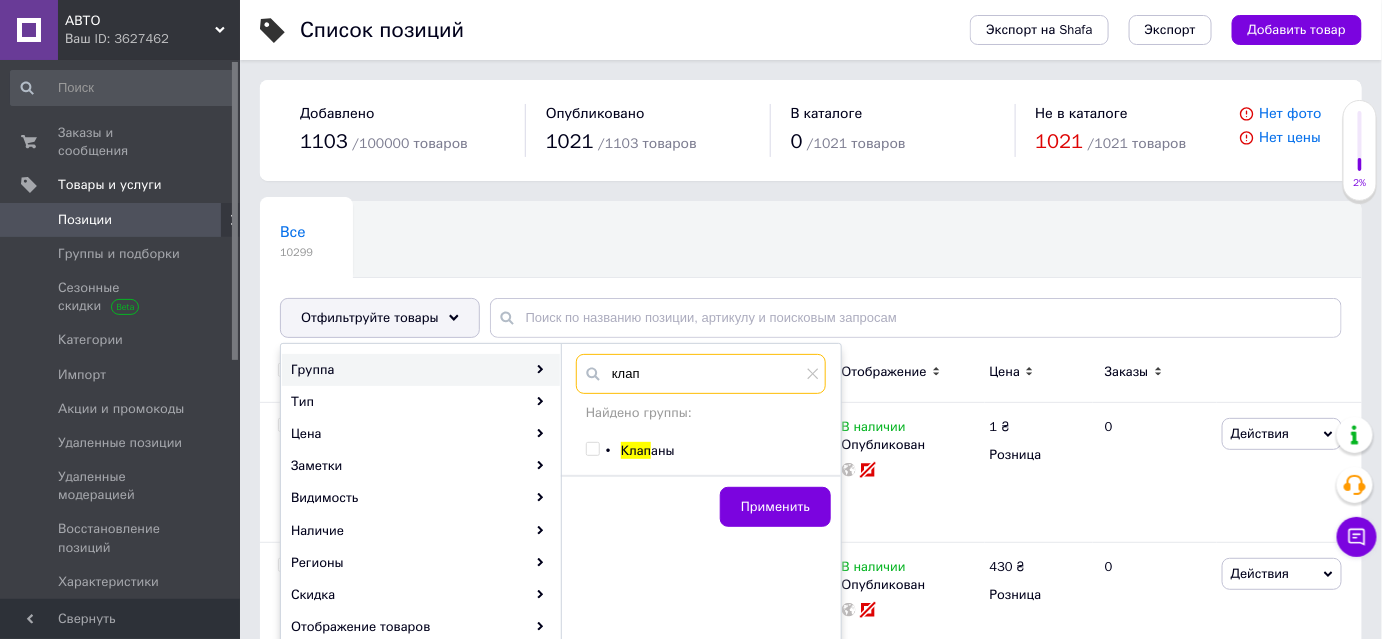 type on "клап" 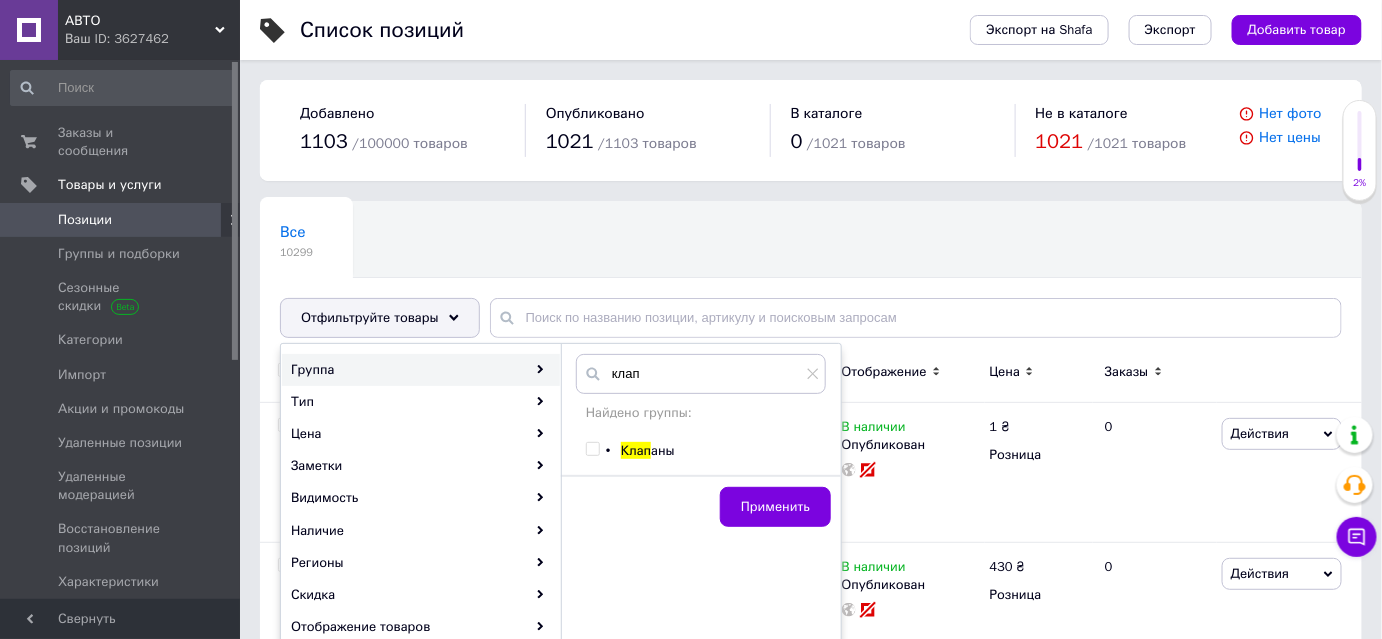 click at bounding box center (593, 449) 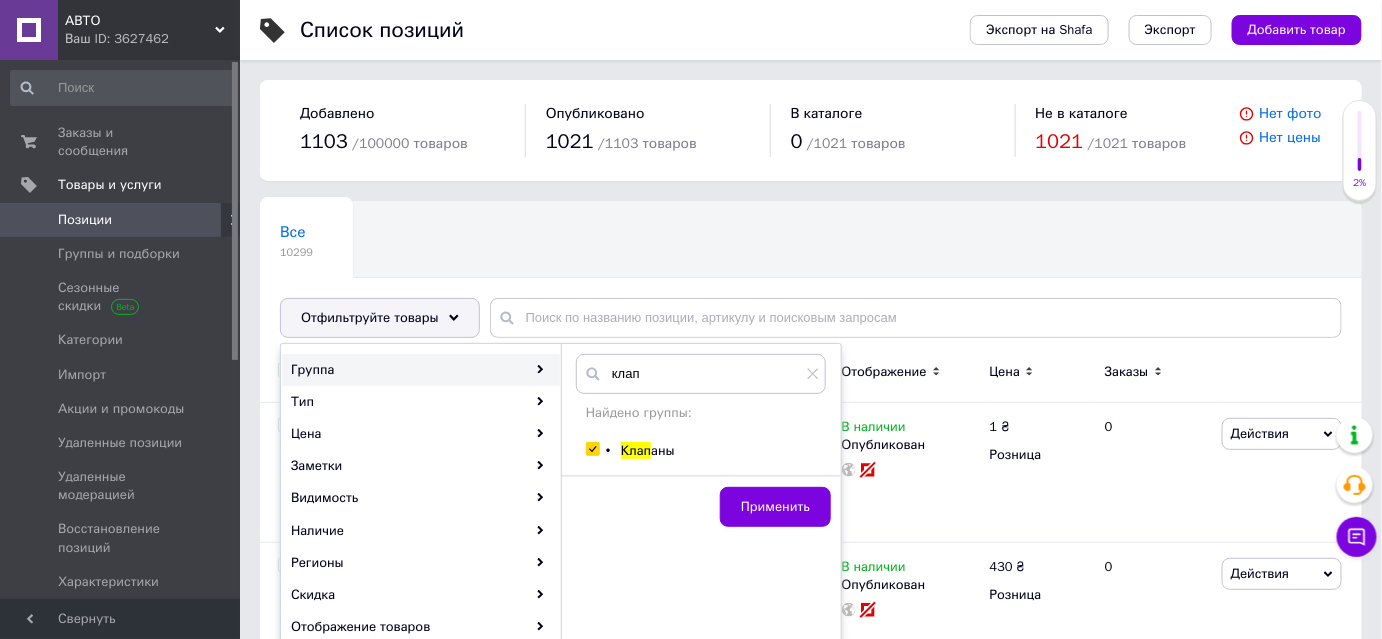 checkbox on "true" 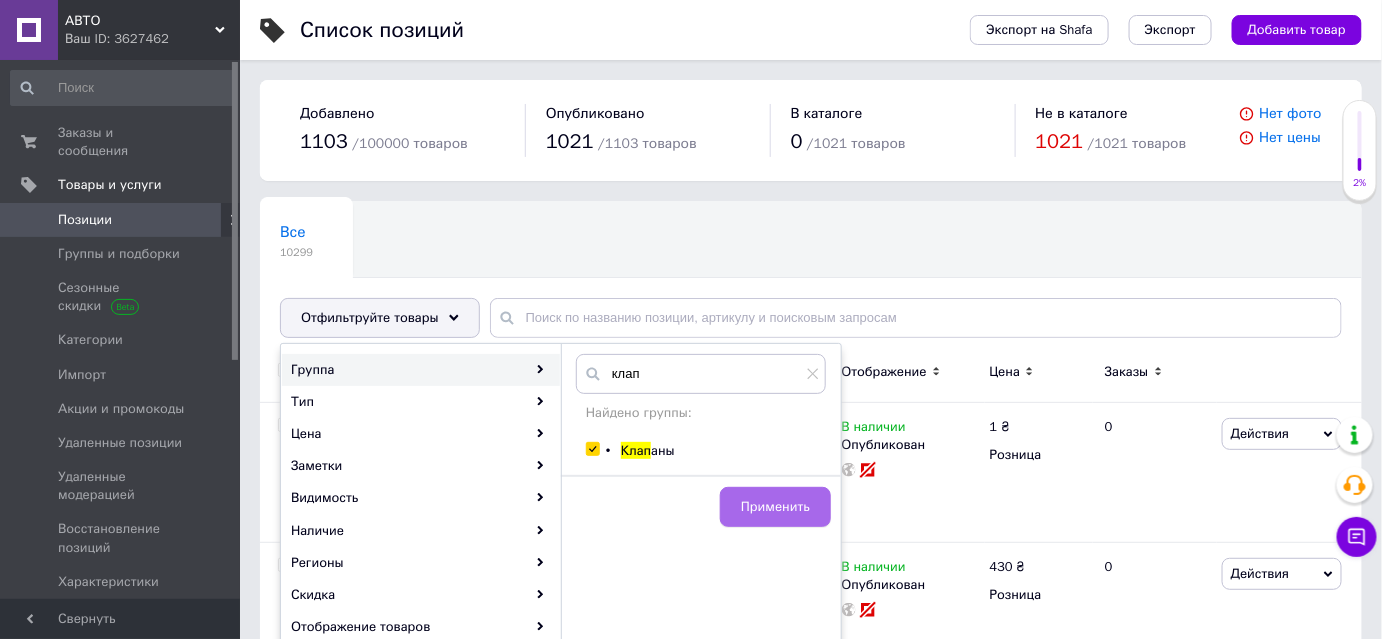 click on "Применить" at bounding box center (775, 507) 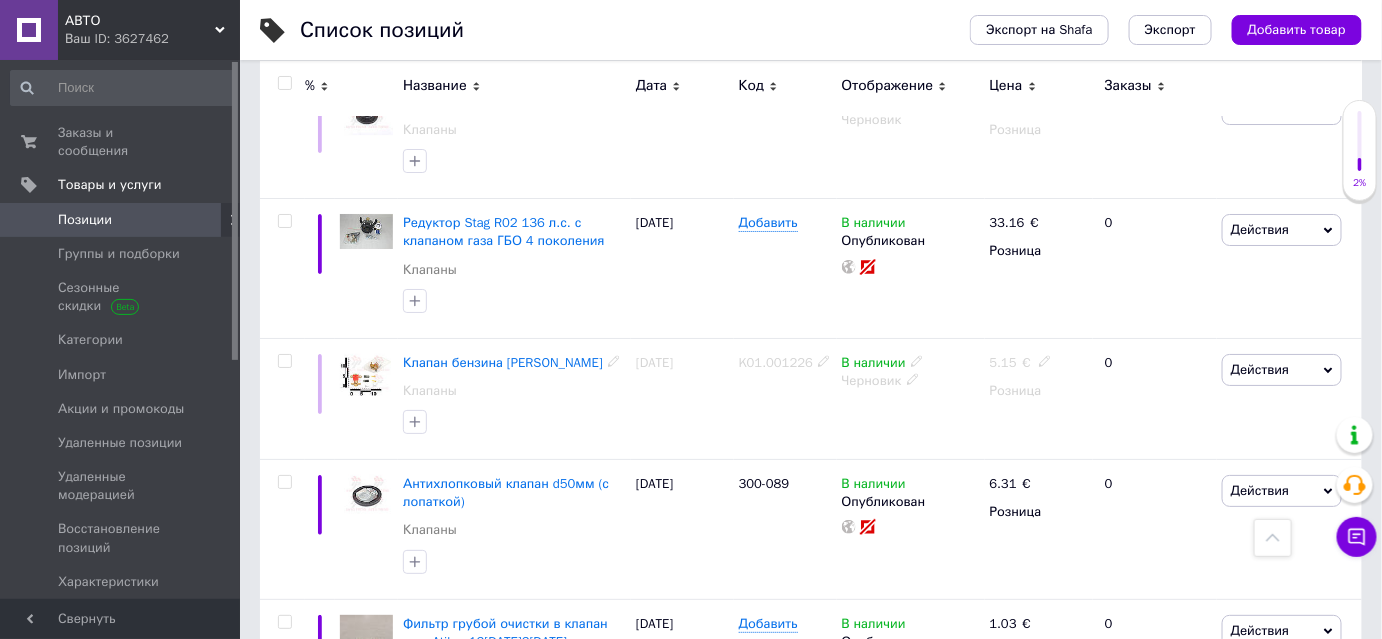 scroll, scrollTop: 2520, scrollLeft: 0, axis: vertical 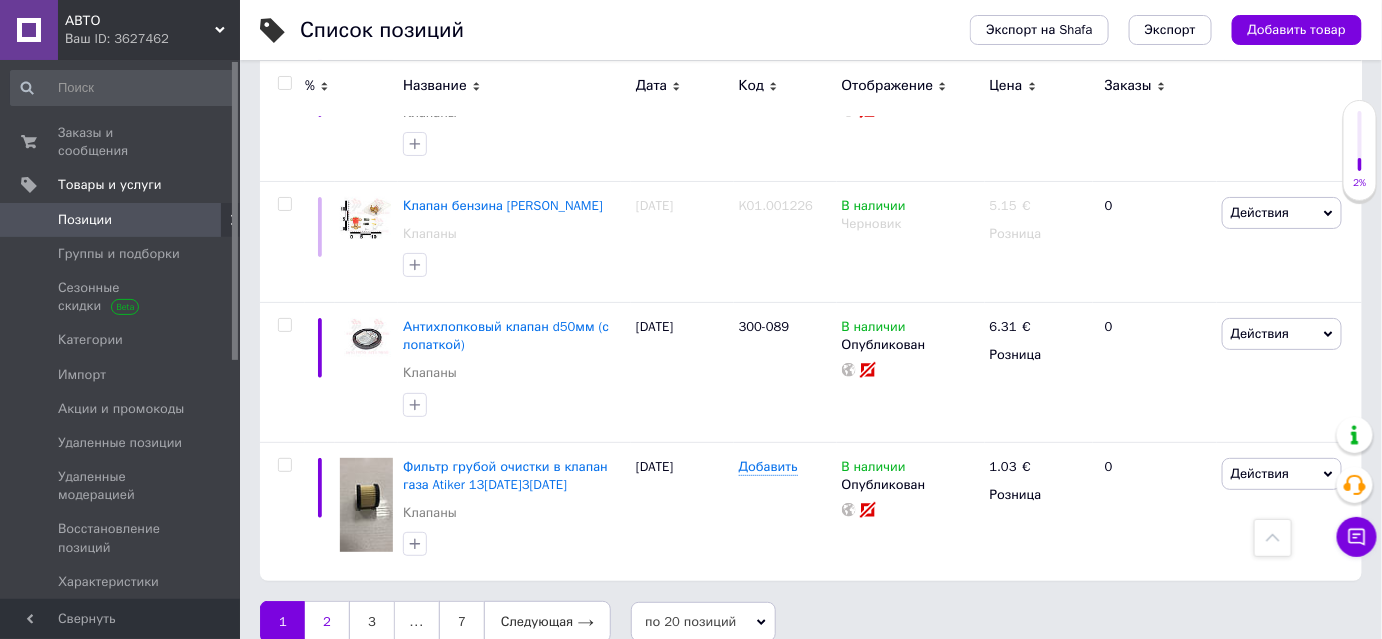 click on "2" at bounding box center (327, 622) 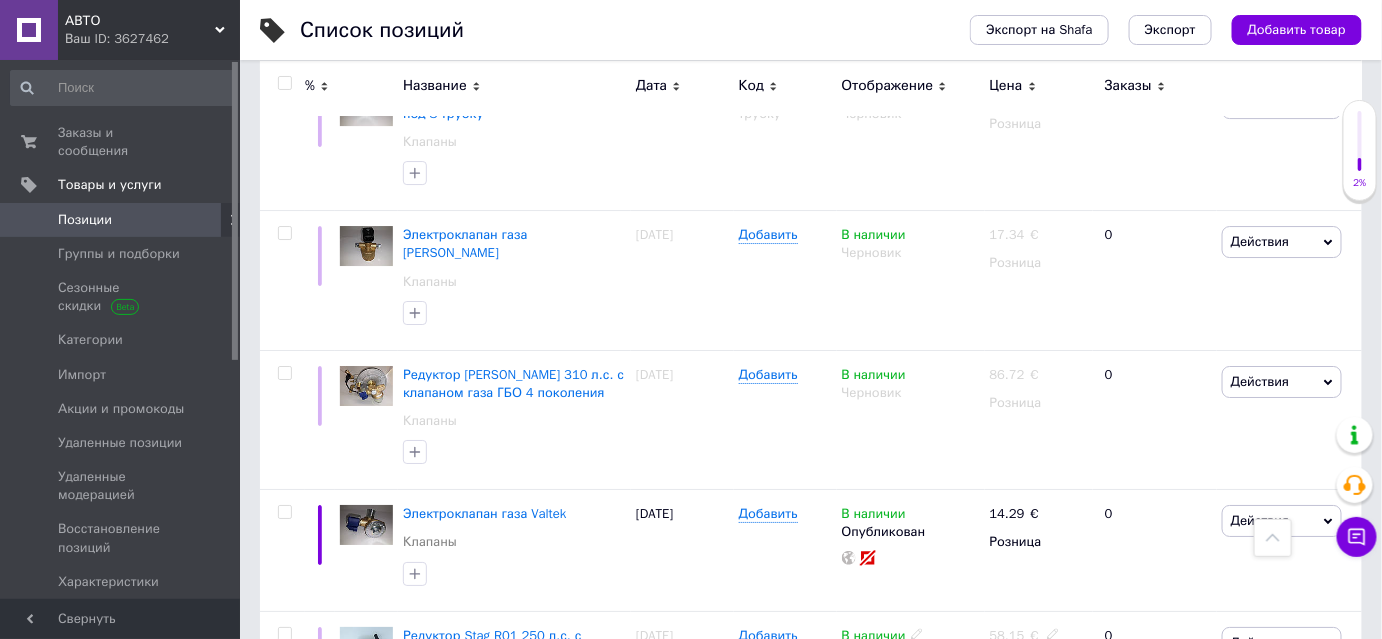 scroll, scrollTop: 2611, scrollLeft: 0, axis: vertical 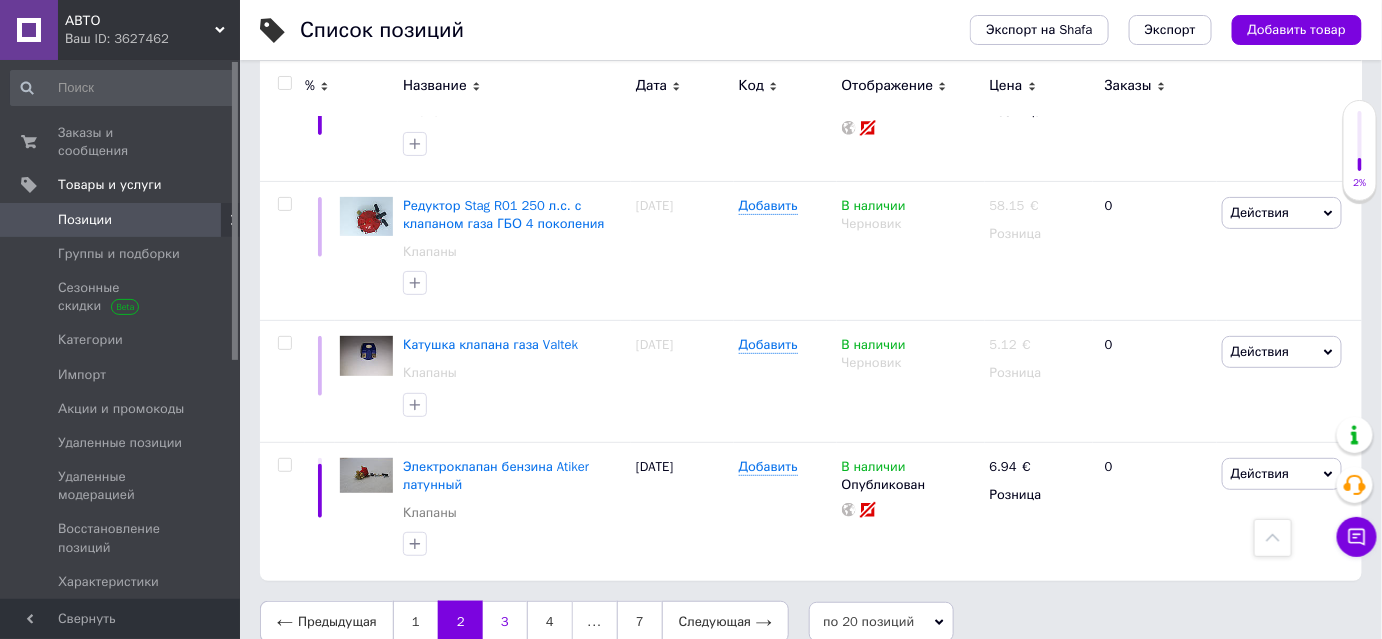 click on "3" at bounding box center [505, 622] 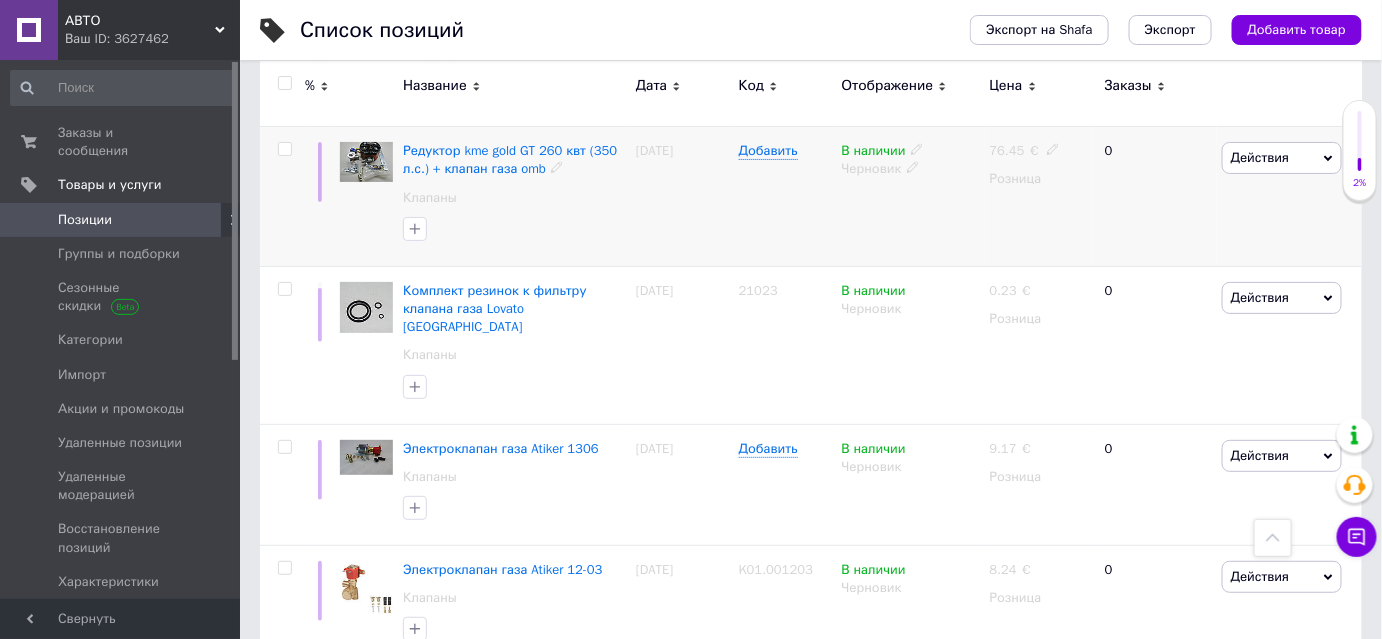 scroll, scrollTop: 2611, scrollLeft: 0, axis: vertical 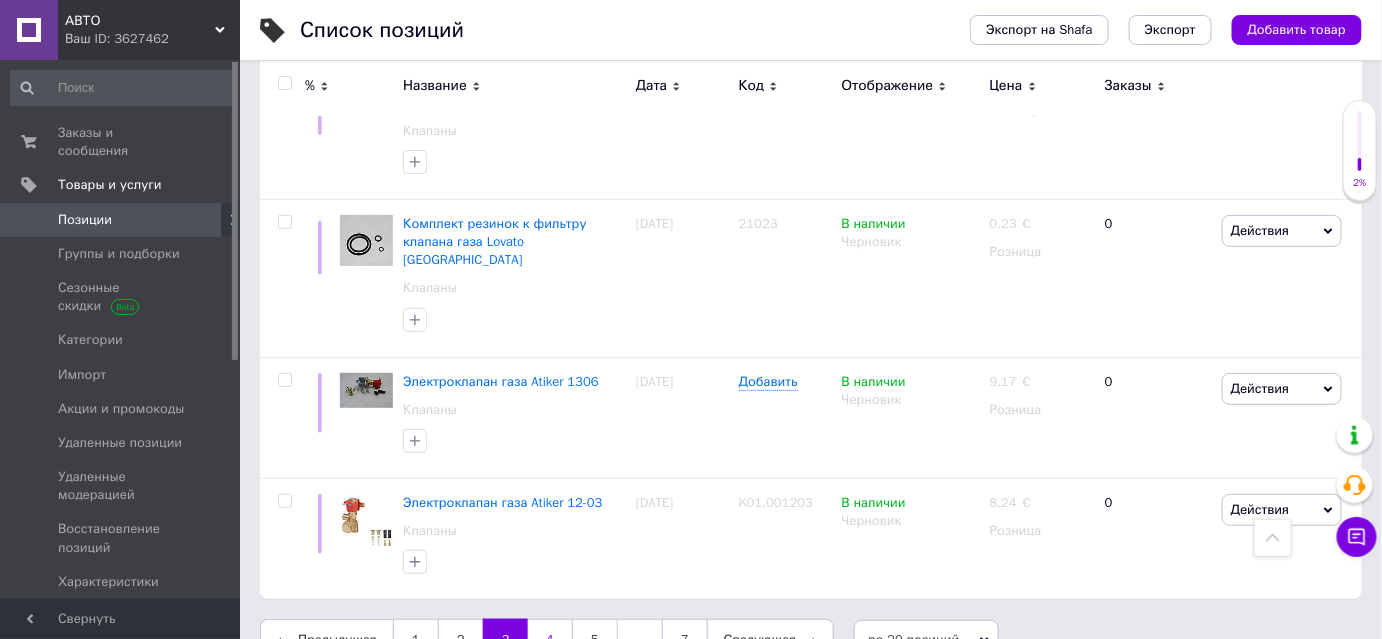 click on "4" at bounding box center [550, 640] 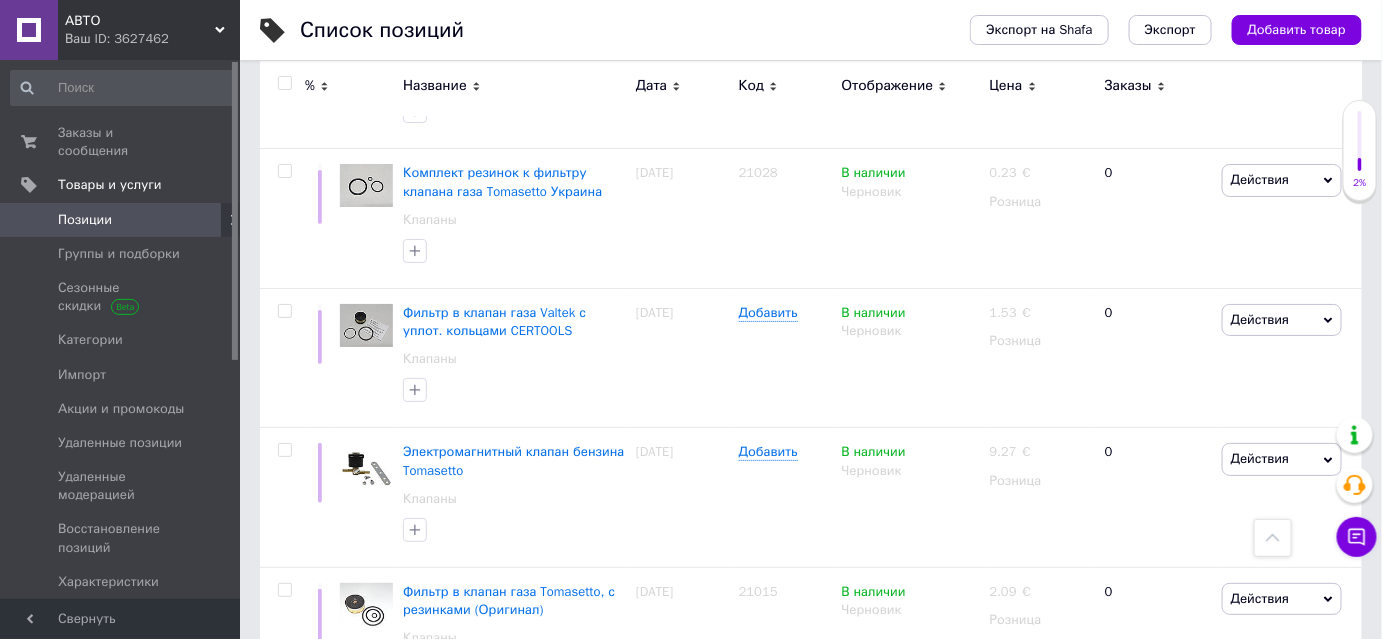 scroll, scrollTop: 2502, scrollLeft: 0, axis: vertical 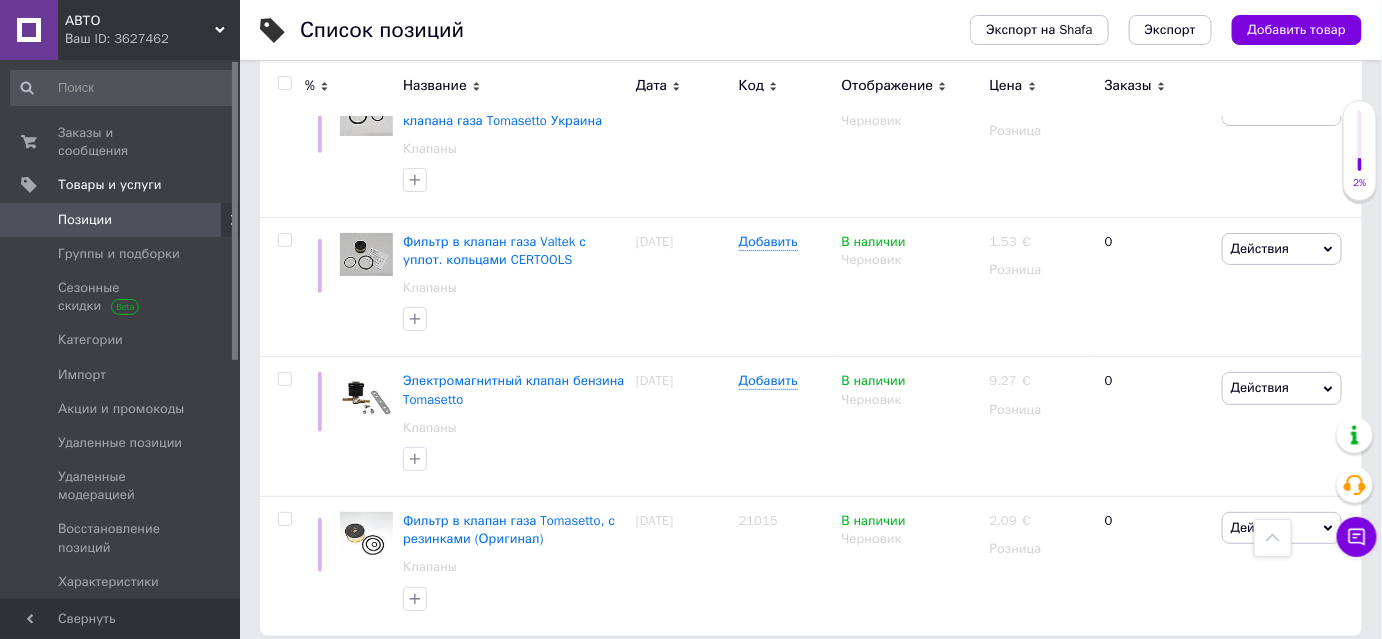 click on "5" at bounding box center [595, 677] 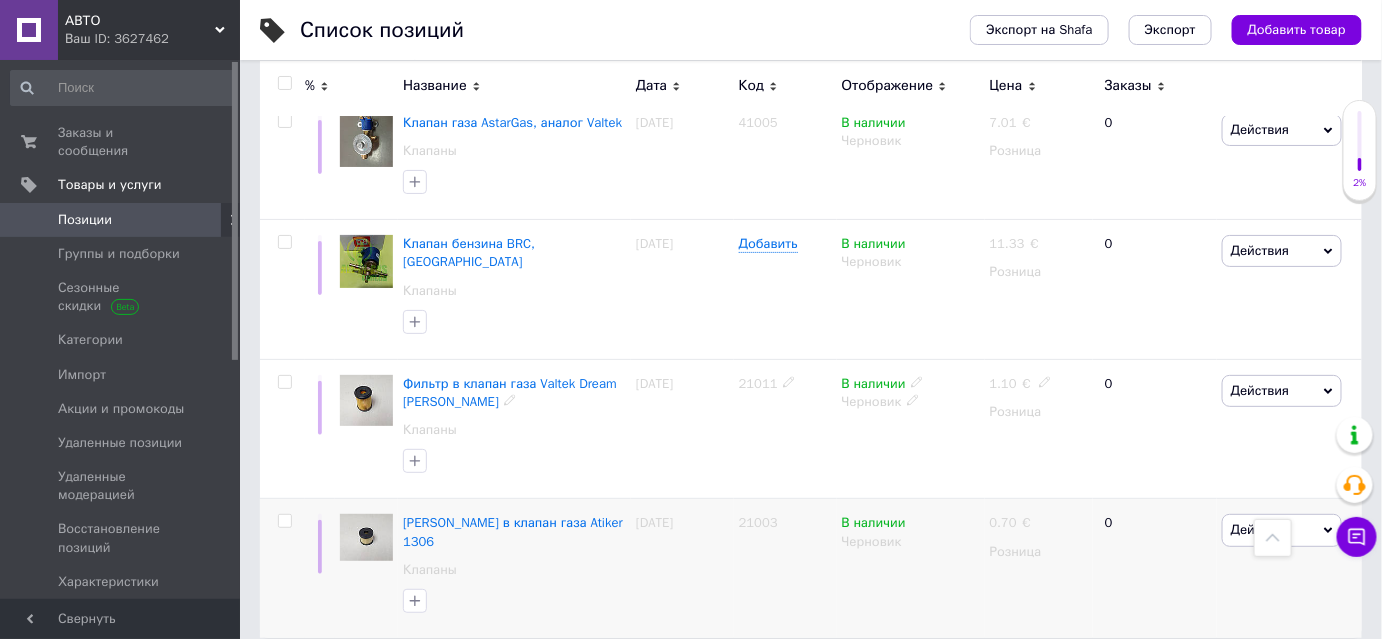 scroll, scrollTop: 2557, scrollLeft: 0, axis: vertical 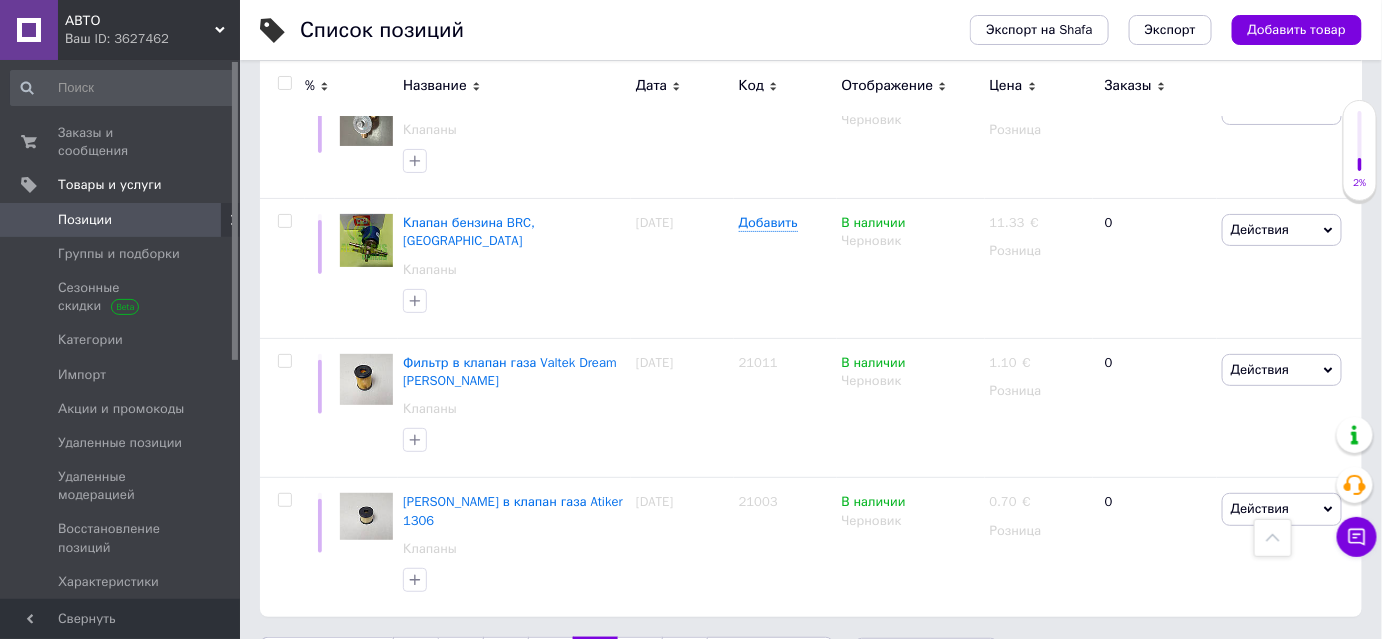 click on "6" at bounding box center [640, 658] 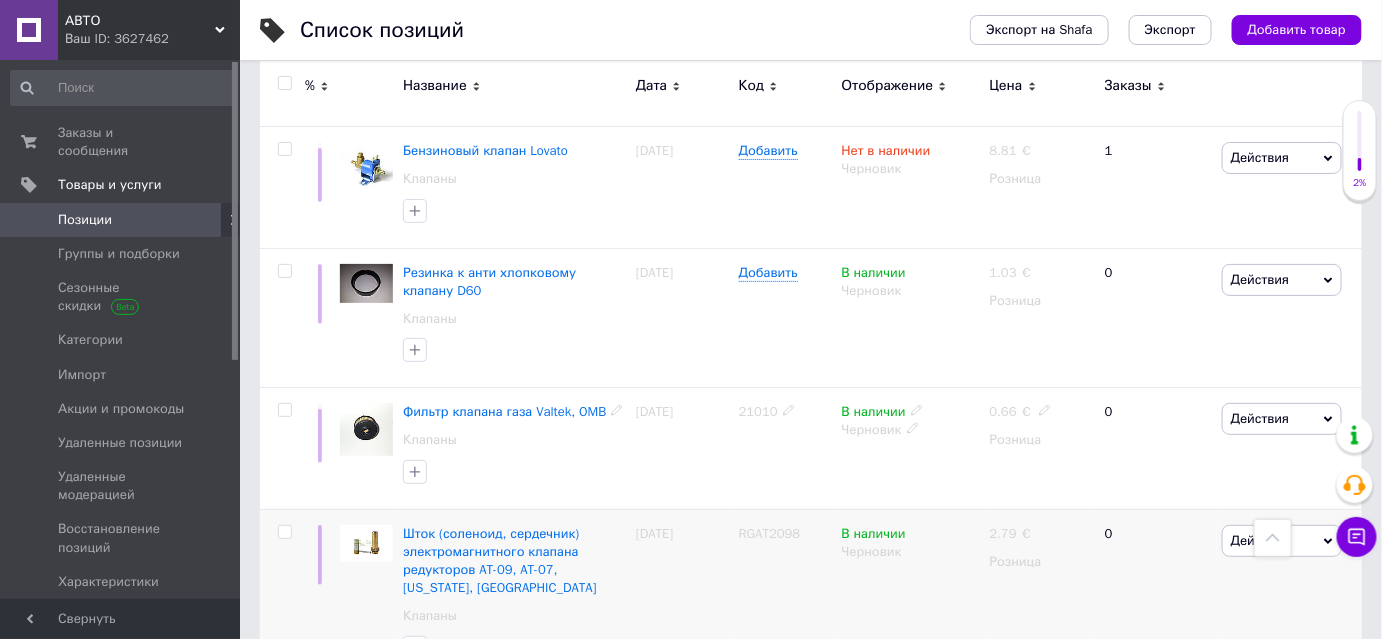 scroll, scrollTop: 2611, scrollLeft: 0, axis: vertical 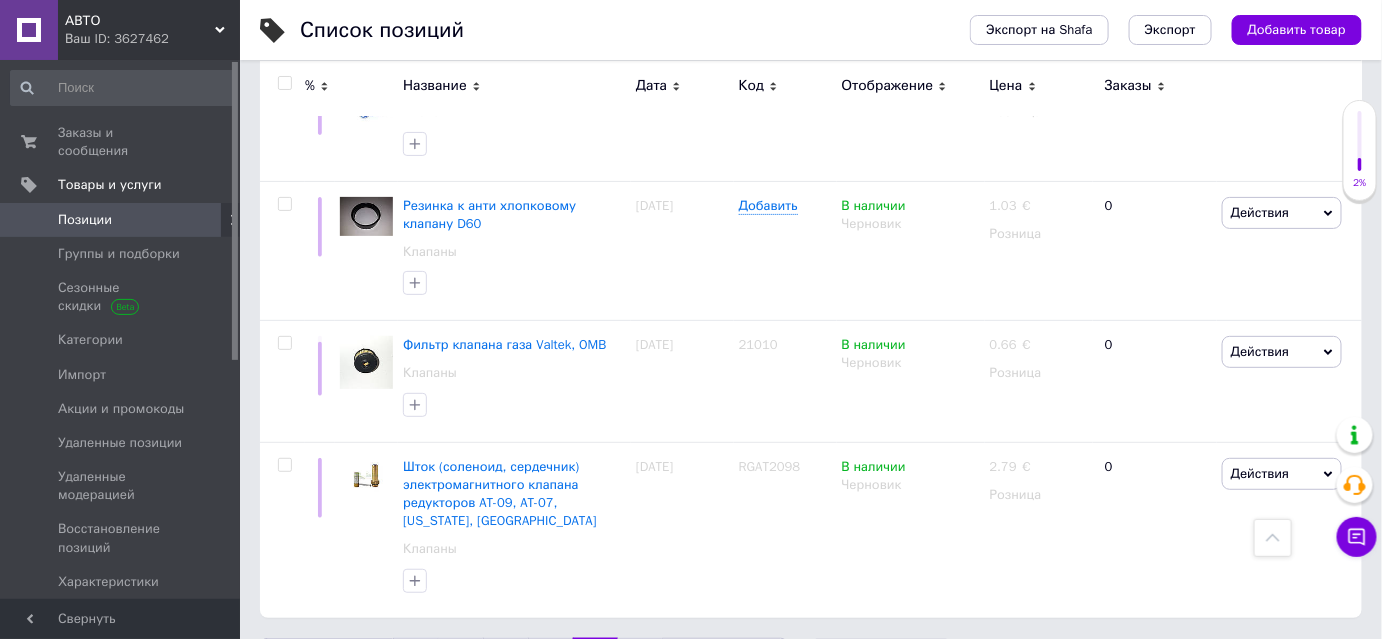 click on "7" at bounding box center [640, 659] 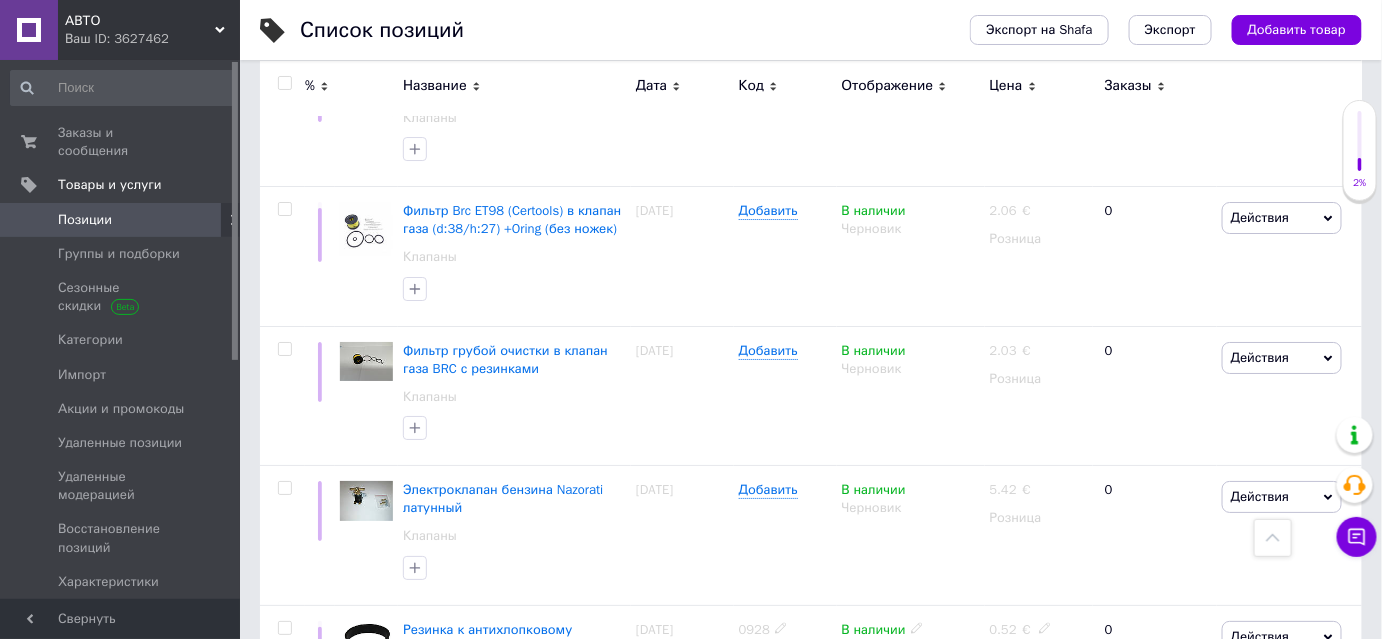 scroll, scrollTop: 2546, scrollLeft: 0, axis: vertical 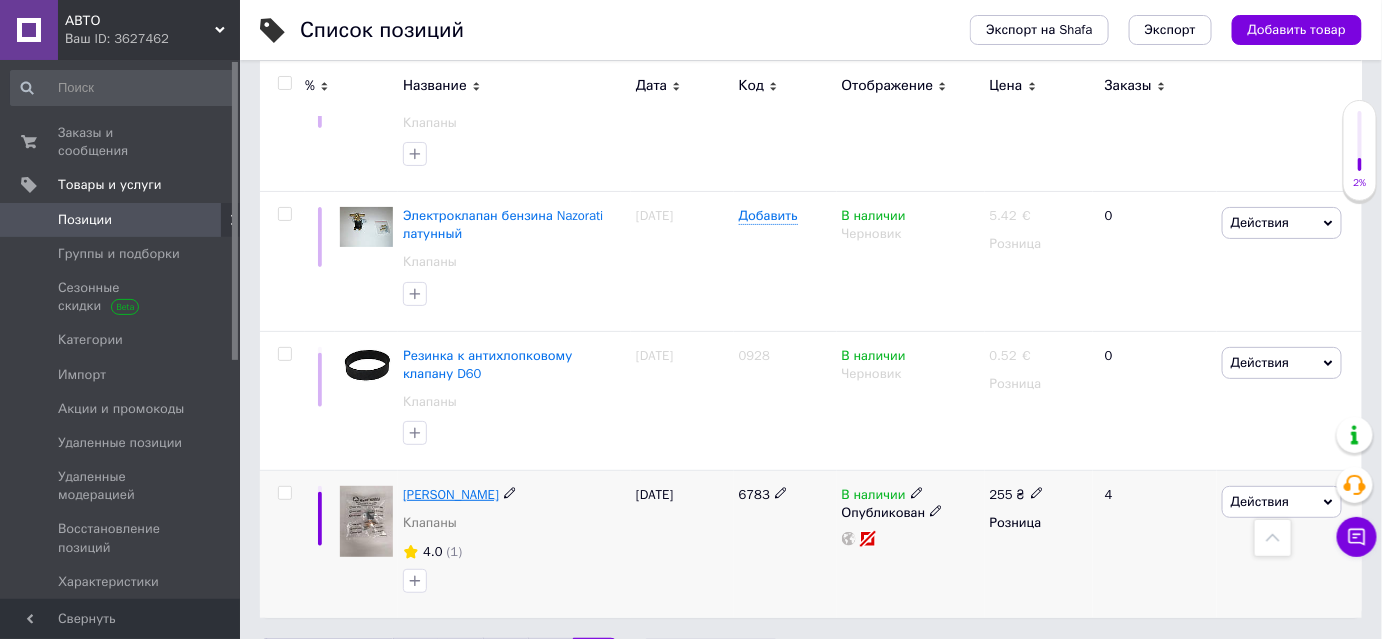 click on "[PERSON_NAME]" at bounding box center [451, 494] 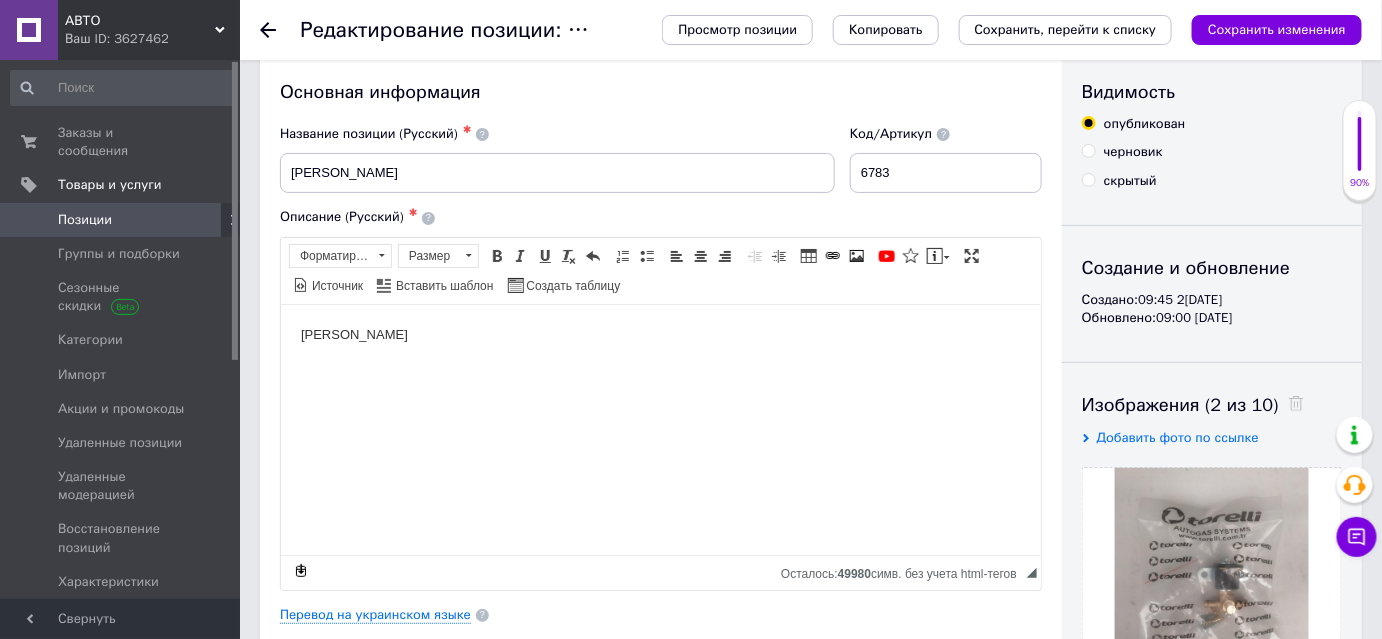 scroll, scrollTop: 0, scrollLeft: 0, axis: both 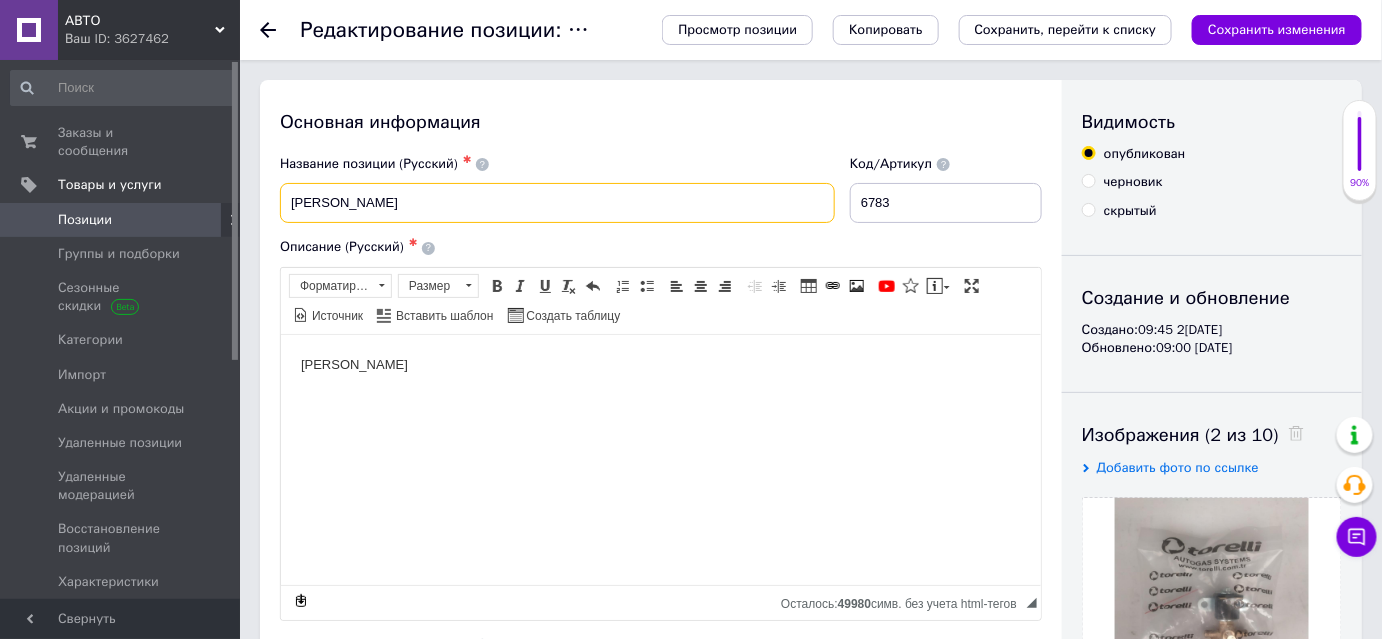 drag, startPoint x: 510, startPoint y: 191, endPoint x: 270, endPoint y: 198, distance: 240.10207 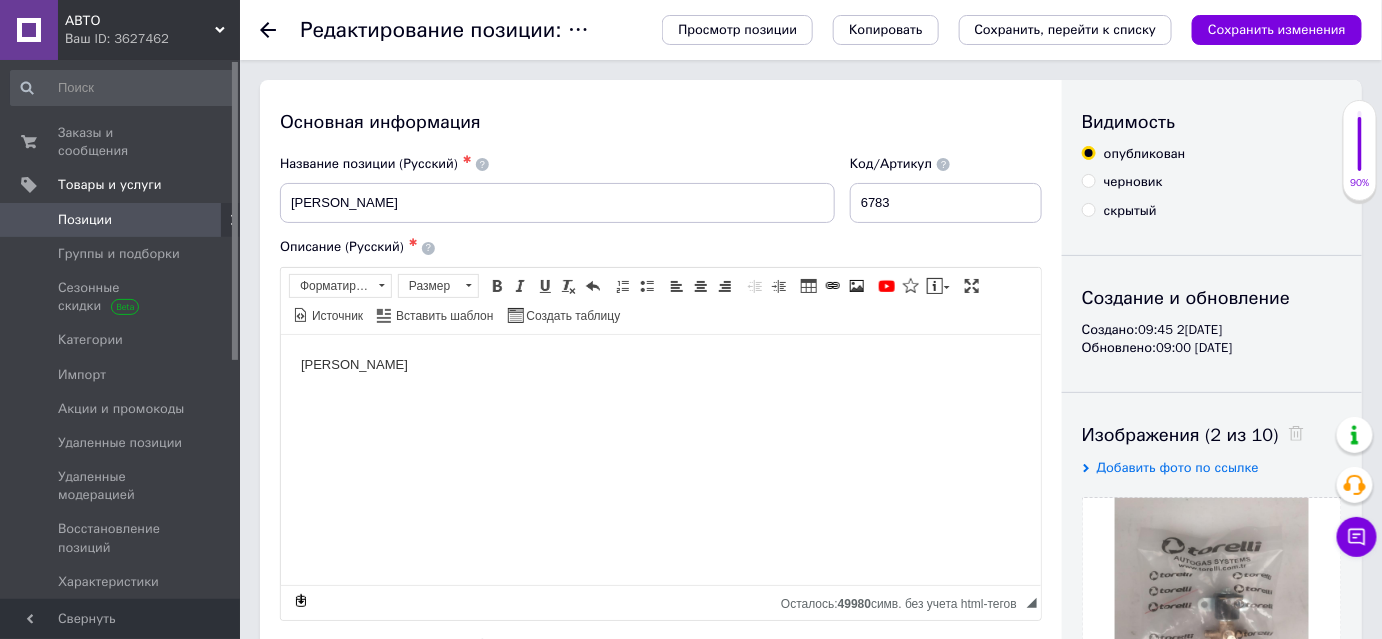 click 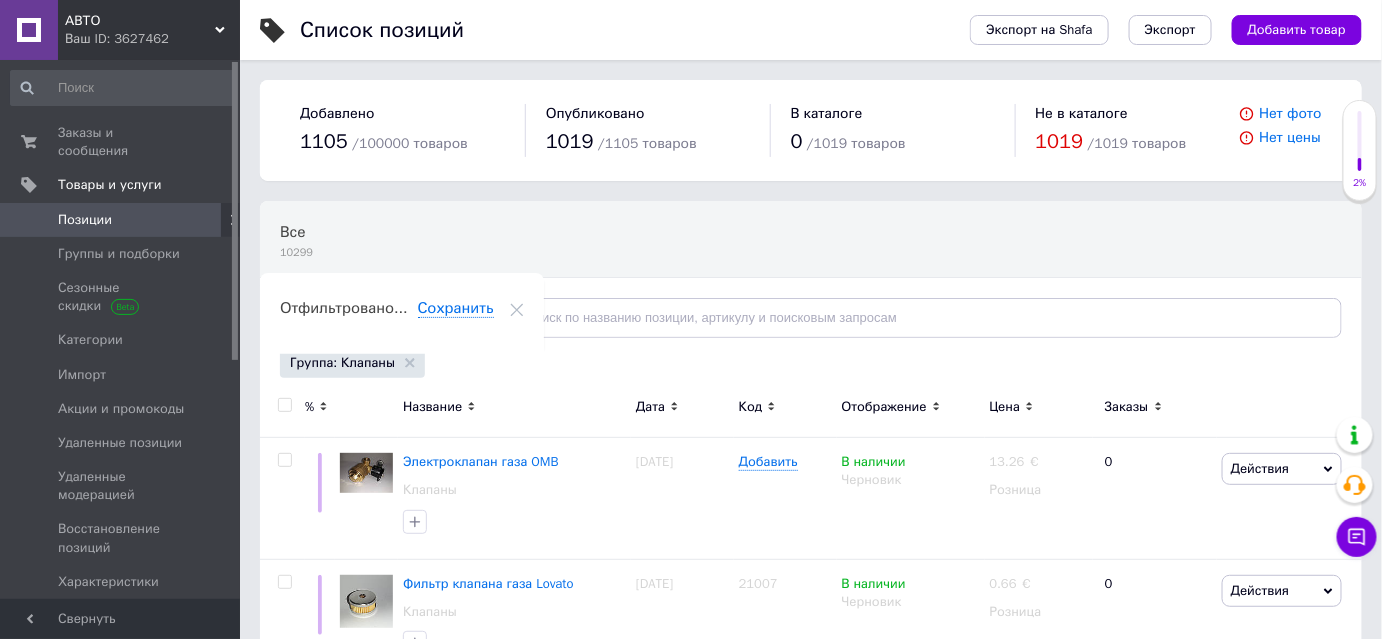 scroll, scrollTop: 0, scrollLeft: 0, axis: both 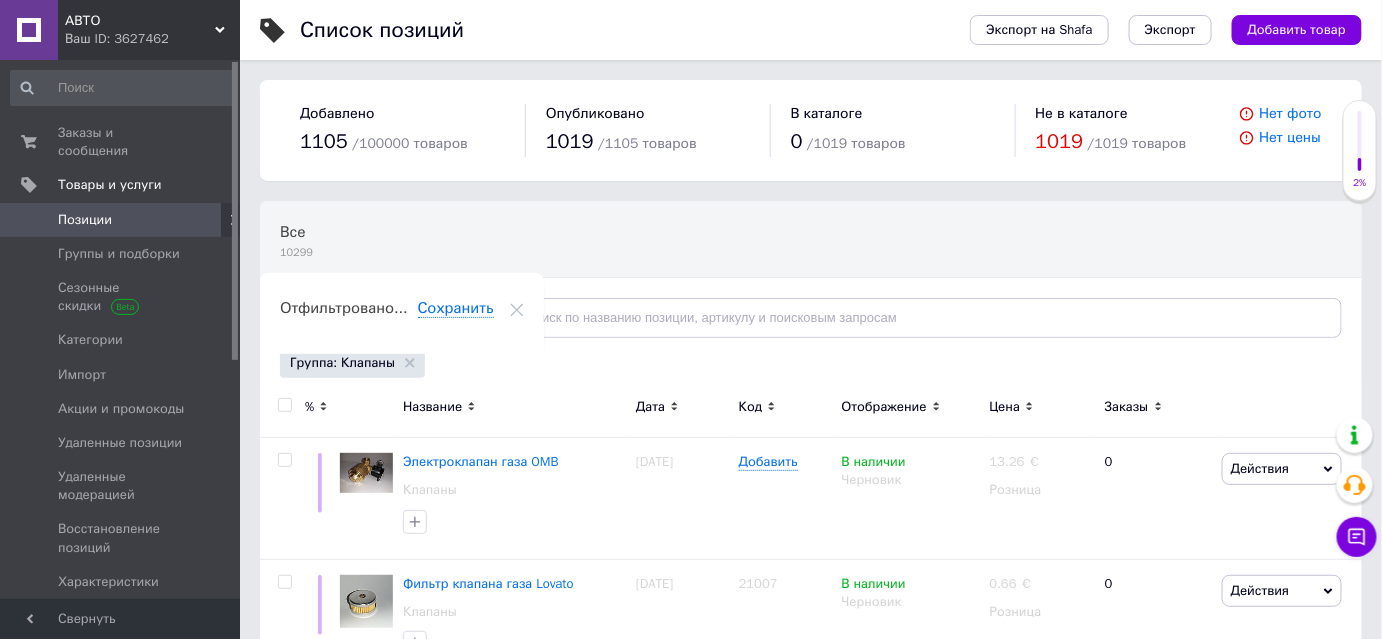click at bounding box center (284, 405) 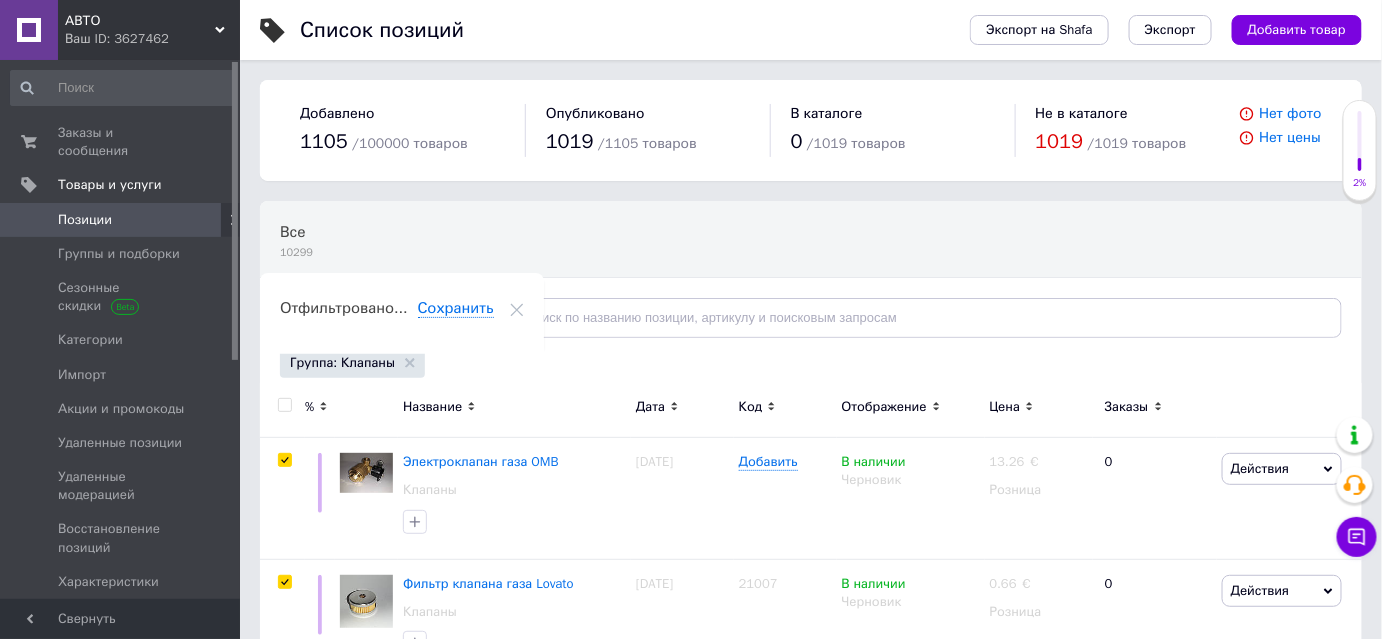 checkbox on "true" 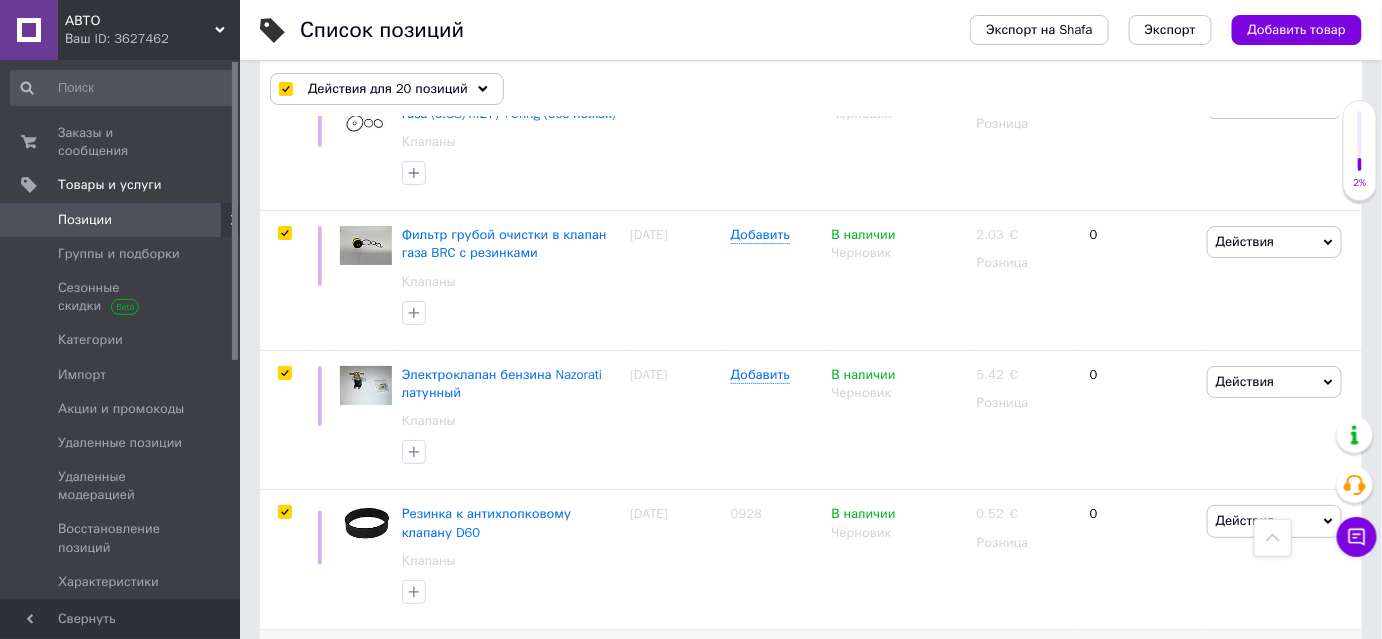scroll, scrollTop: 2546, scrollLeft: 0, axis: vertical 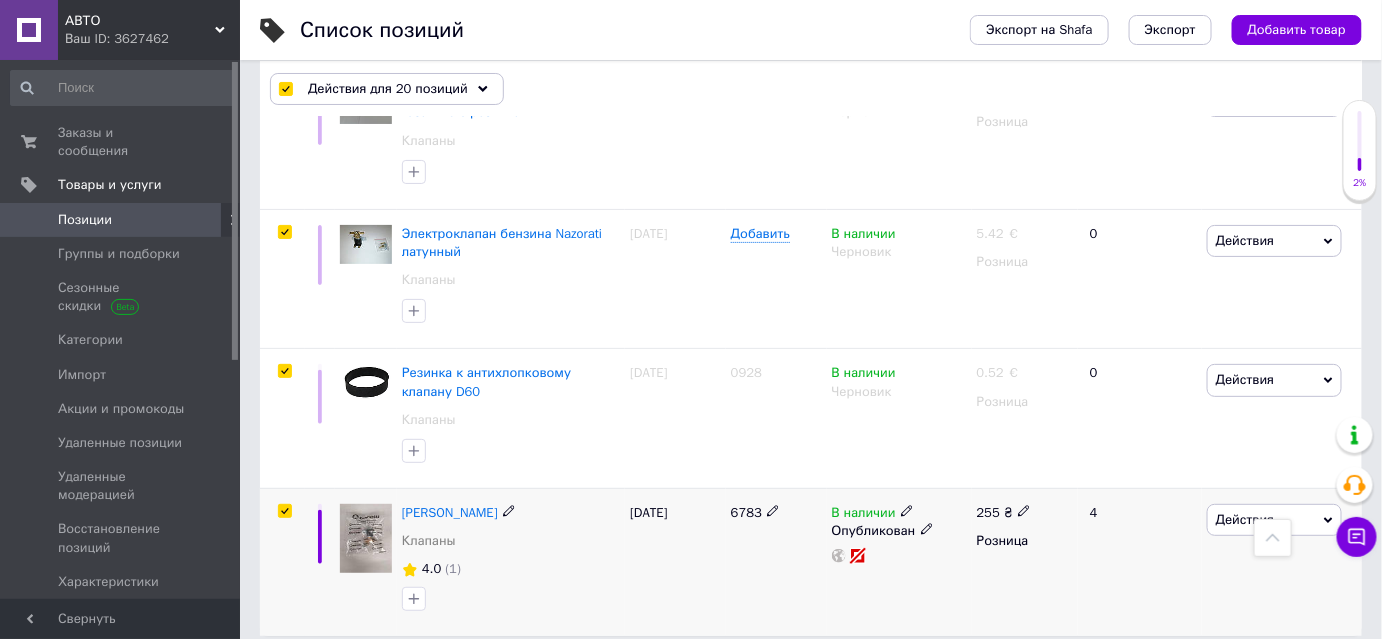 click at bounding box center (284, 511) 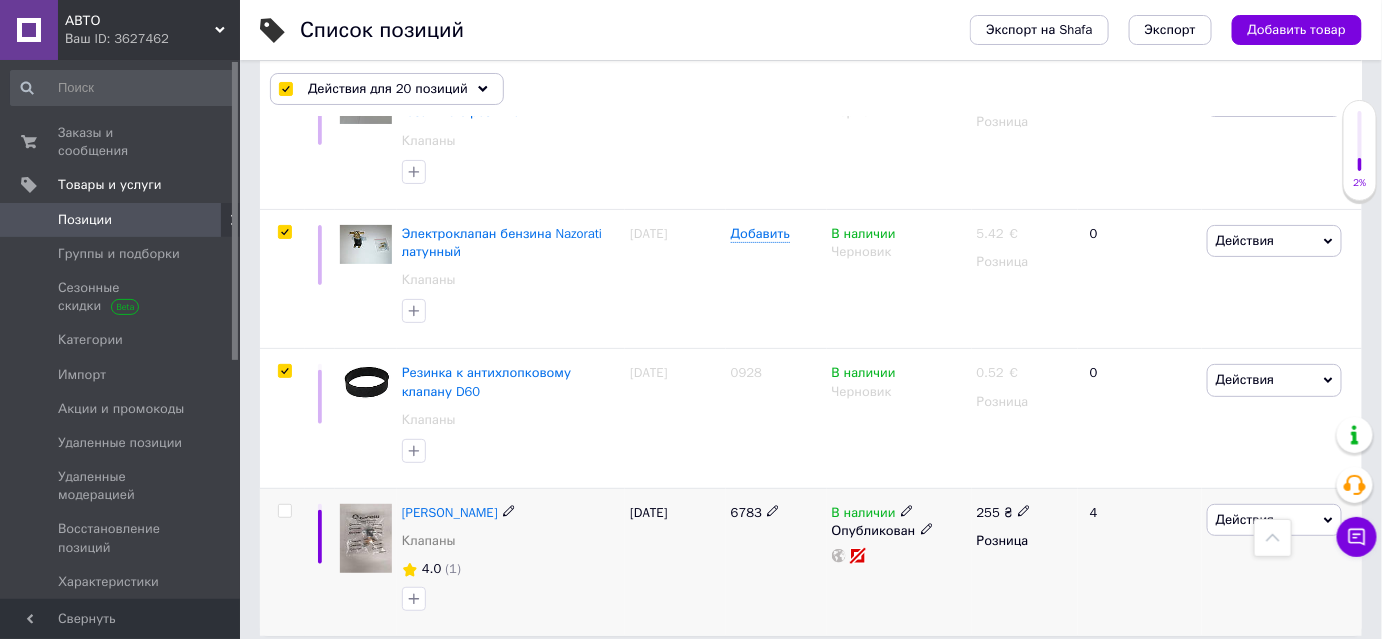 checkbox on "false" 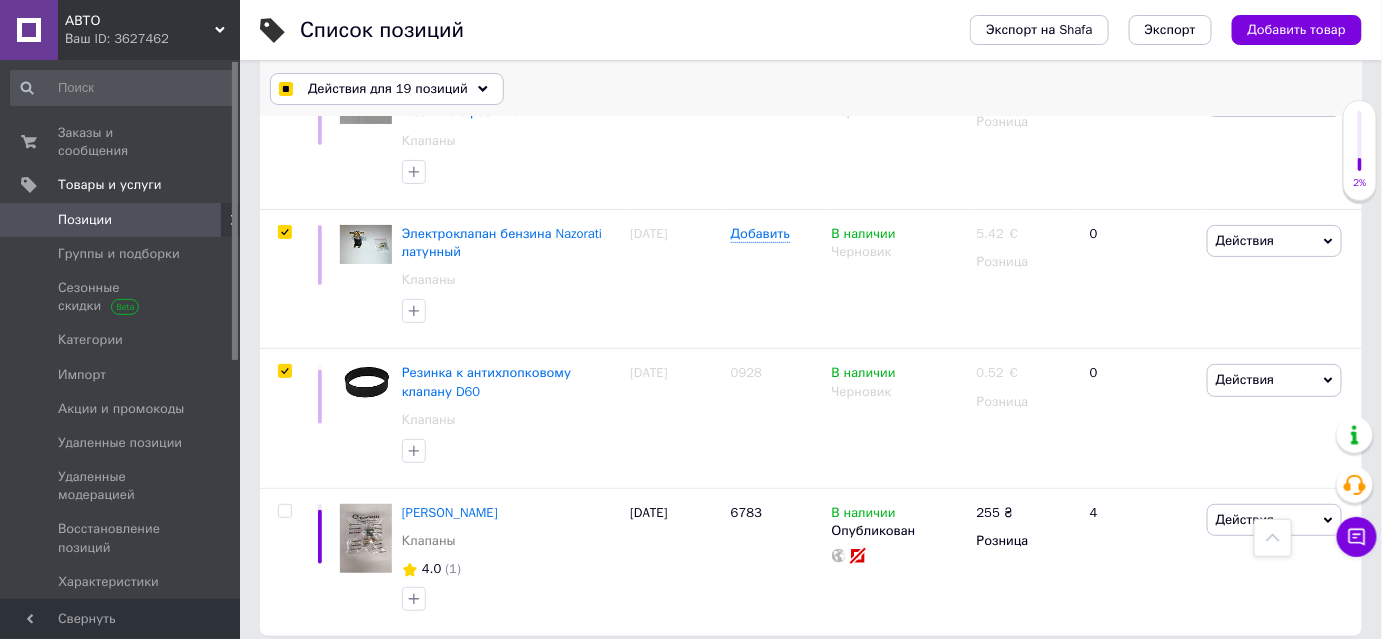 click 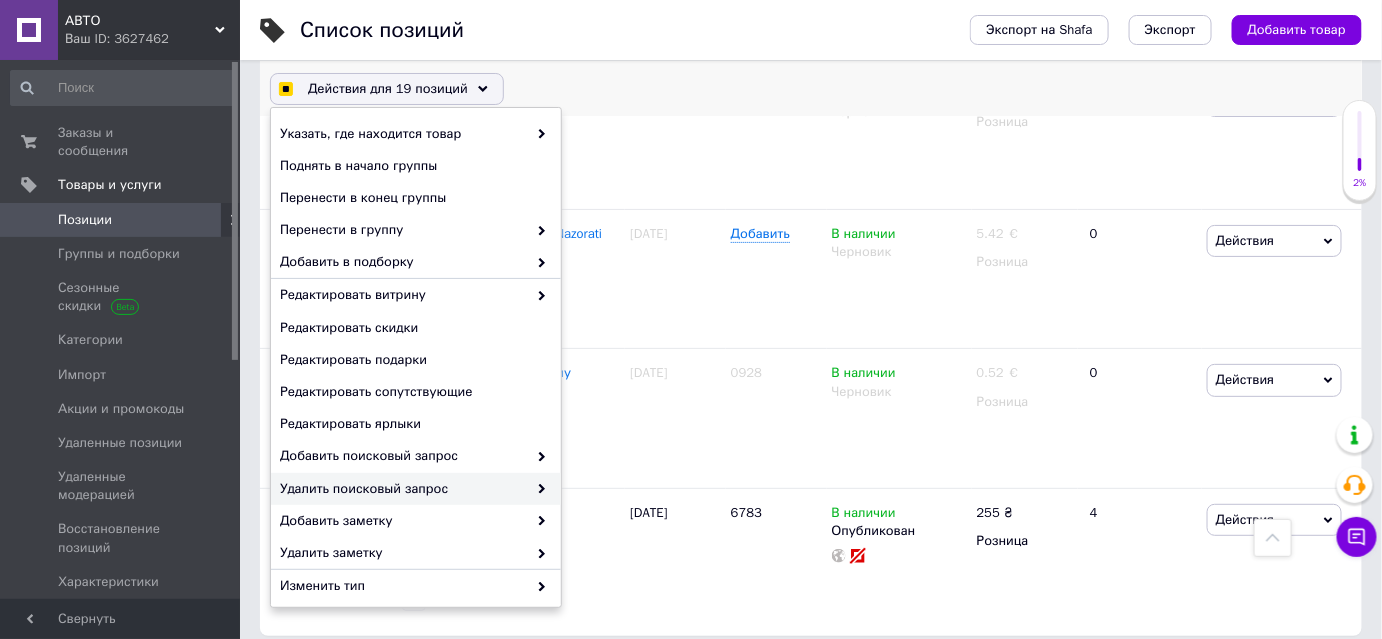 checkbox on "true" 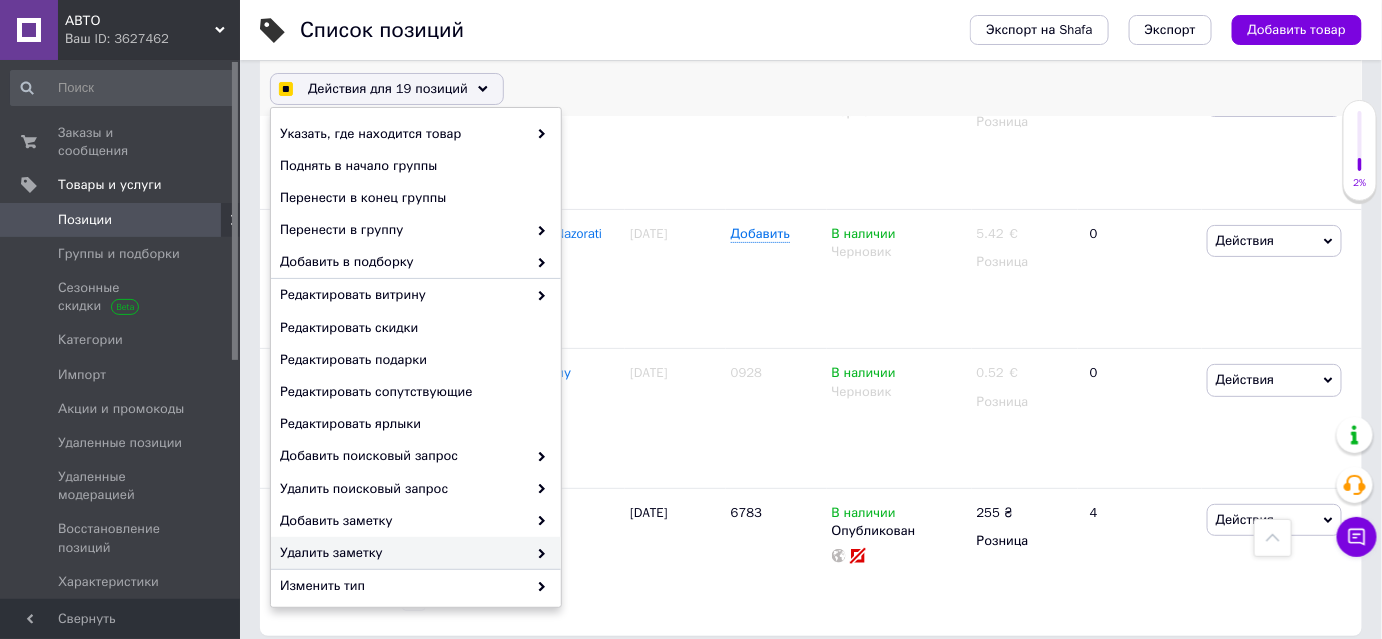 scroll, scrollTop: 90, scrollLeft: 0, axis: vertical 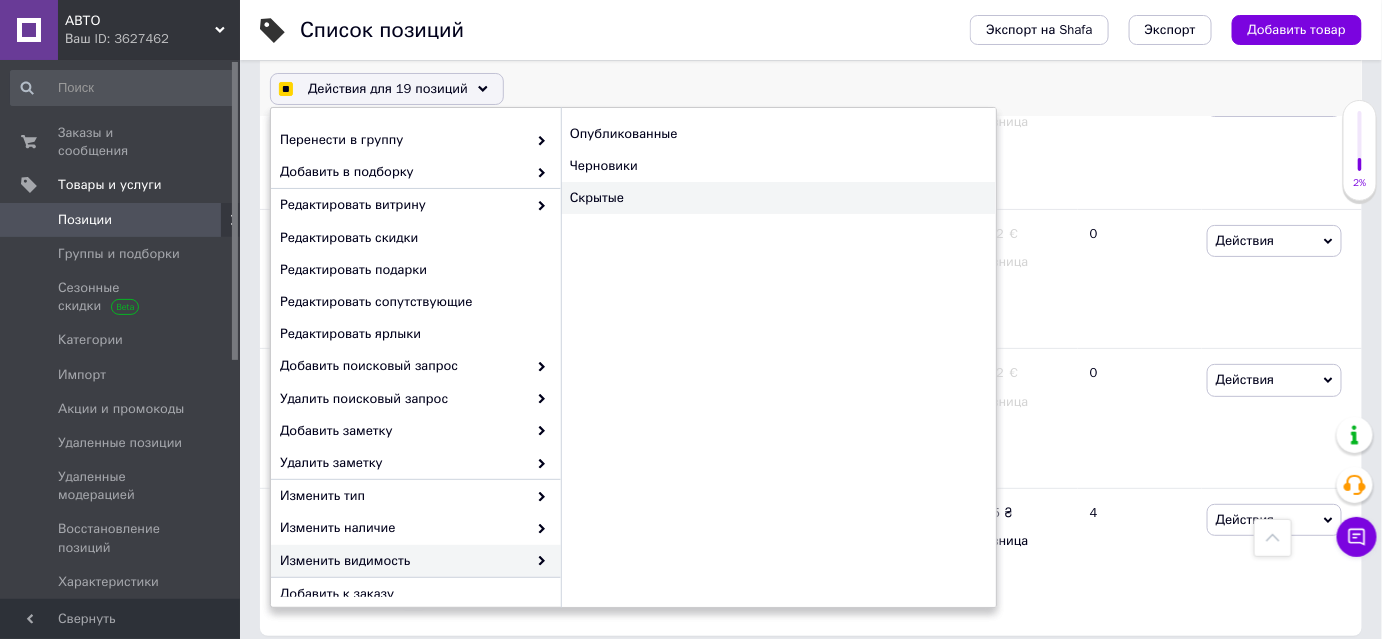checkbox on "true" 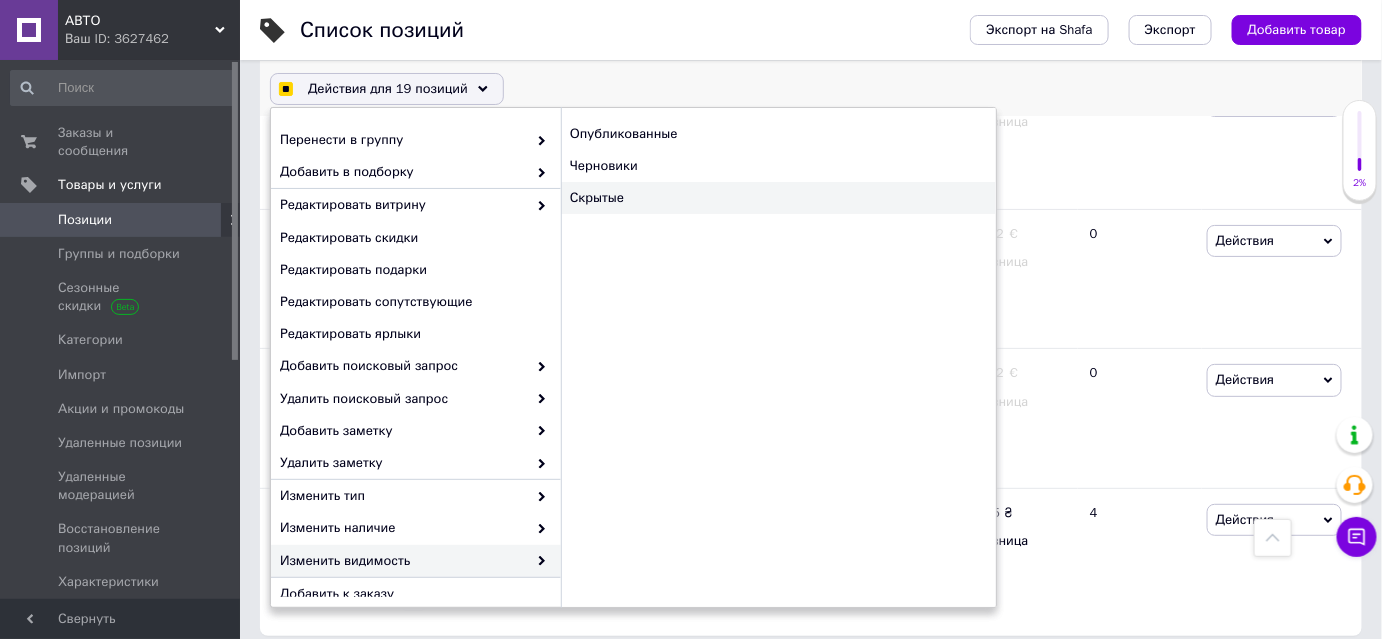 checkbox on "true" 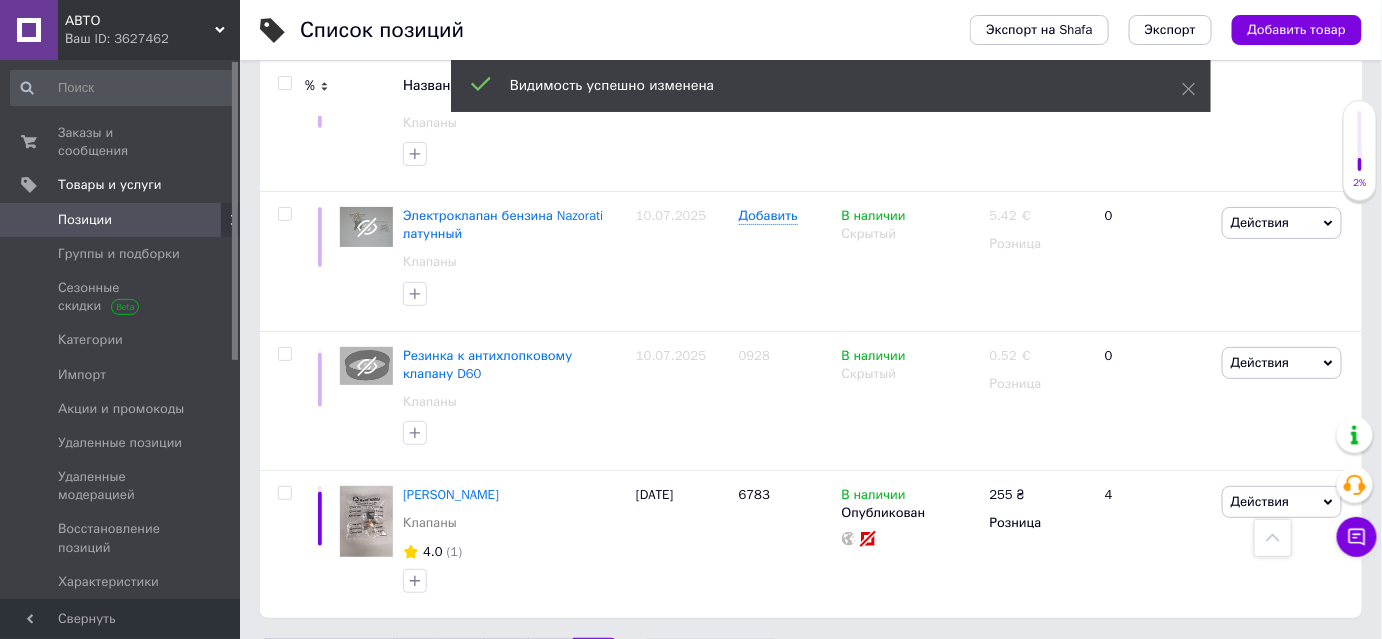 click on "1" at bounding box center (416, 659) 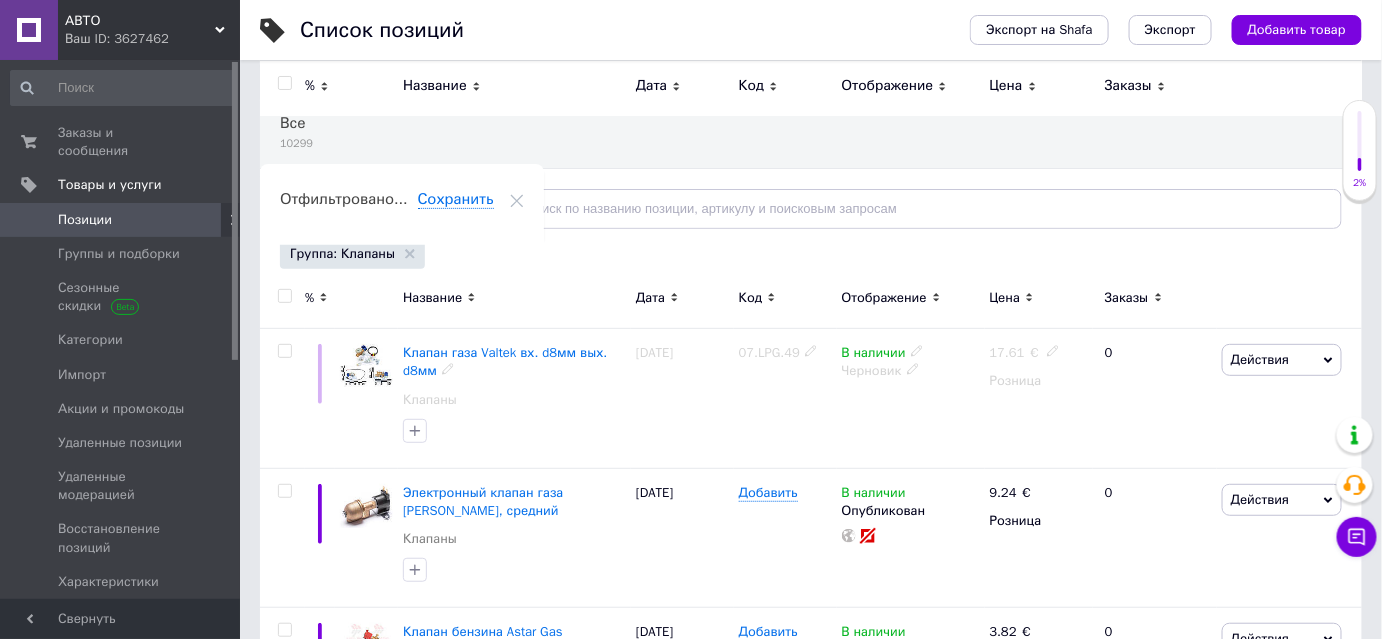 scroll, scrollTop: 0, scrollLeft: 0, axis: both 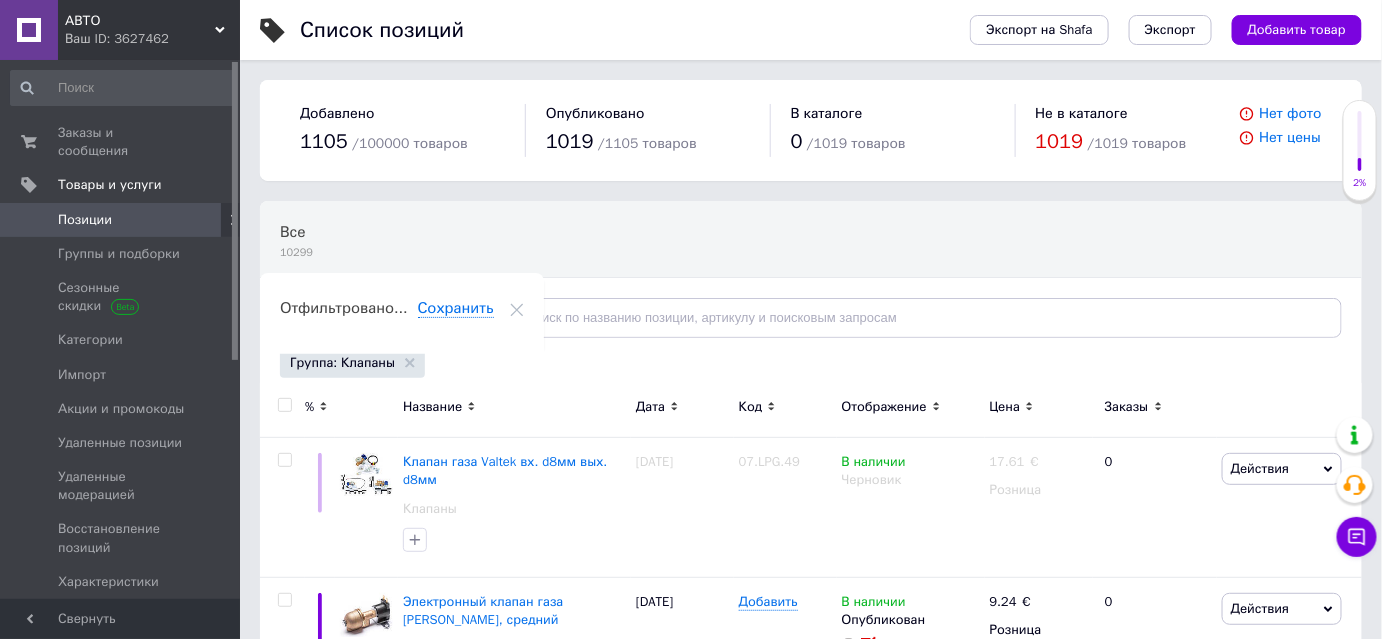 click at bounding box center (284, 405) 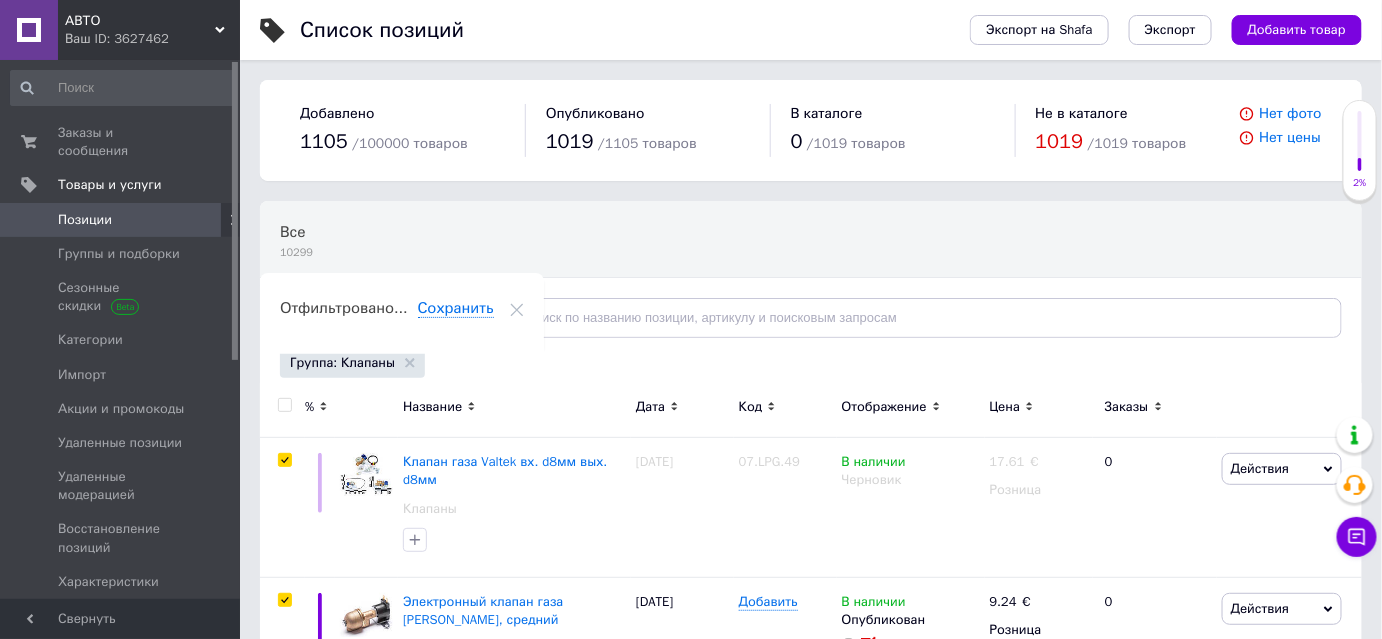 checkbox on "true" 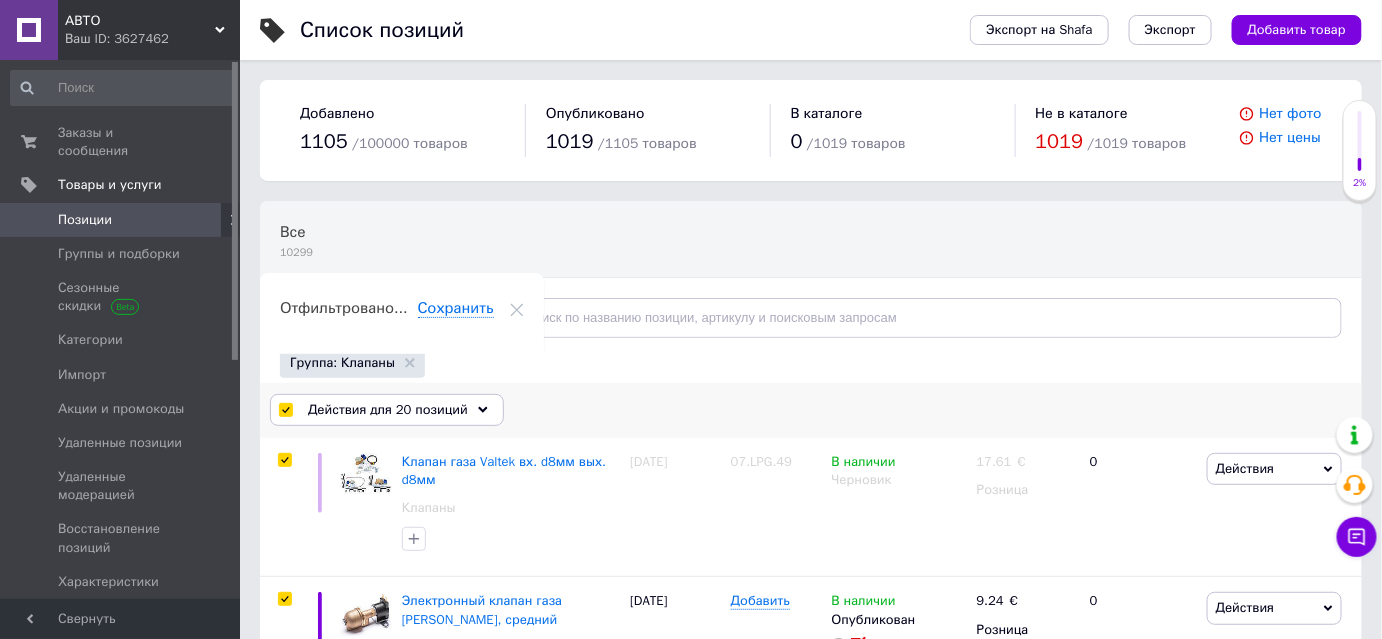 click on "Действия для 20 позиций" at bounding box center (387, 410) 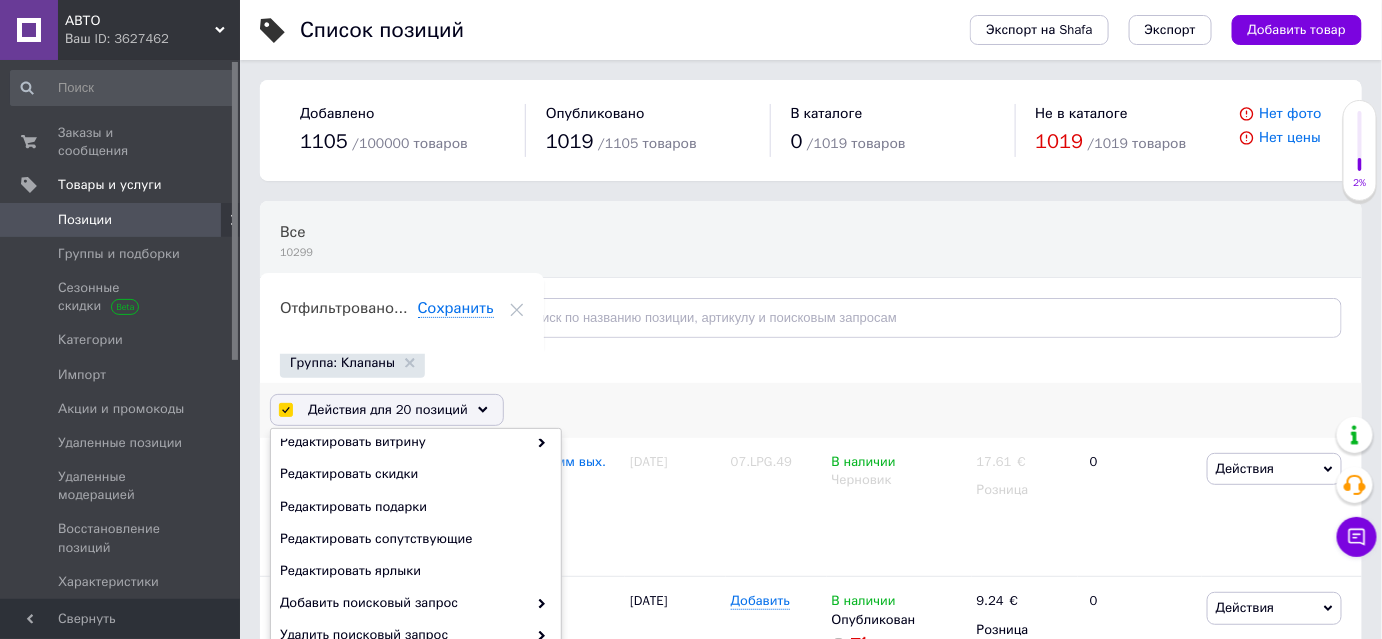 scroll, scrollTop: 200, scrollLeft: 0, axis: vertical 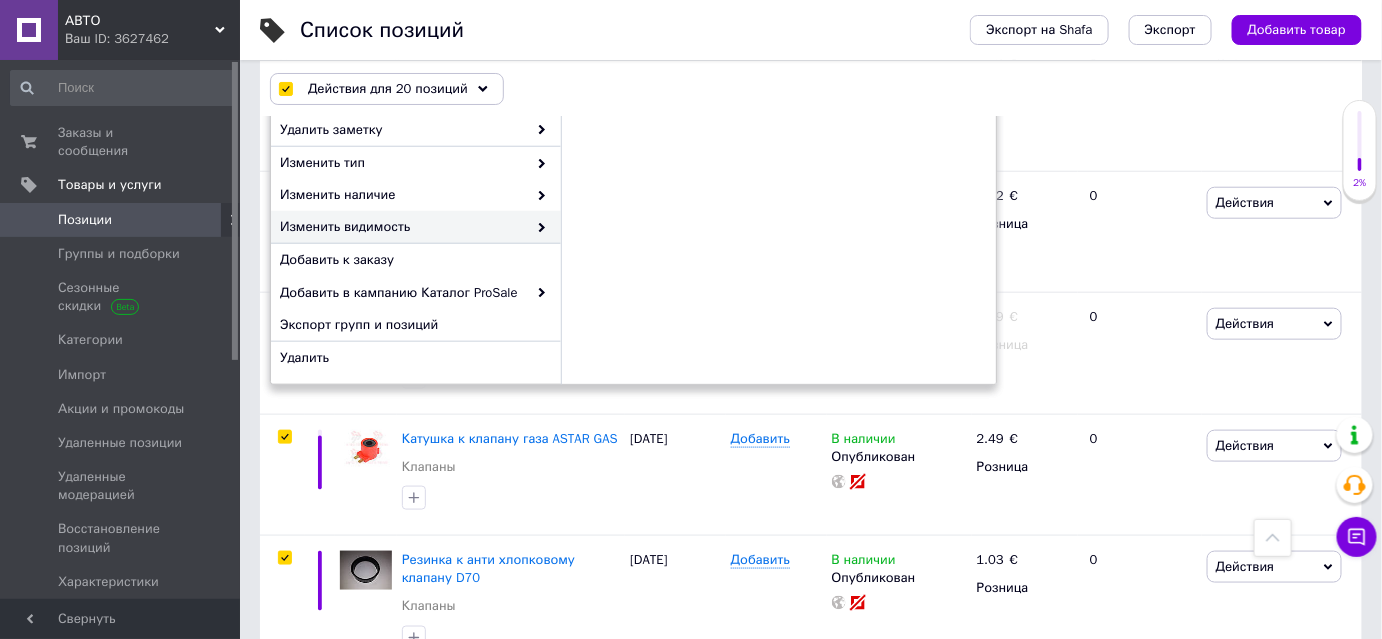 click 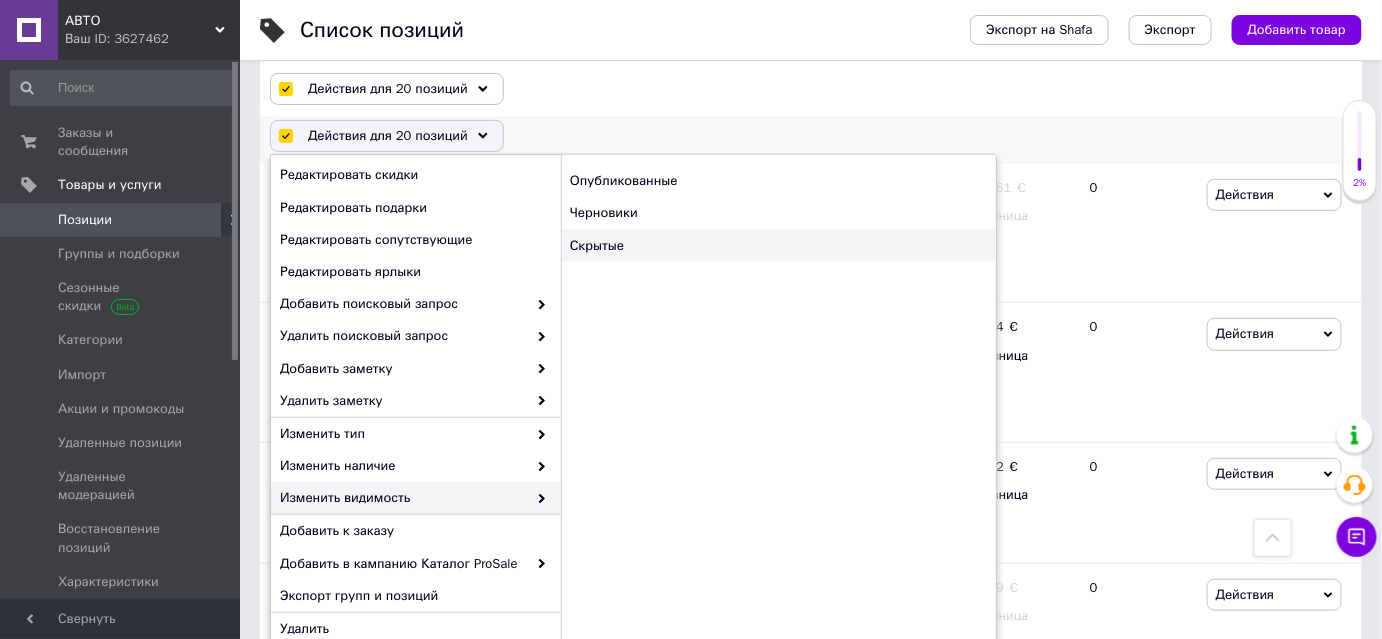 scroll, scrollTop: 272, scrollLeft: 0, axis: vertical 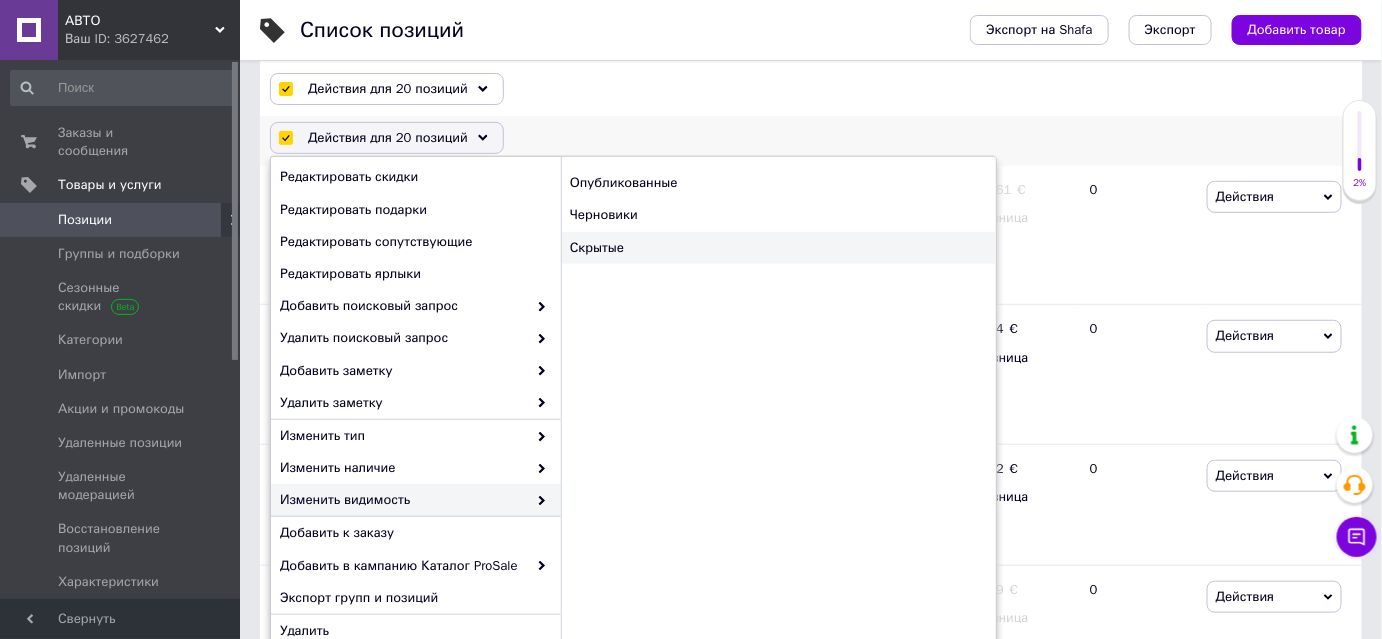 click on "Скрытые" at bounding box center [778, 248] 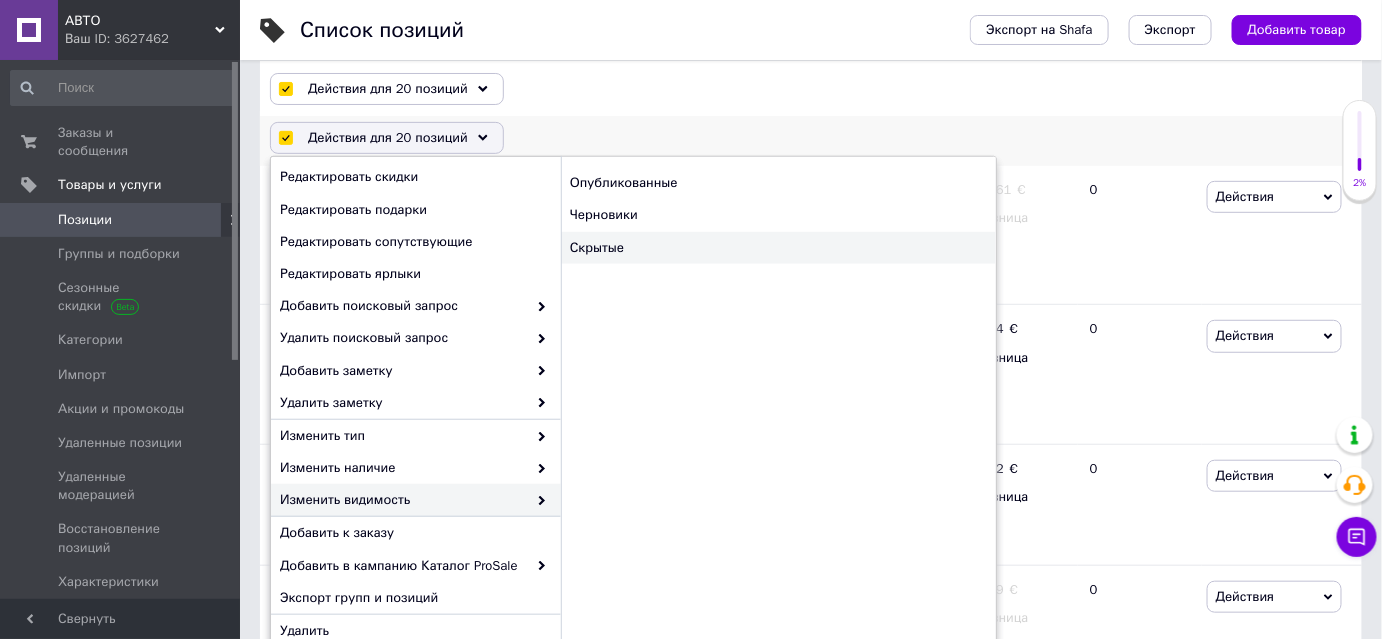 checkbox on "false" 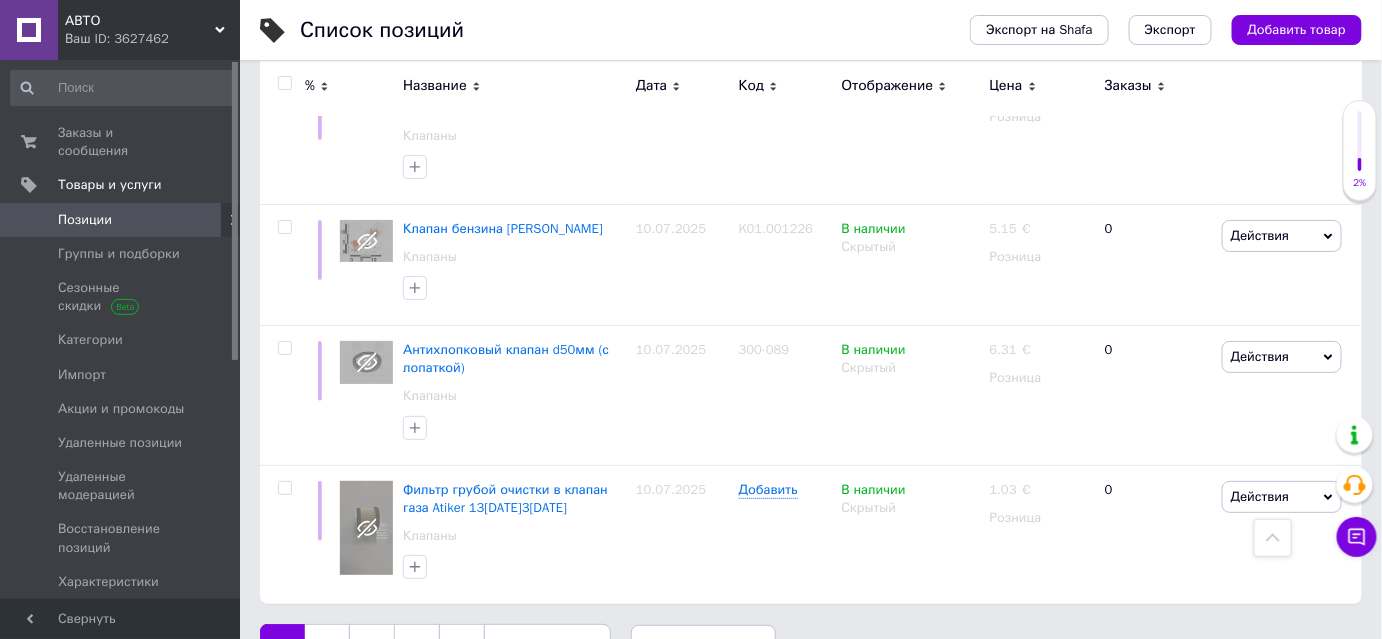 scroll, scrollTop: 2520, scrollLeft: 0, axis: vertical 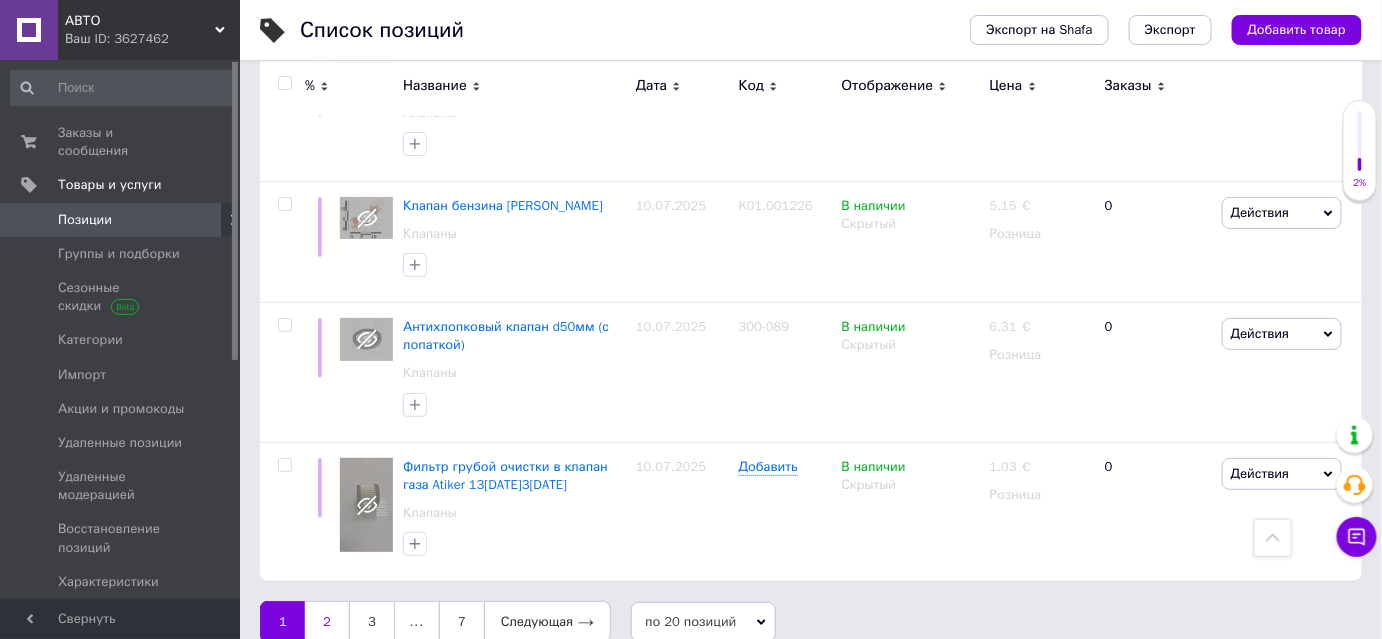 click on "2" at bounding box center (327, 622) 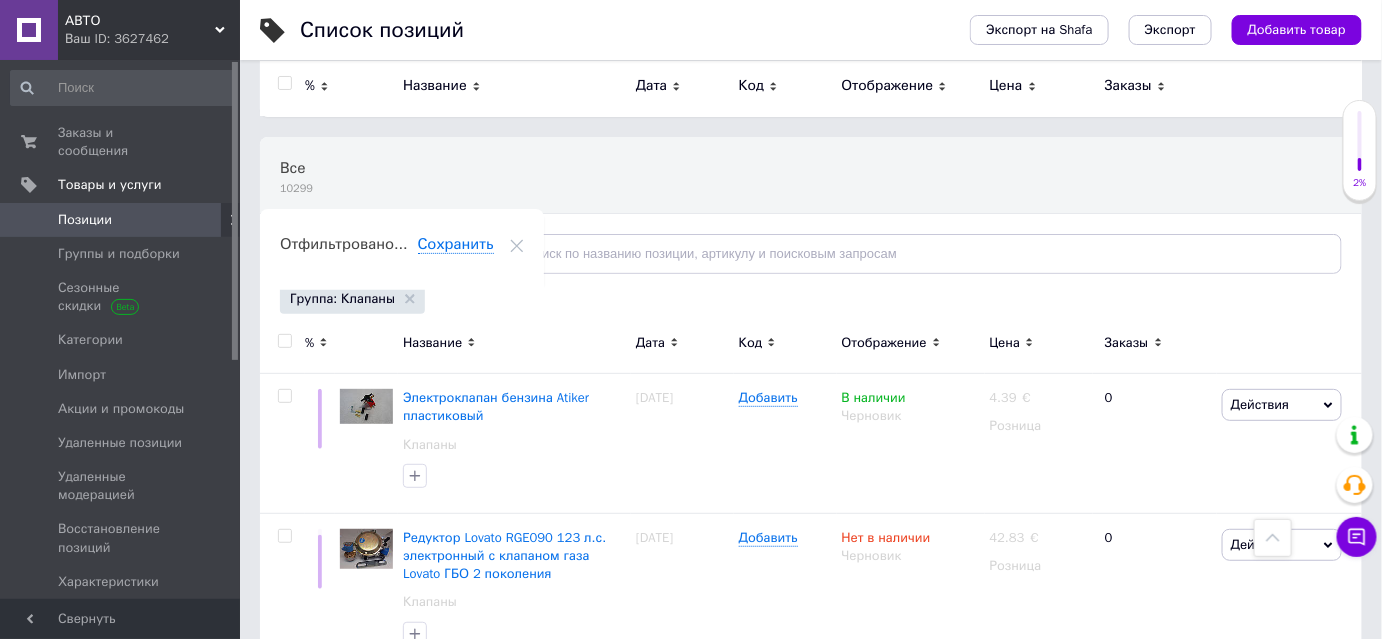 scroll, scrollTop: 0, scrollLeft: 0, axis: both 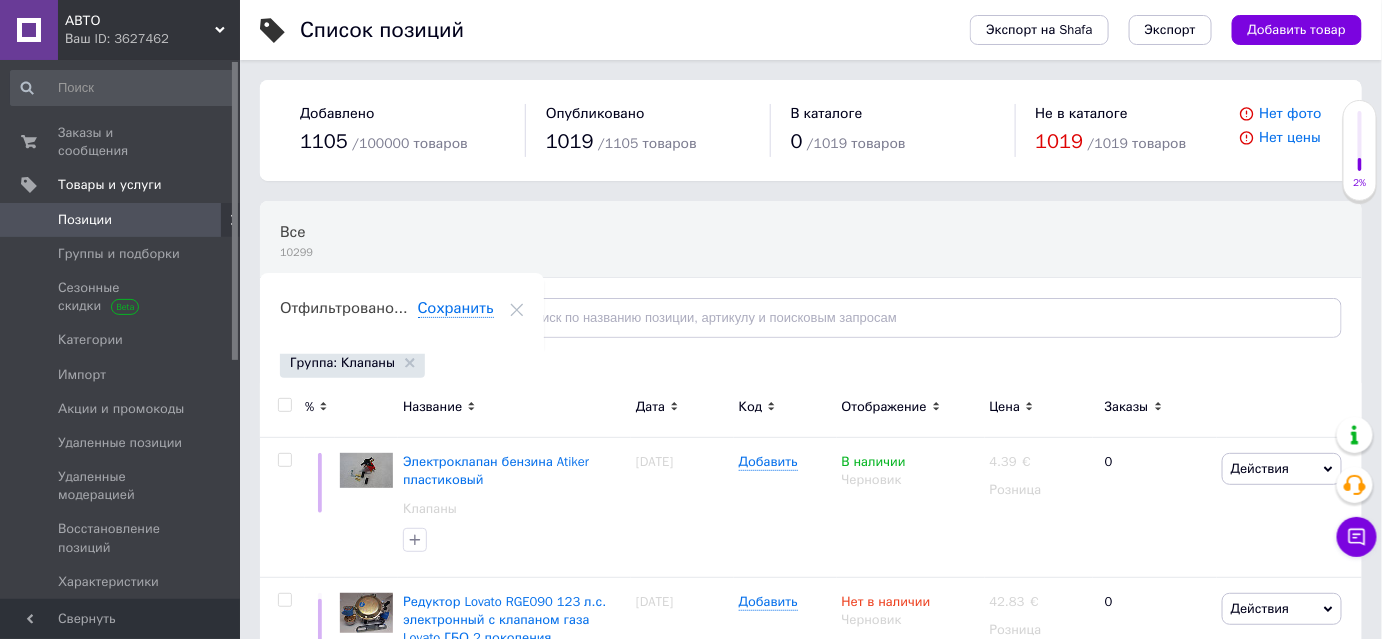 click at bounding box center (284, 405) 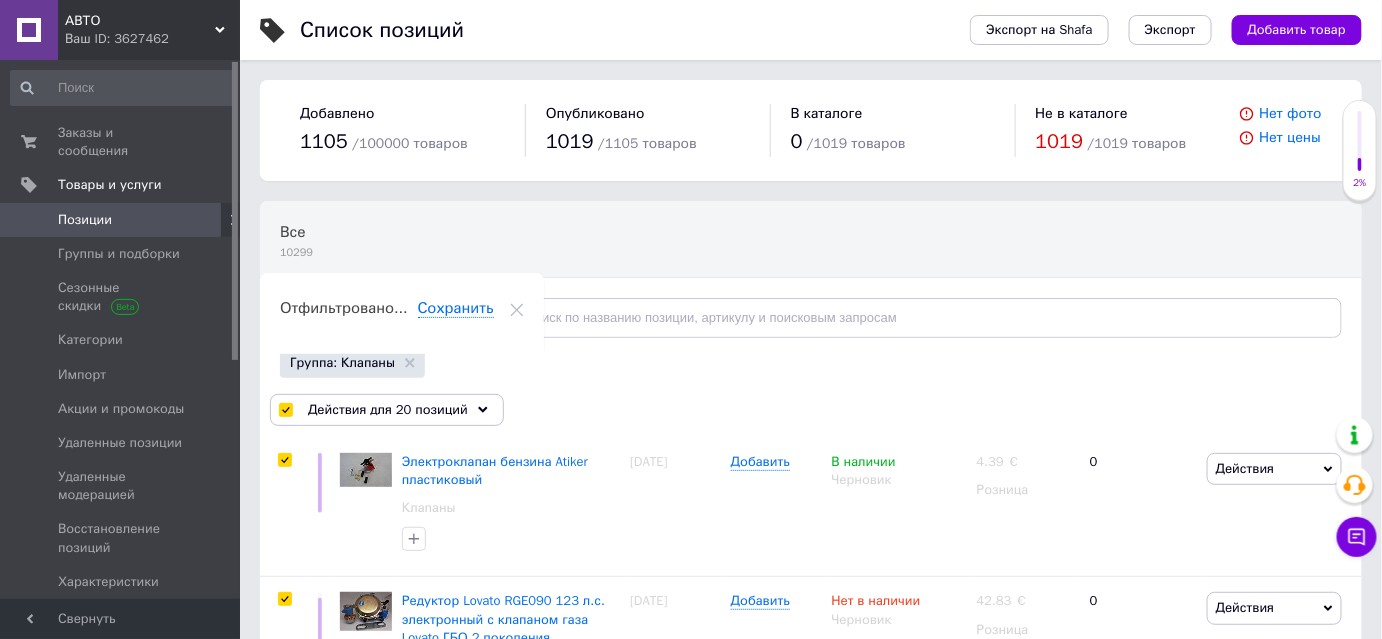 checkbox on "true" 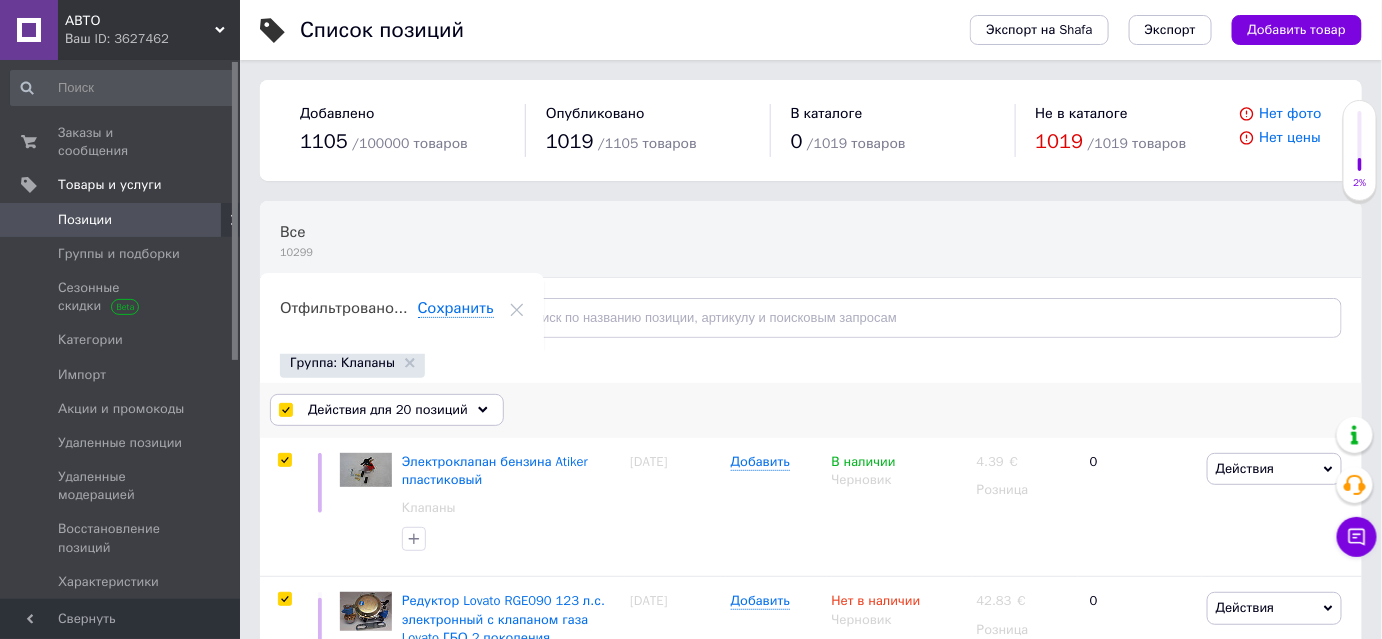 click 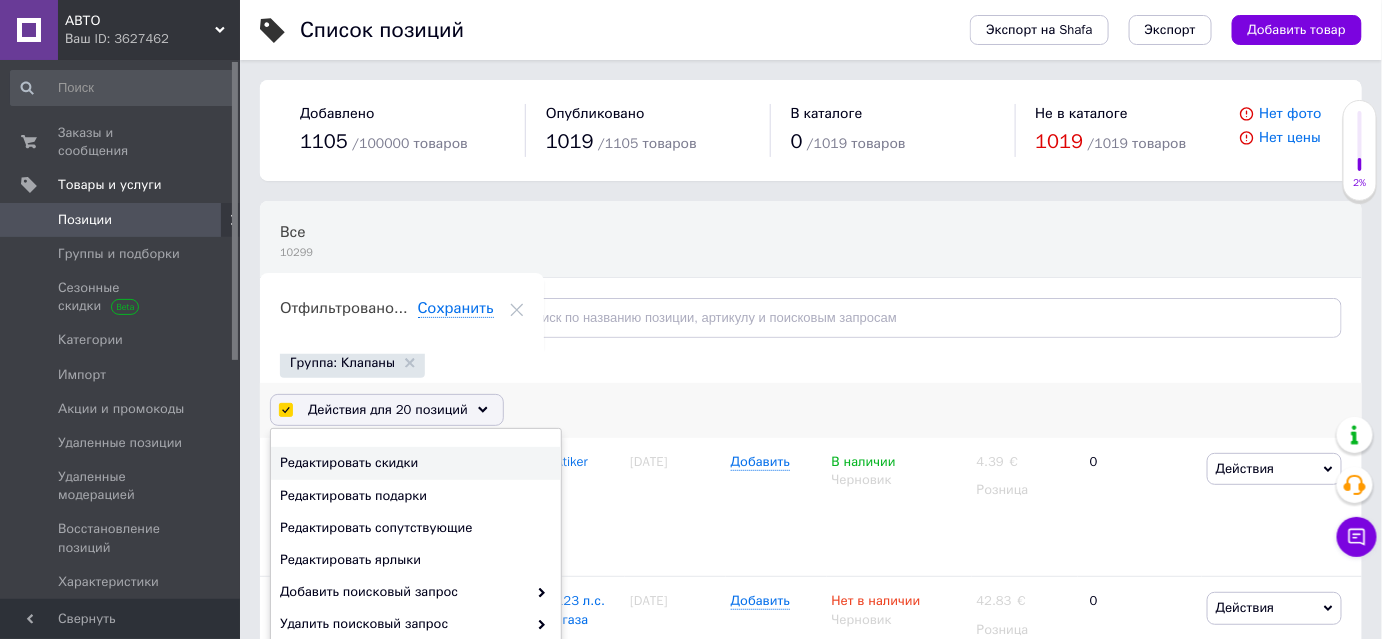 scroll, scrollTop: 200, scrollLeft: 0, axis: vertical 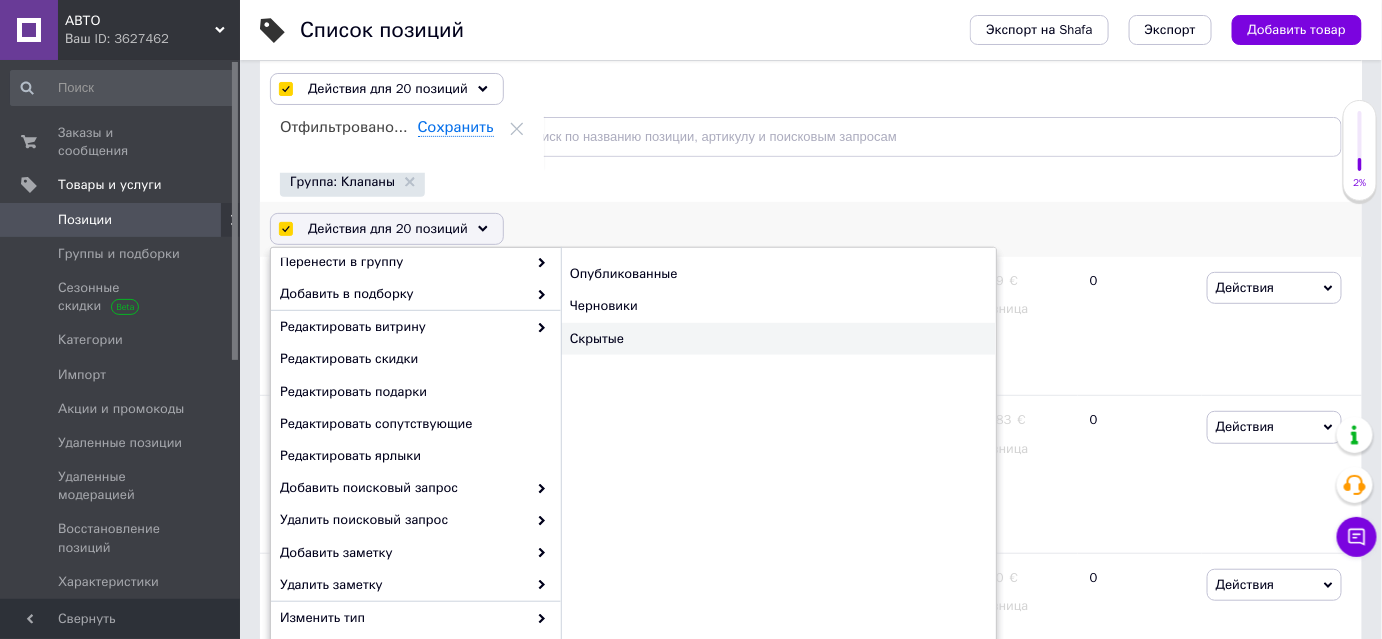 click on "Скрытые" at bounding box center (778, 339) 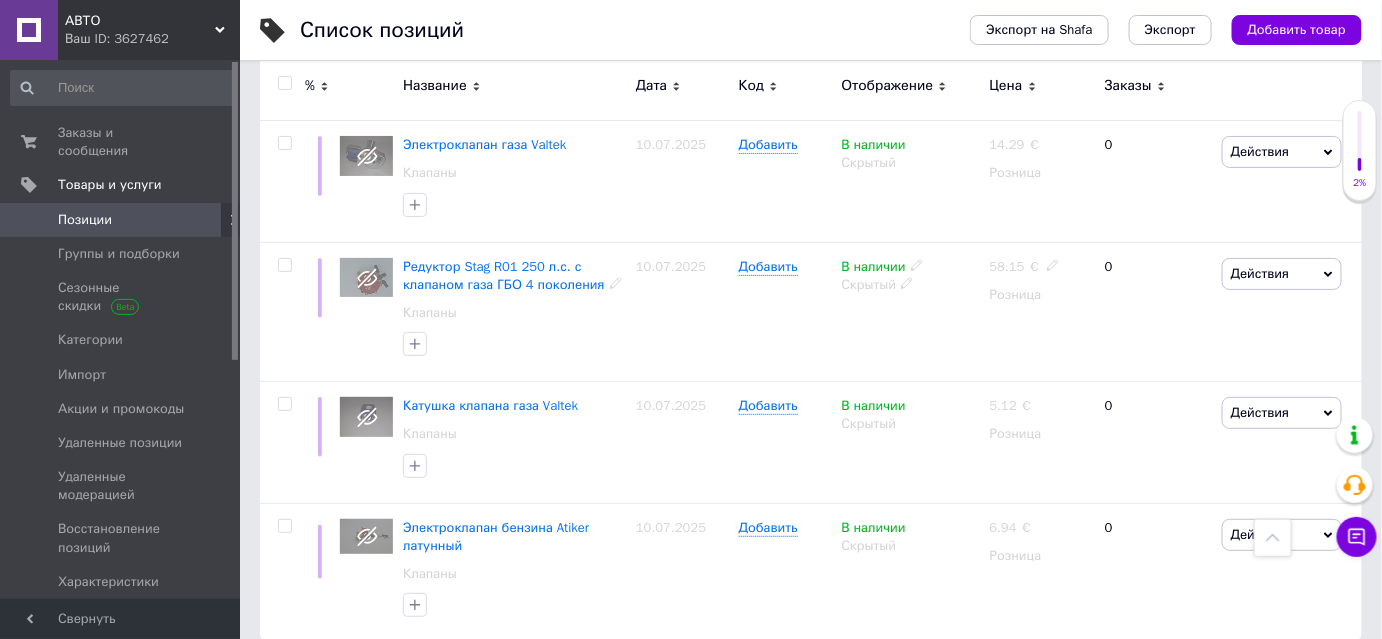 scroll, scrollTop: 2611, scrollLeft: 0, axis: vertical 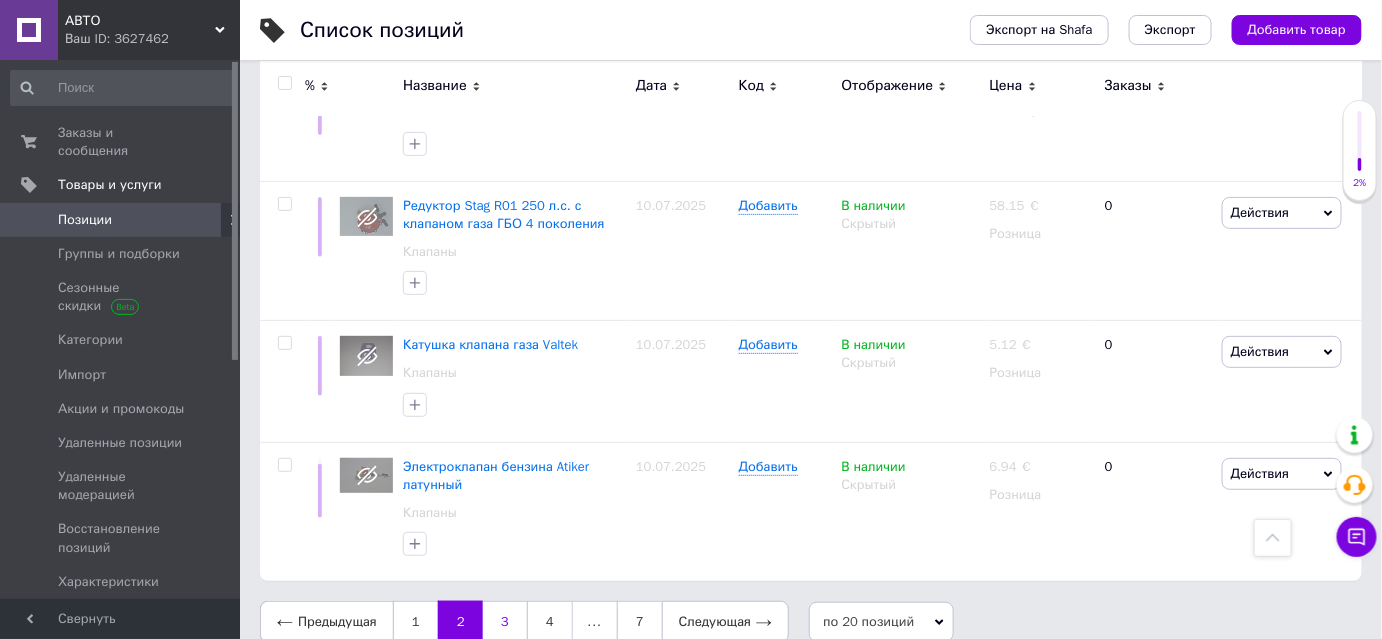 click on "3" at bounding box center (505, 622) 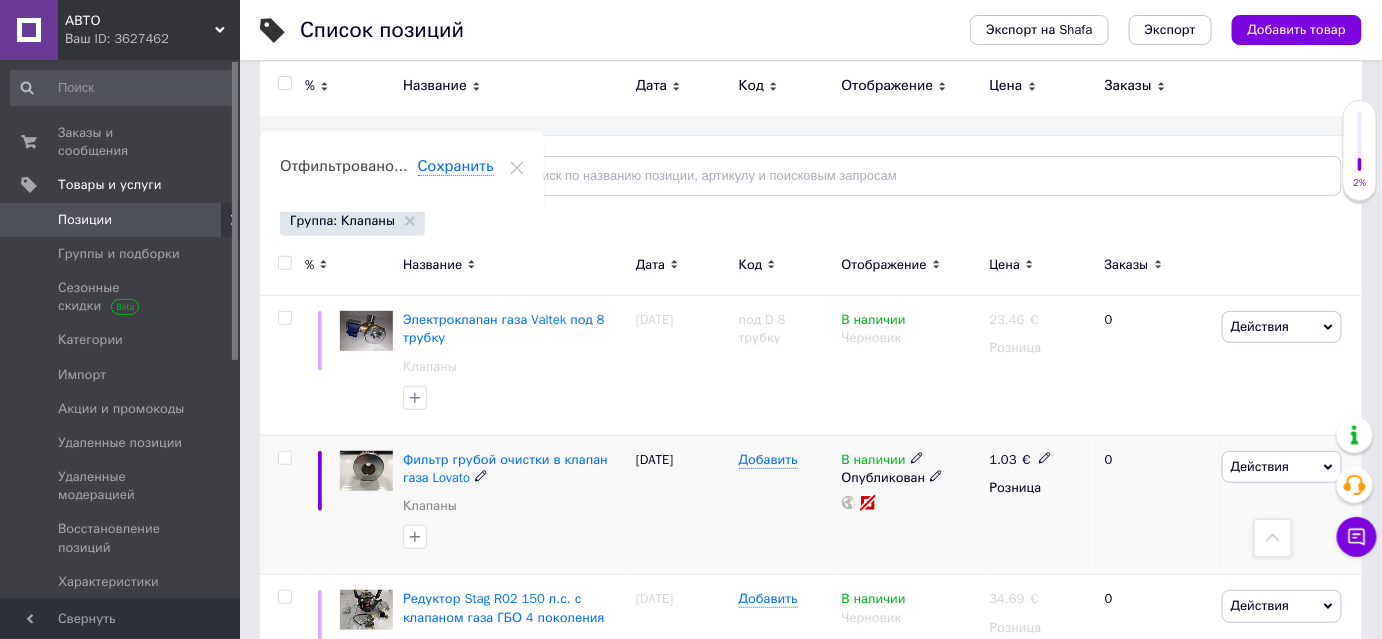 scroll, scrollTop: 0, scrollLeft: 0, axis: both 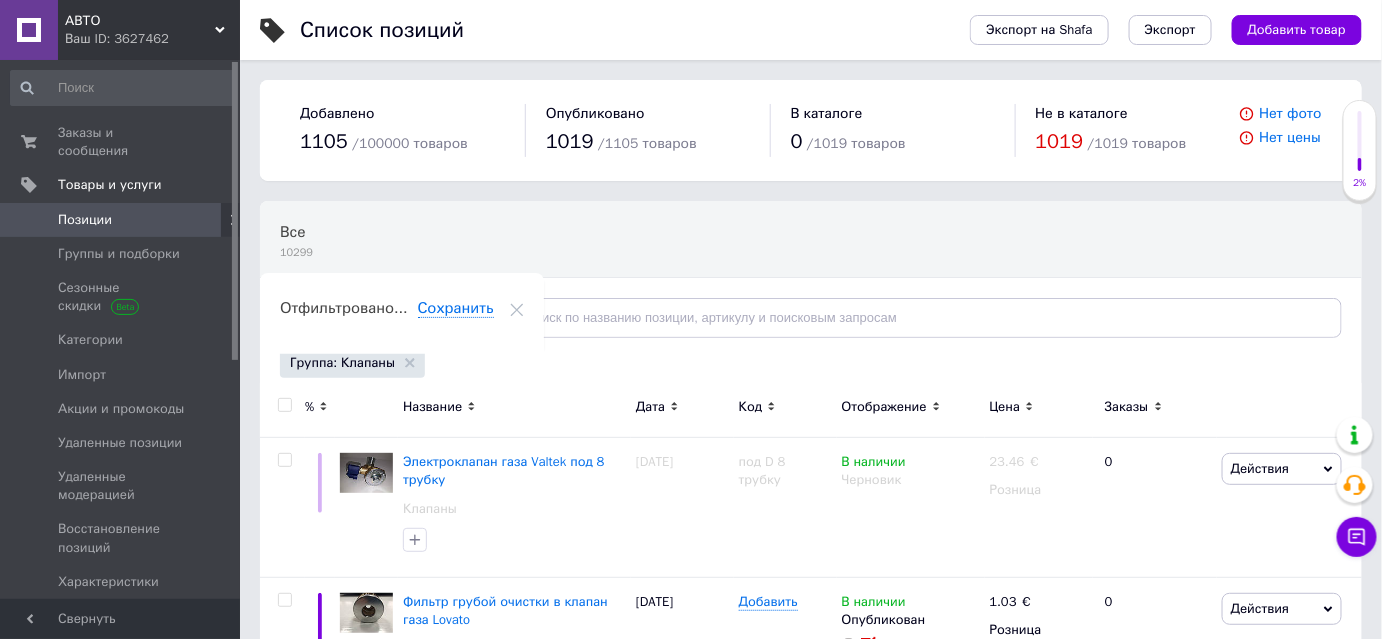 click at bounding box center [284, 405] 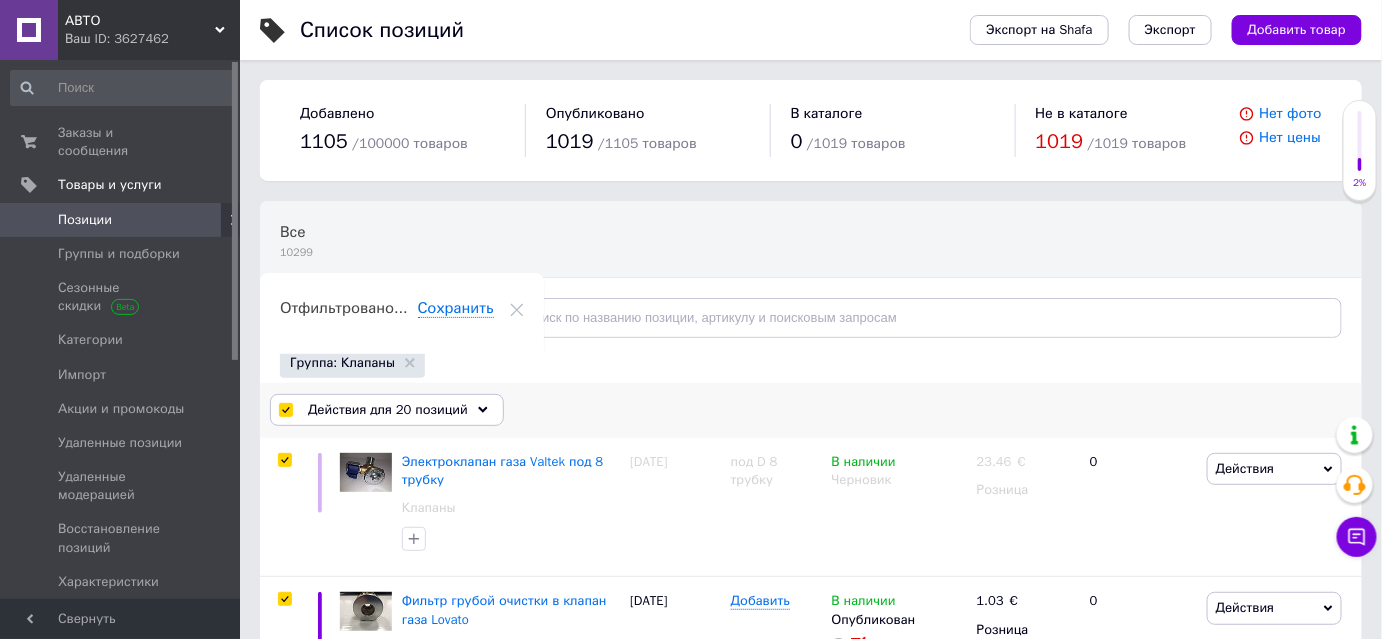 click on "Действия для 20 позиций" at bounding box center [387, 410] 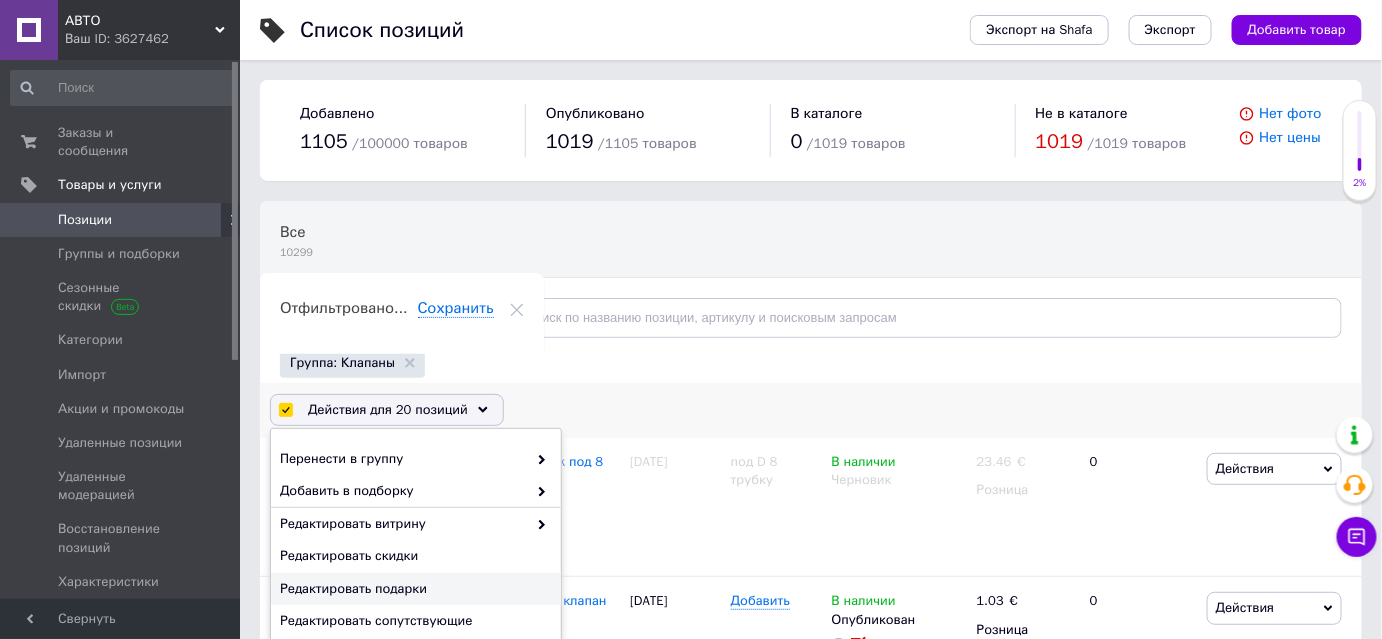 scroll, scrollTop: 200, scrollLeft: 0, axis: vertical 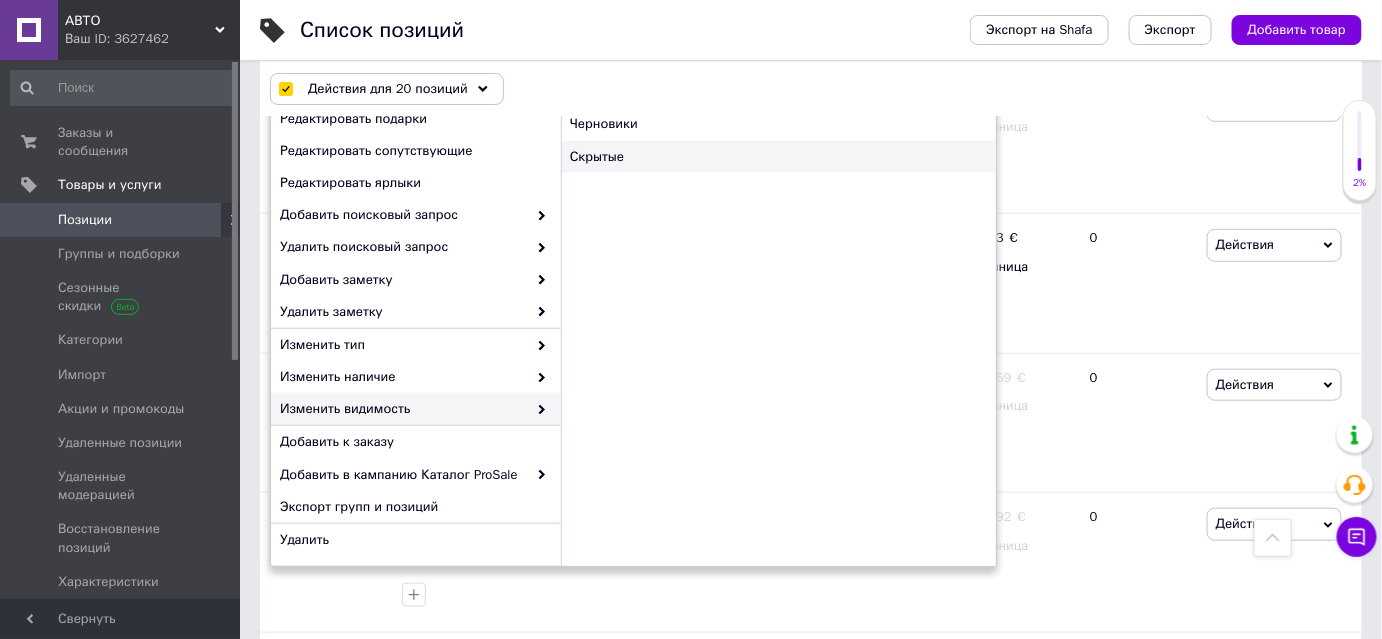 click on "Скрытые" at bounding box center [778, 157] 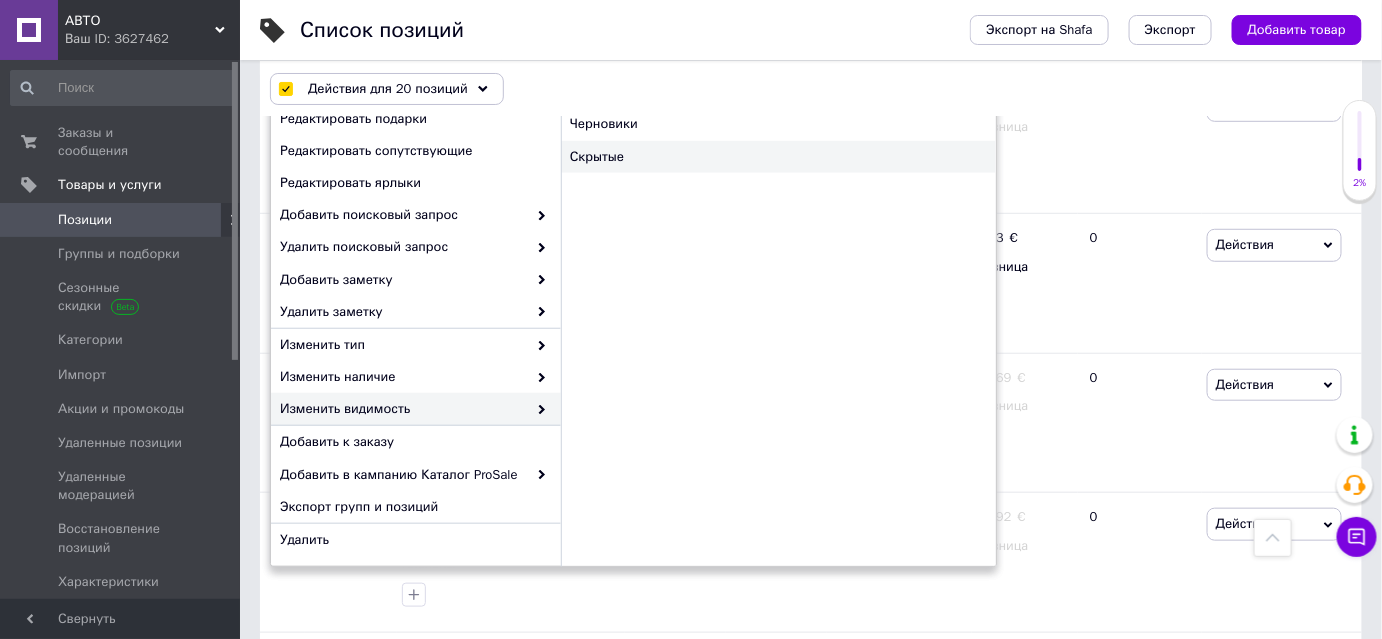 click on "Скрытые" at bounding box center (778, 157) 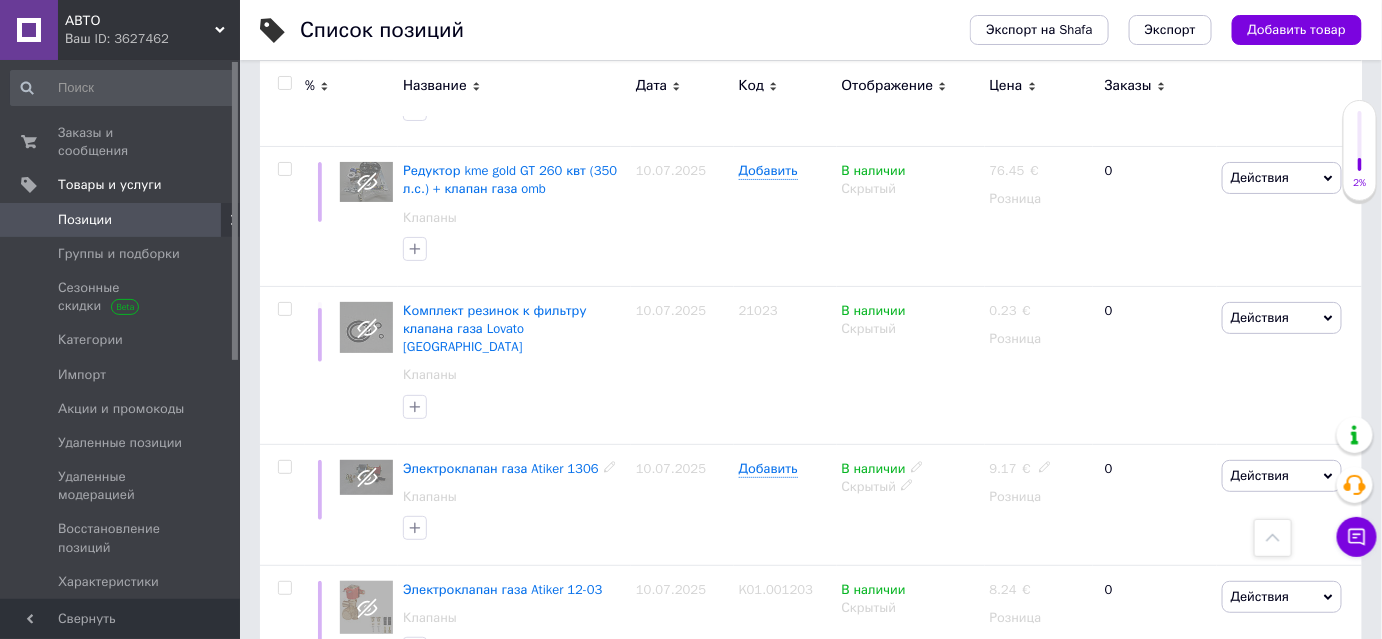 scroll, scrollTop: 2611, scrollLeft: 0, axis: vertical 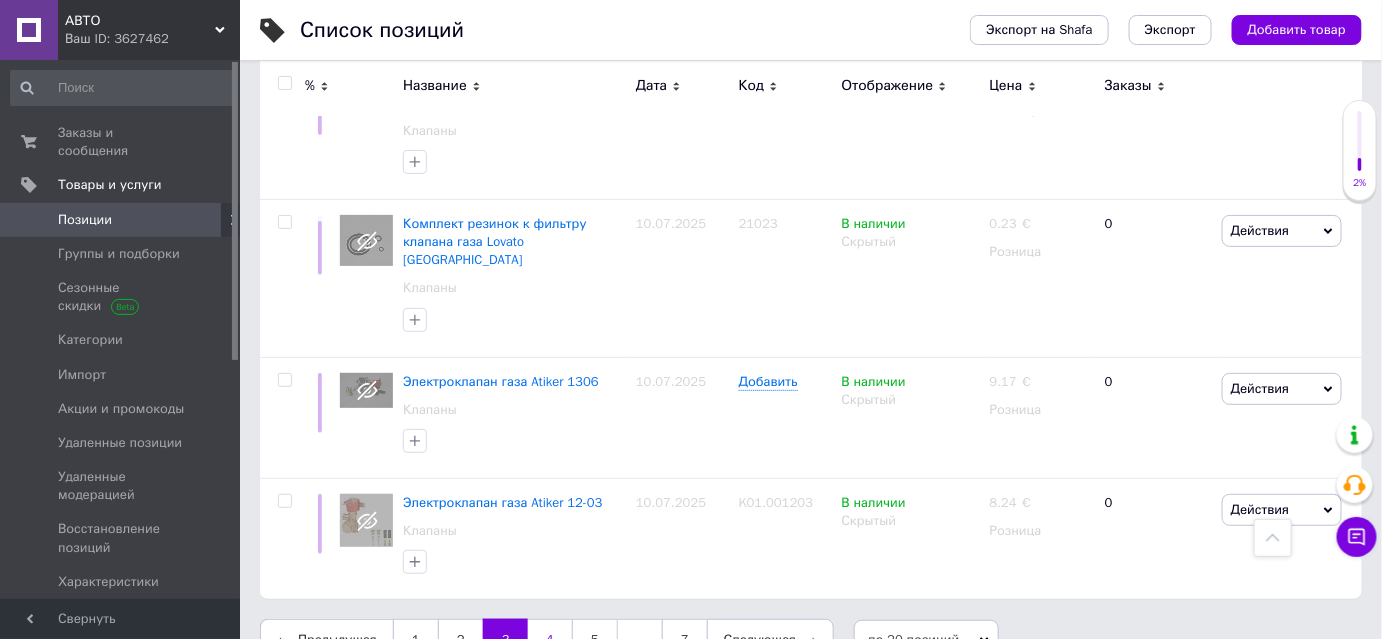 click on "4" at bounding box center [550, 640] 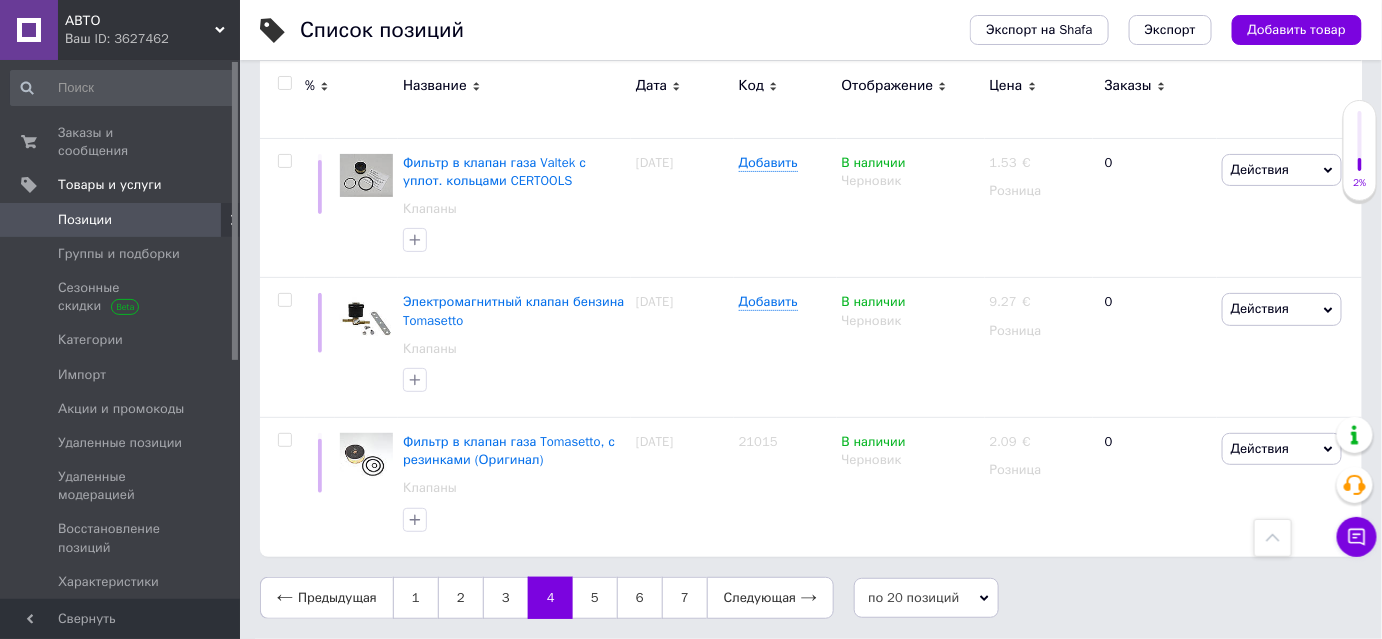scroll, scrollTop: 2502, scrollLeft: 0, axis: vertical 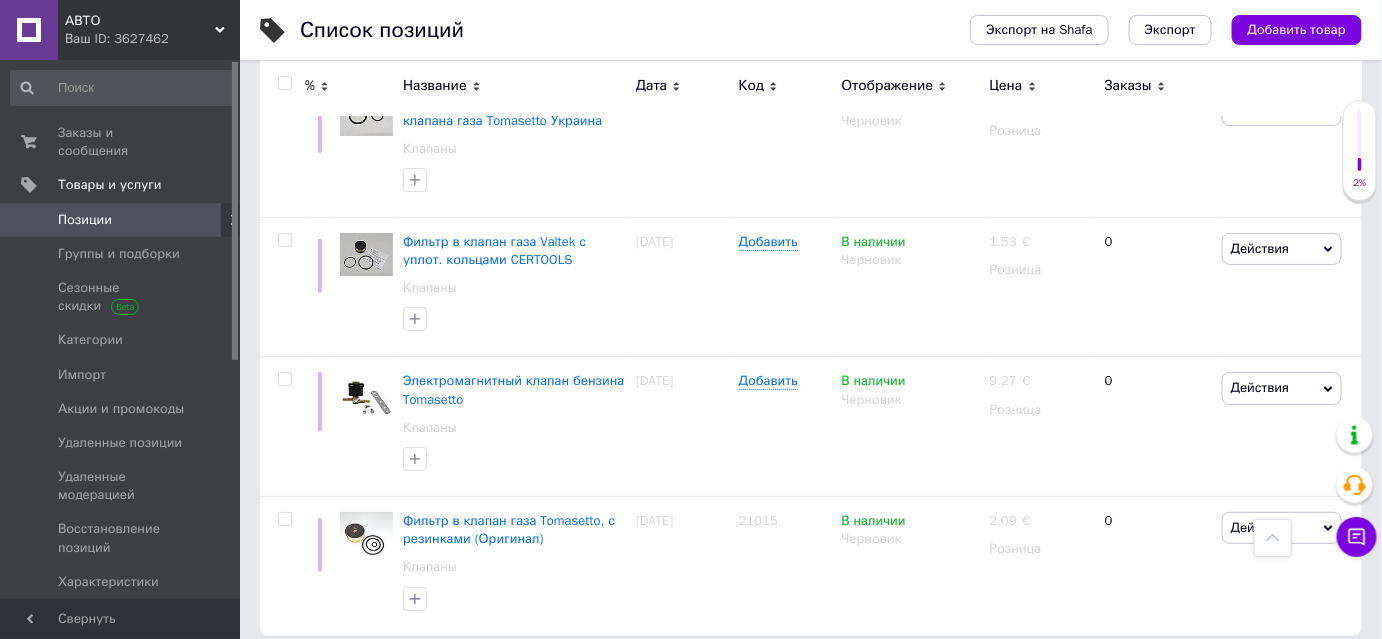 click on "по 20 позиций" at bounding box center [926, 677] 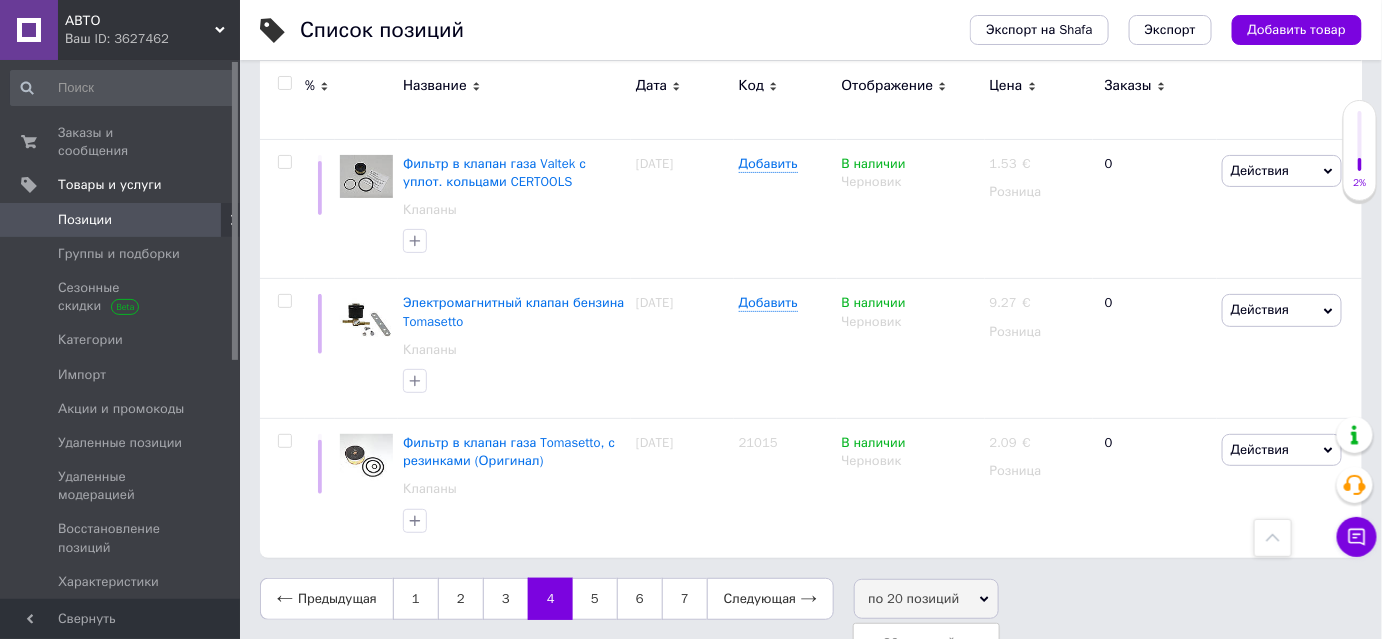 click on "по 100 позиций" at bounding box center [926, 699] 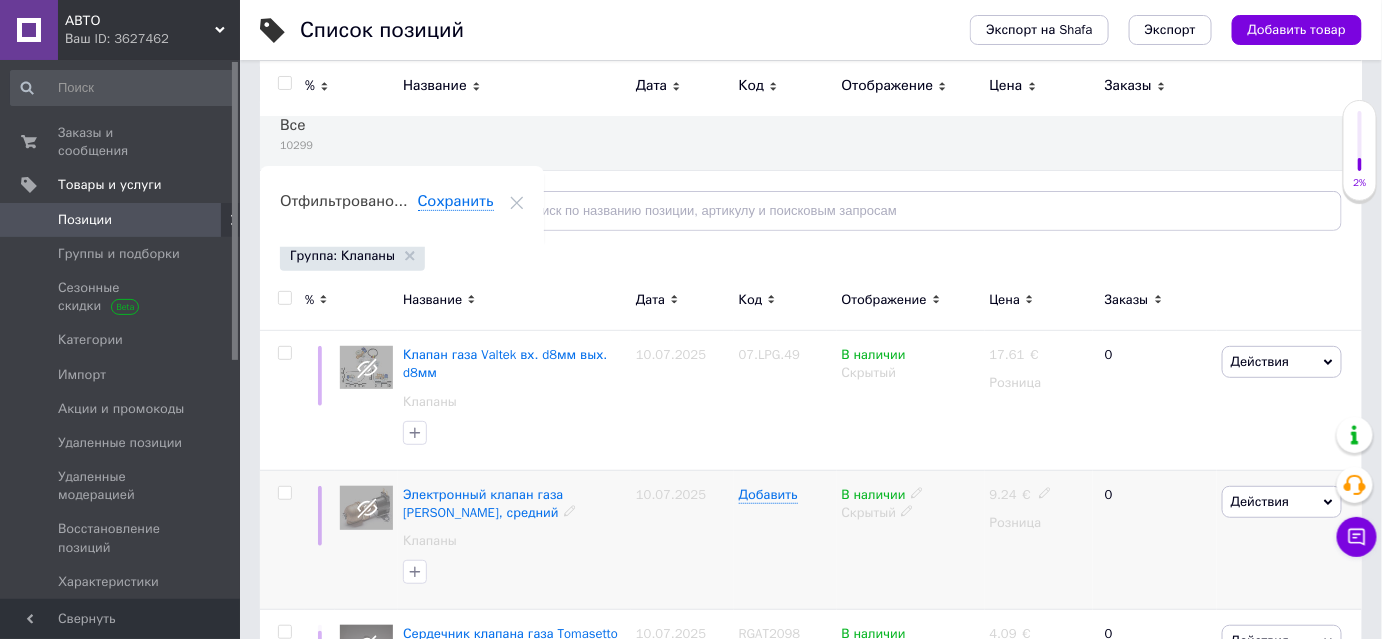scroll, scrollTop: 0, scrollLeft: 0, axis: both 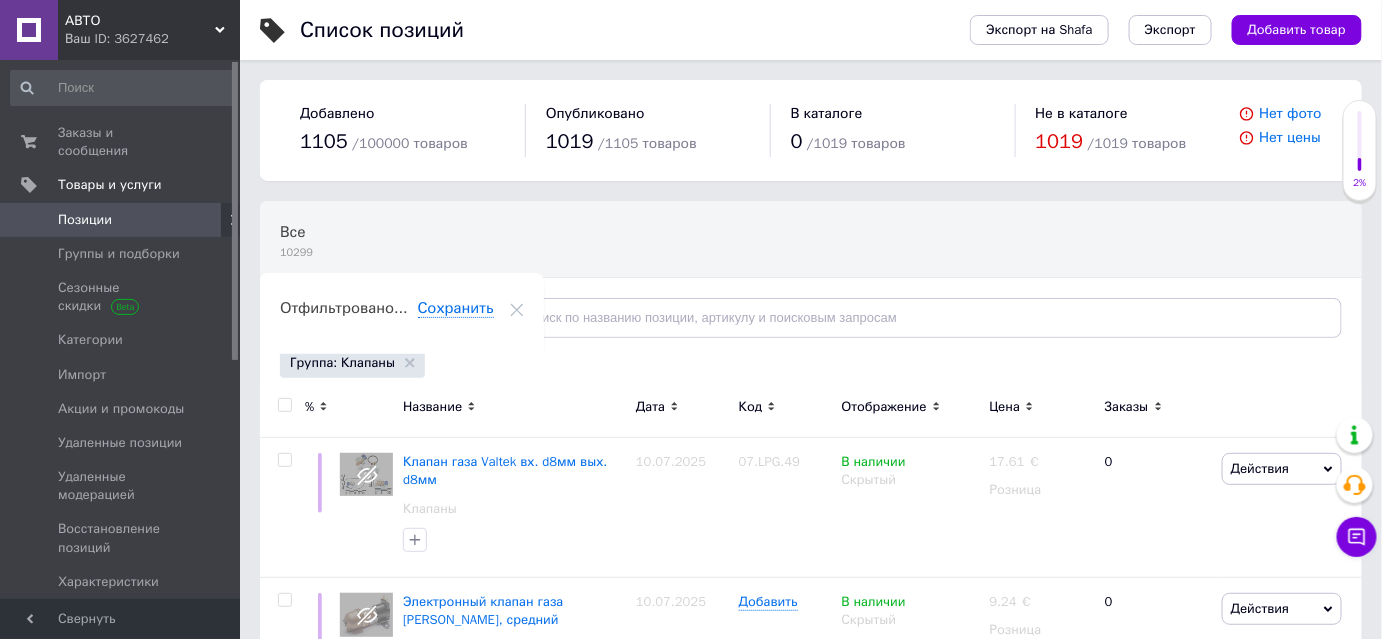 click at bounding box center (284, 405) 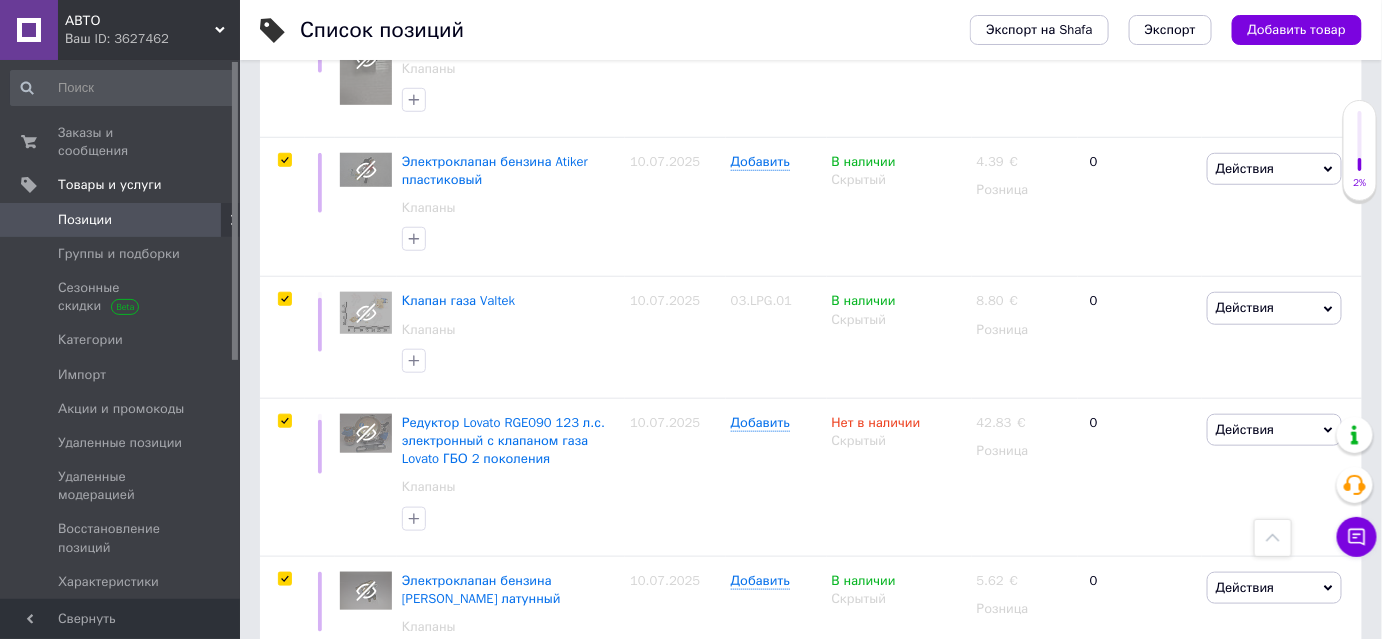 scroll, scrollTop: 3072, scrollLeft: 0, axis: vertical 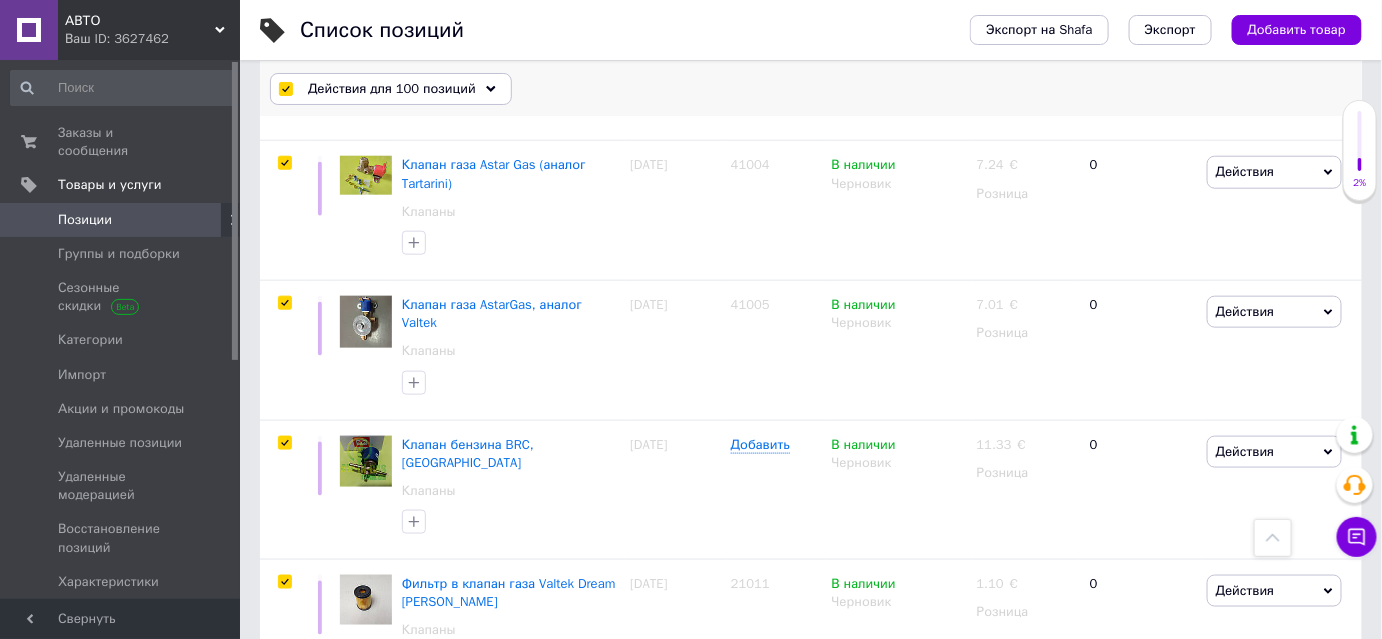 click on "Действия для 100 позиций" at bounding box center (391, 89) 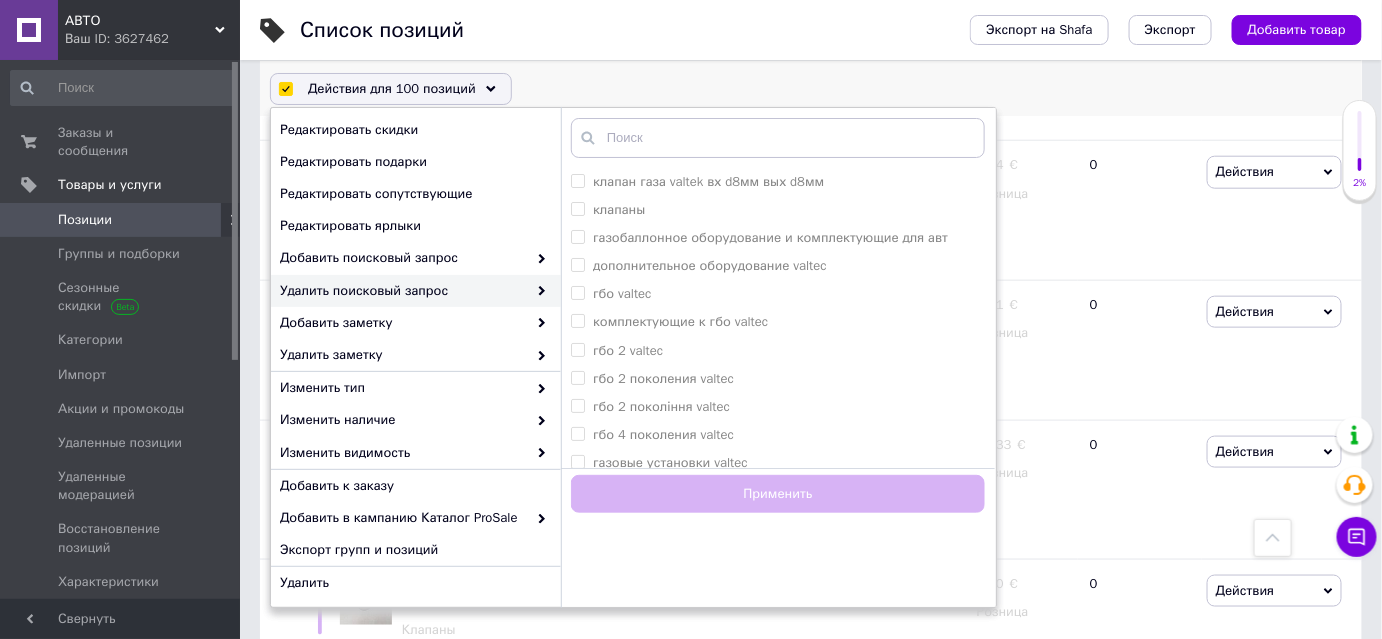 scroll, scrollTop: 199, scrollLeft: 0, axis: vertical 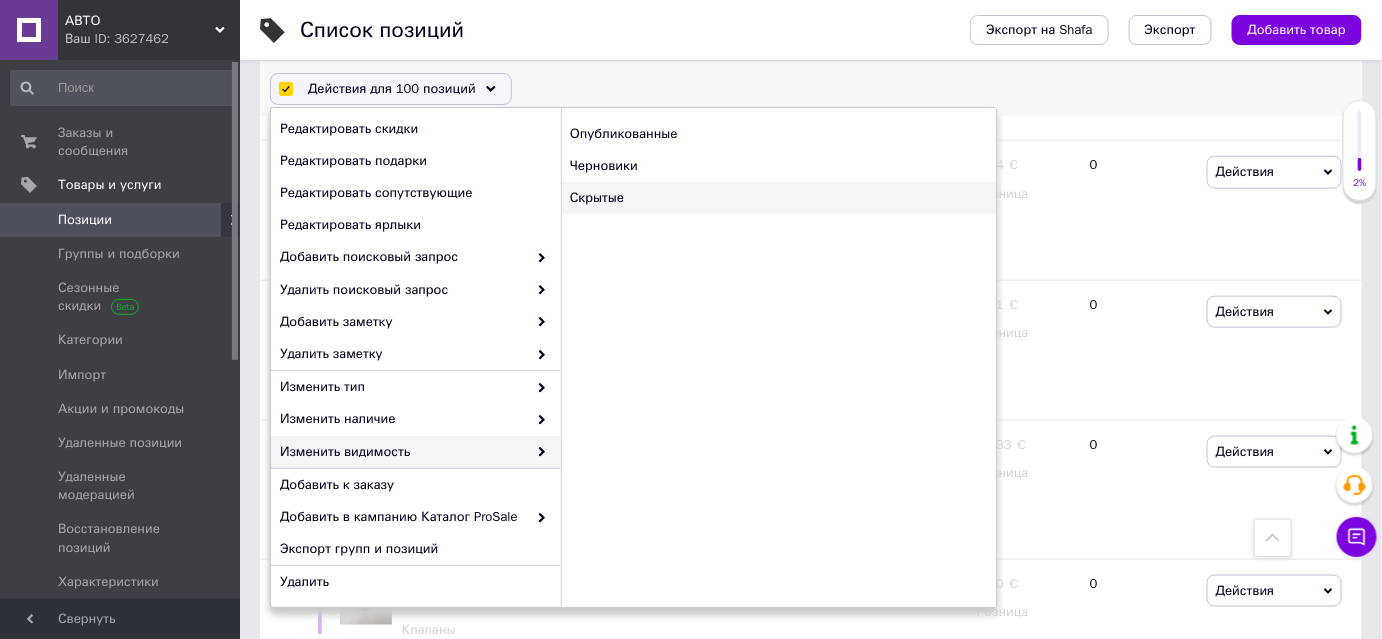 click on "Скрытые" at bounding box center [778, 198] 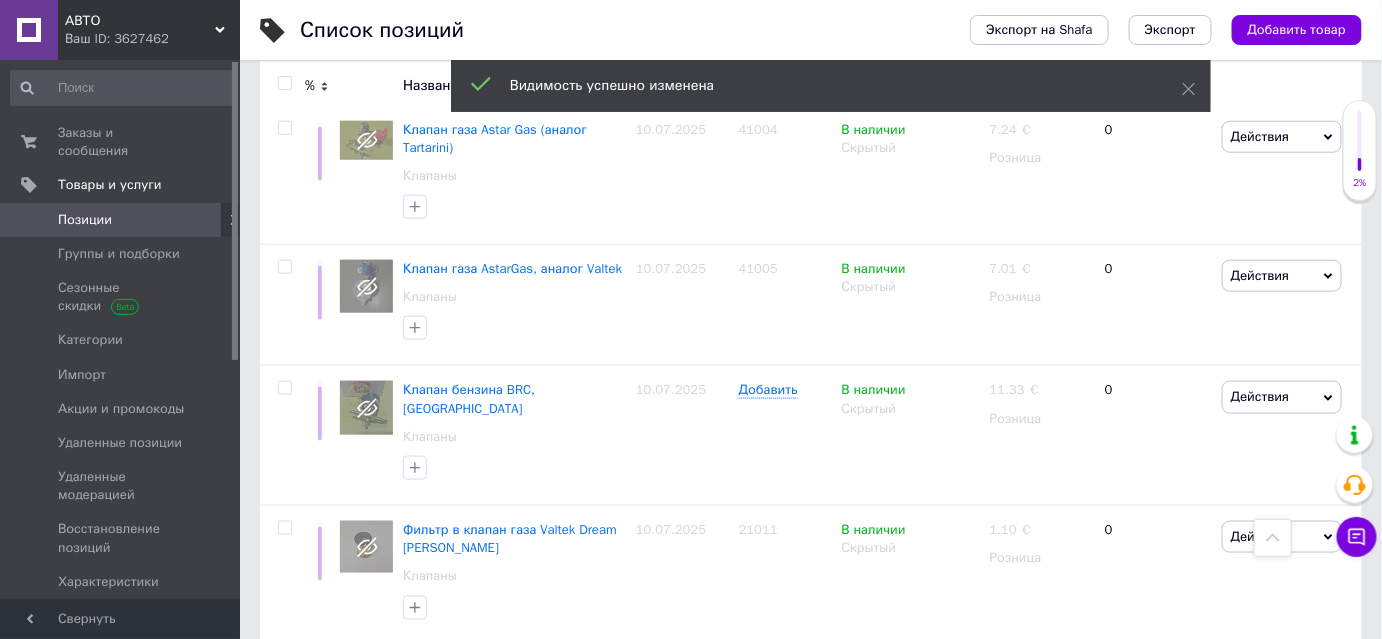 click on "2" at bounding box center [327, 825] 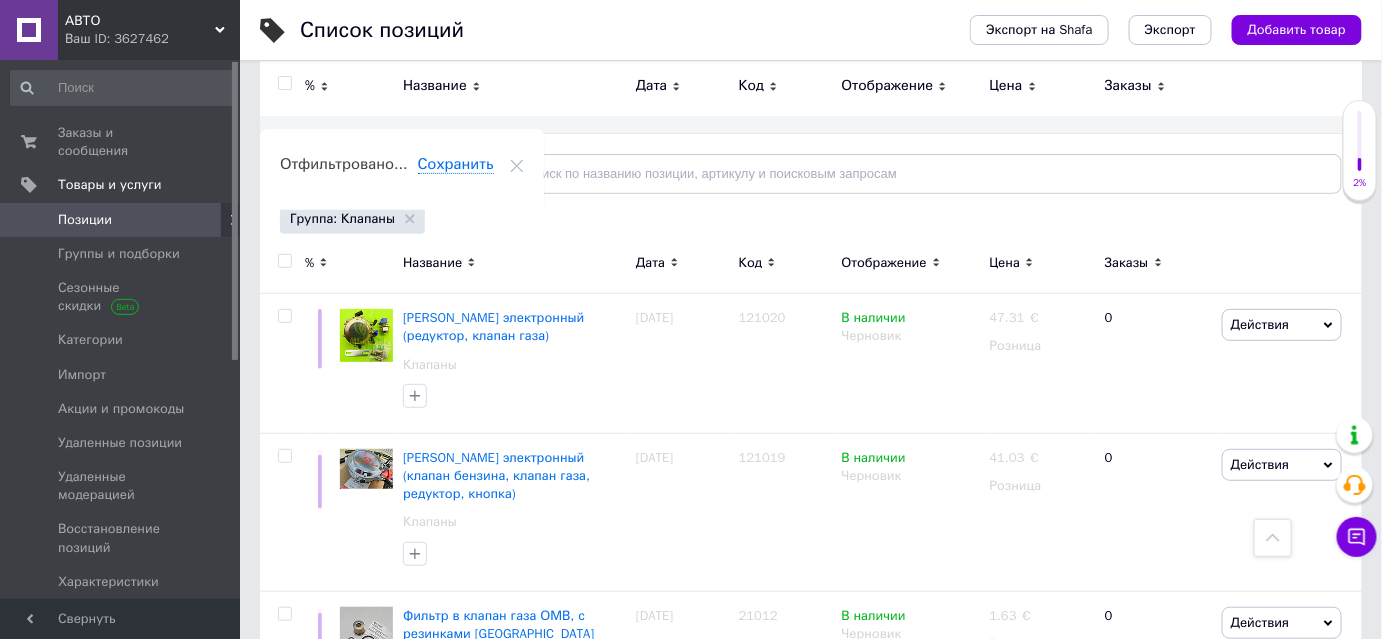 scroll, scrollTop: 0, scrollLeft: 0, axis: both 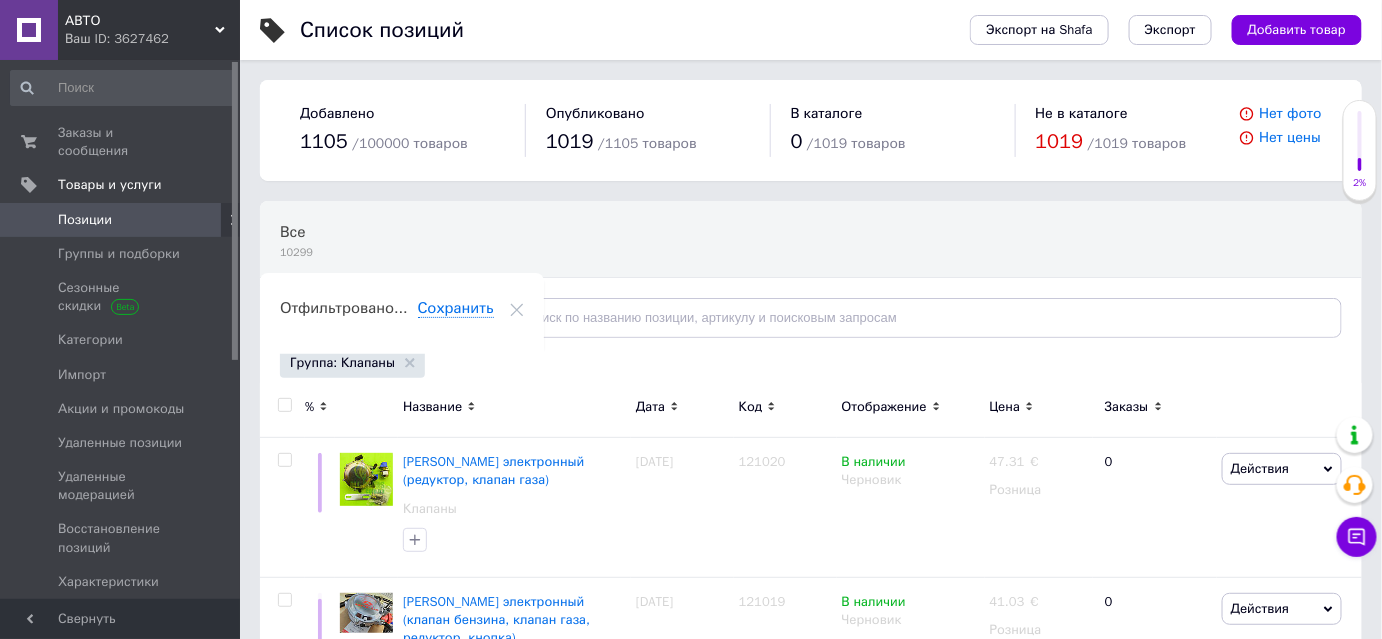 click at bounding box center (284, 405) 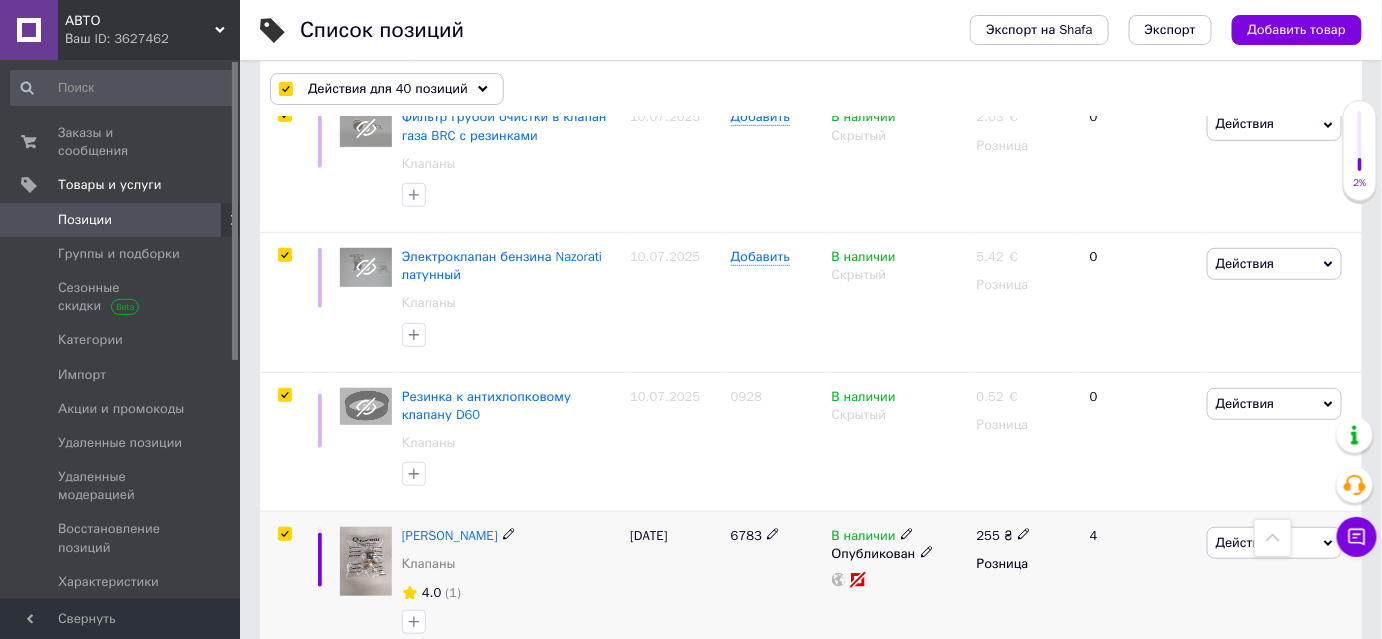 scroll, scrollTop: 5296, scrollLeft: 0, axis: vertical 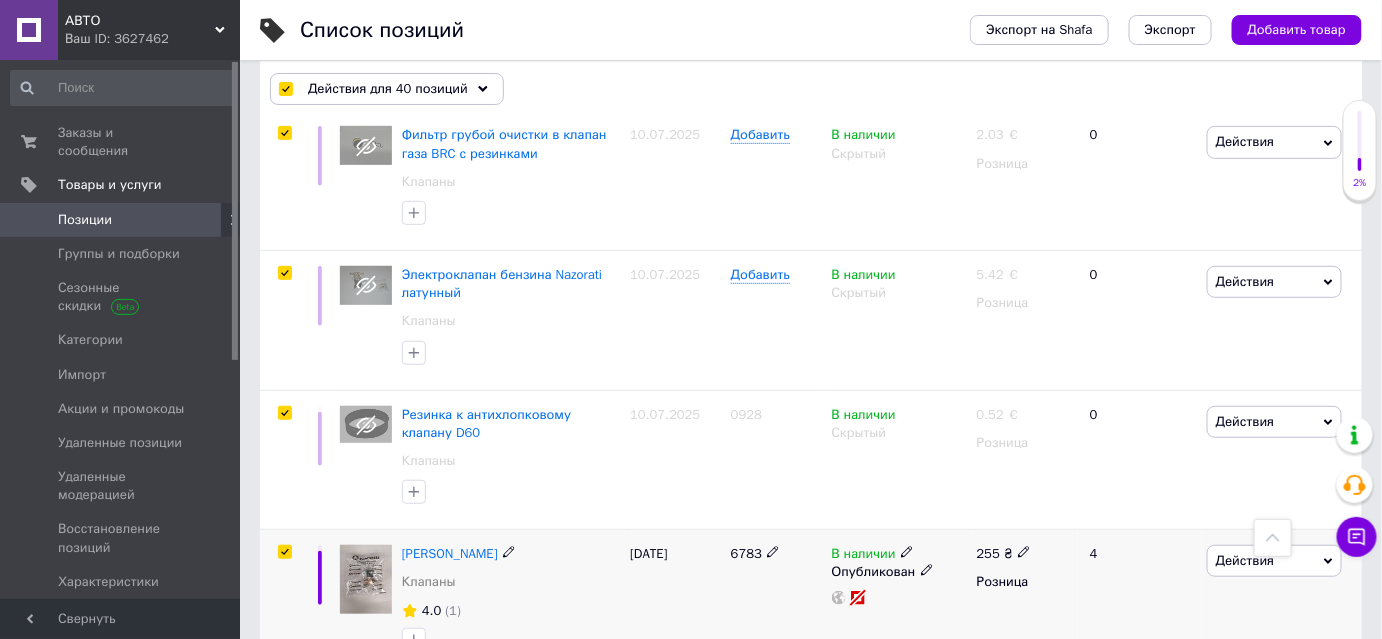 click at bounding box center [284, 552] 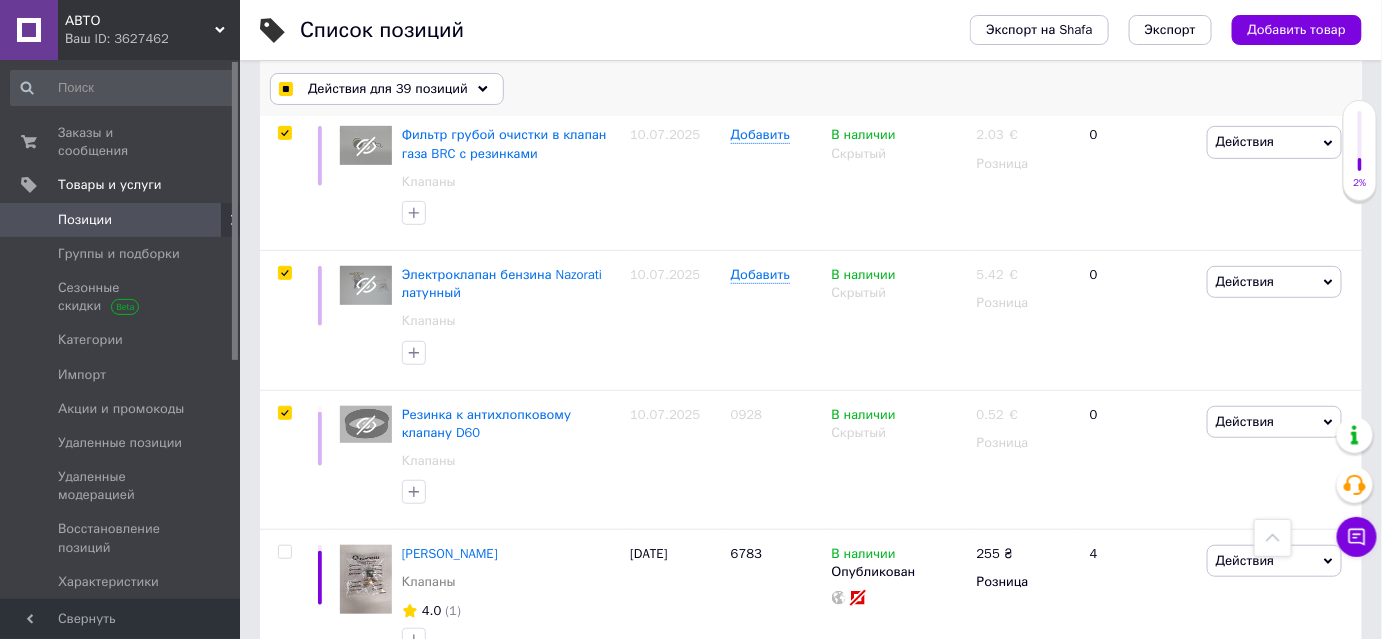 click on "Действия для 39 позиций" at bounding box center (387, 89) 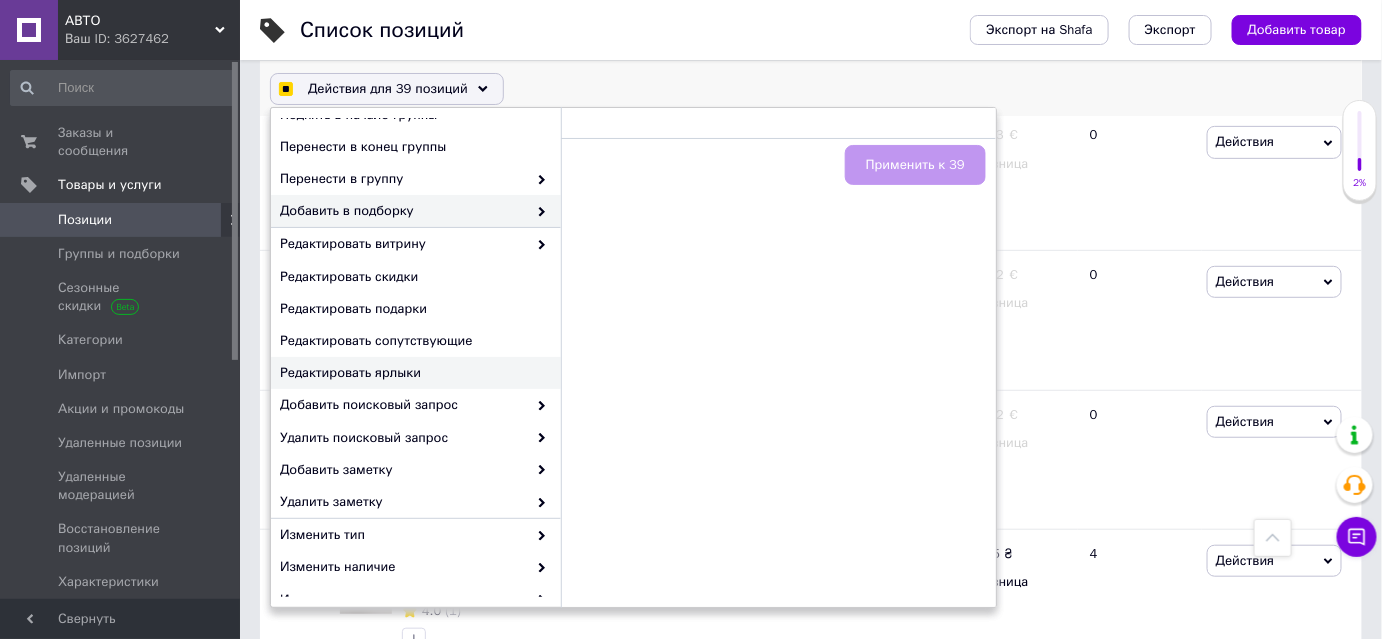scroll, scrollTop: 181, scrollLeft: 0, axis: vertical 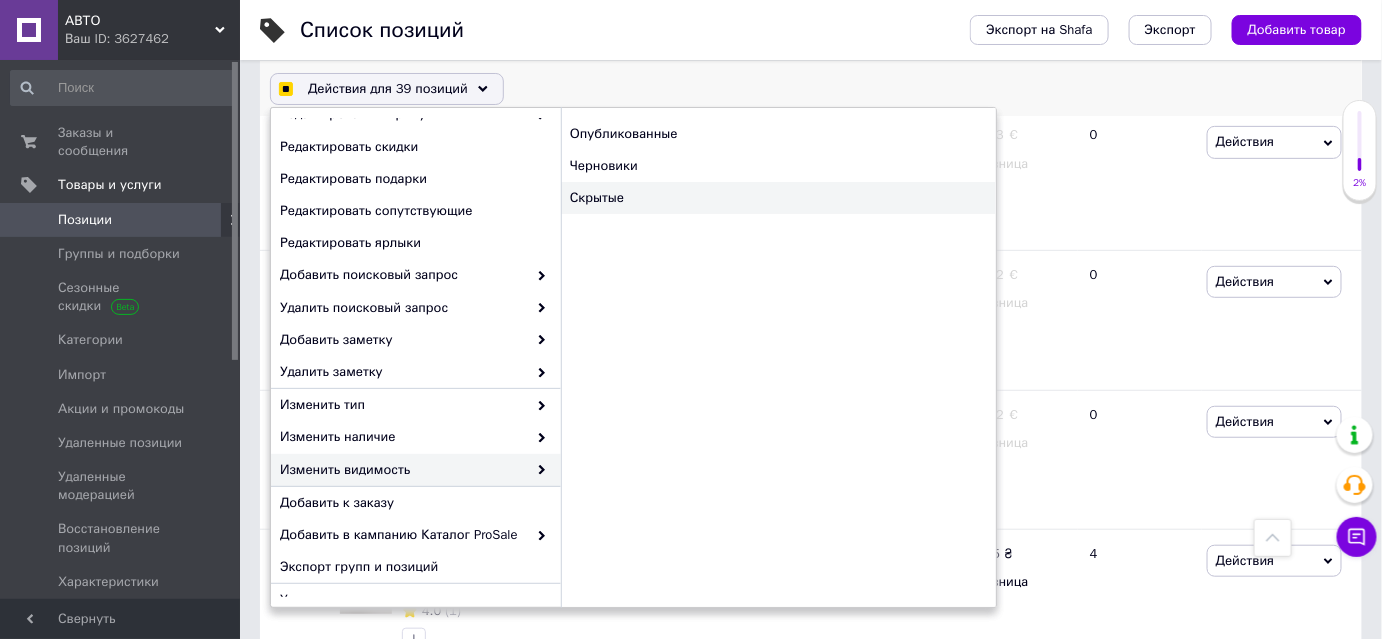 click on "Скрытые" at bounding box center [778, 198] 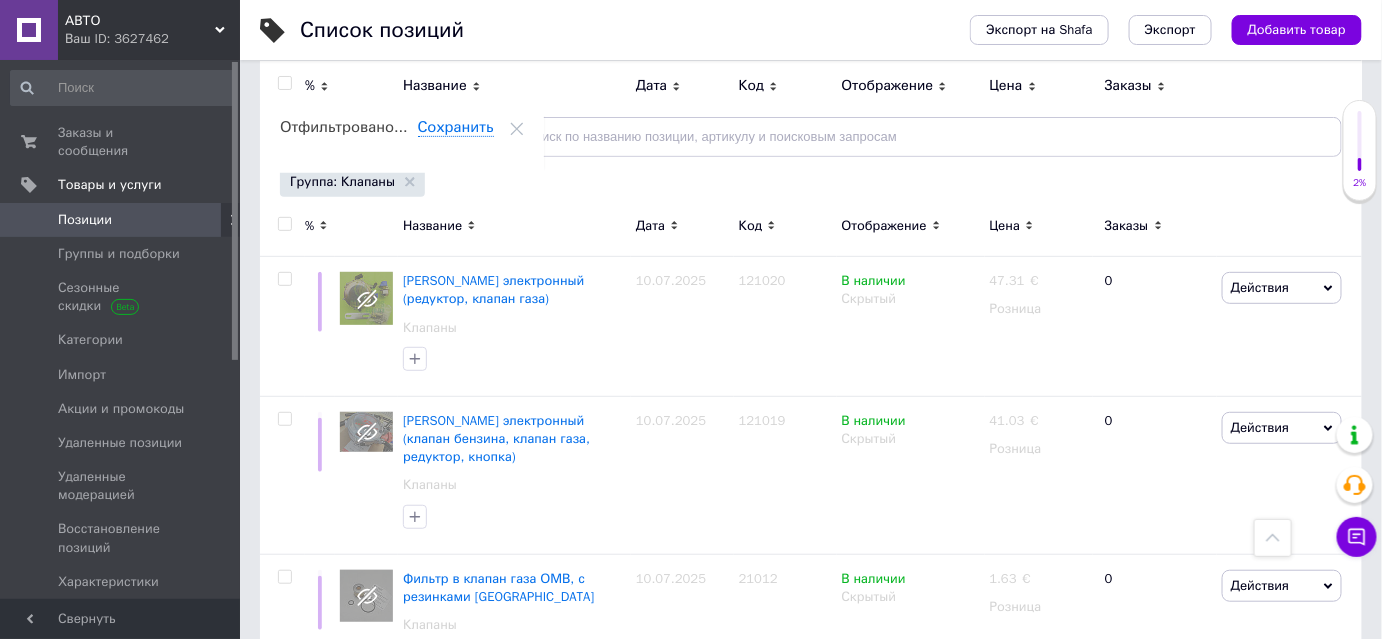 scroll, scrollTop: 0, scrollLeft: 0, axis: both 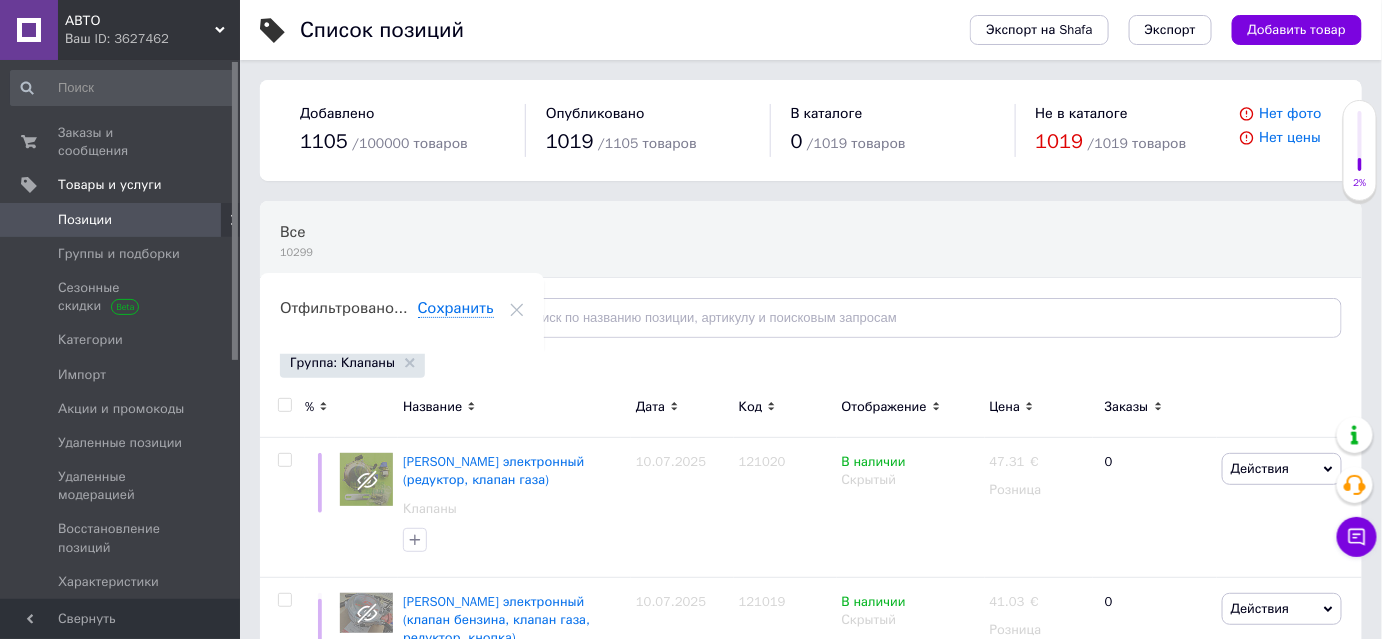 click on "Отфильтруйте товары" at bounding box center (380, 318) 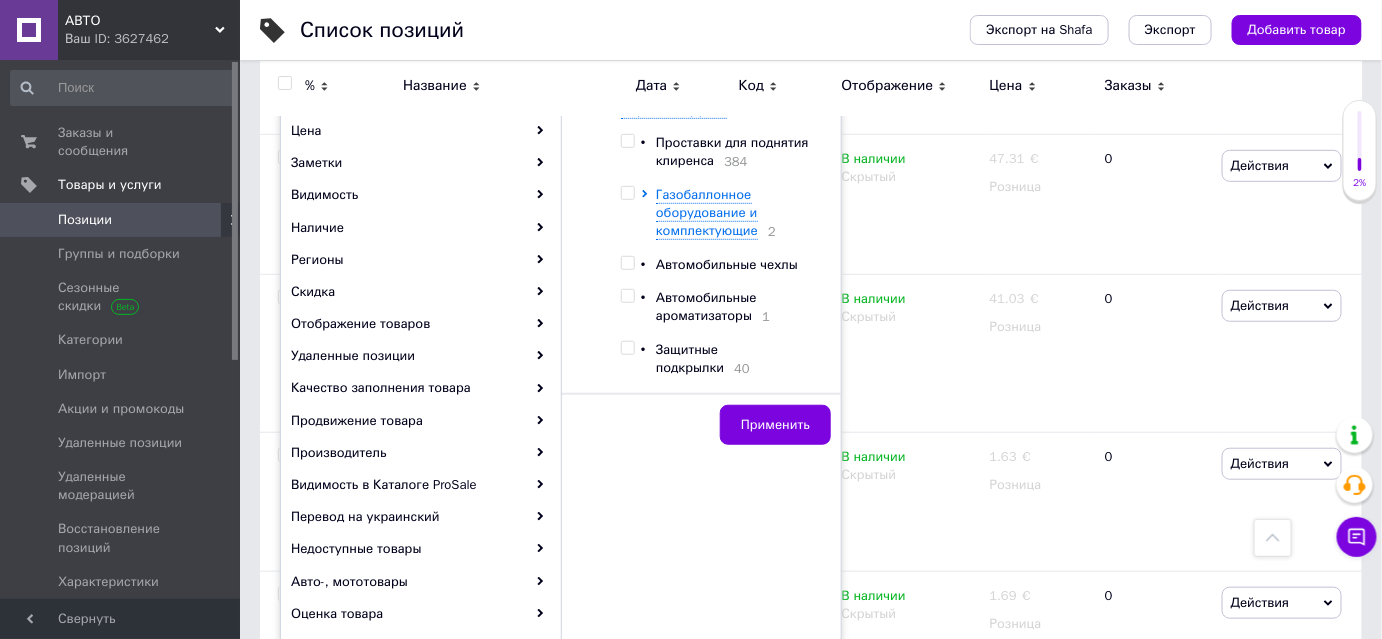 scroll, scrollTop: 272, scrollLeft: 0, axis: vertical 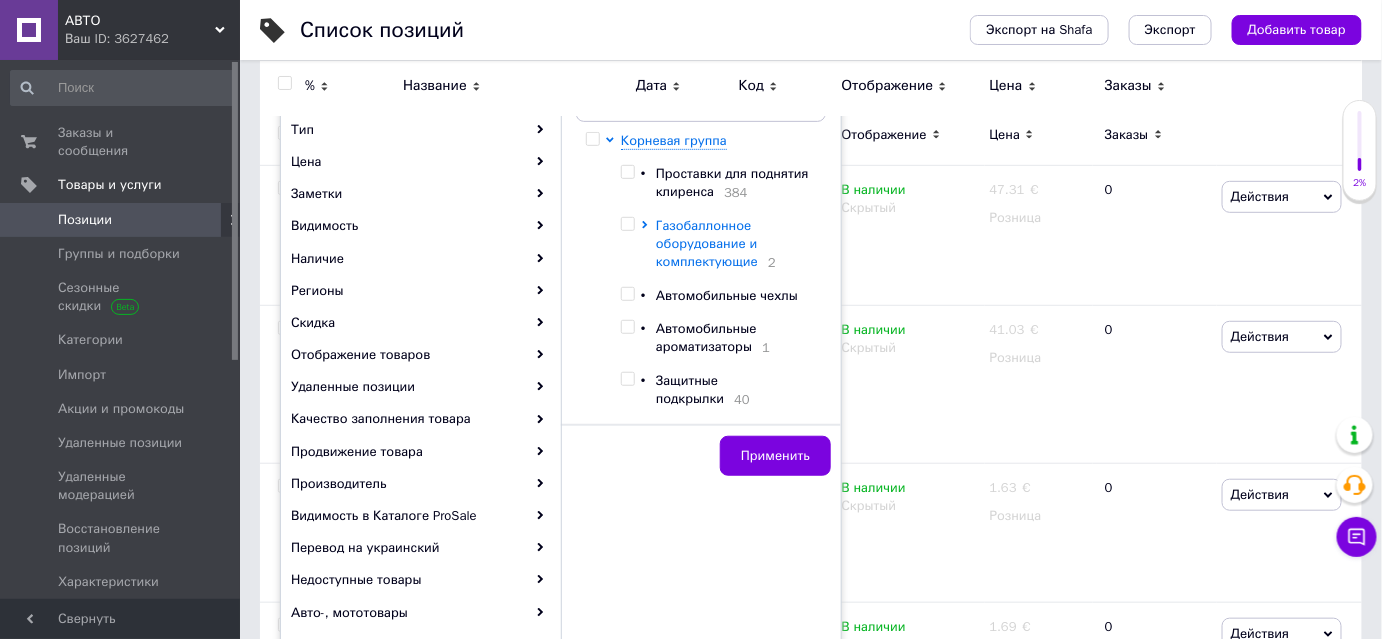 click on "Газобаллонное оборудование и комплектующие" at bounding box center (707, 243) 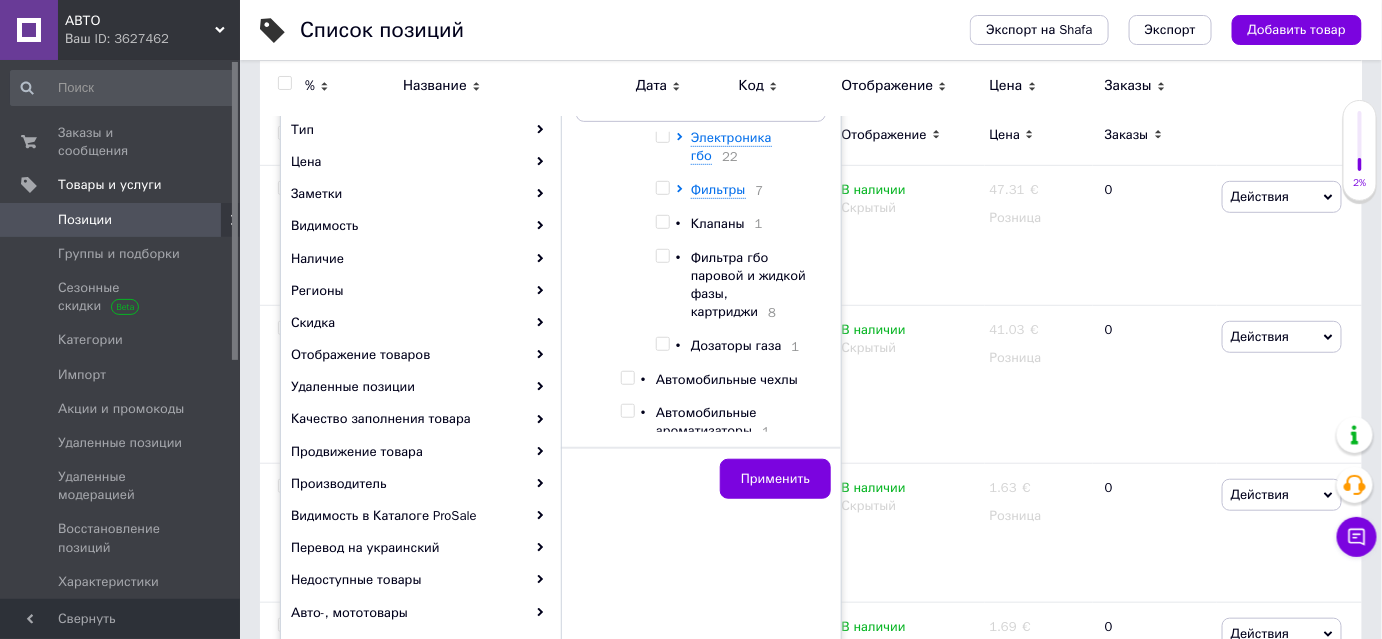 scroll, scrollTop: 656, scrollLeft: 0, axis: vertical 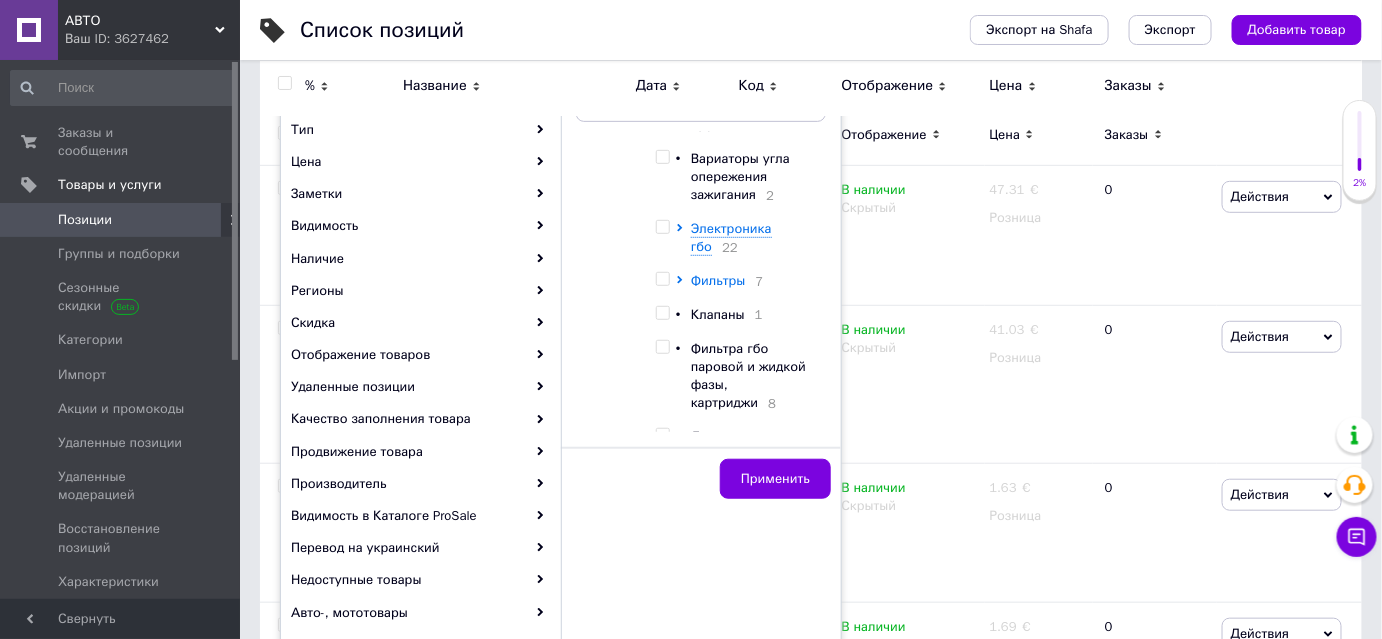 click 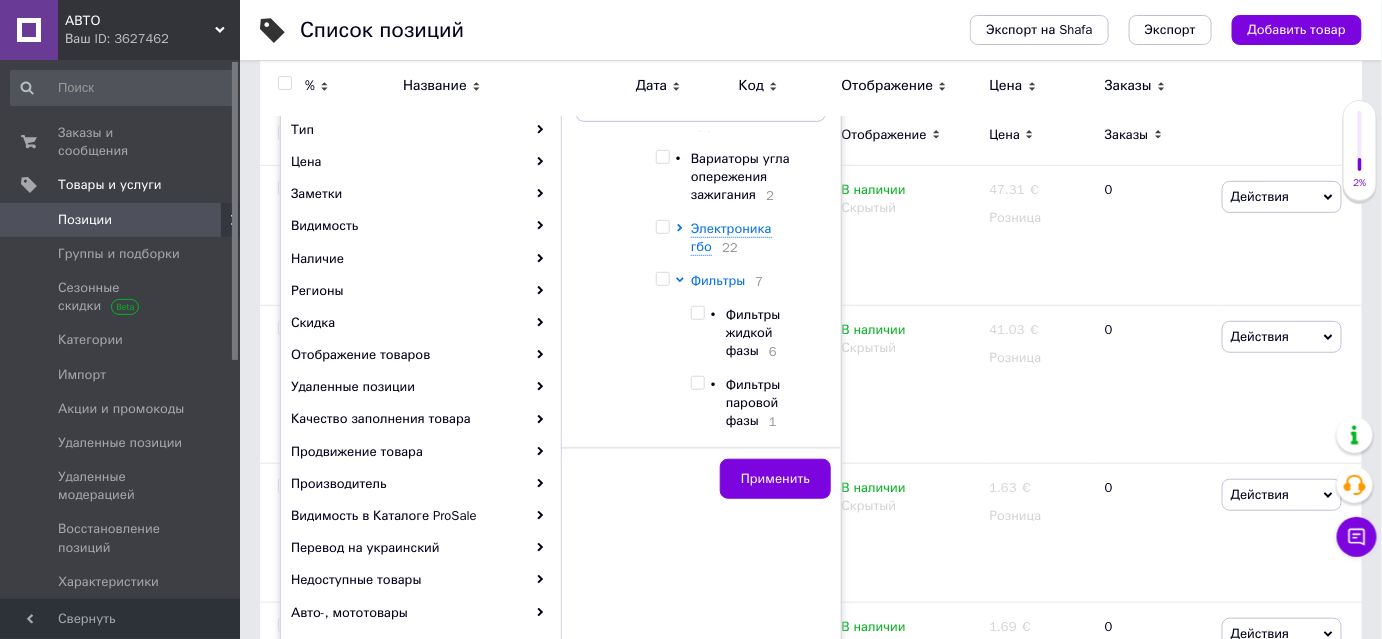 click on "Фильтры" at bounding box center (718, 280) 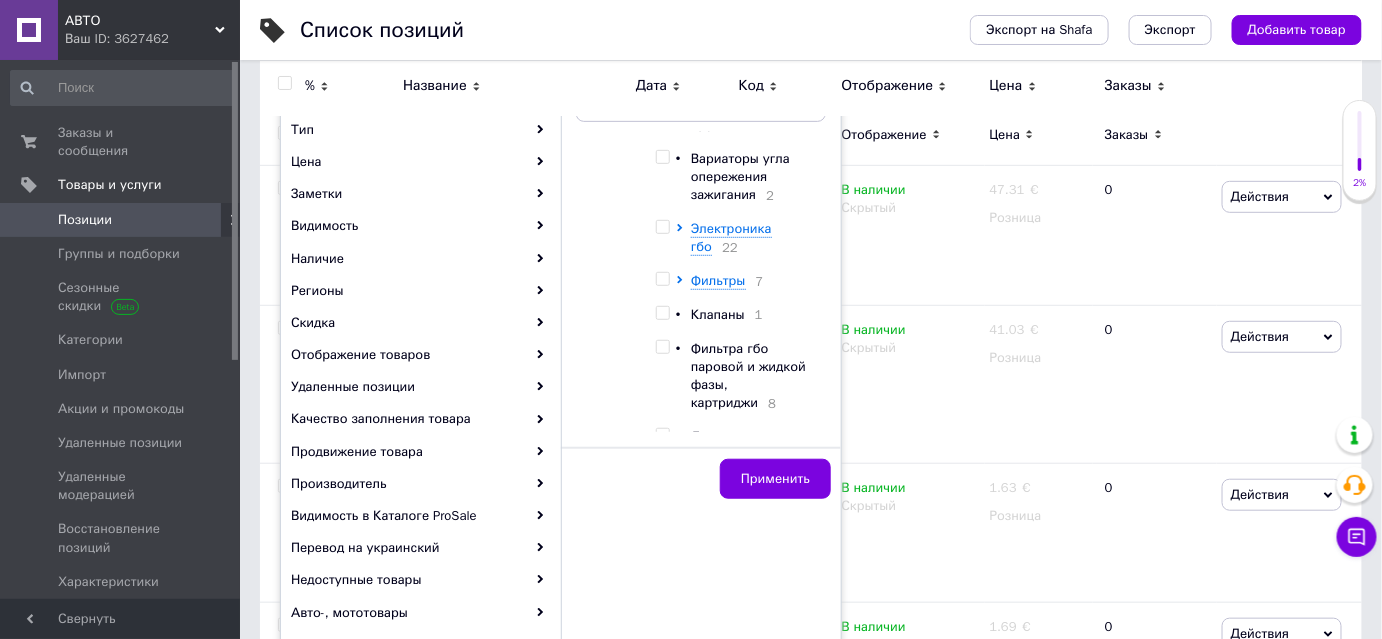 click at bounding box center (662, 279) 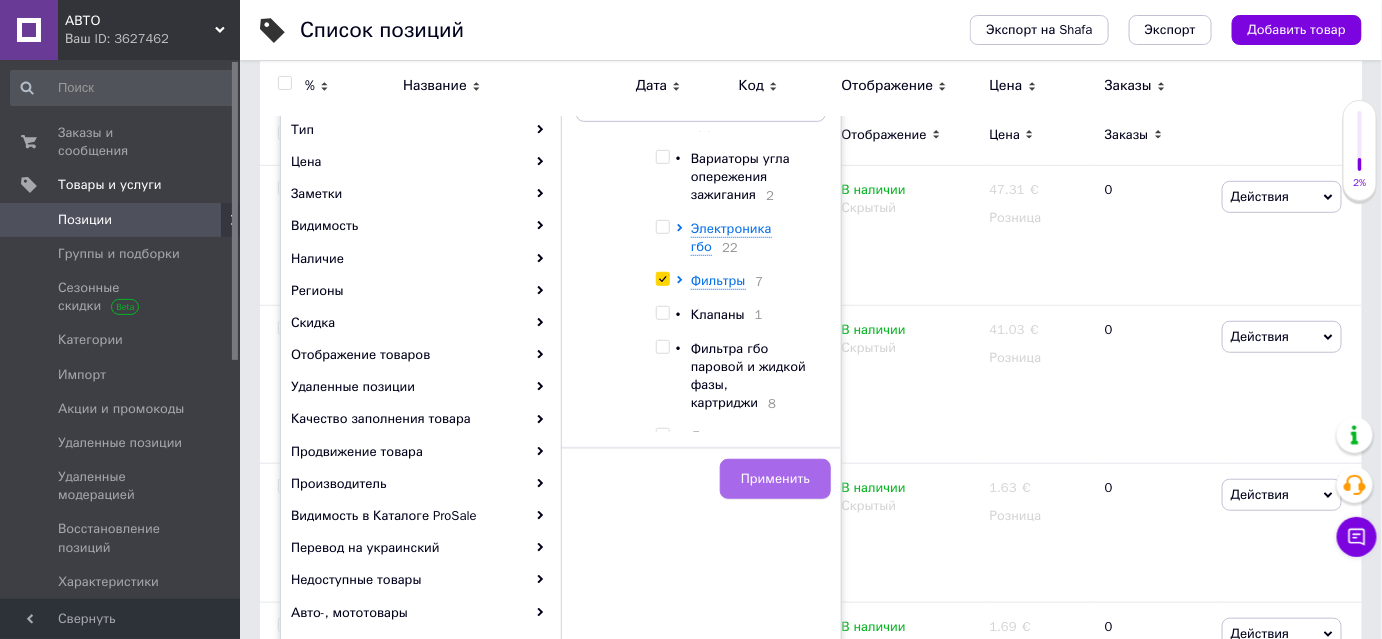 click on "Применить" at bounding box center (775, 479) 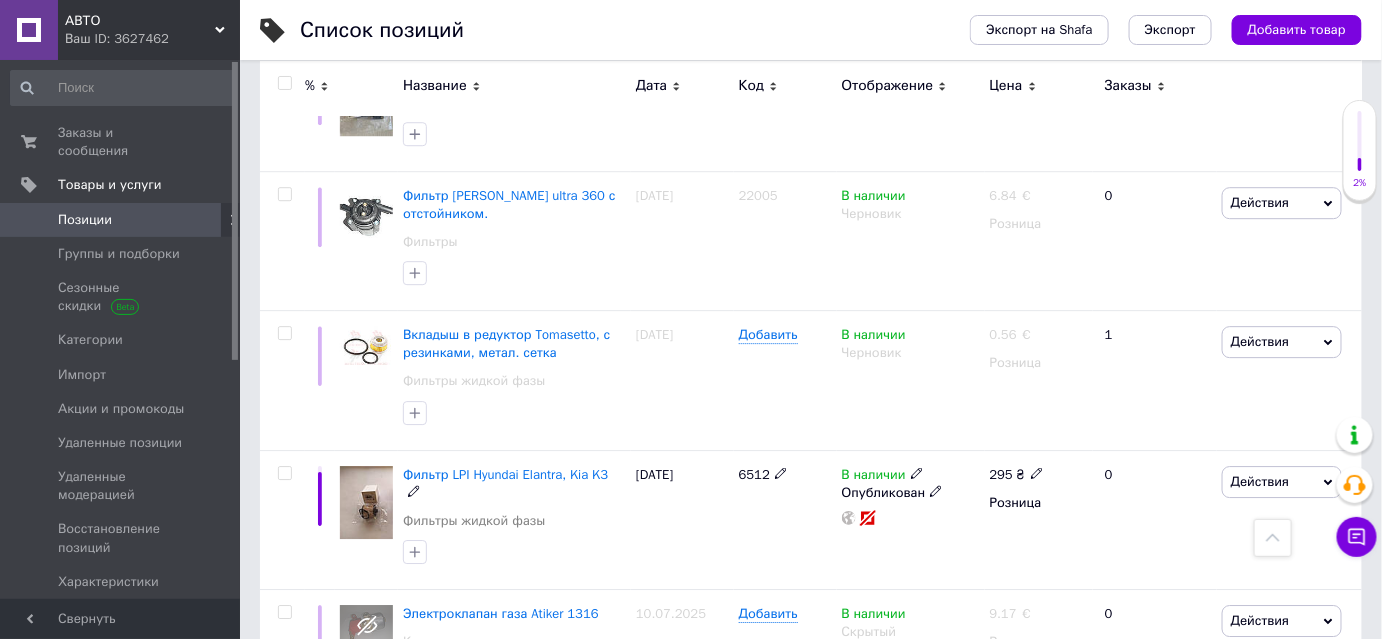 scroll, scrollTop: 12000, scrollLeft: 0, axis: vertical 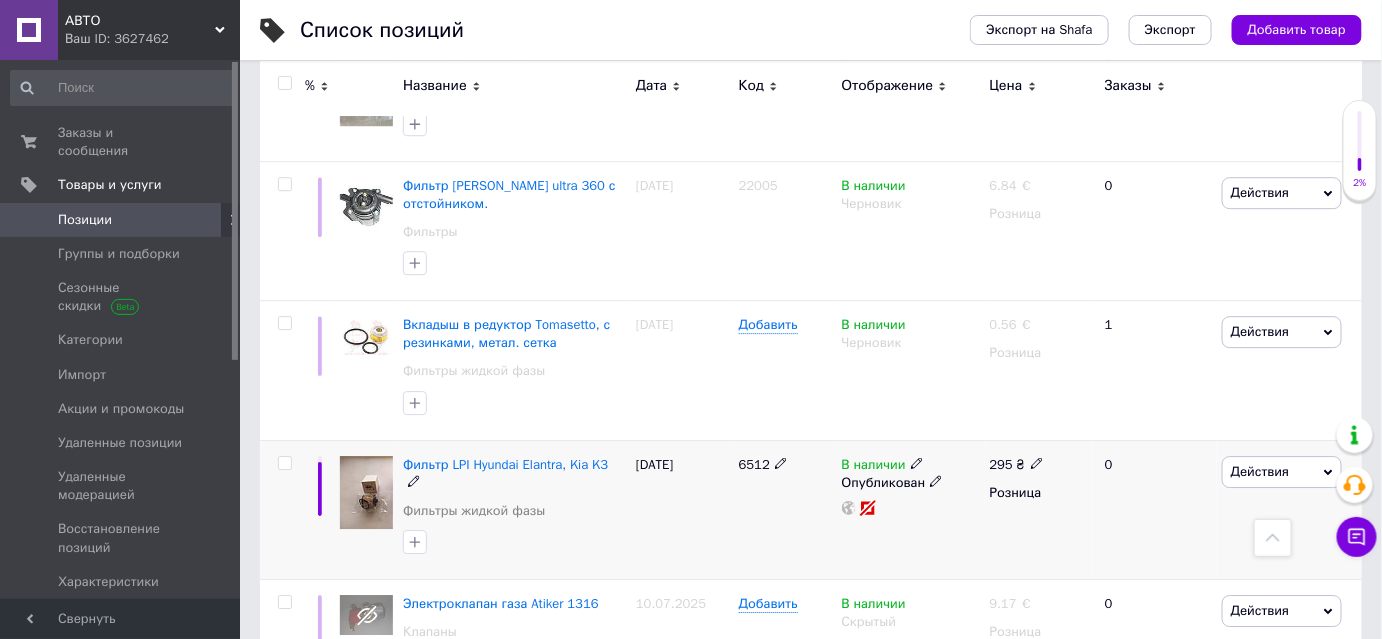 click at bounding box center [284, 463] 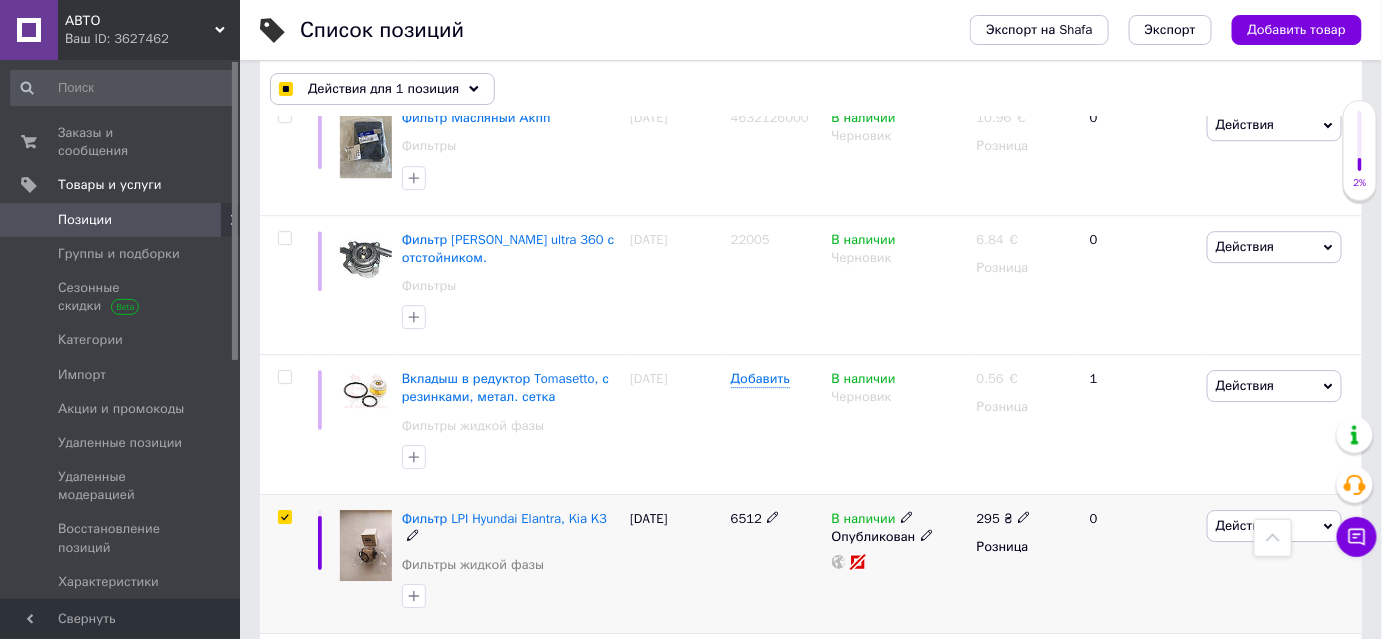 click on "Действия" at bounding box center [1274, 526] 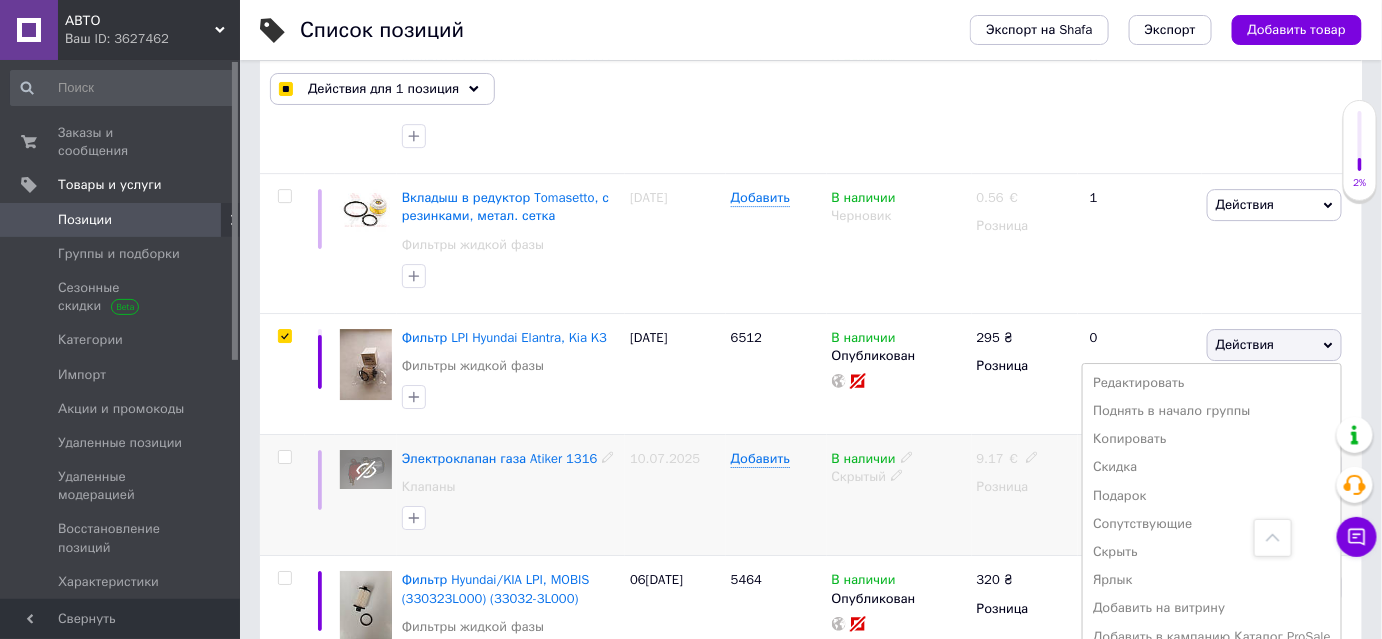 scroll, scrollTop: 12090, scrollLeft: 0, axis: vertical 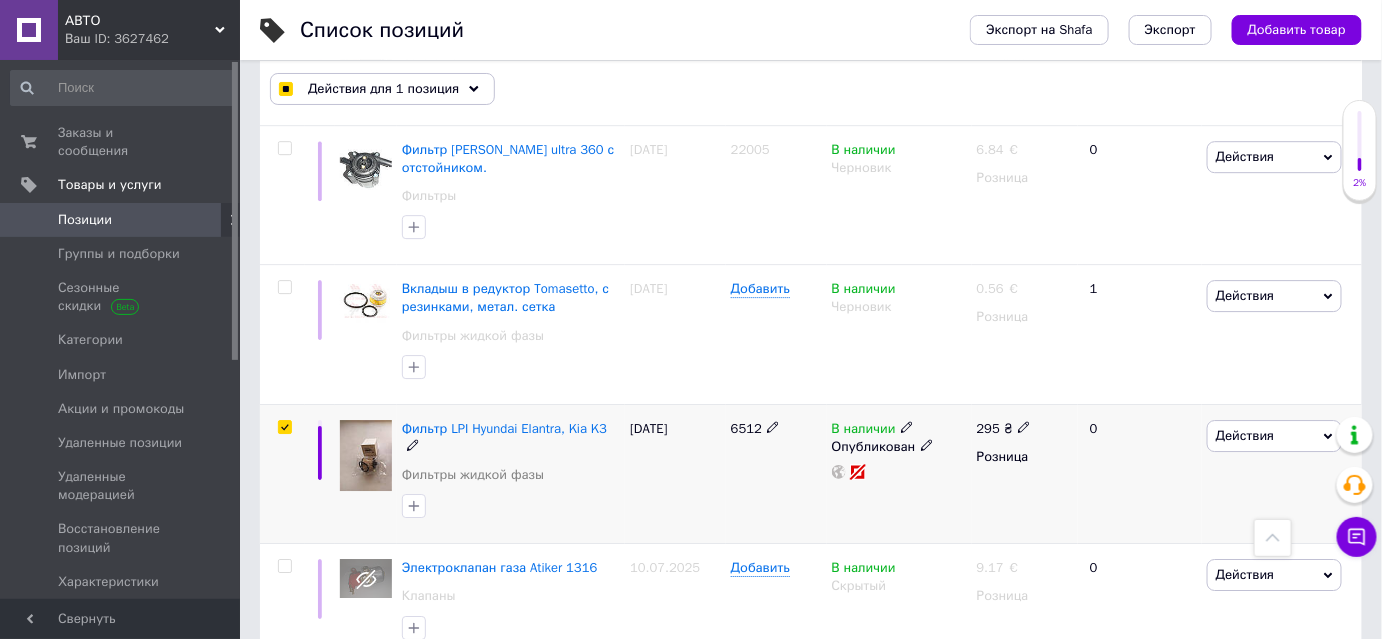 click at bounding box center (285, 427) 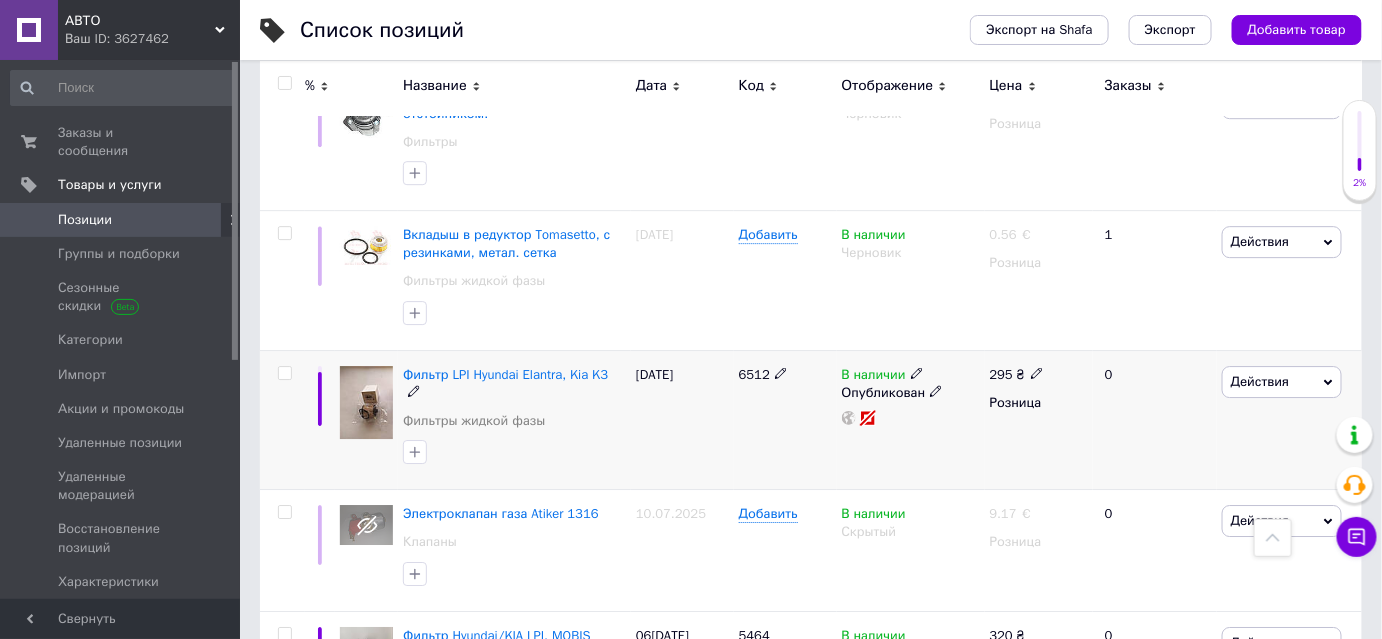 scroll, scrollTop: 12000, scrollLeft: 0, axis: vertical 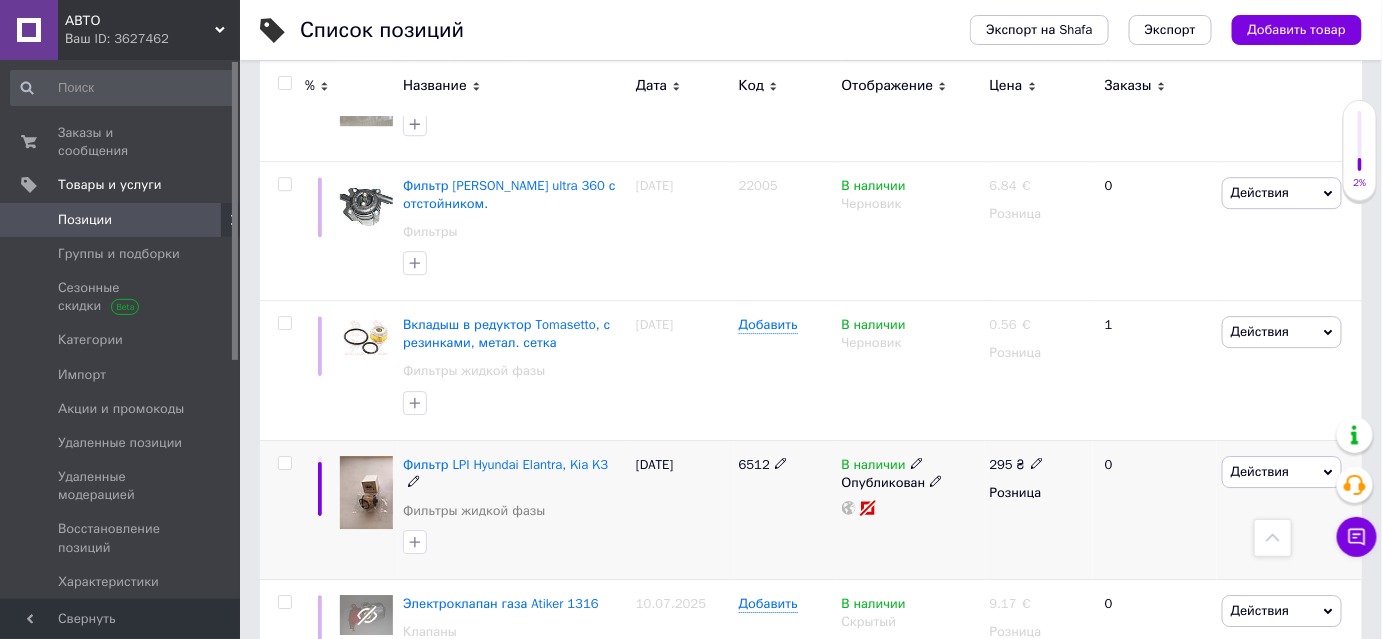 click at bounding box center [284, 463] 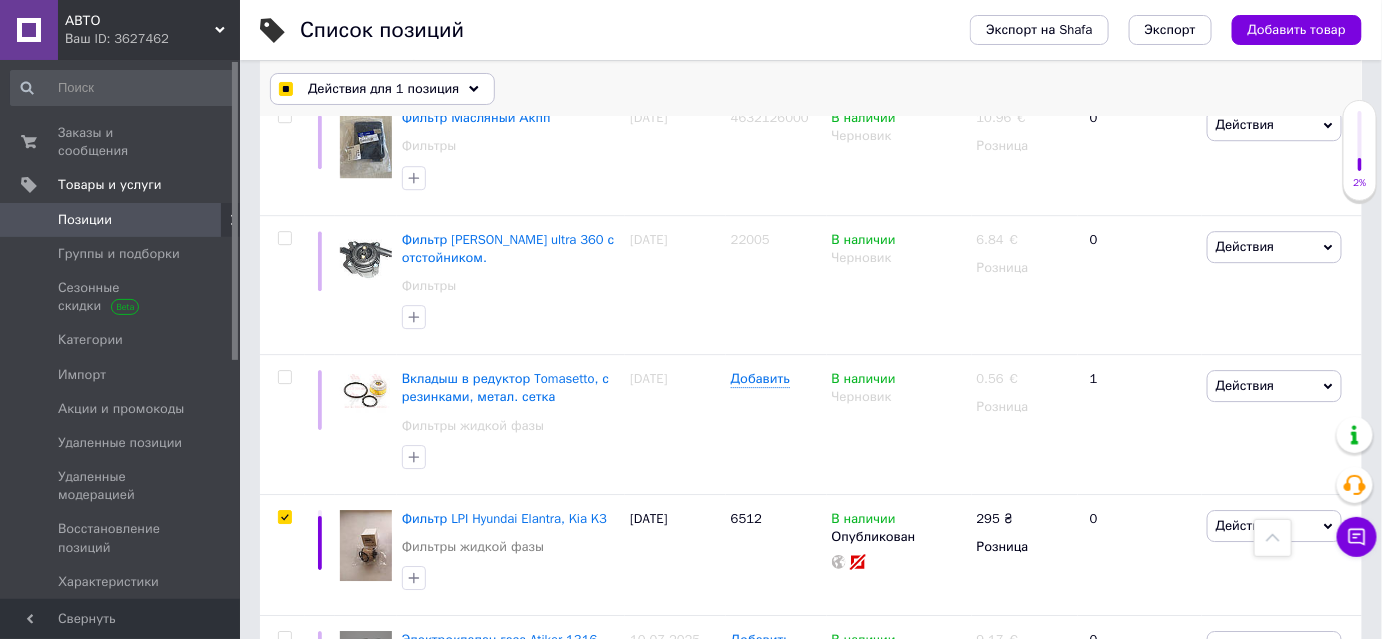 click on "Действия для 1 позиция" at bounding box center (382, 89) 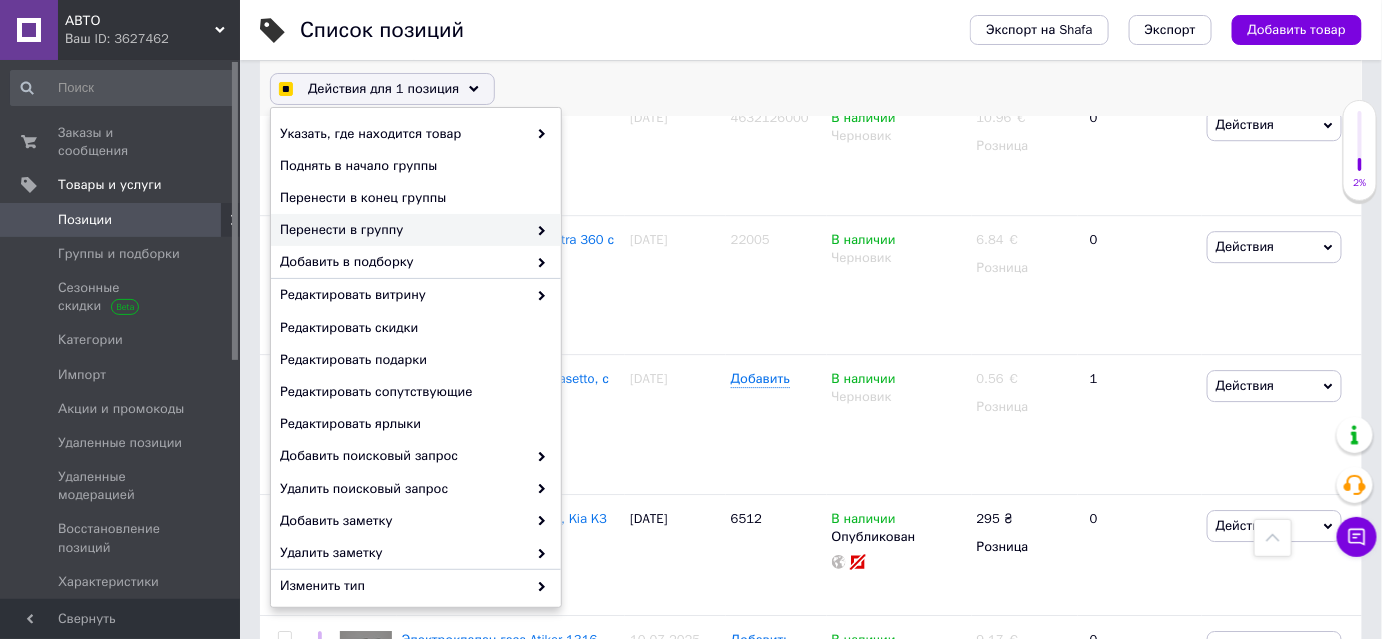 click 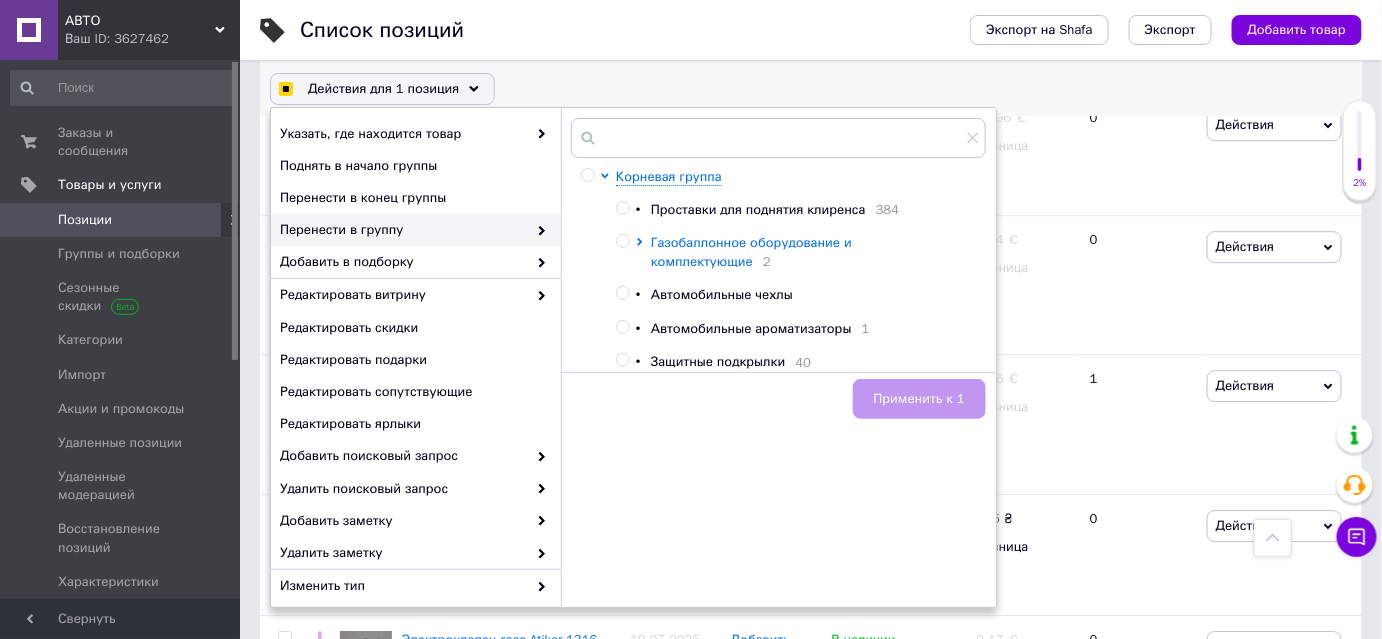 click 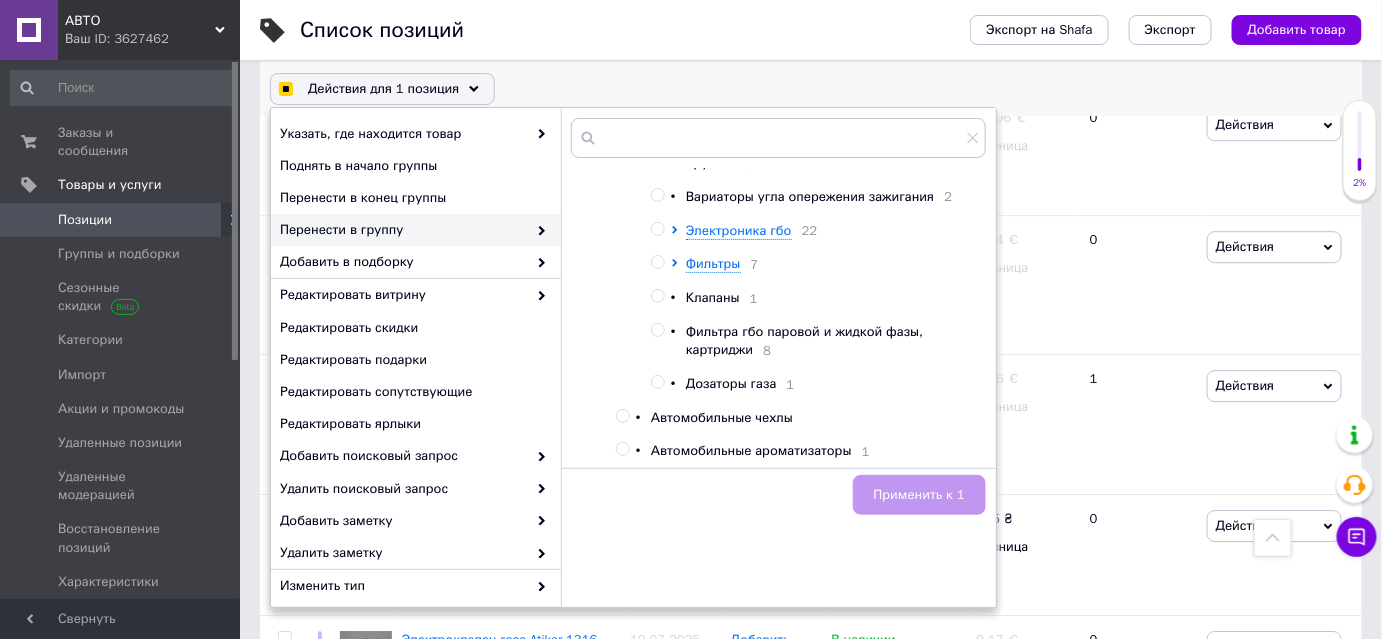 scroll, scrollTop: 493, scrollLeft: 0, axis: vertical 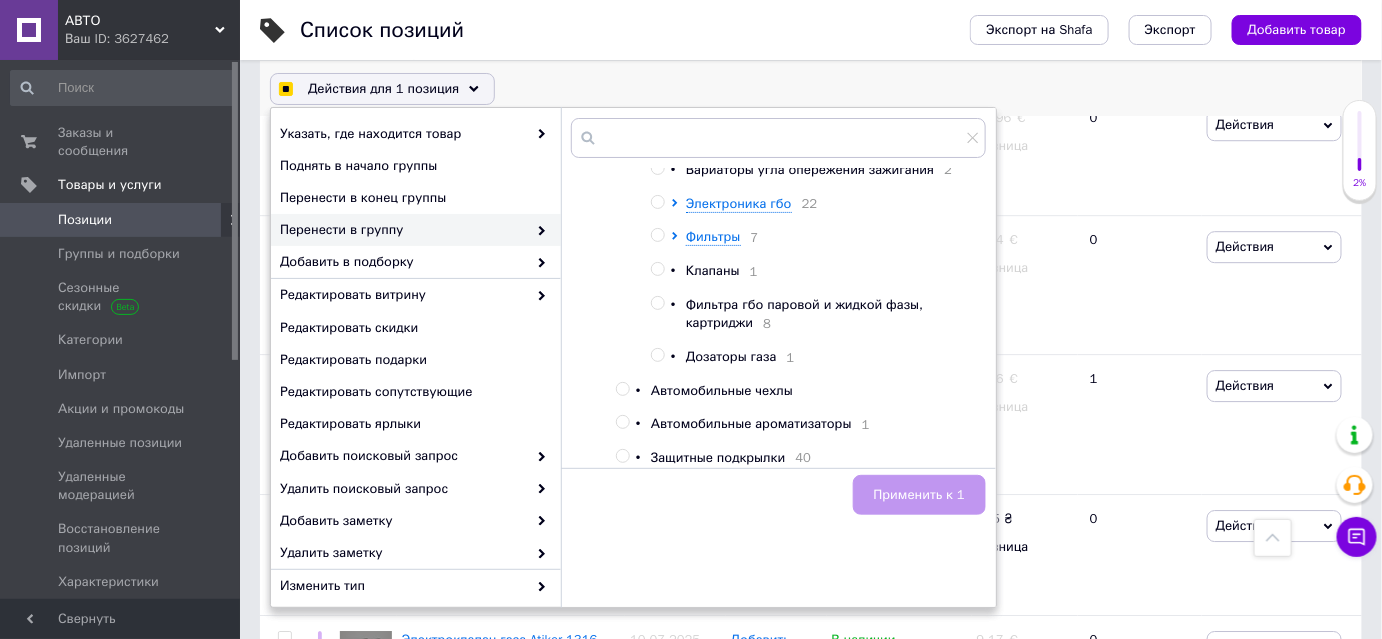 click at bounding box center (657, 303) 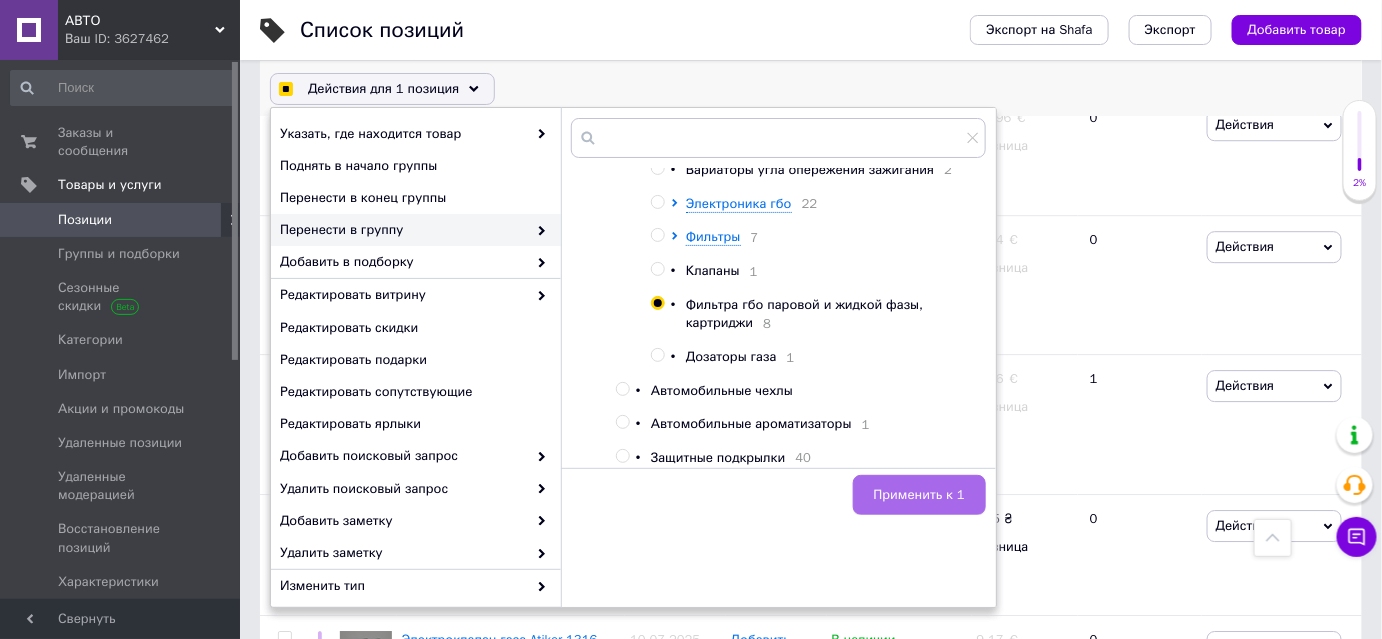 click on "Применить к 1" at bounding box center (919, 495) 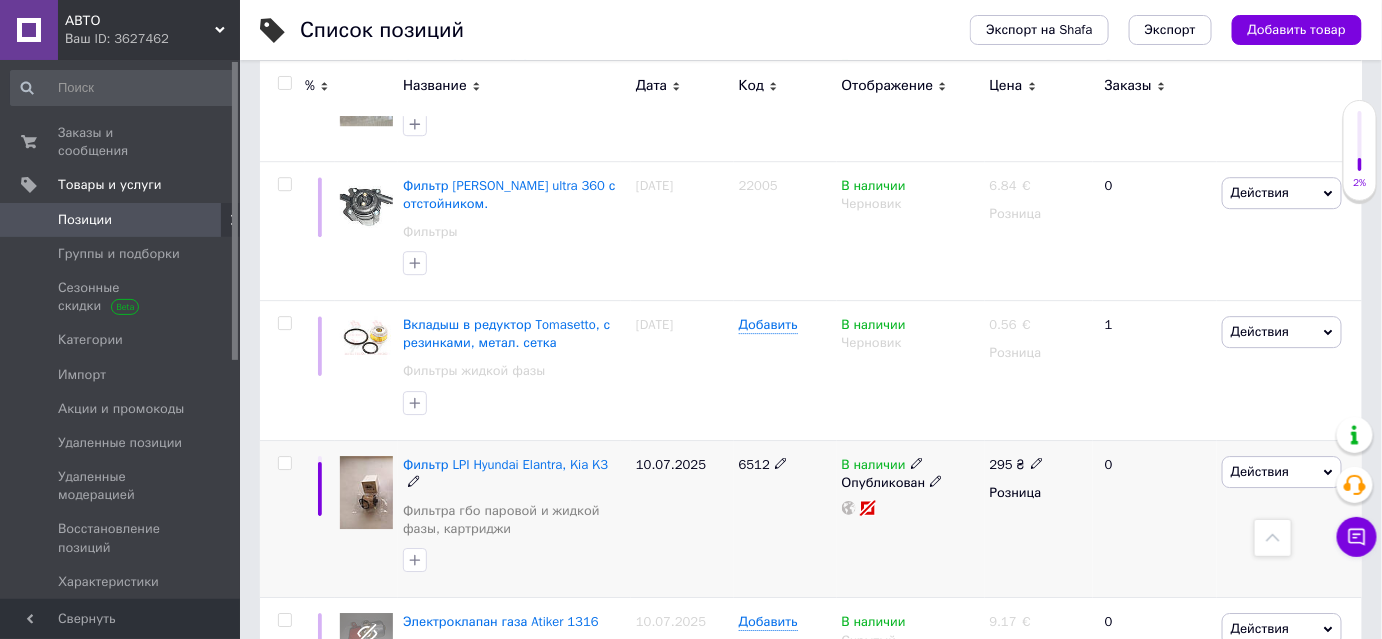 click at bounding box center (284, 463) 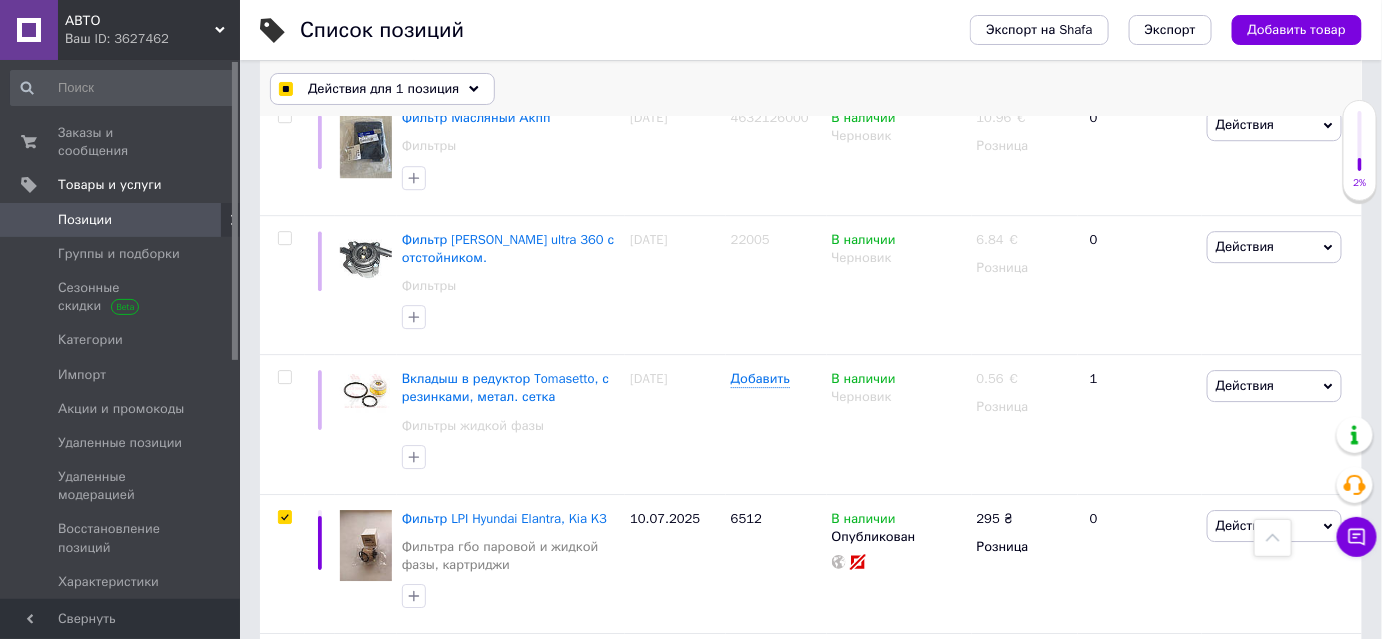 click on "Действия для 1 позиция" at bounding box center (382, 89) 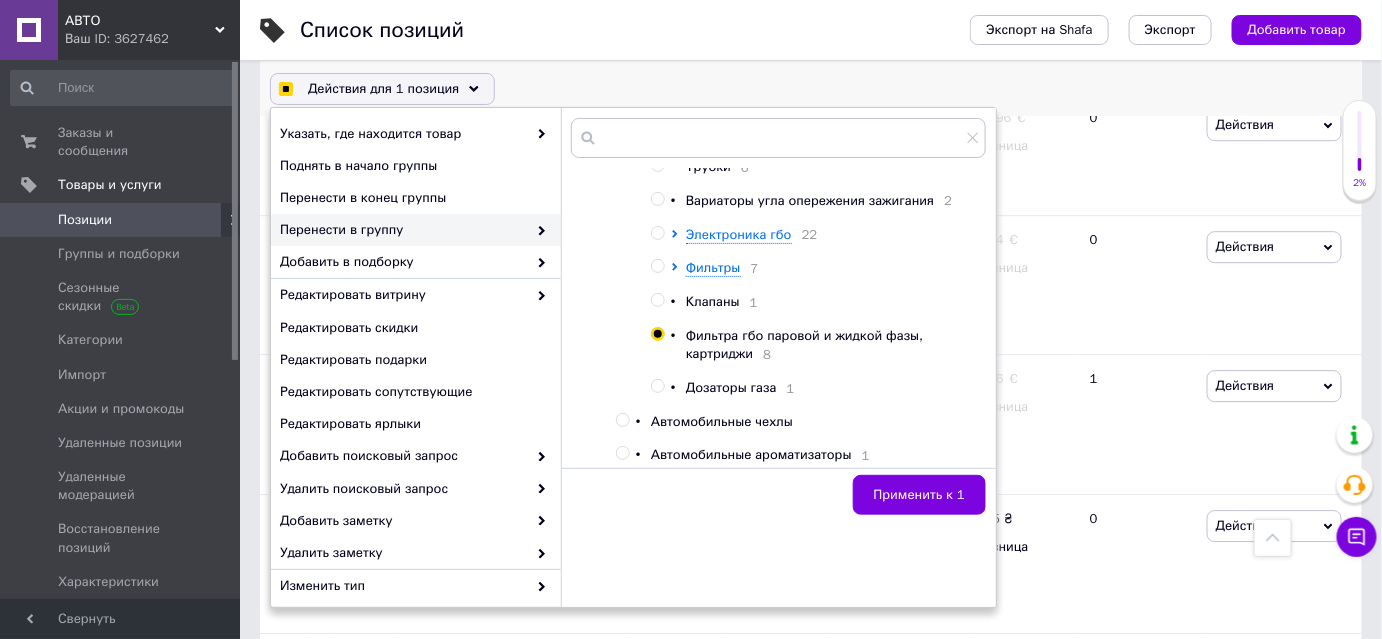 scroll, scrollTop: 454, scrollLeft: 0, axis: vertical 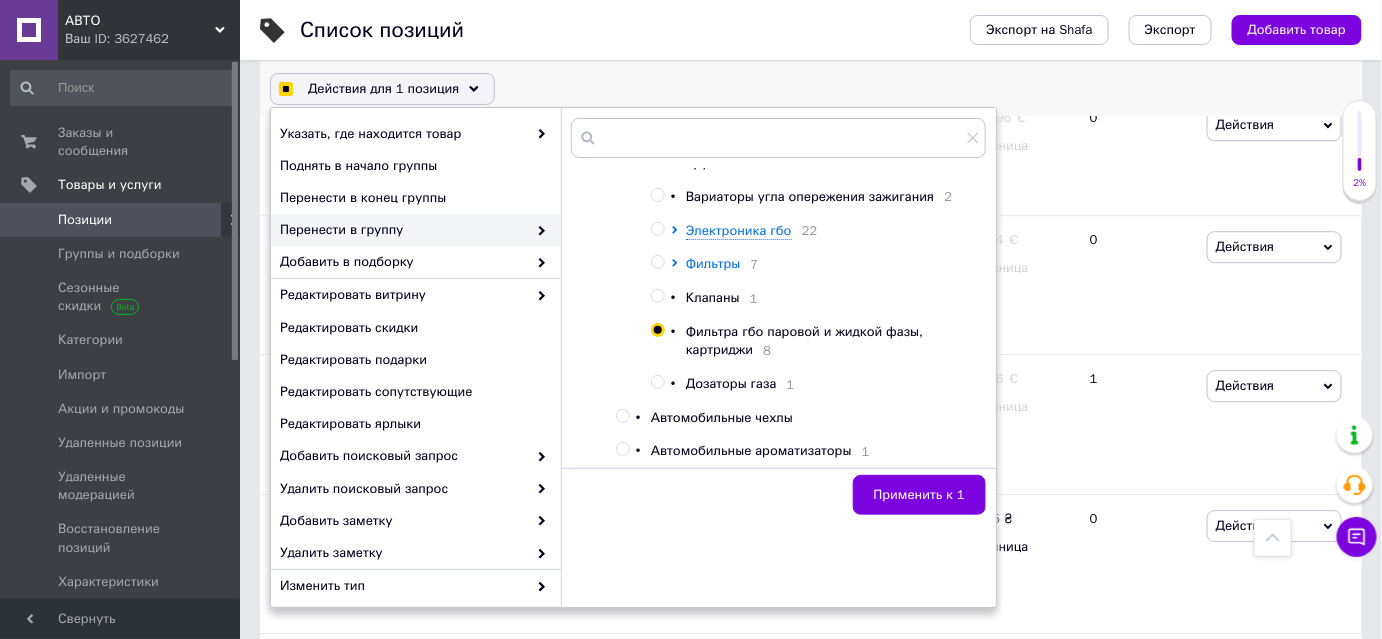 click 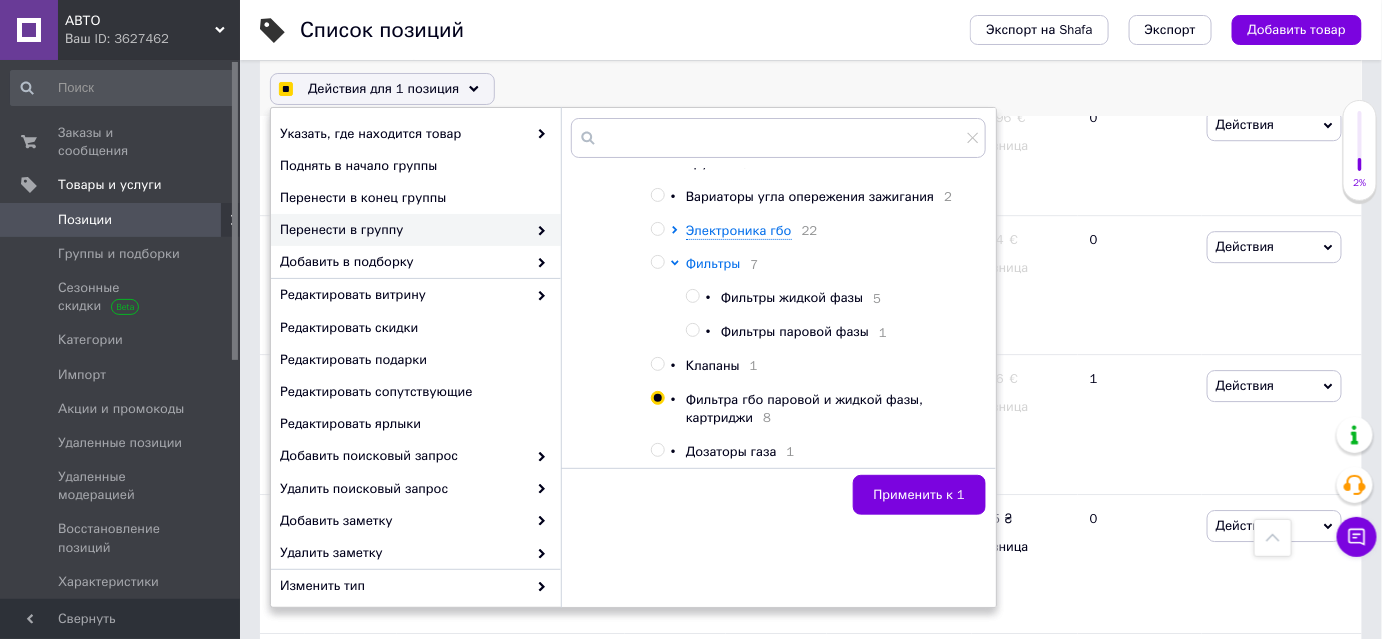 click on "Фильтры" at bounding box center [713, 263] 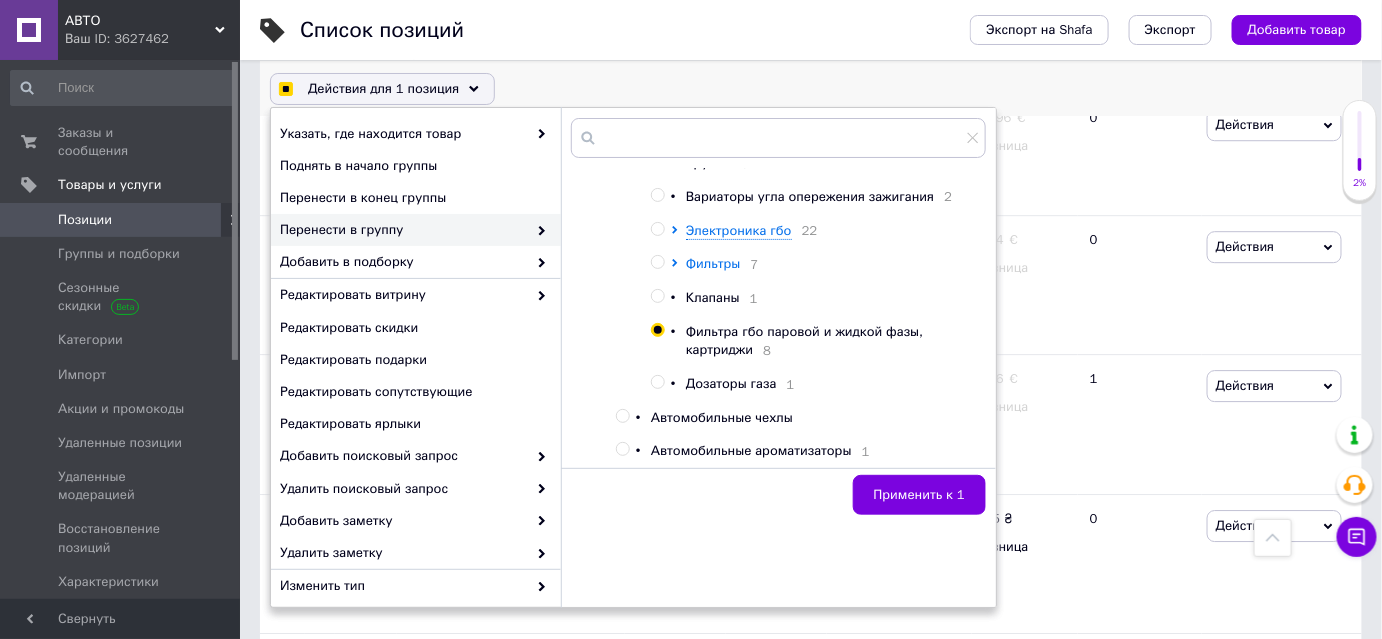 click on "Фильтры" at bounding box center (713, 263) 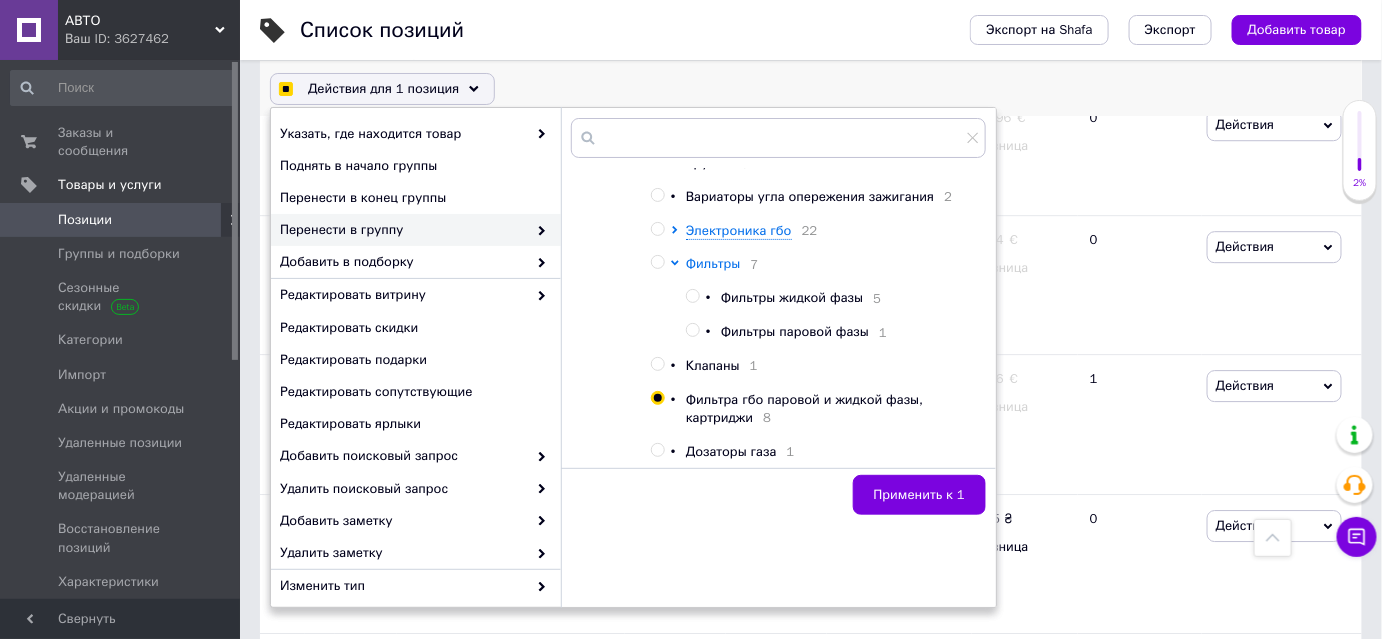click on "Фильтры" at bounding box center [713, 263] 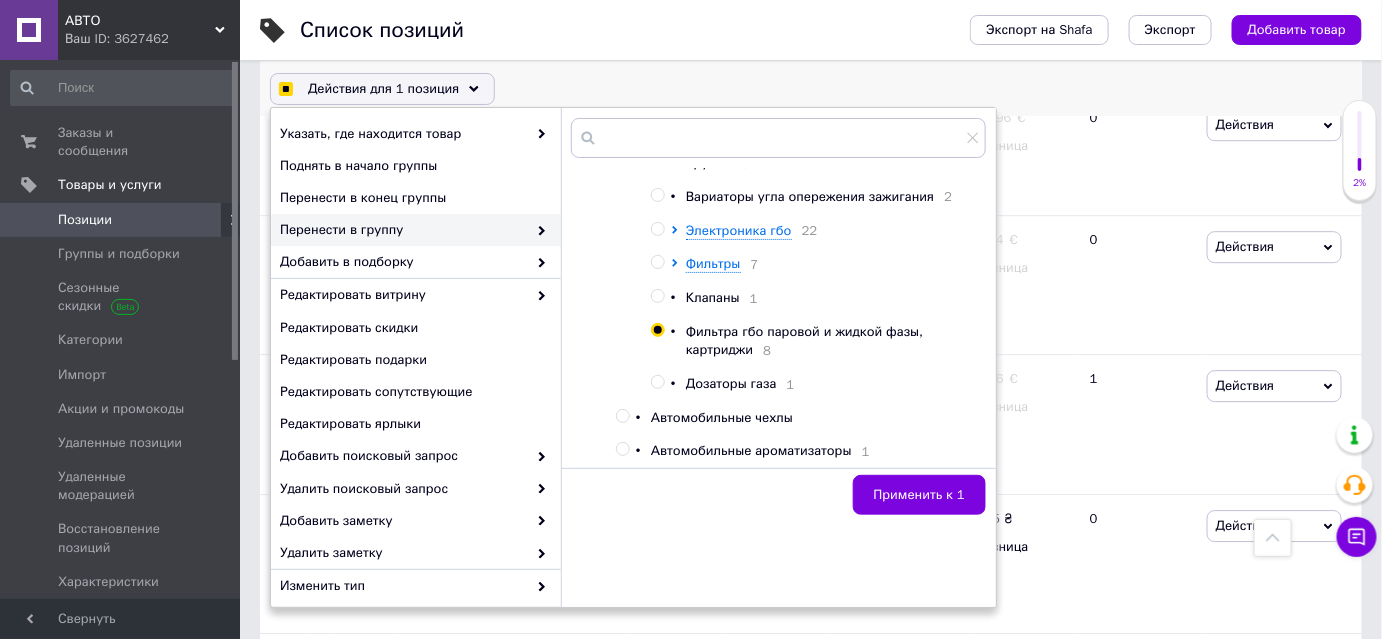 click at bounding box center (657, 262) 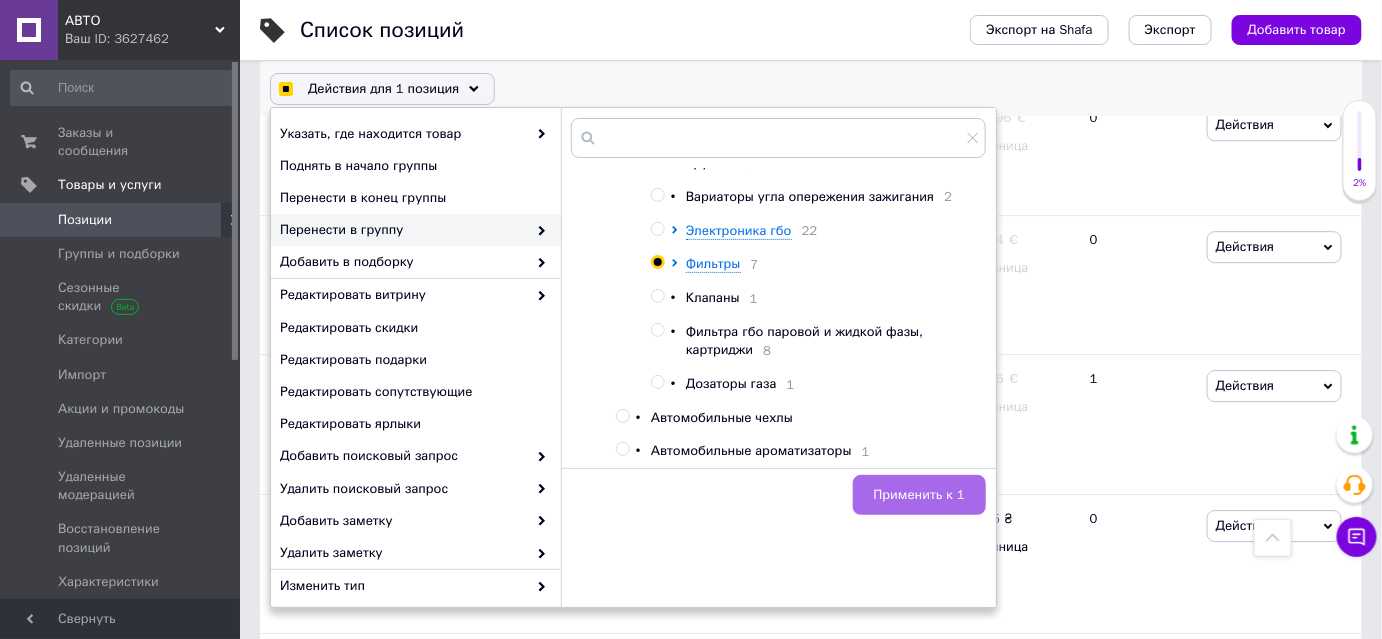 click on "Применить к 1" at bounding box center (919, 495) 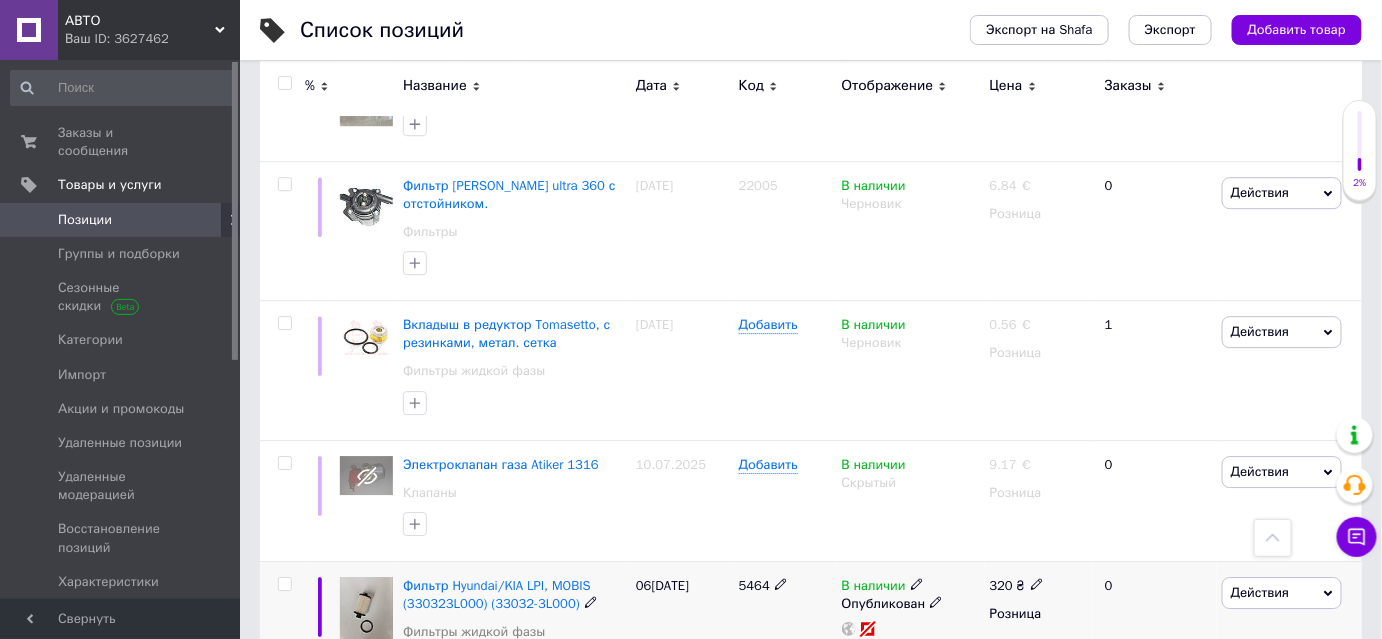 click at bounding box center (284, 584) 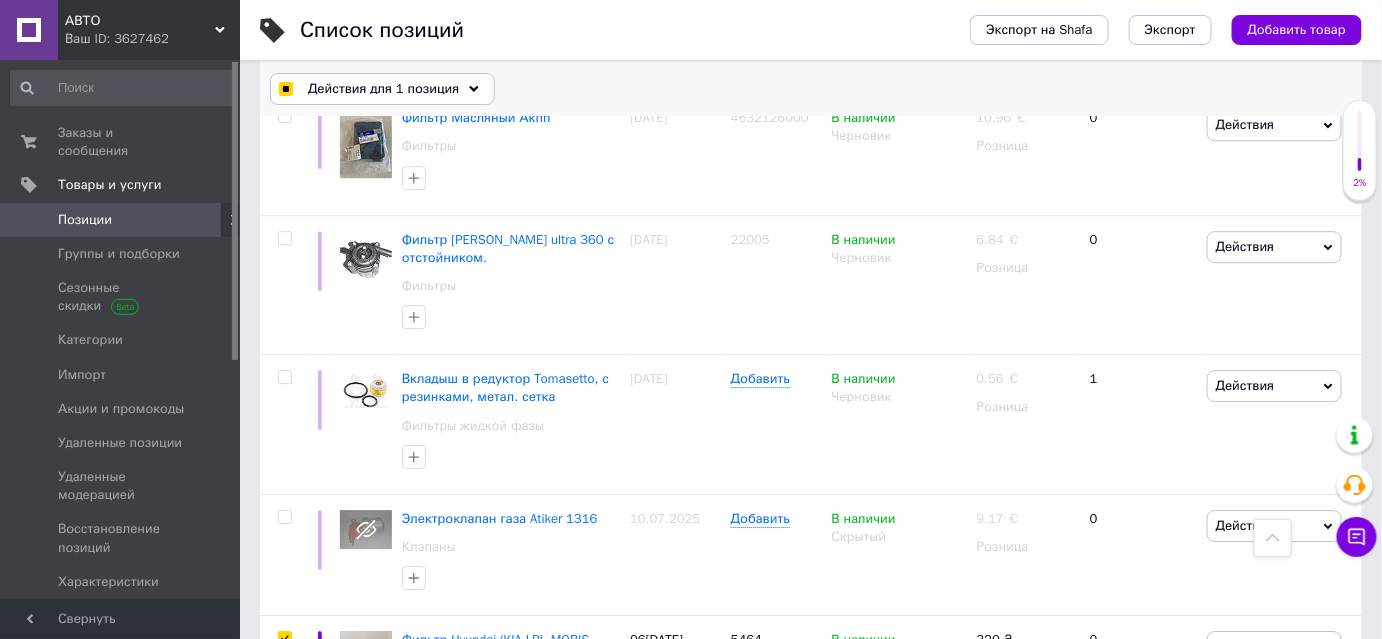 click 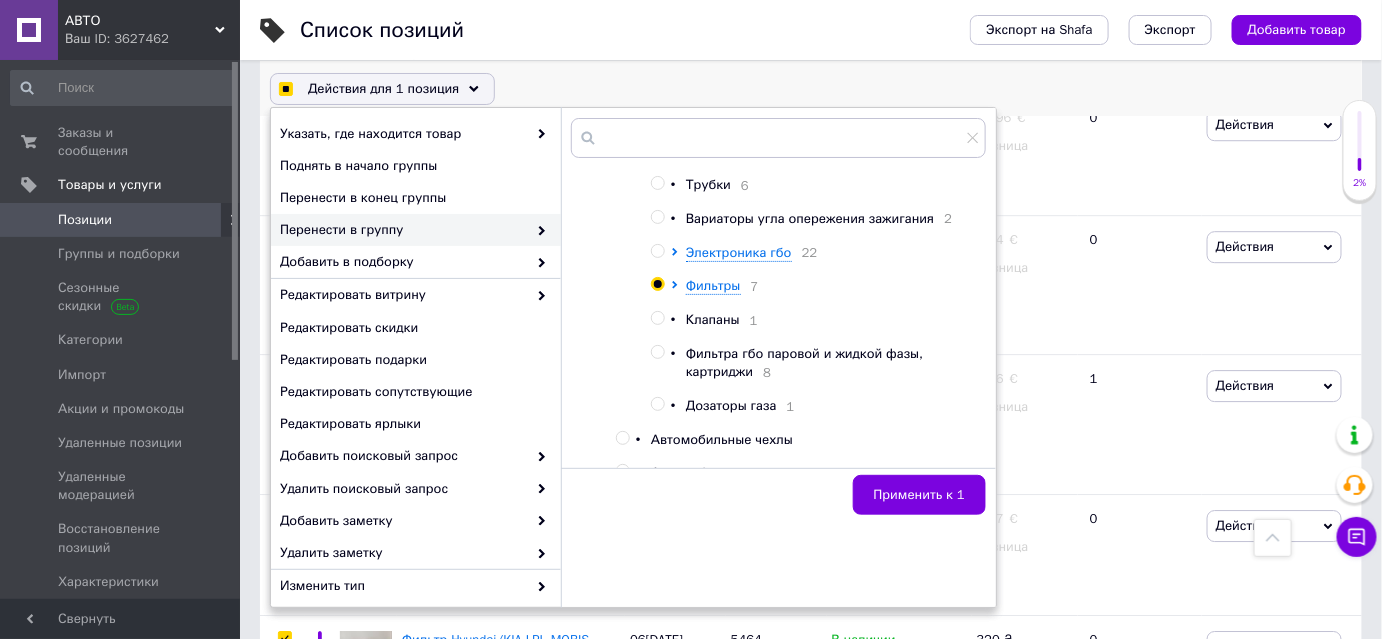 scroll, scrollTop: 454, scrollLeft: 0, axis: vertical 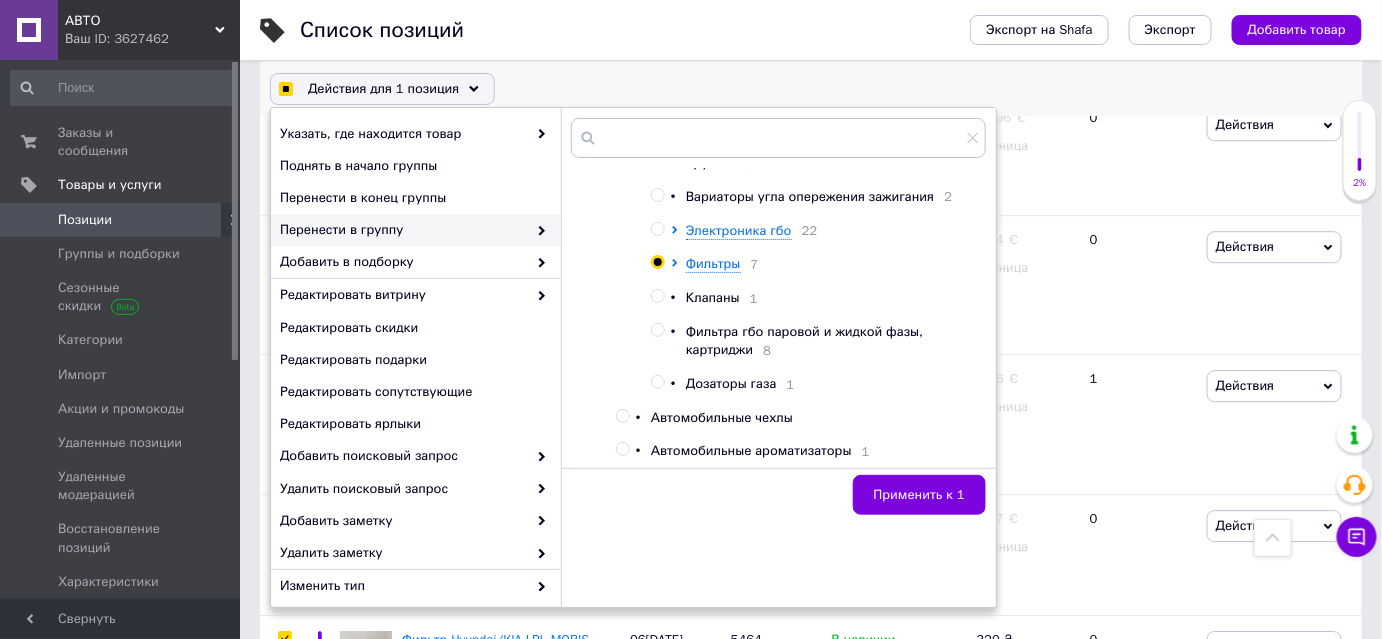 click at bounding box center [657, 330] 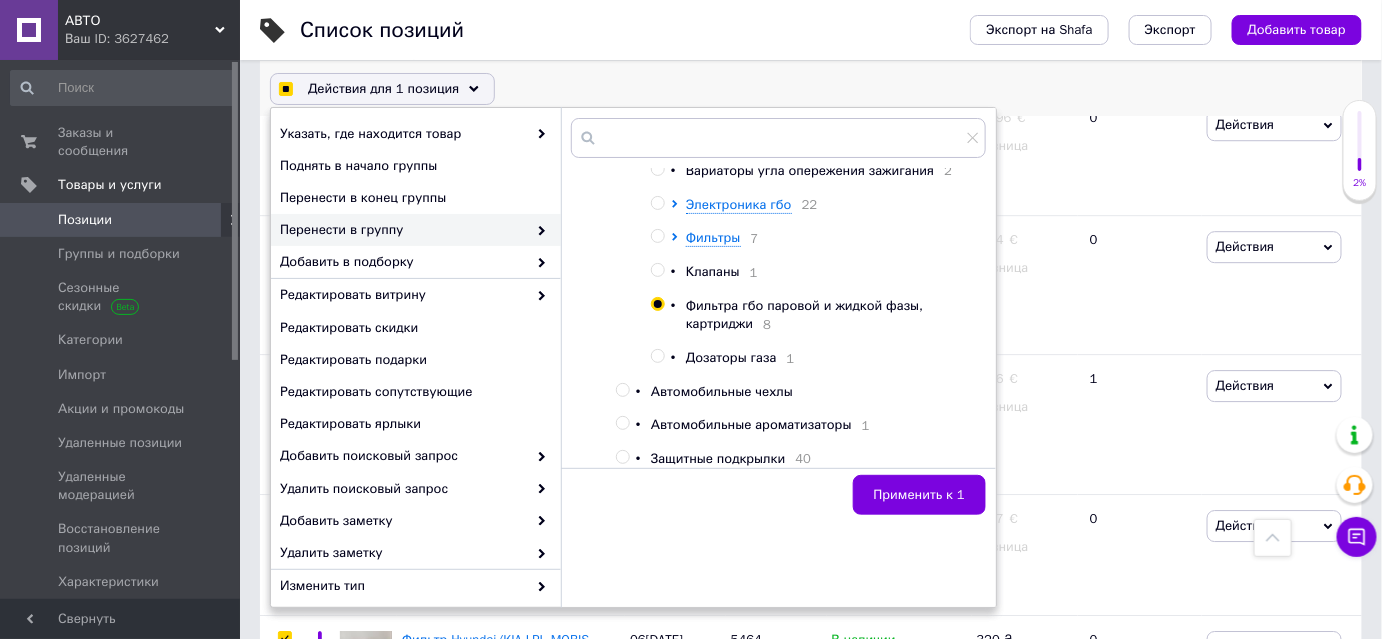 scroll, scrollTop: 493, scrollLeft: 0, axis: vertical 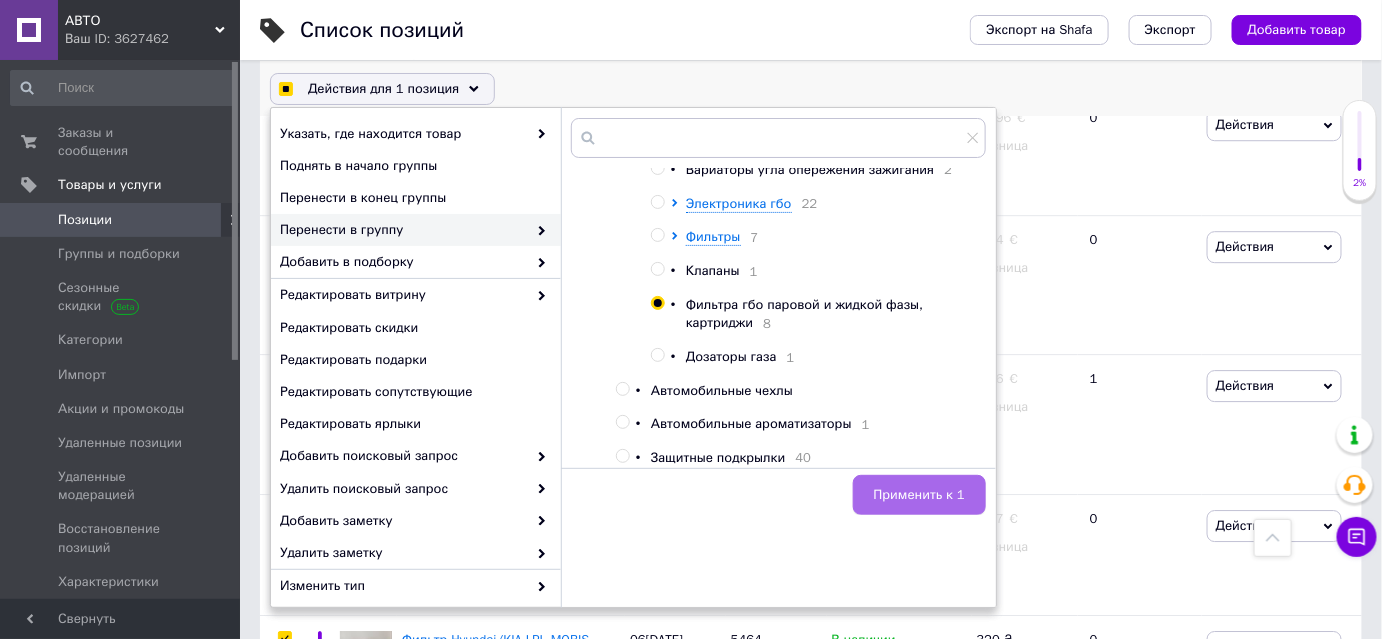 click on "Применить к 1" at bounding box center [919, 495] 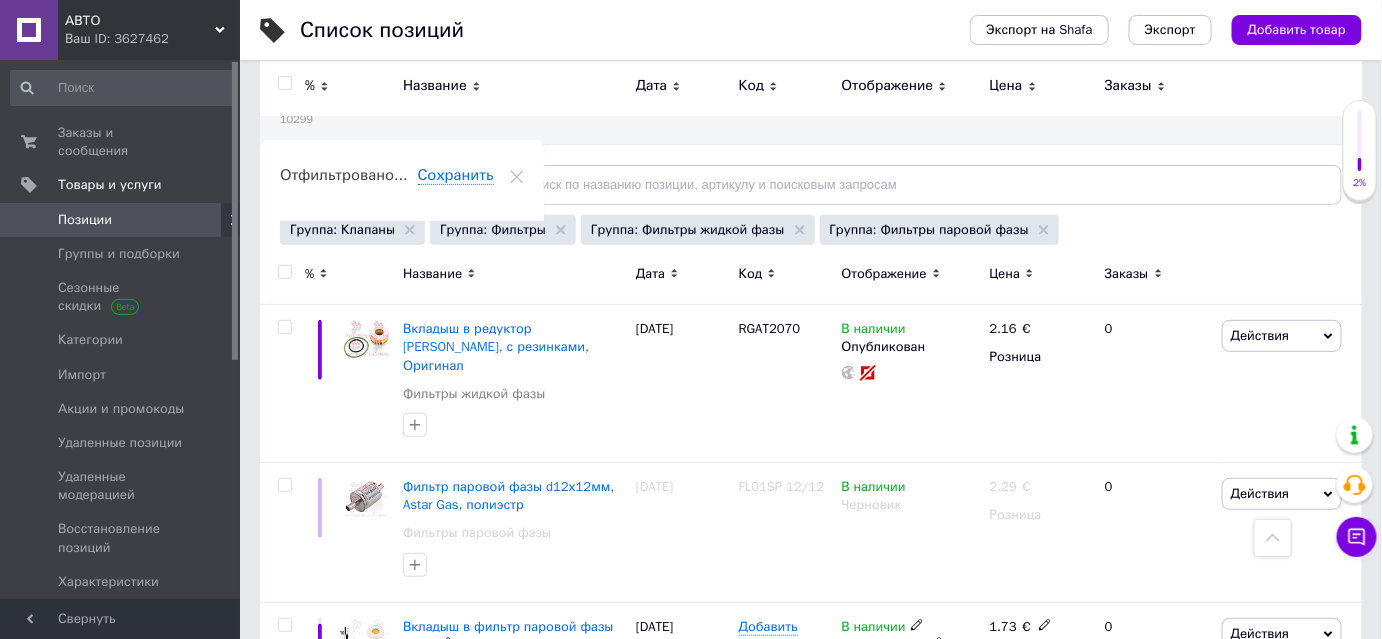 scroll, scrollTop: 0, scrollLeft: 0, axis: both 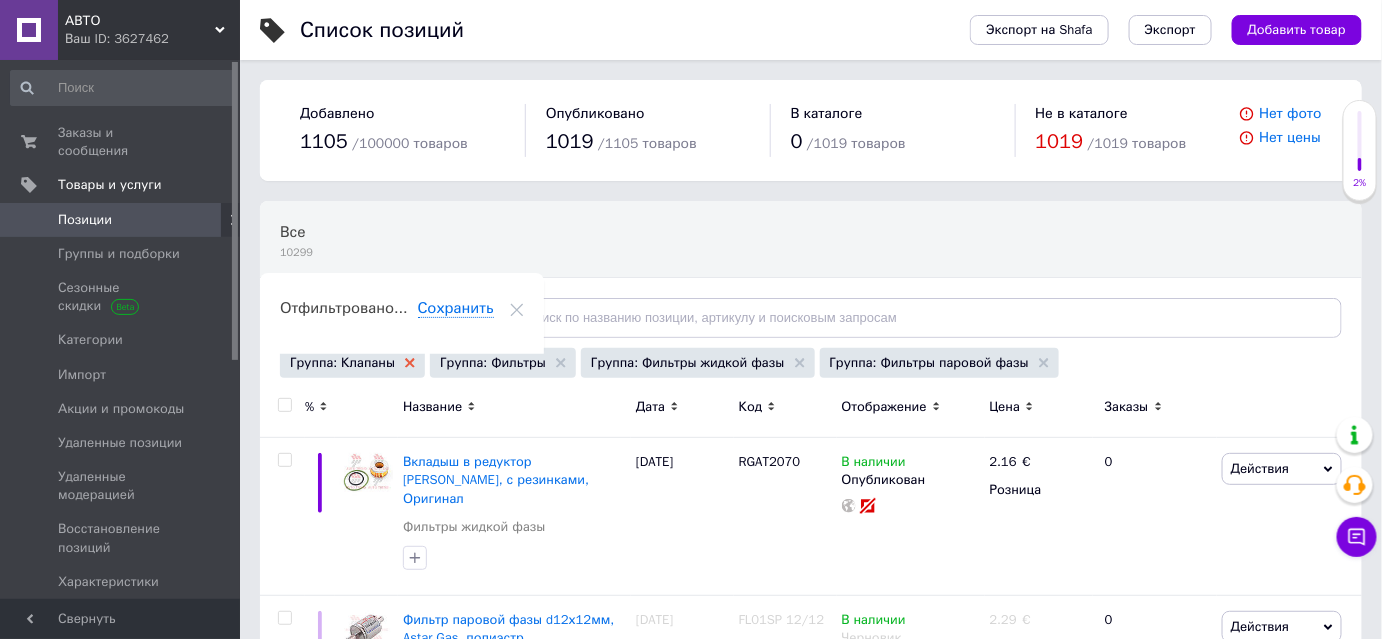 click 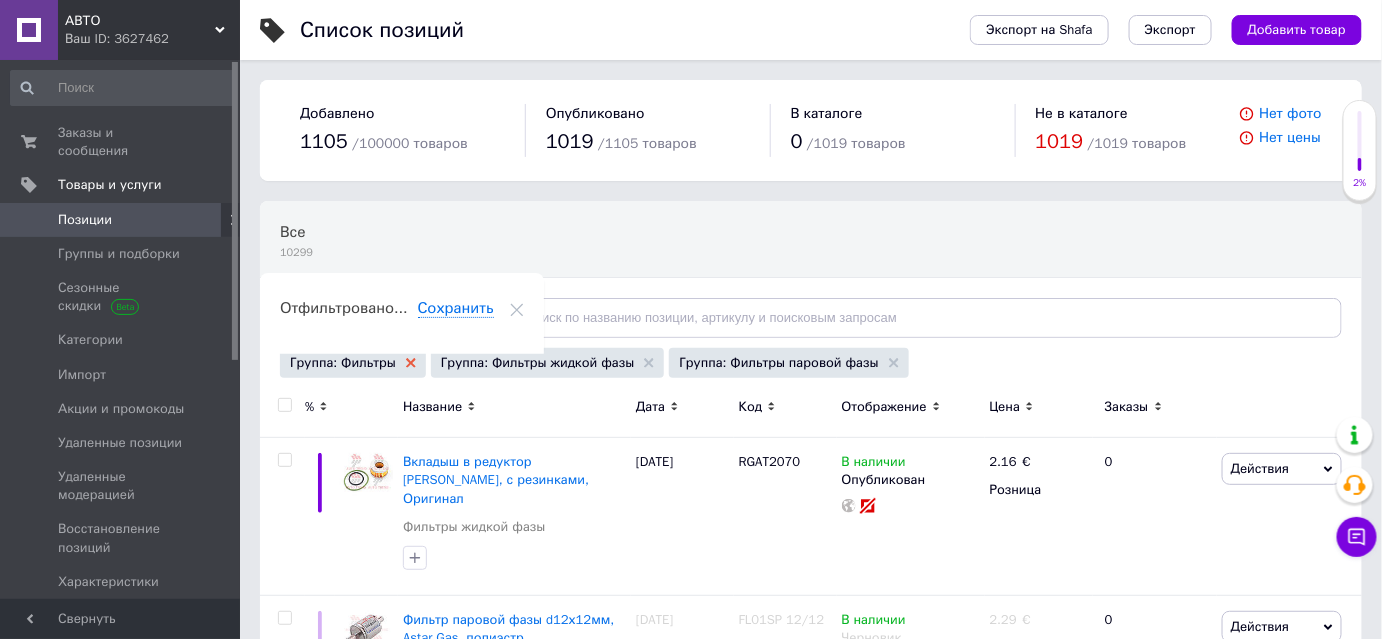 click 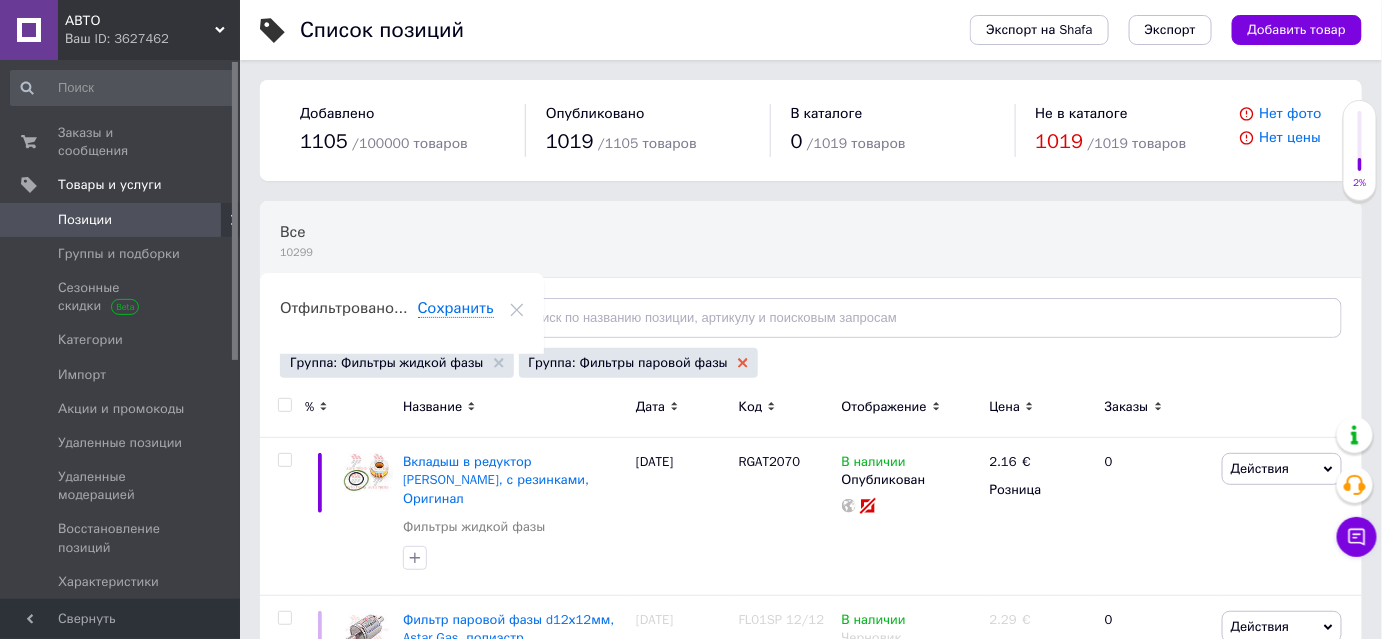 click 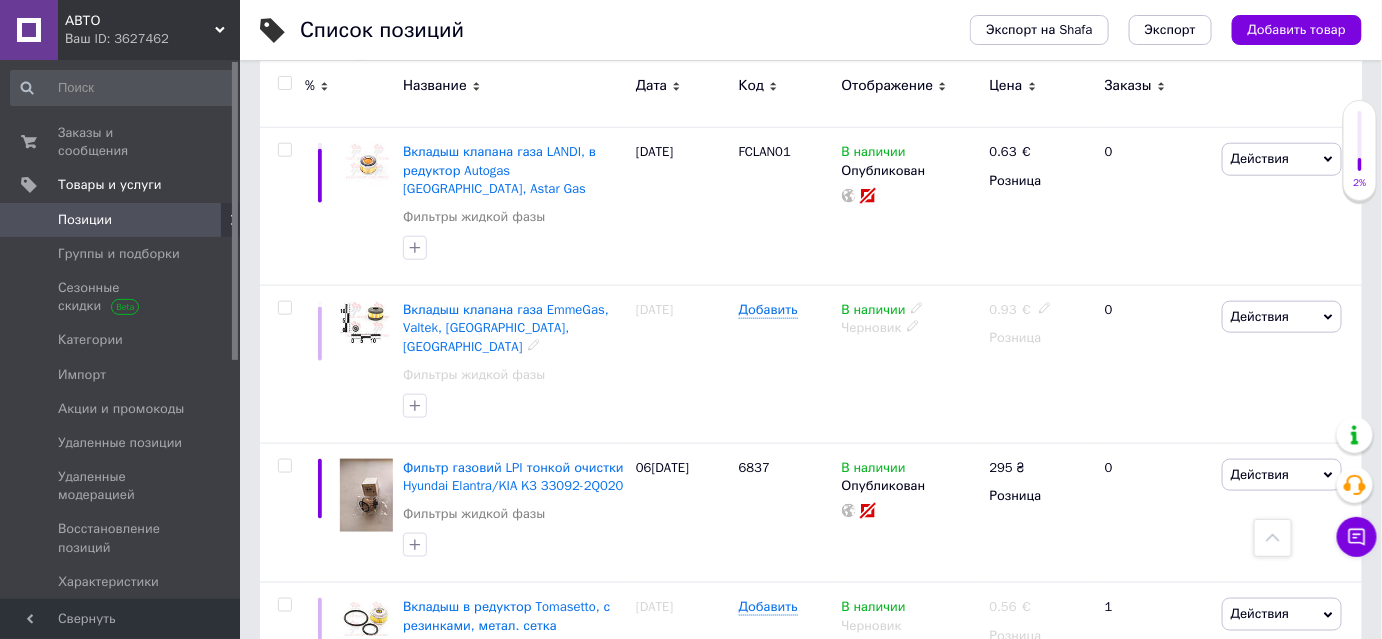 scroll, scrollTop: 727, scrollLeft: 0, axis: vertical 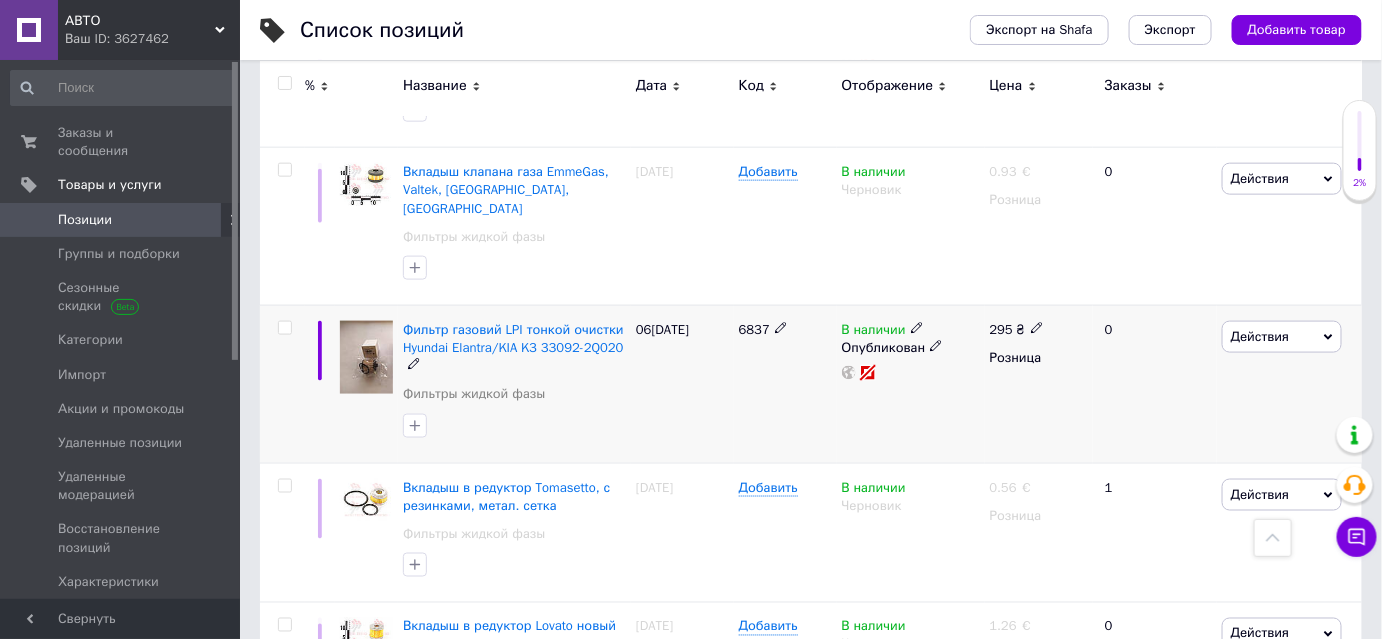 click at bounding box center (284, 328) 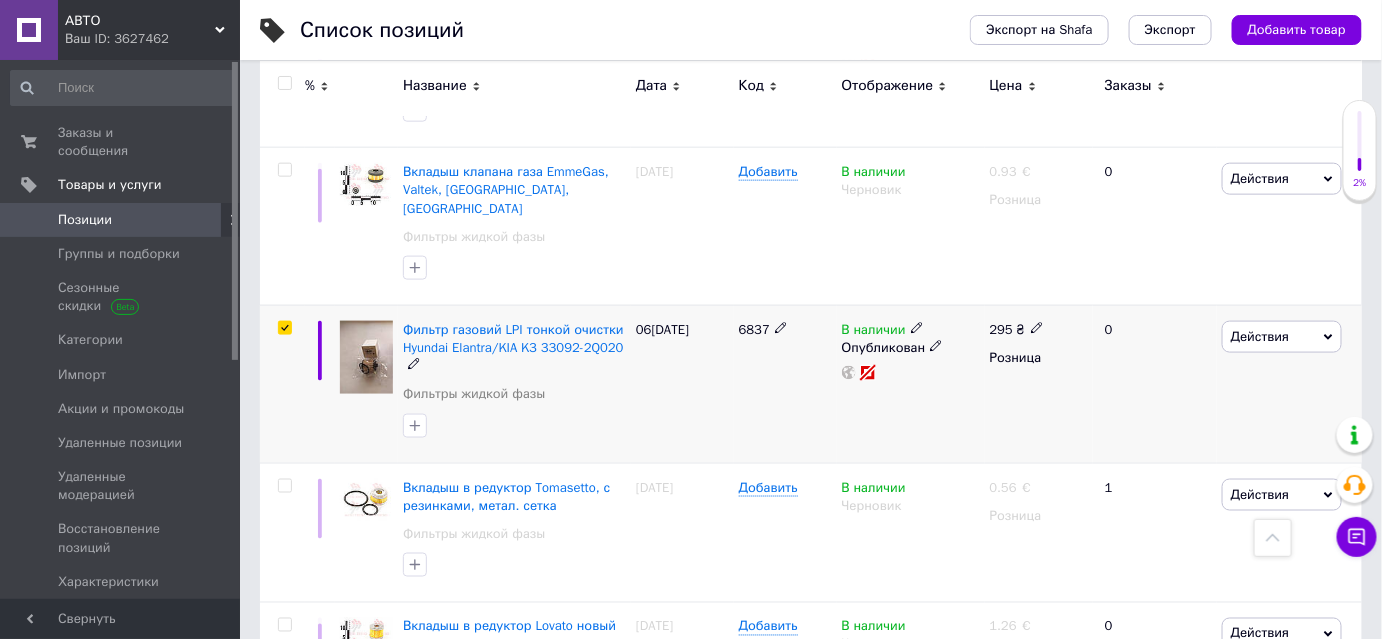 scroll, scrollTop: 726, scrollLeft: 0, axis: vertical 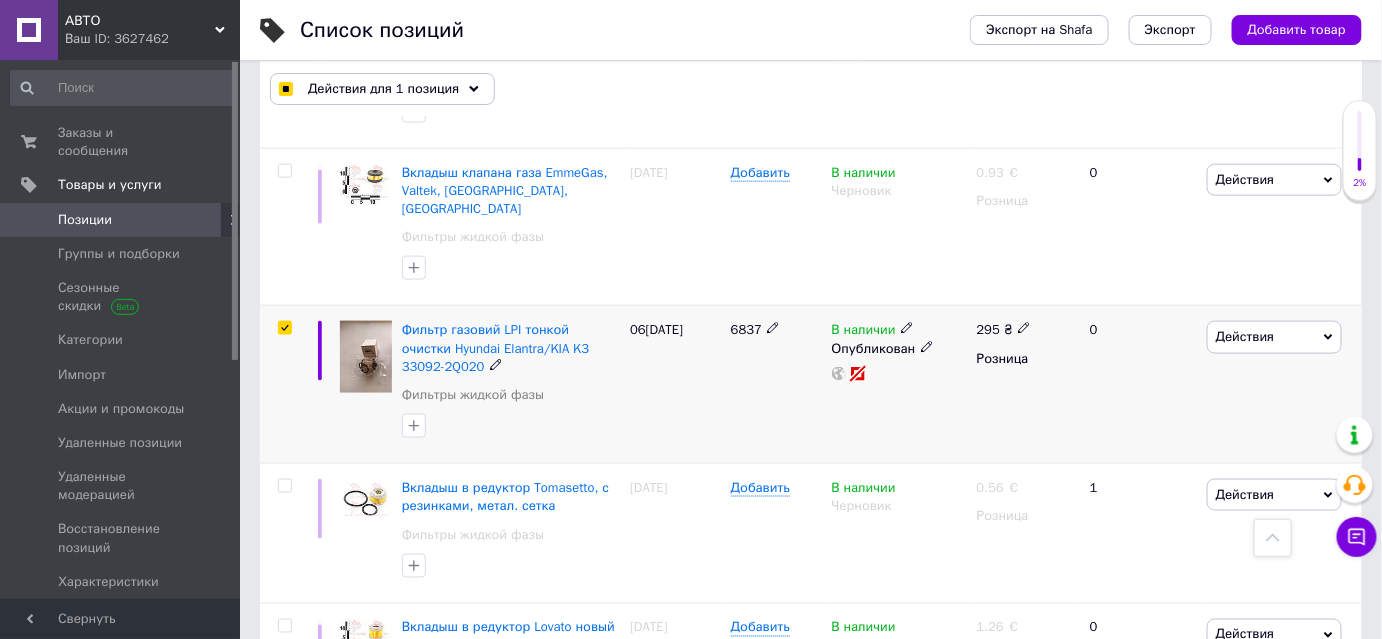 click on "Действия" at bounding box center [1274, 337] 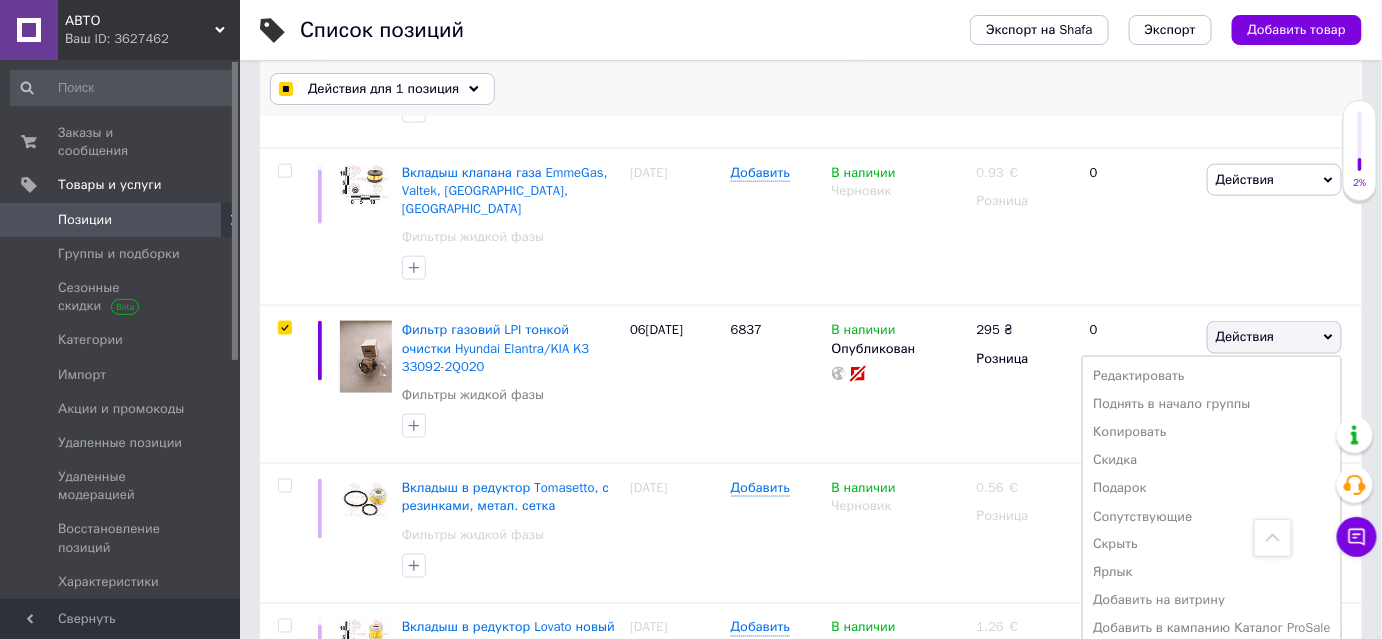 click 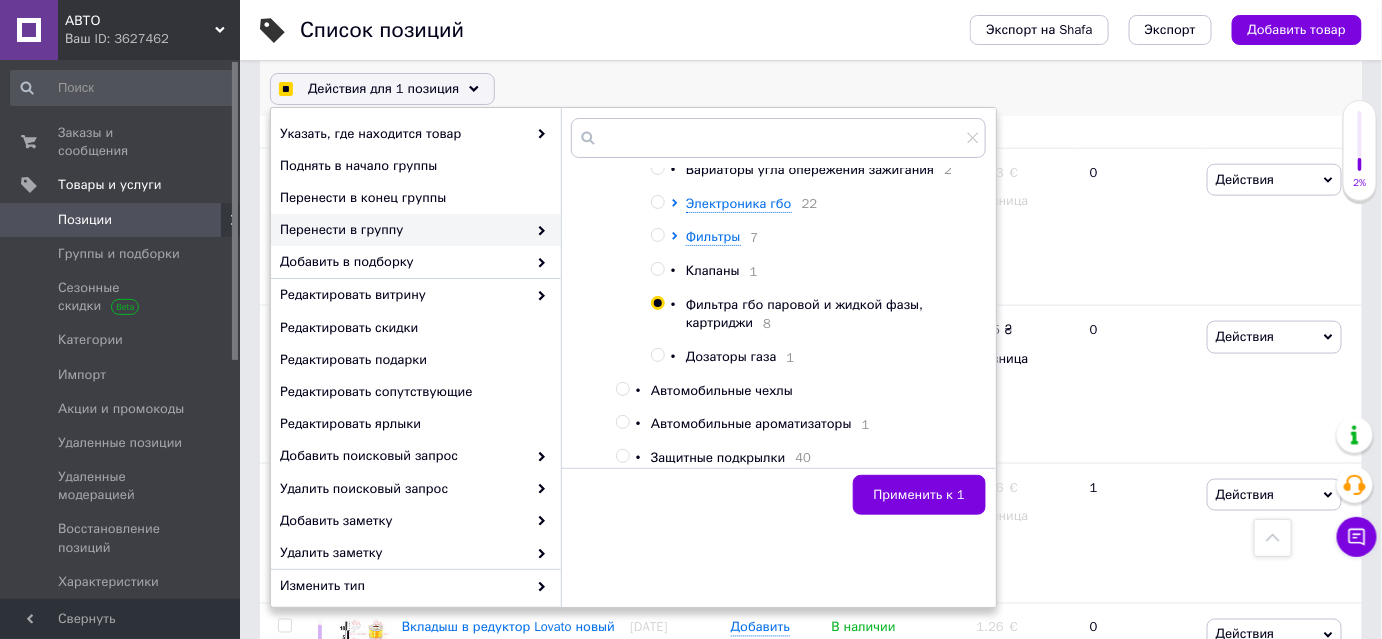 scroll, scrollTop: 493, scrollLeft: 0, axis: vertical 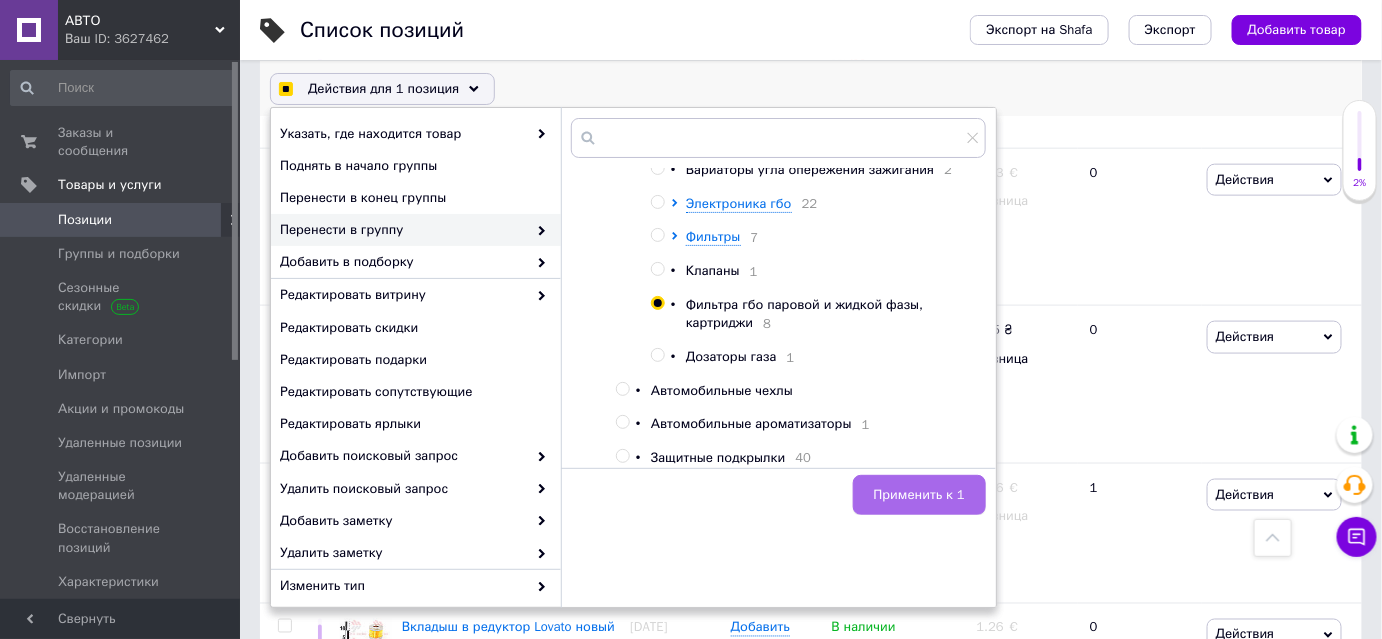 click on "Применить к 1" at bounding box center [919, 495] 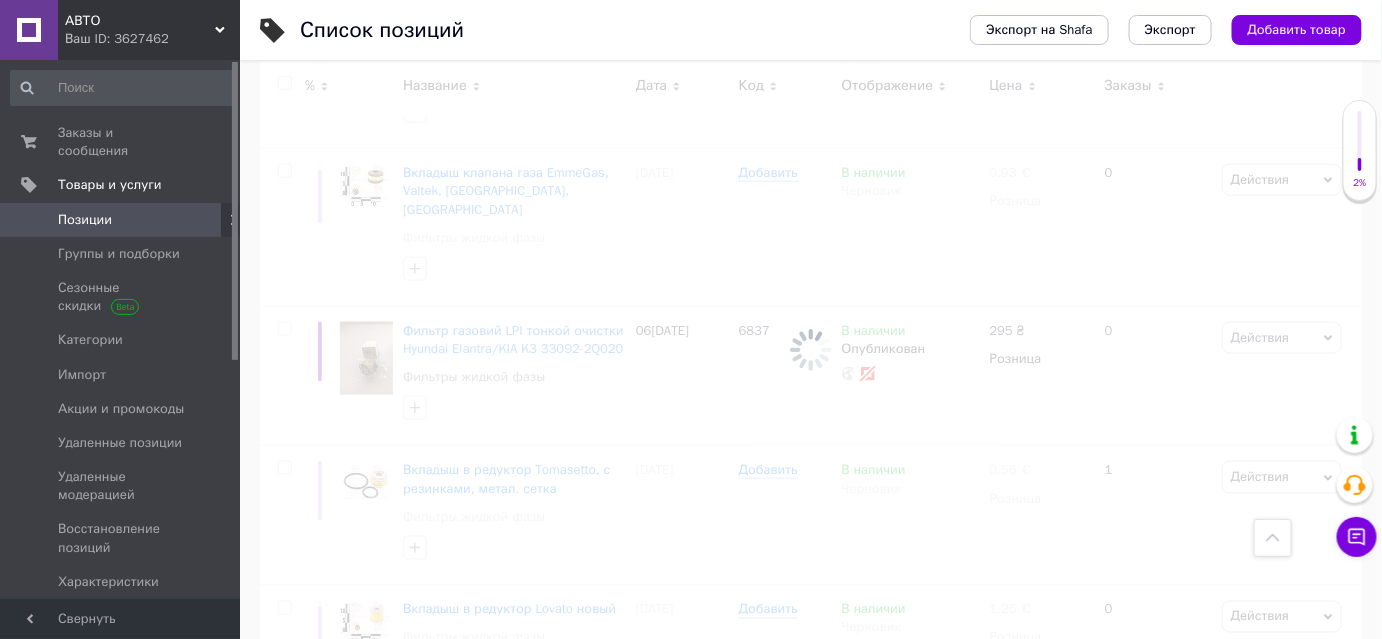 scroll, scrollTop: 727, scrollLeft: 0, axis: vertical 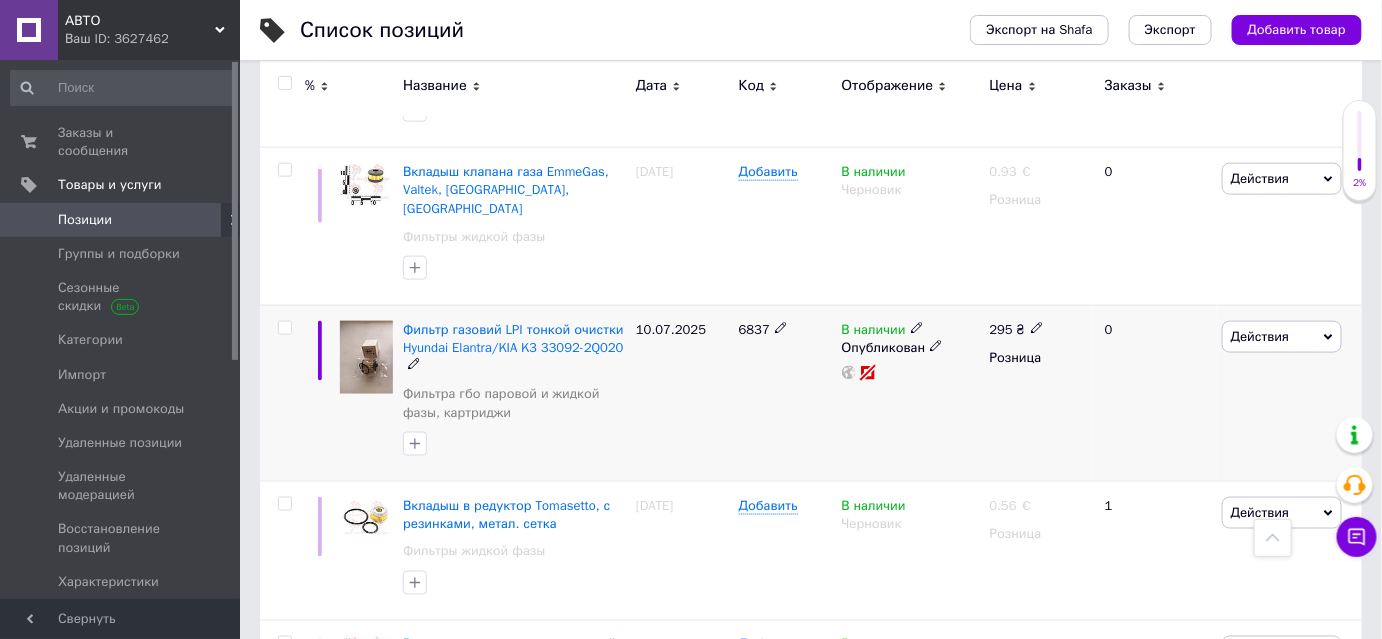 click at bounding box center [284, 328] 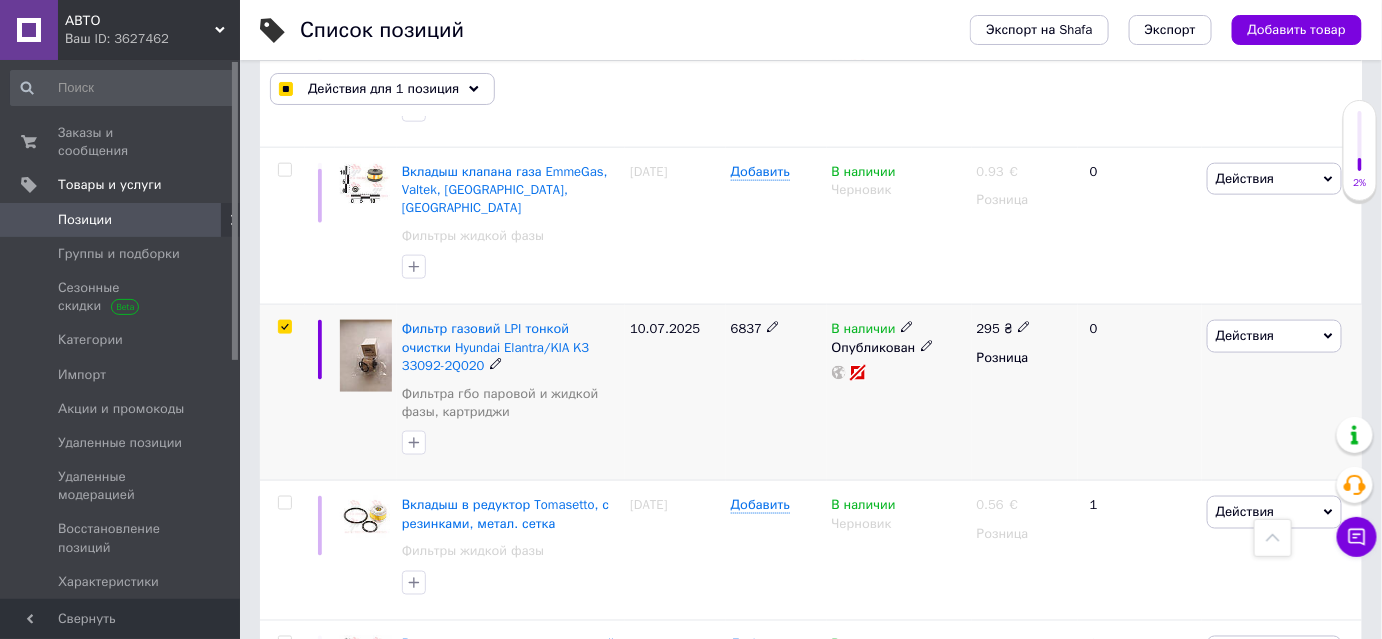 scroll, scrollTop: 726, scrollLeft: 0, axis: vertical 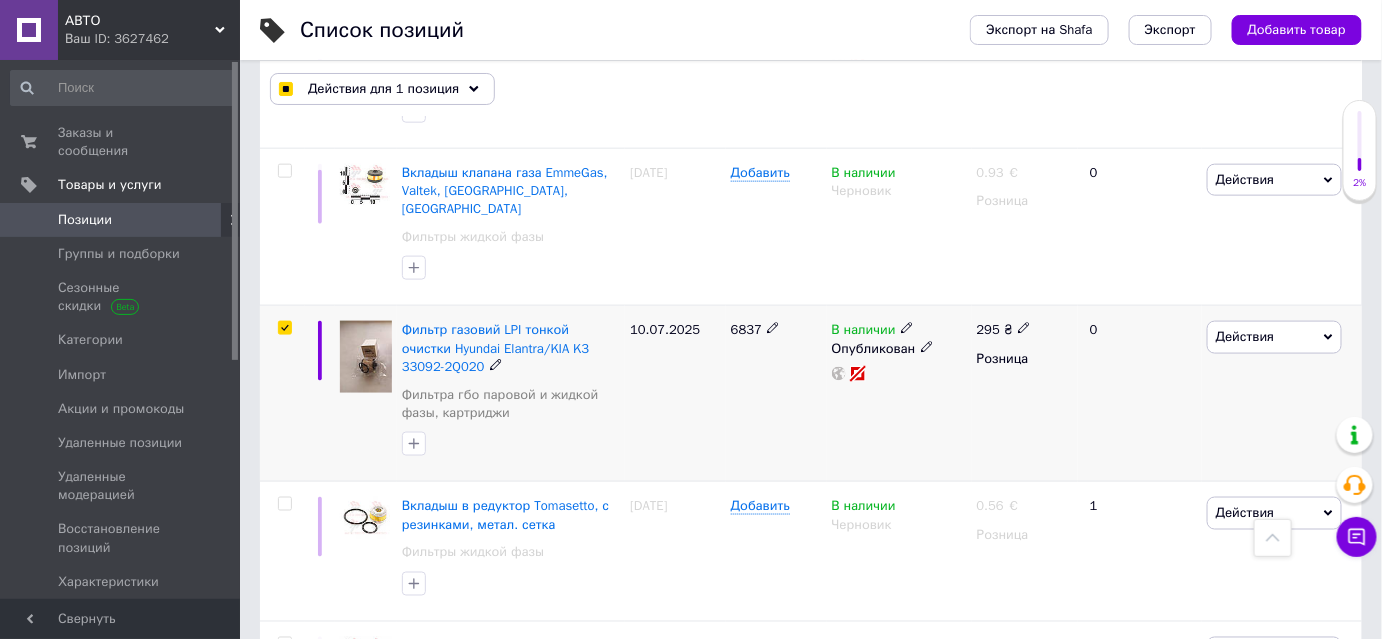 click on "Действия" at bounding box center (1274, 337) 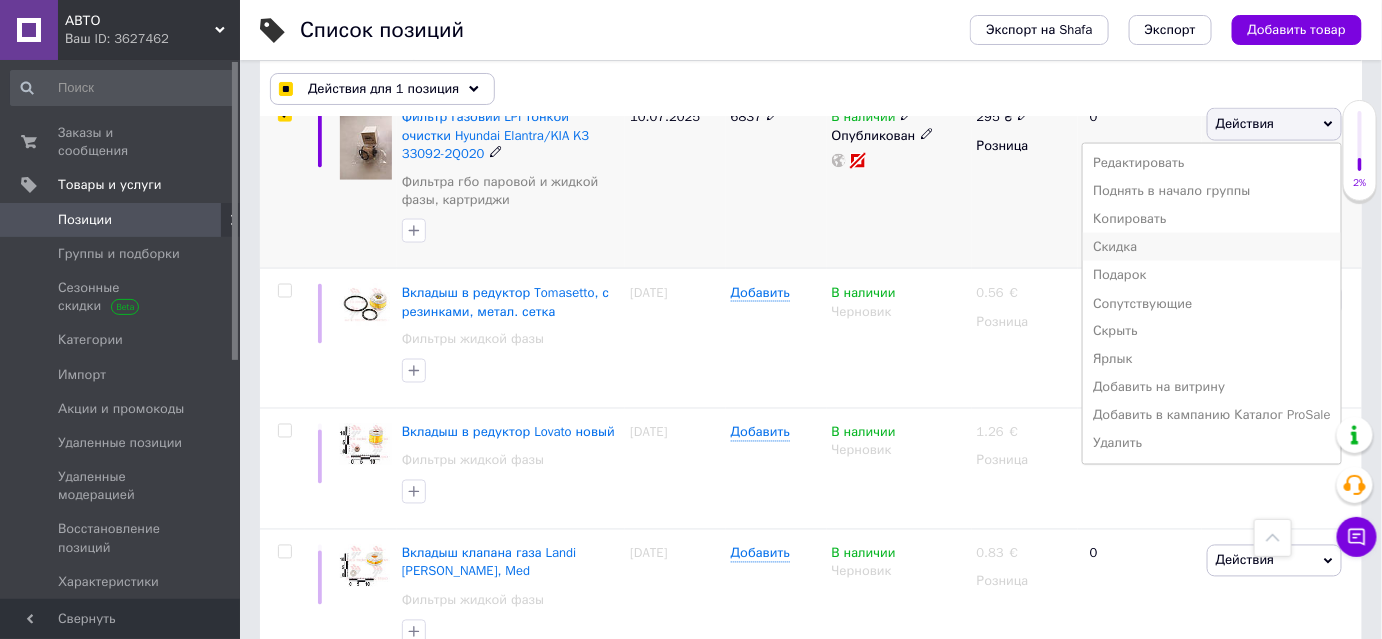 scroll, scrollTop: 908, scrollLeft: 0, axis: vertical 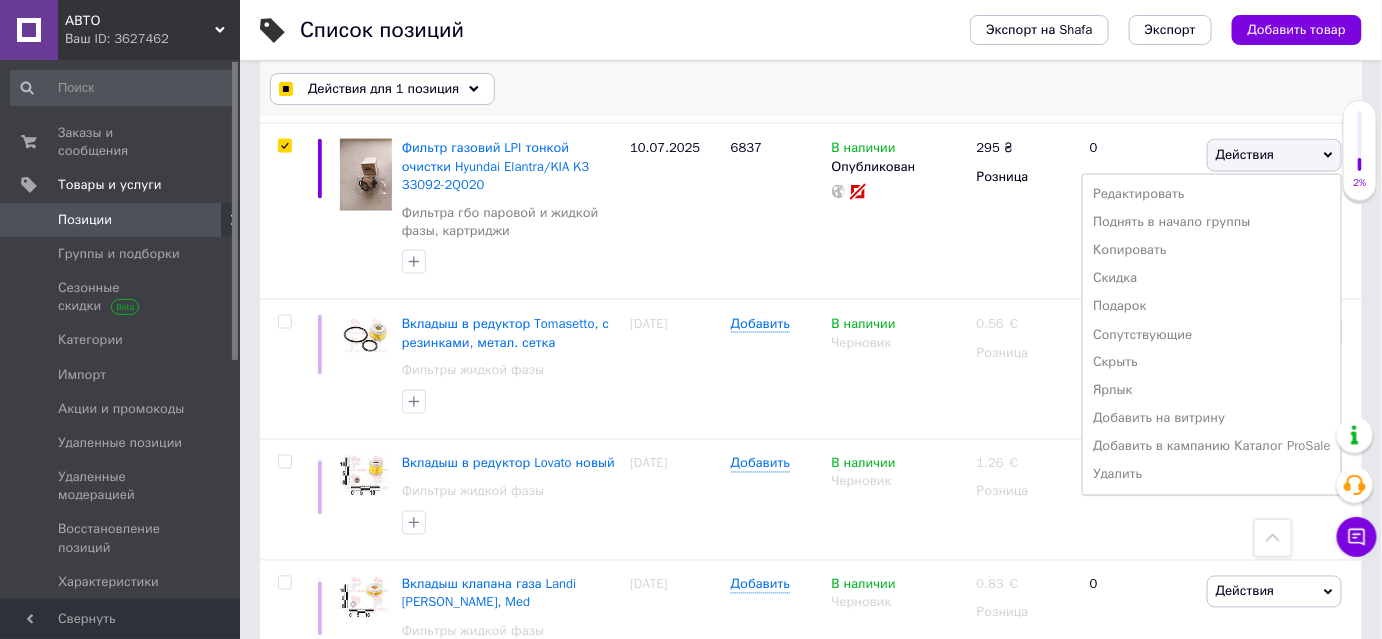 click on "Действия для 1 позиция" at bounding box center (382, 89) 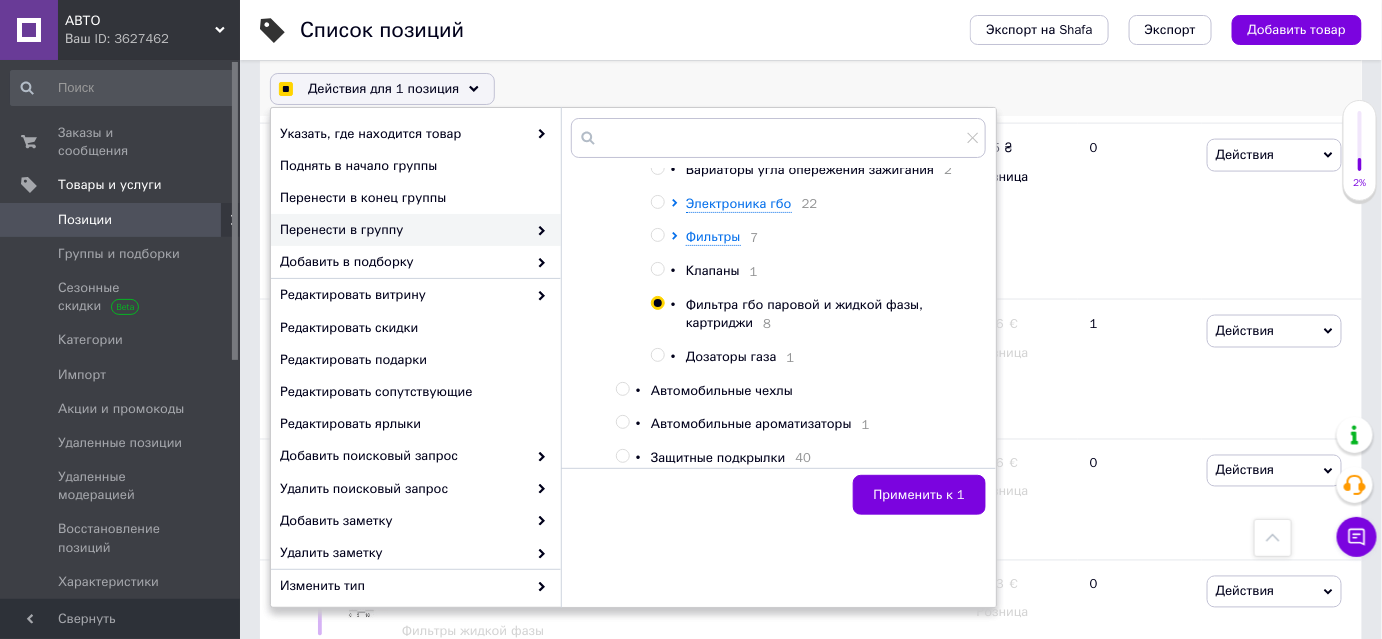 scroll, scrollTop: 493, scrollLeft: 0, axis: vertical 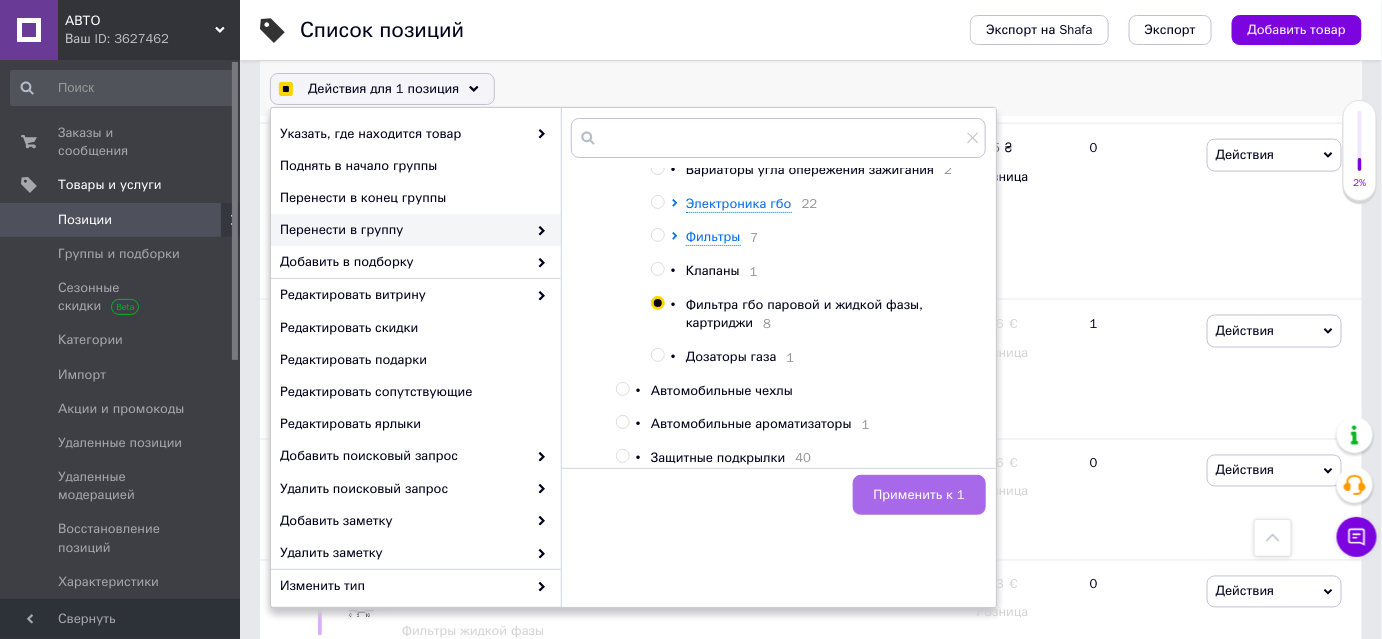 click on "Применить к 1" at bounding box center (919, 495) 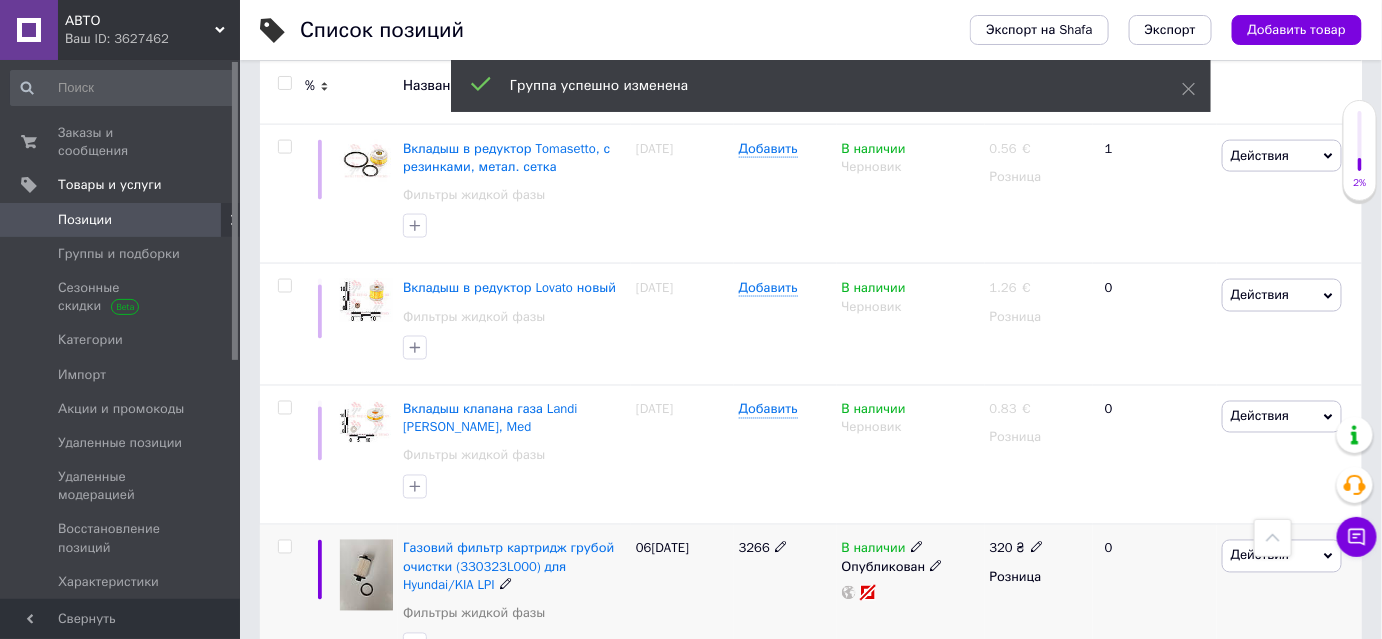 click at bounding box center [284, 547] 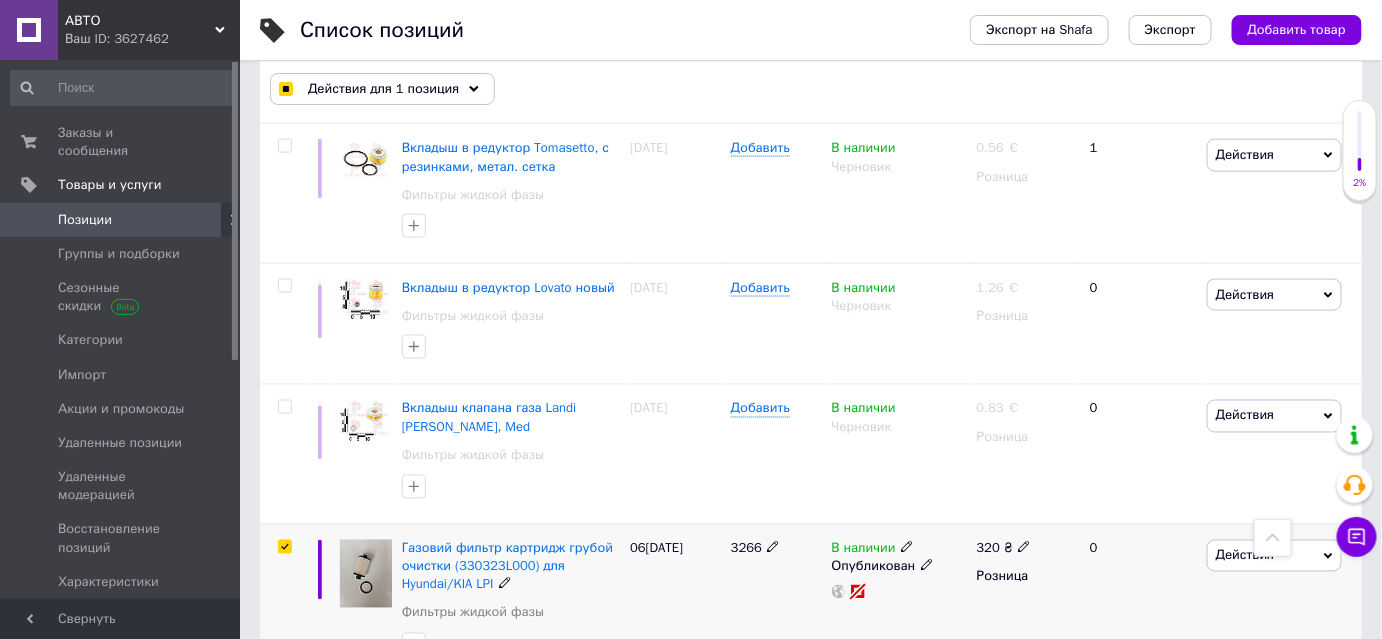 click on "Действия" at bounding box center [1245, 555] 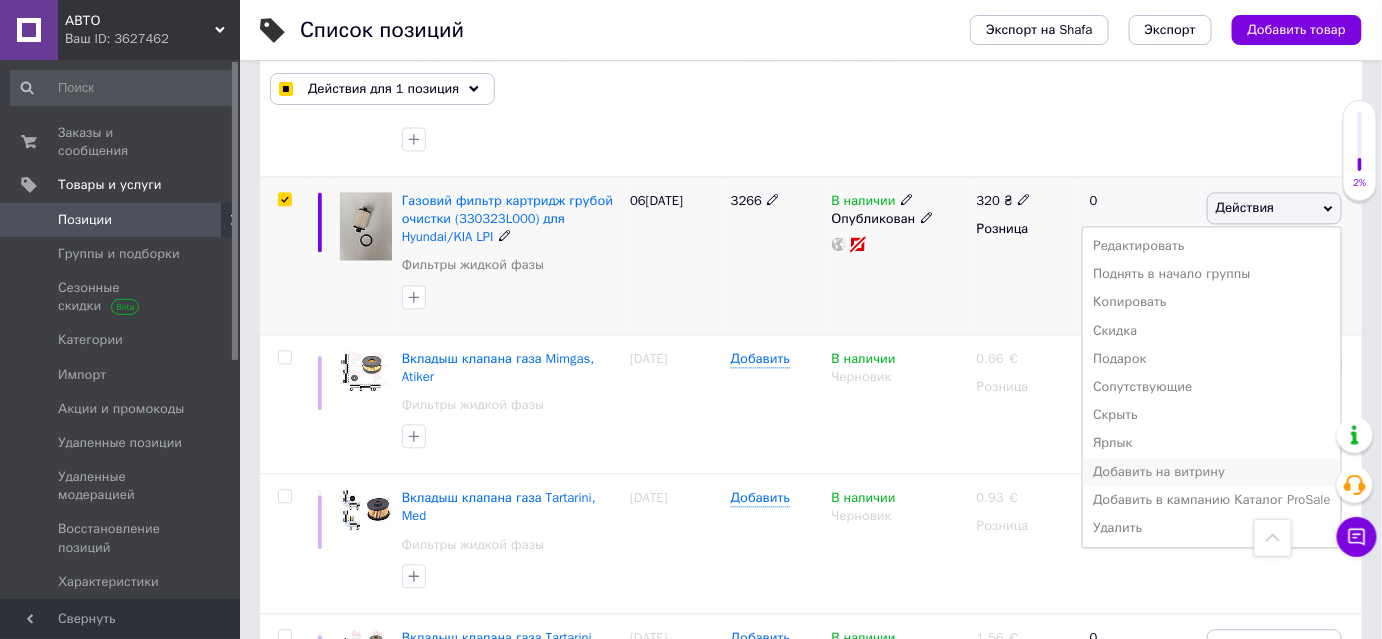 scroll, scrollTop: 1362, scrollLeft: 0, axis: vertical 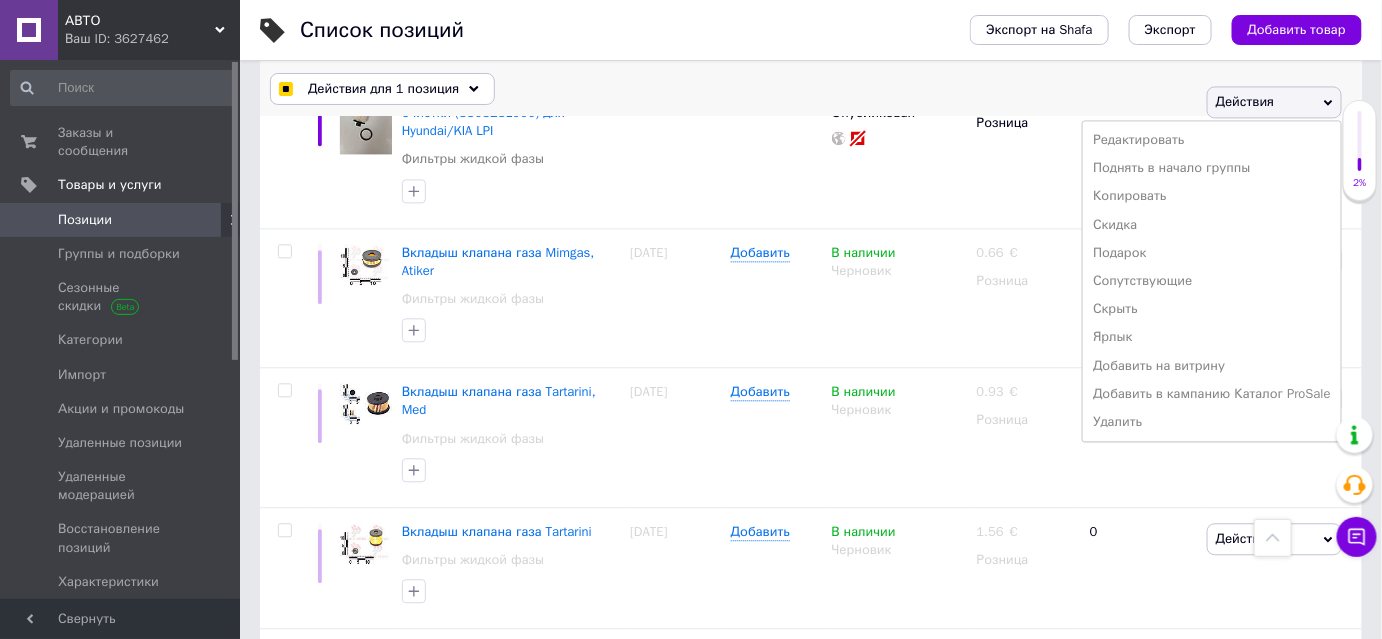 click 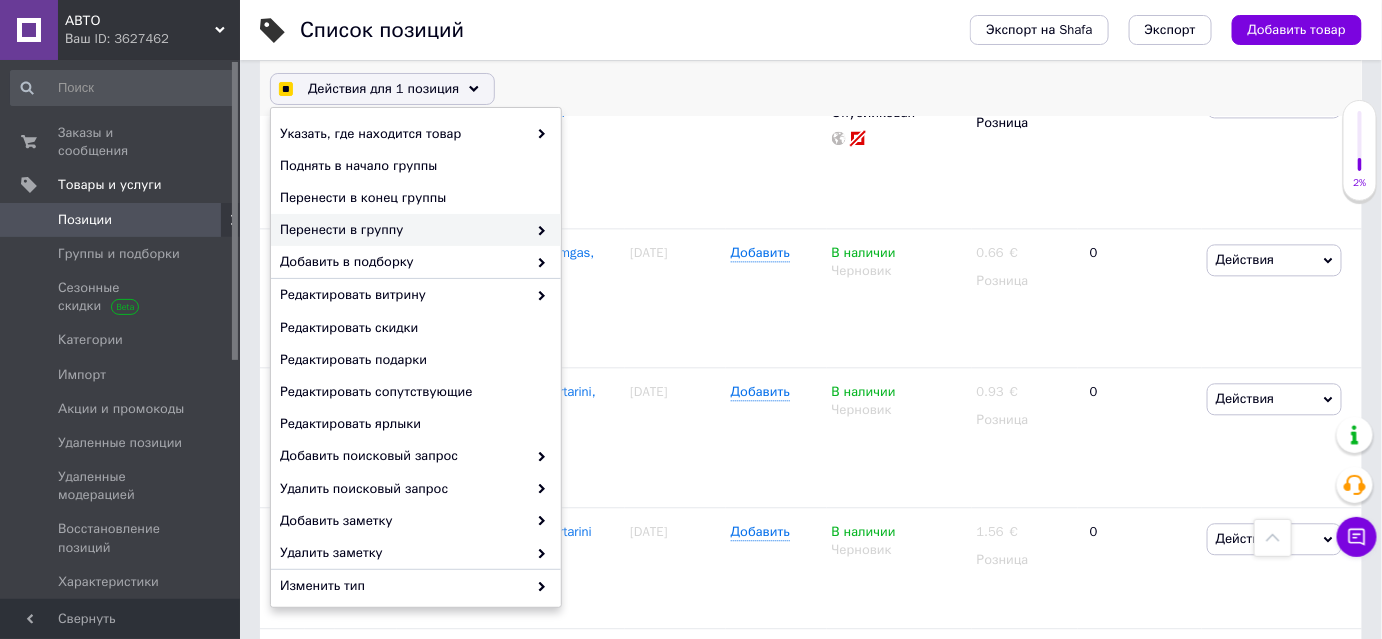 click on "Перенести в группу" at bounding box center [403, 230] 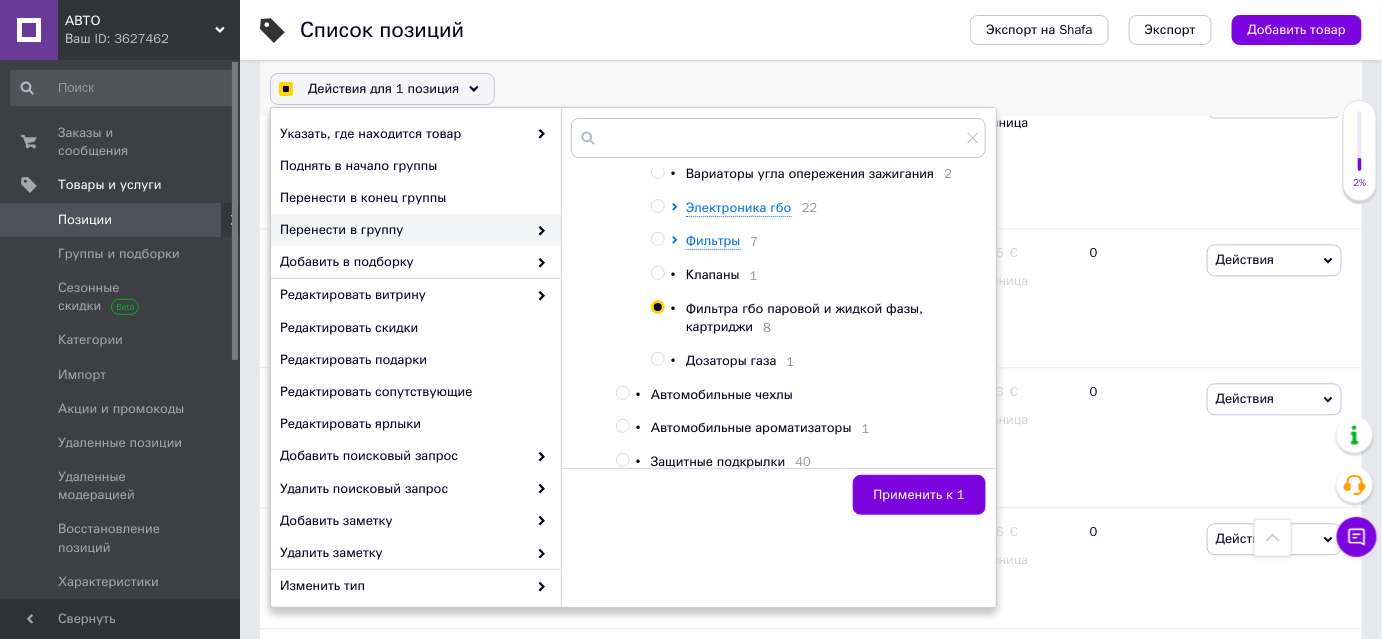 scroll, scrollTop: 493, scrollLeft: 0, axis: vertical 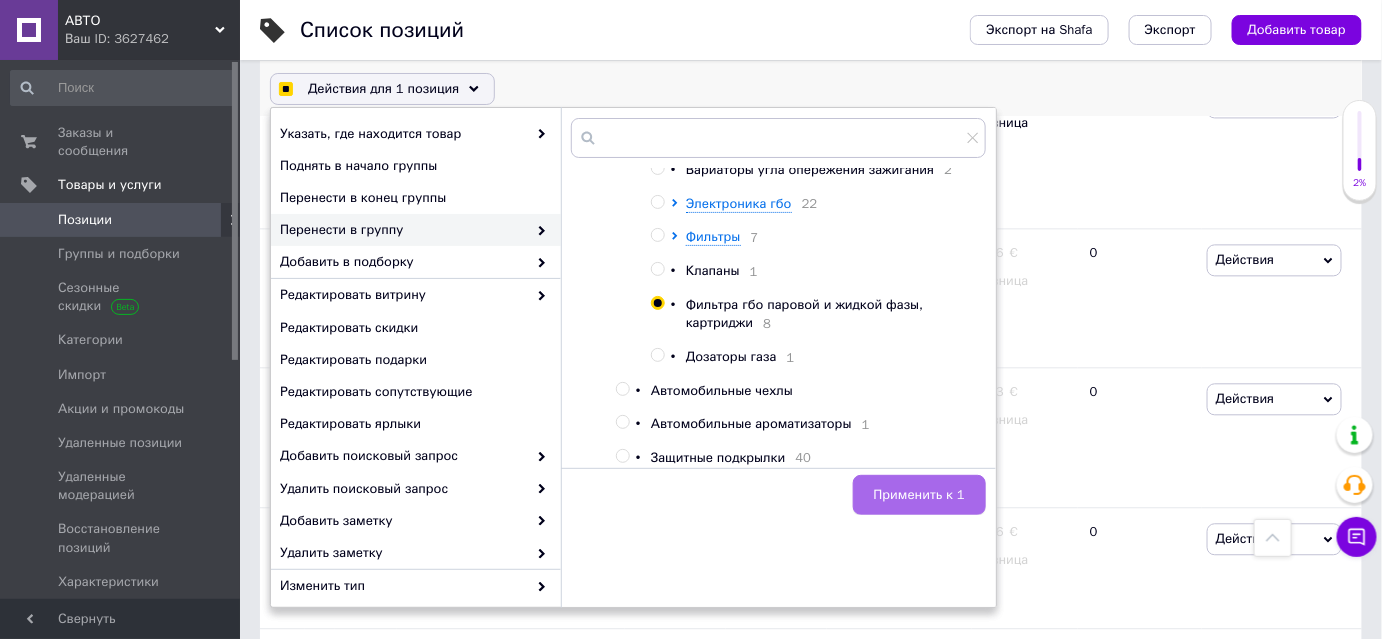 click on "Применить к 1" at bounding box center (919, 495) 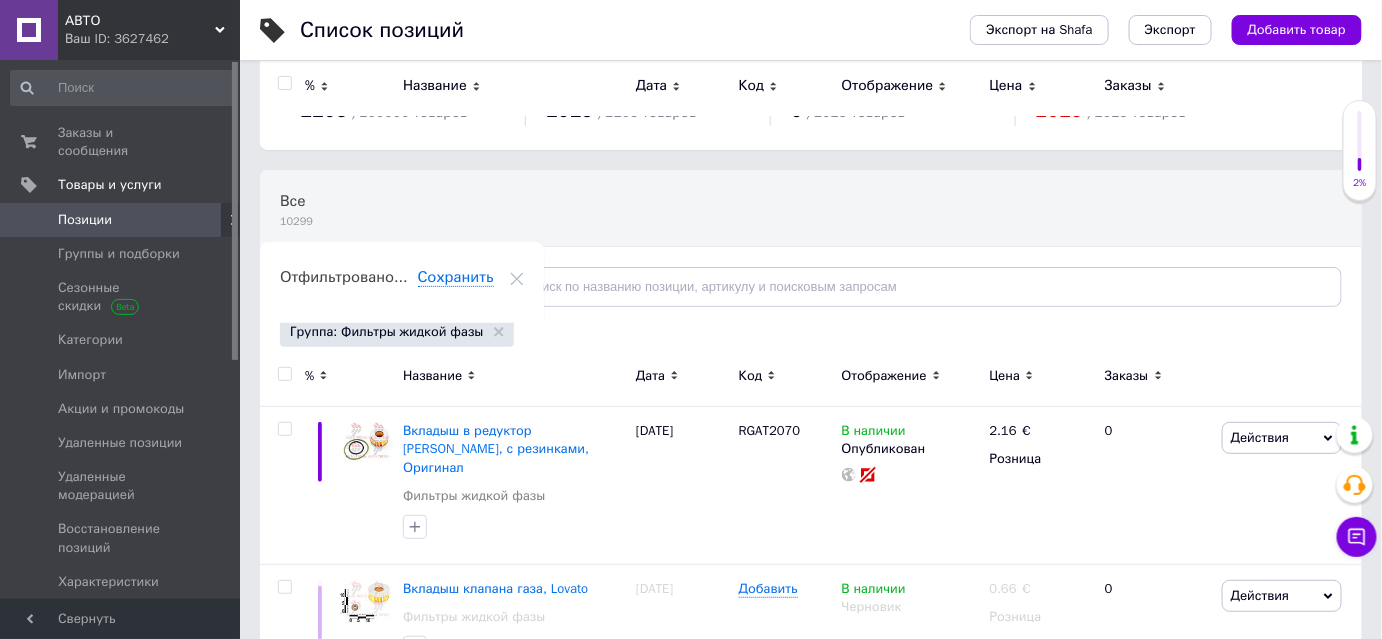 scroll, scrollTop: 0, scrollLeft: 0, axis: both 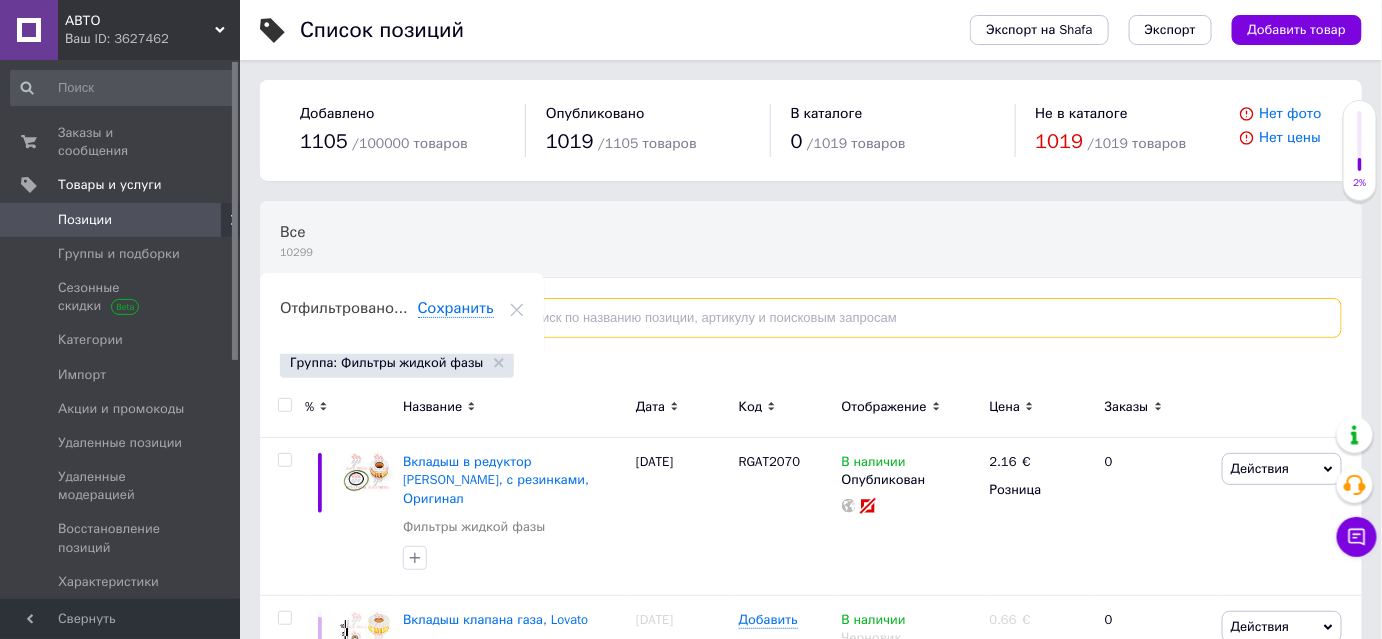 click at bounding box center [916, 318] 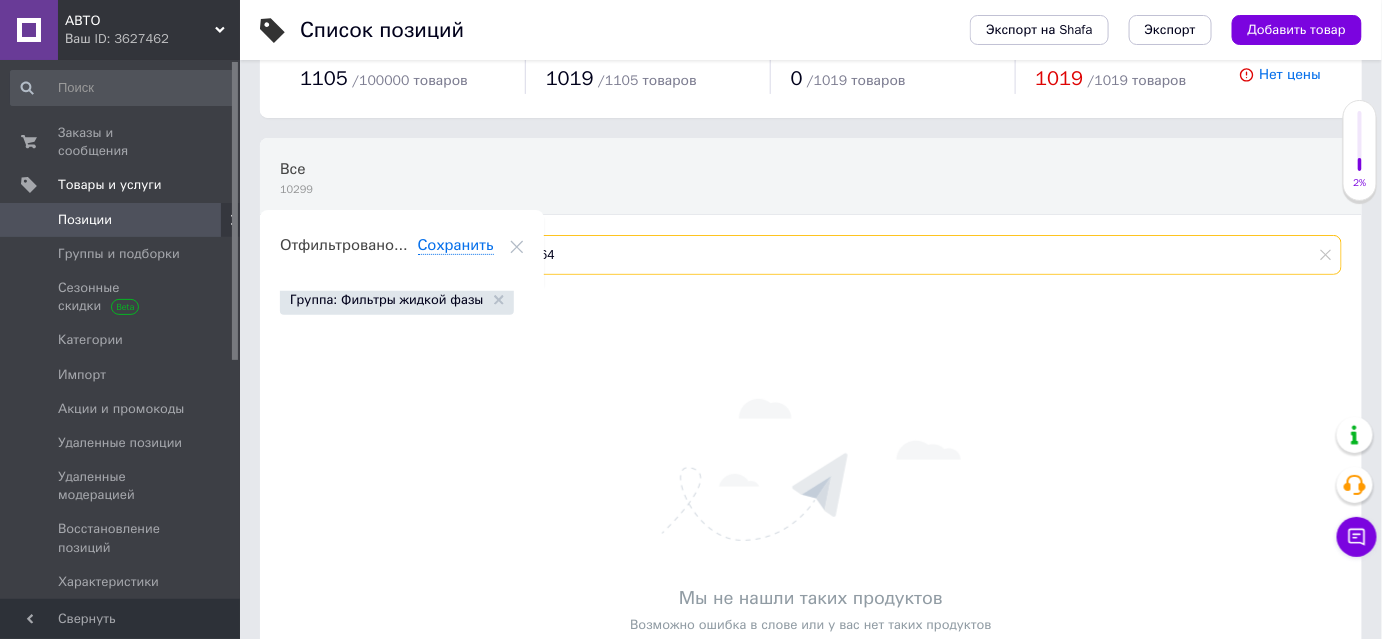 scroll, scrollTop: 156, scrollLeft: 0, axis: vertical 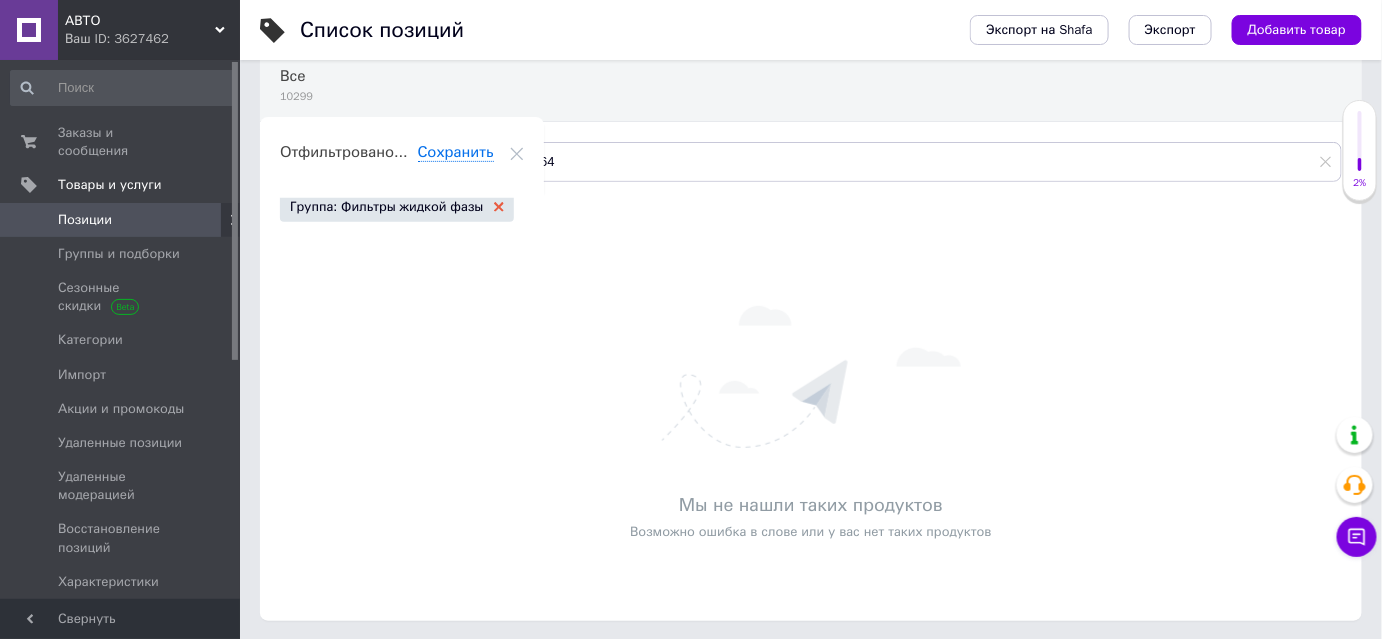 click 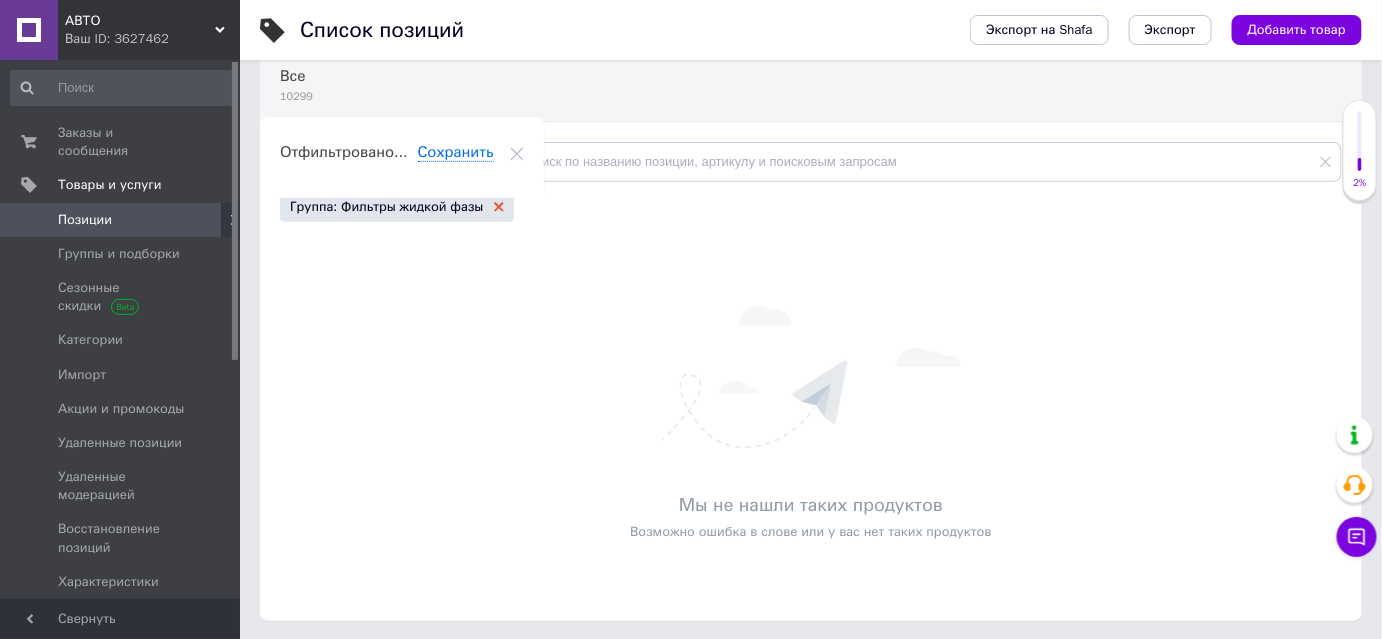 scroll, scrollTop: 0, scrollLeft: 0, axis: both 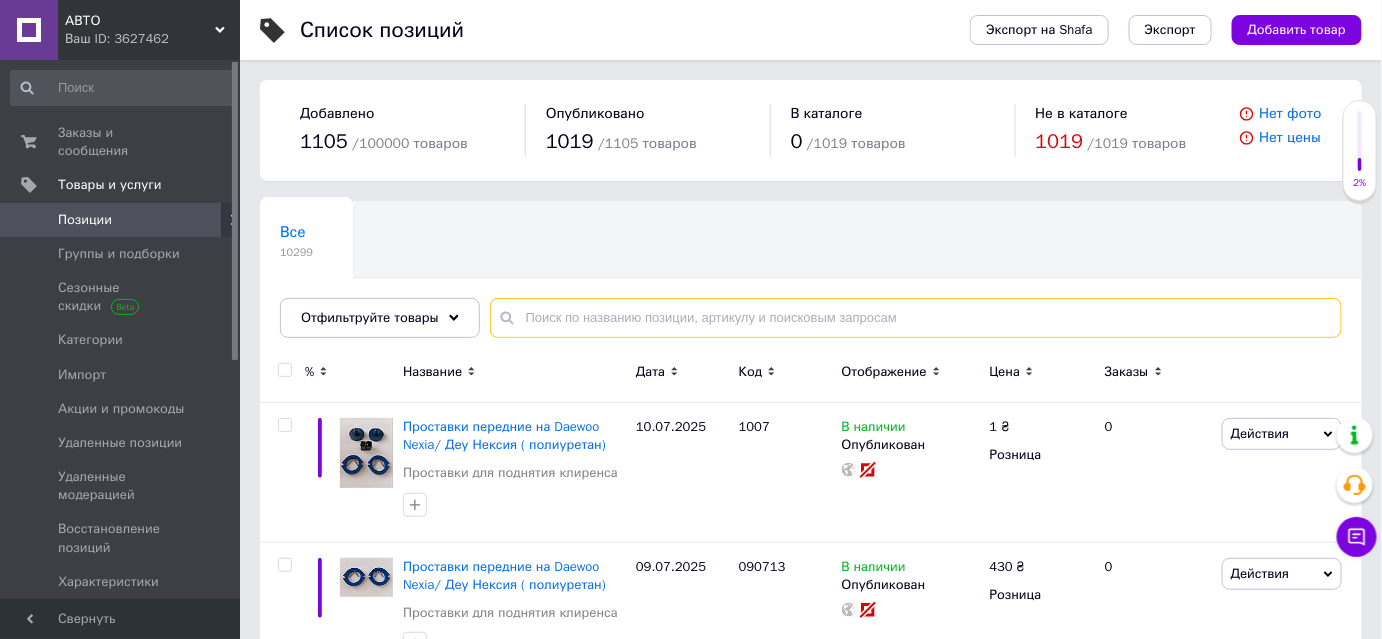 click at bounding box center (916, 318) 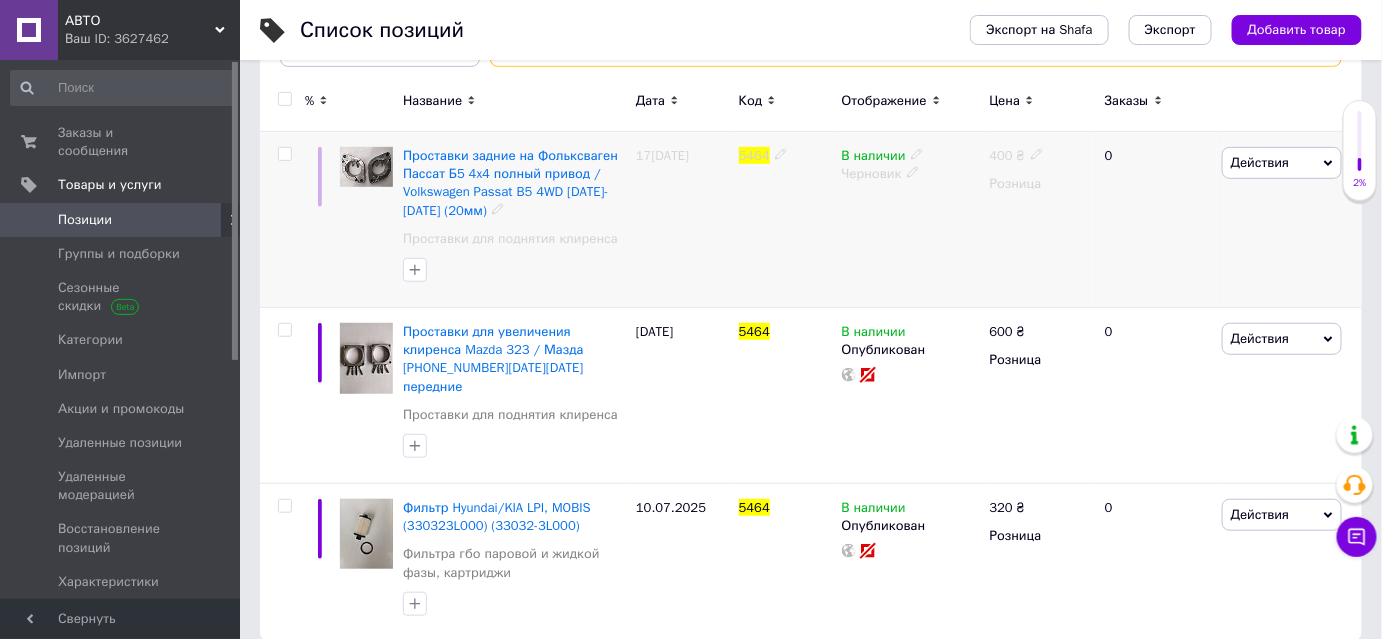 scroll, scrollTop: 272, scrollLeft: 0, axis: vertical 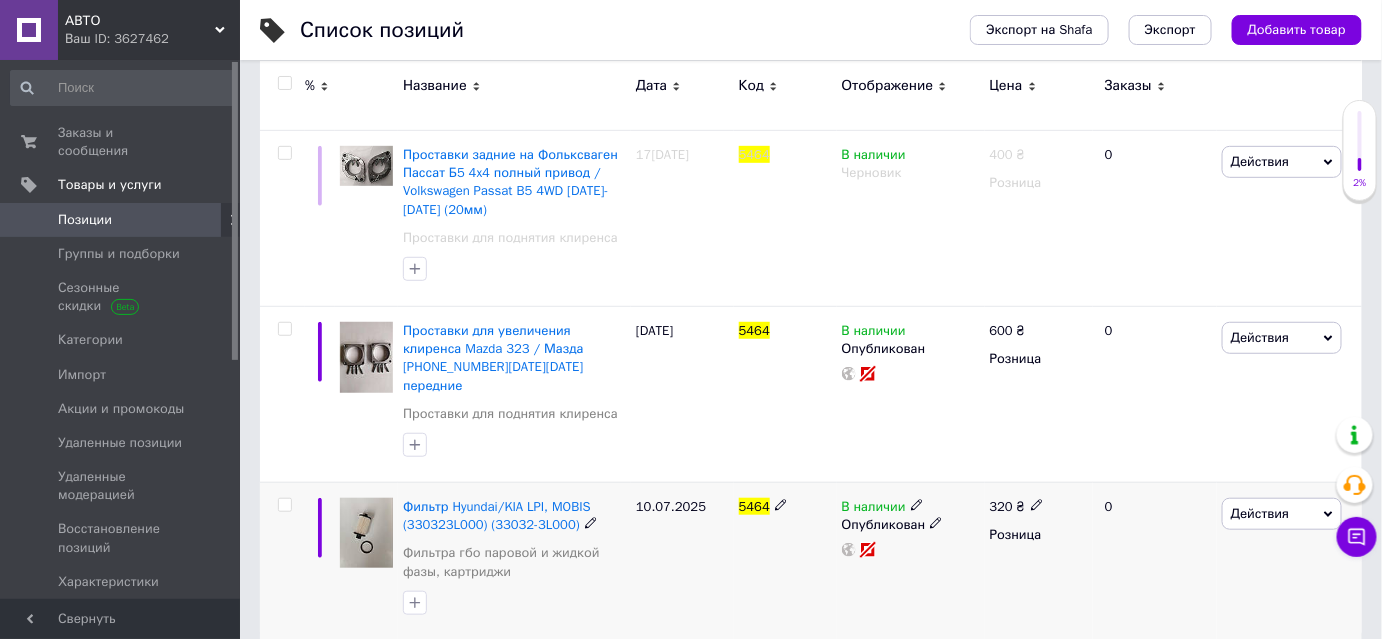 click on "Действия" at bounding box center [1282, 514] 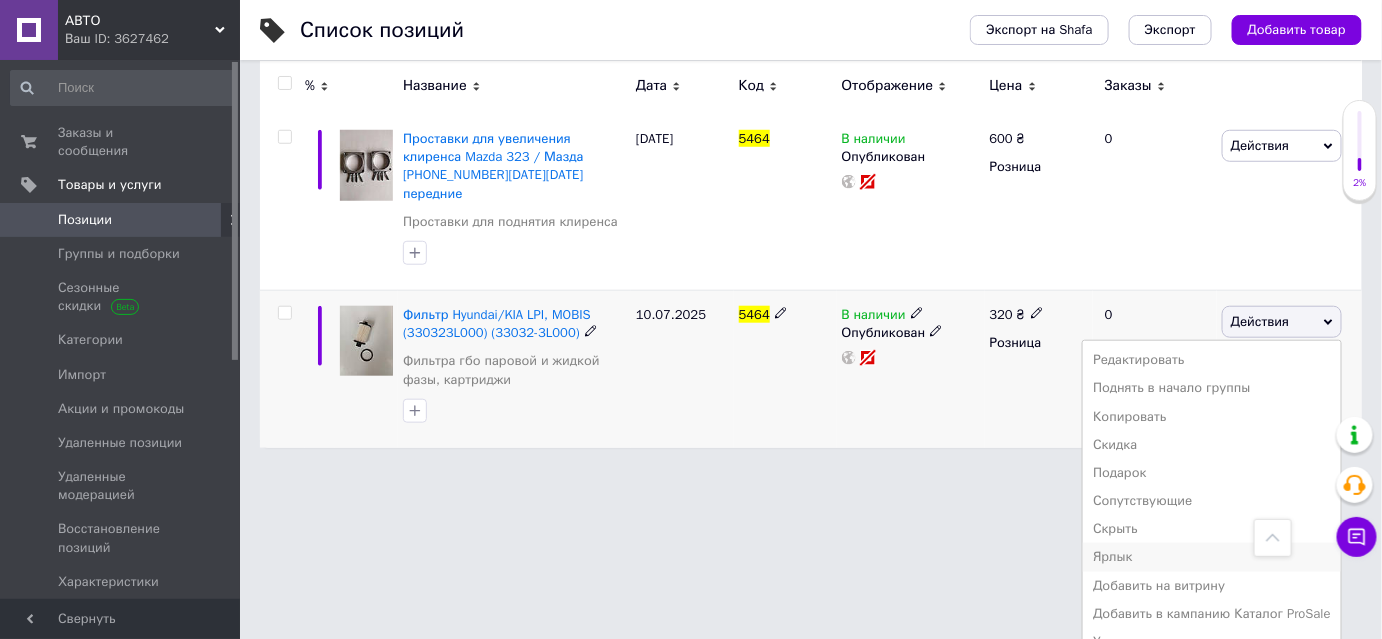 scroll, scrollTop: 466, scrollLeft: 0, axis: vertical 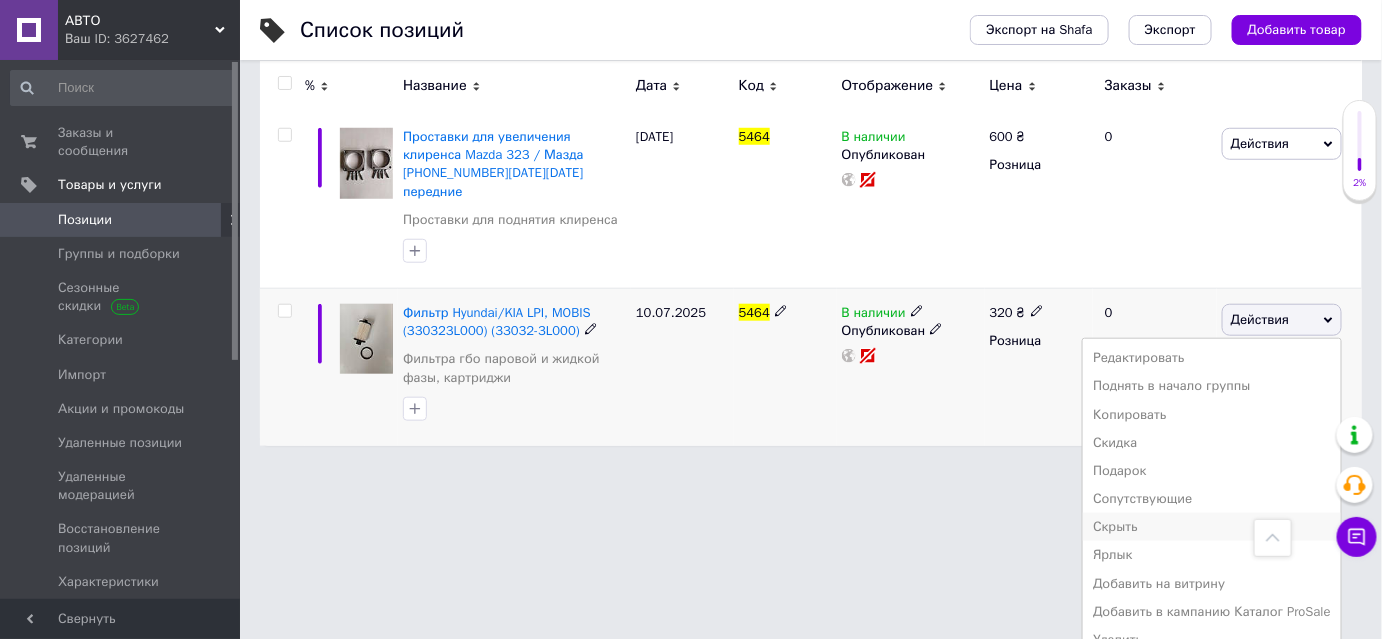 click on "Скрыть" at bounding box center [1212, 527] 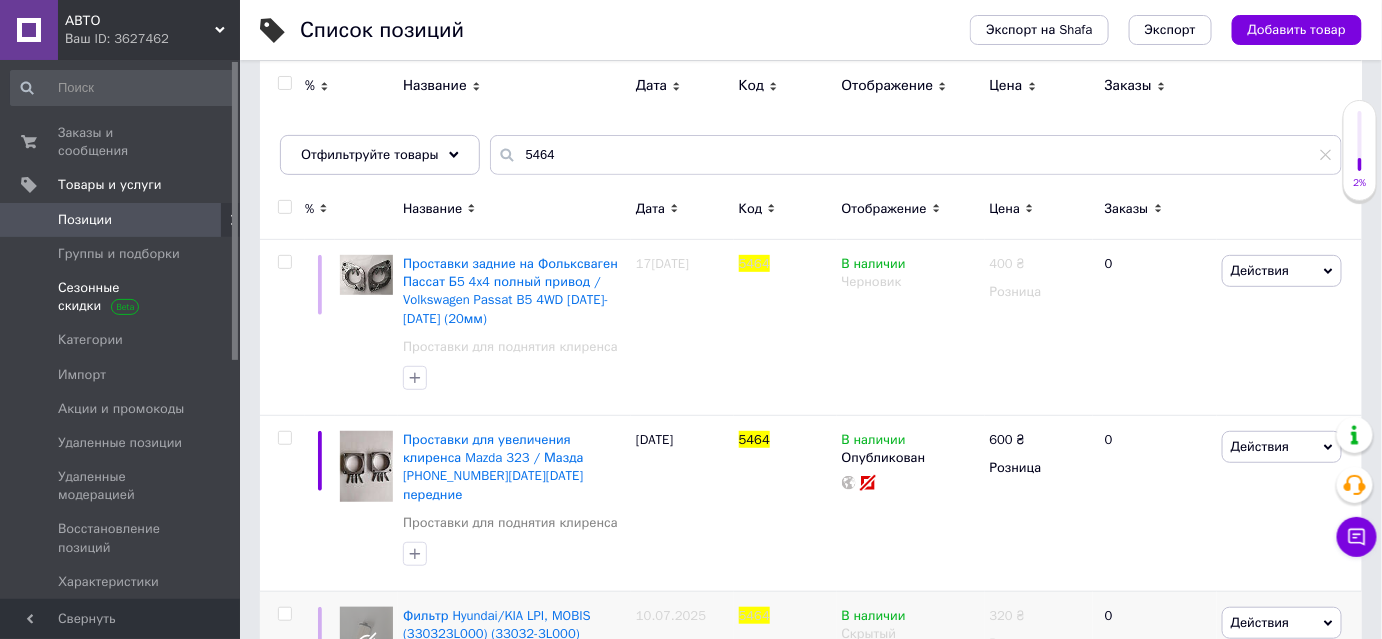 scroll, scrollTop: 0, scrollLeft: 0, axis: both 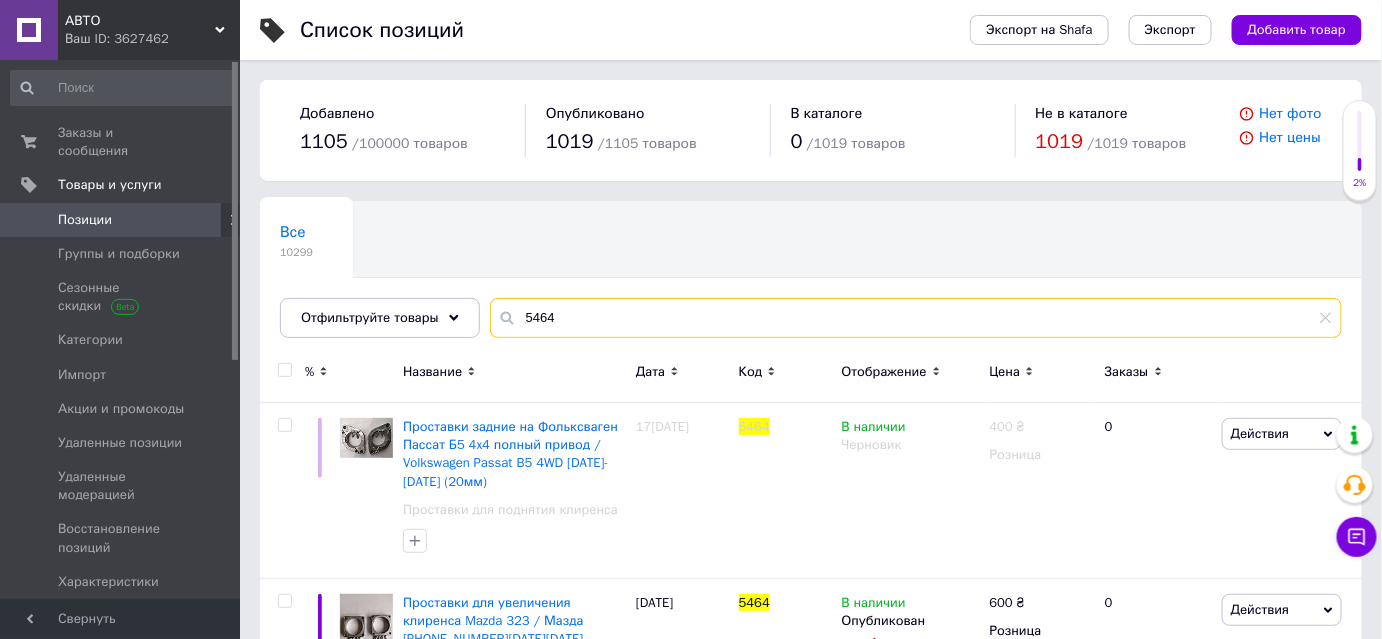 click on "5464" at bounding box center (916, 318) 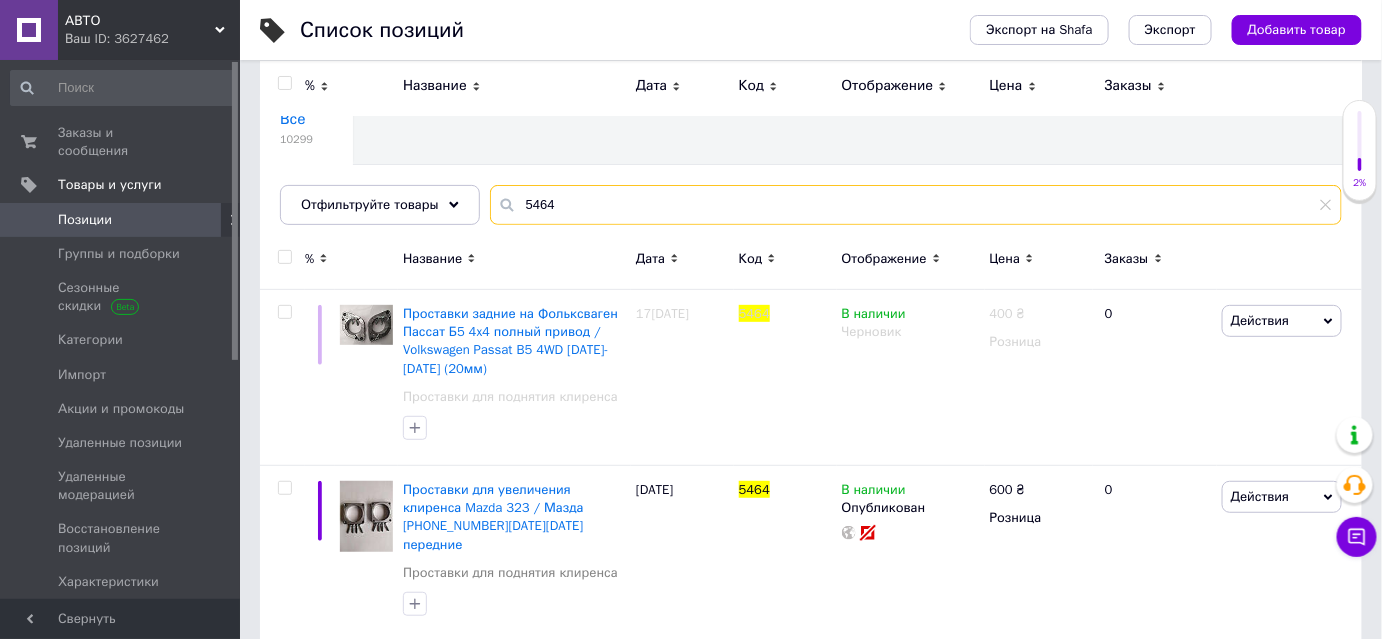 scroll, scrollTop: 0, scrollLeft: 0, axis: both 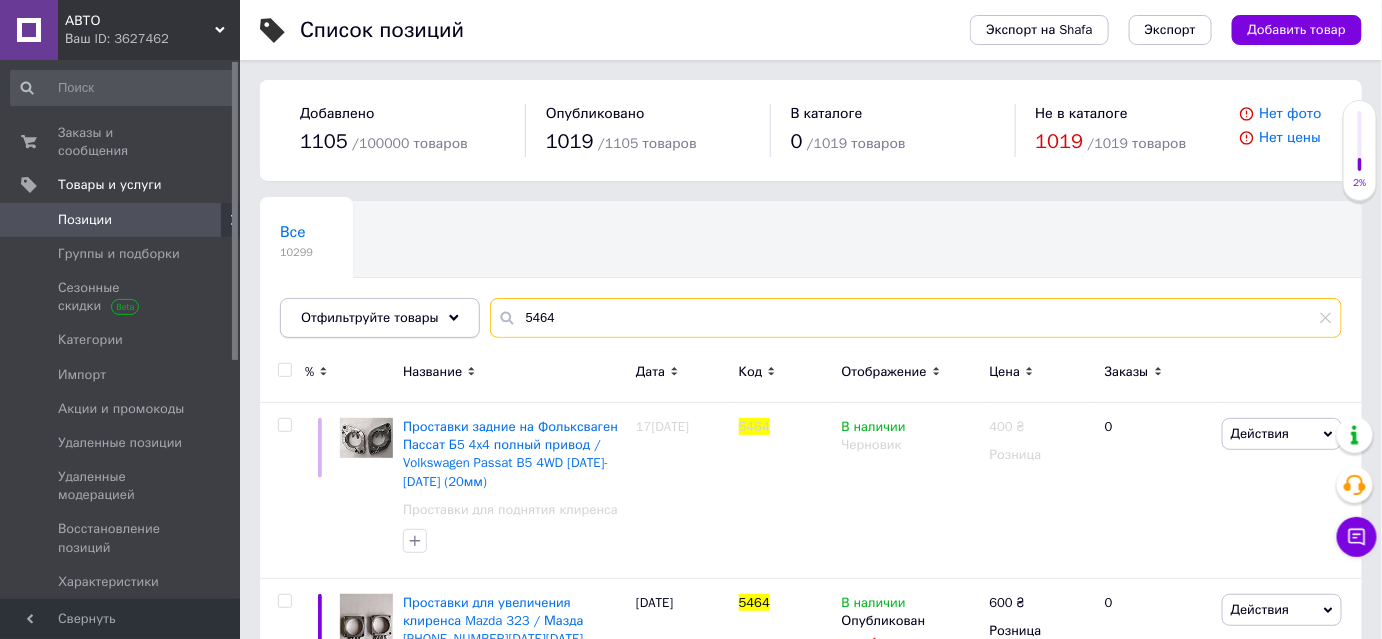 drag, startPoint x: 570, startPoint y: 315, endPoint x: 413, endPoint y: 316, distance: 157.00319 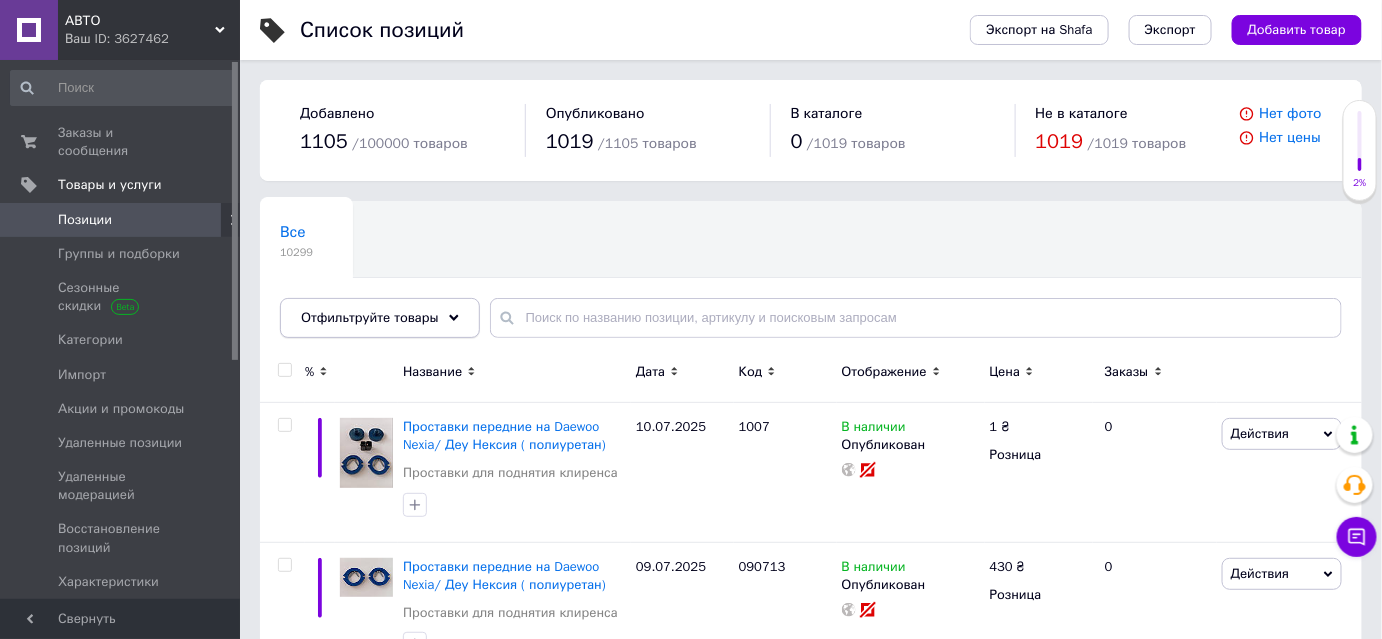 click on "Отфильтруйте товары" at bounding box center [380, 318] 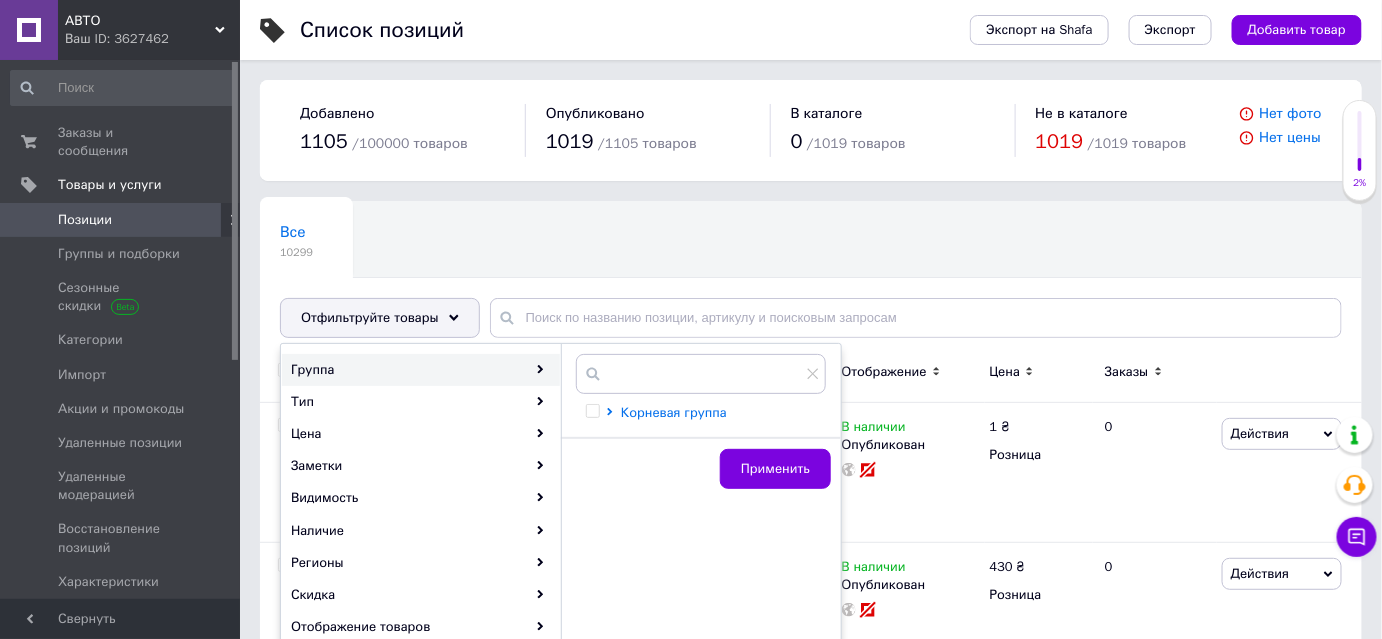 click on "Корневая группа" at bounding box center (674, 412) 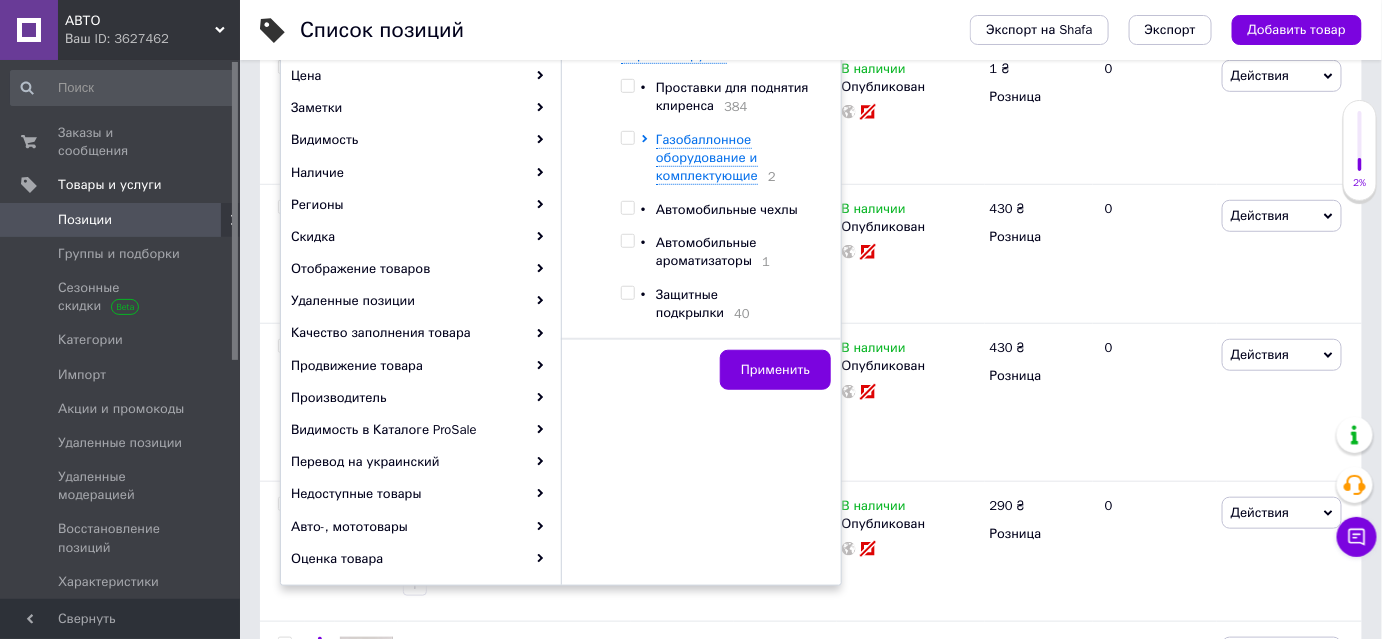 scroll, scrollTop: 363, scrollLeft: 0, axis: vertical 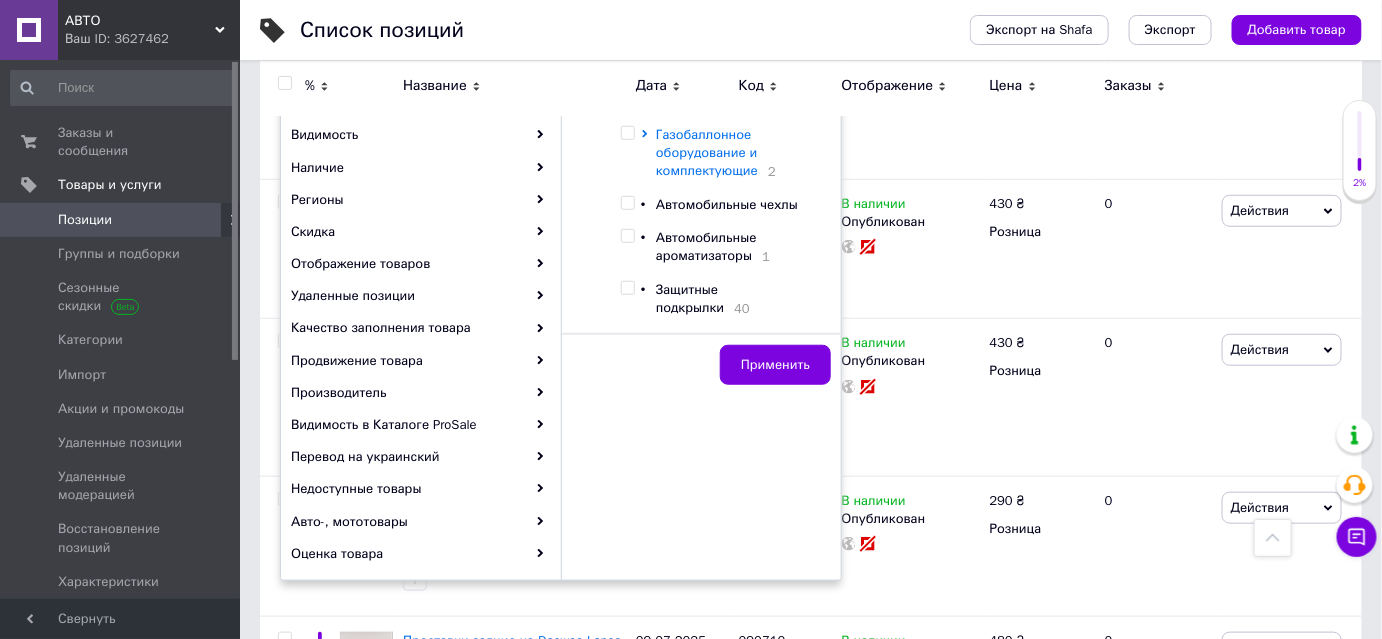click on "Газобаллонное оборудование и комплектующие" at bounding box center (707, 152) 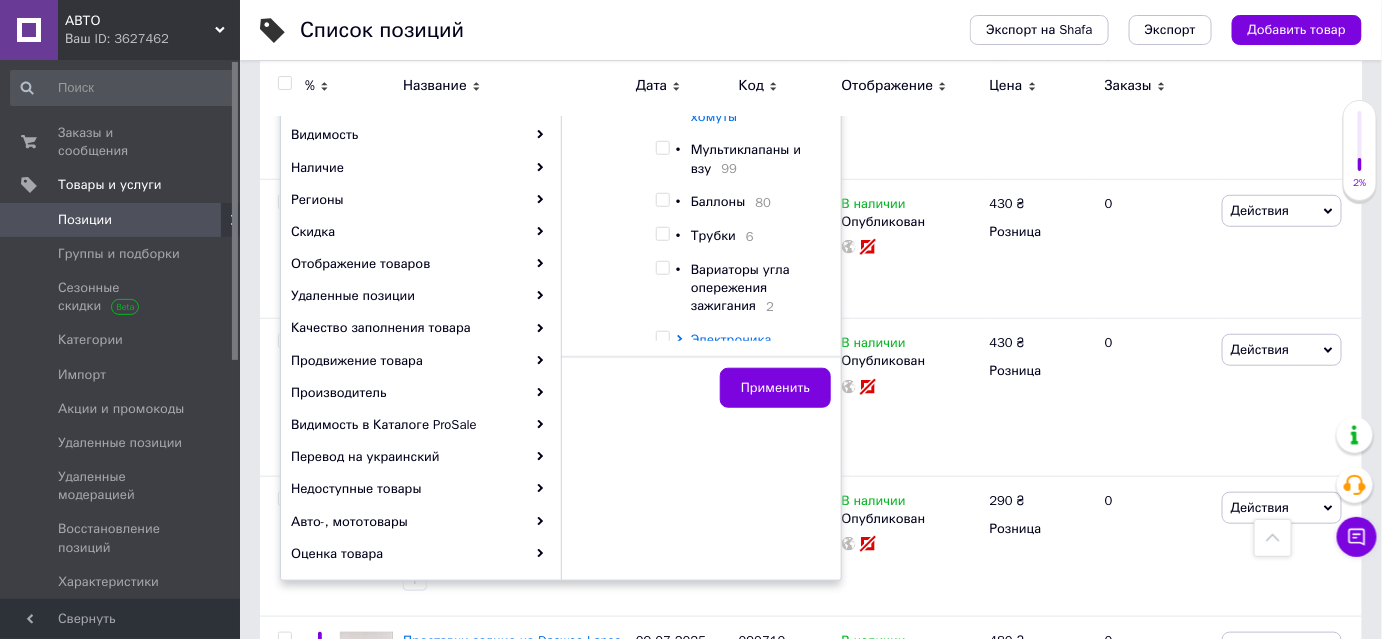scroll, scrollTop: 636, scrollLeft: 0, axis: vertical 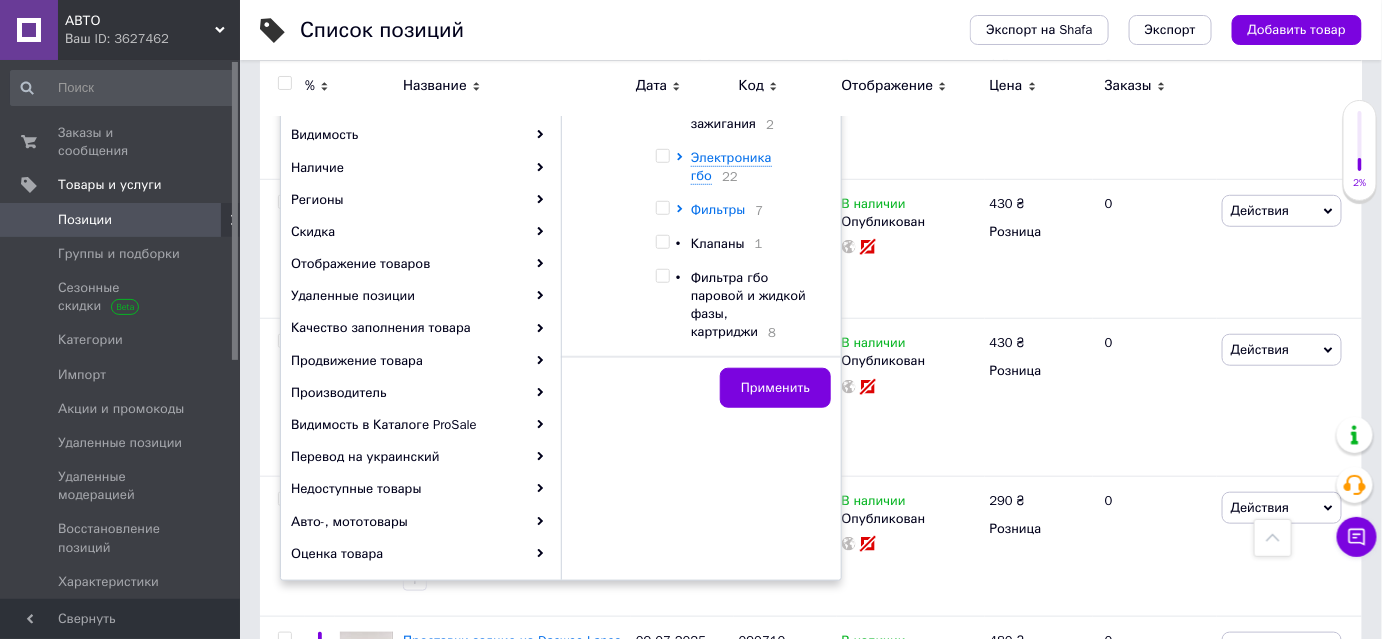 click on "Фильтры" at bounding box center [718, 209] 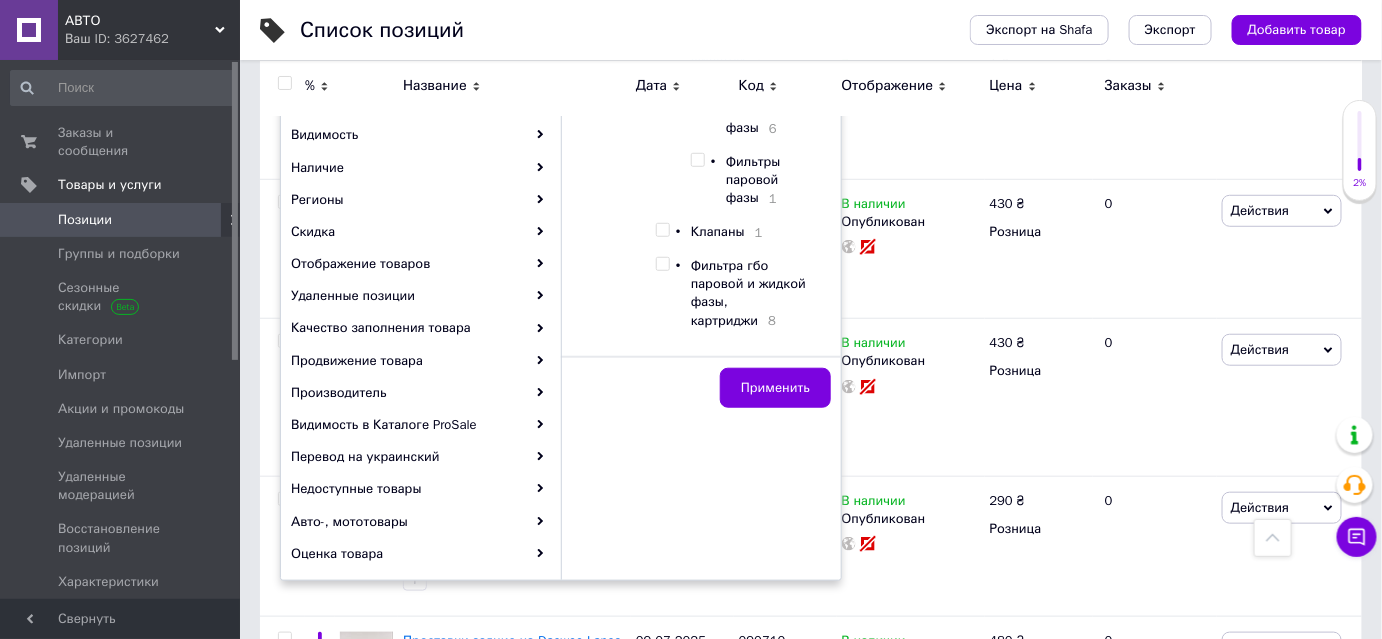 scroll, scrollTop: 818, scrollLeft: 0, axis: vertical 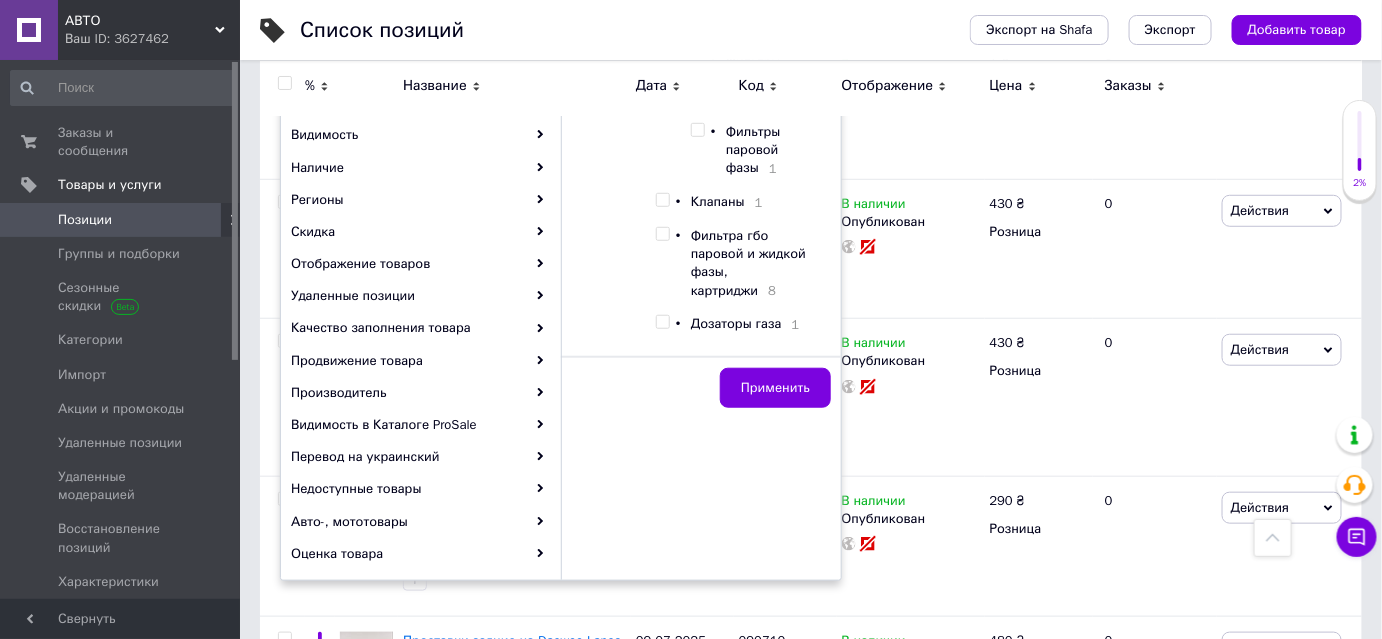click at bounding box center [697, 130] 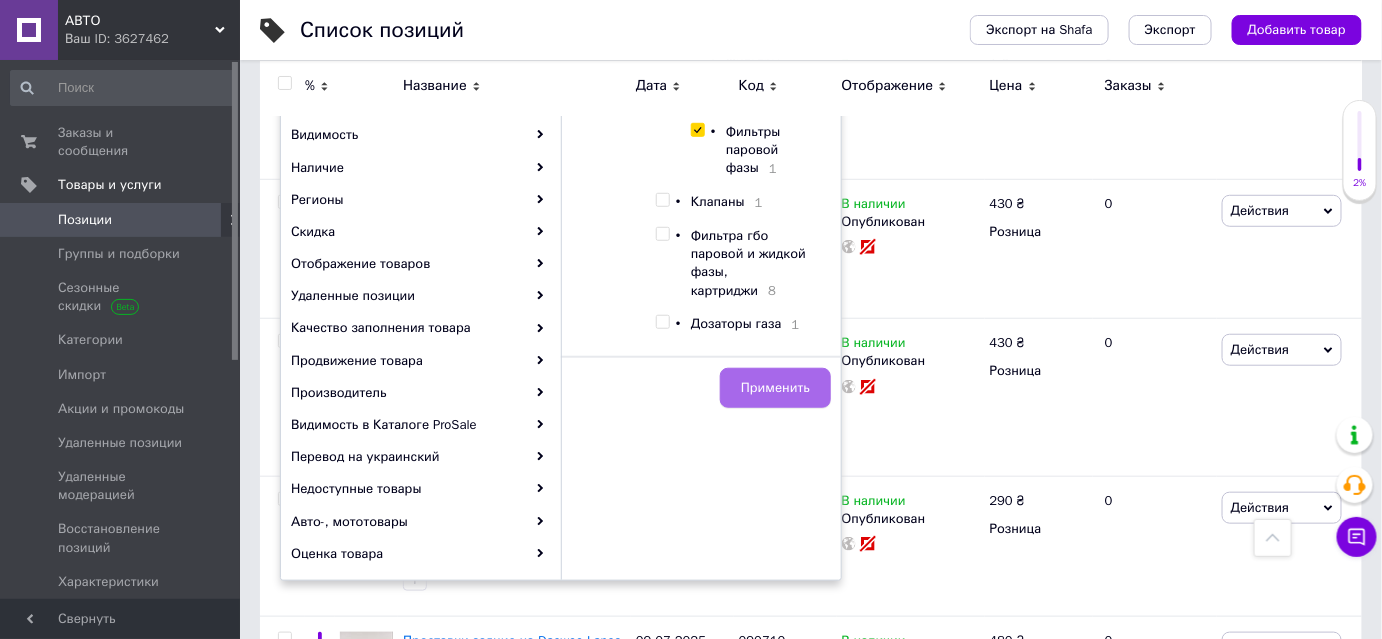 click on "Применить" at bounding box center [775, 388] 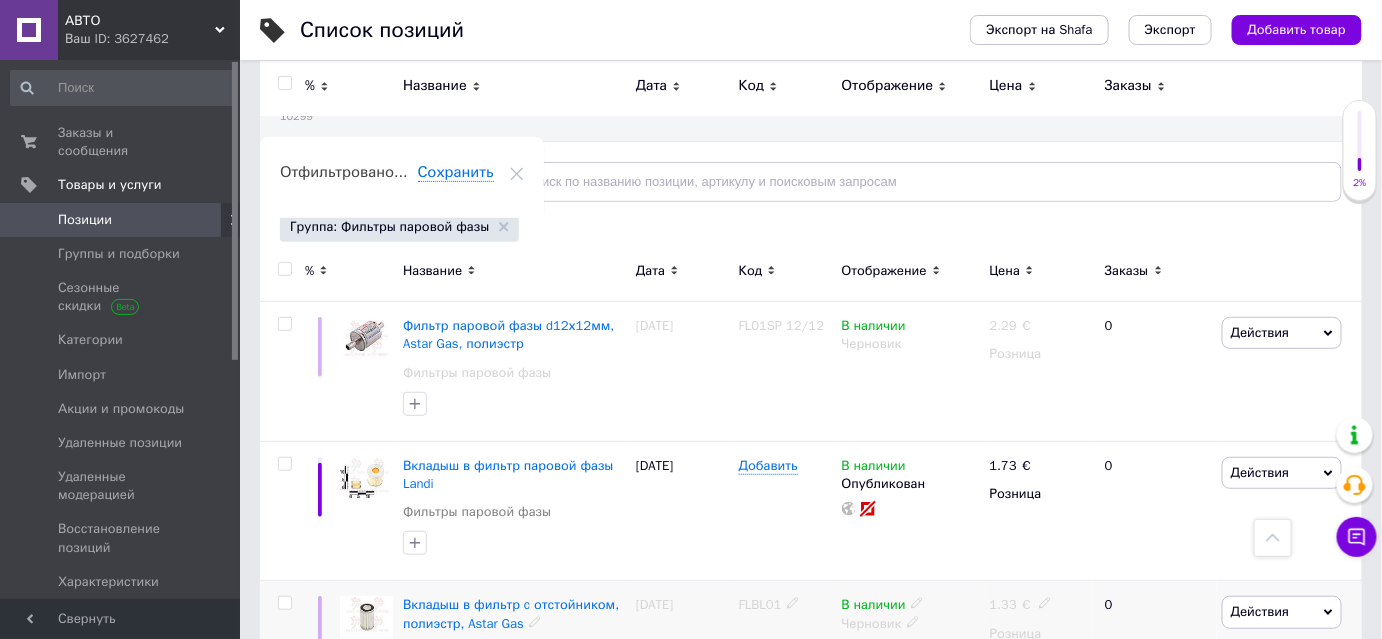 scroll, scrollTop: 0, scrollLeft: 0, axis: both 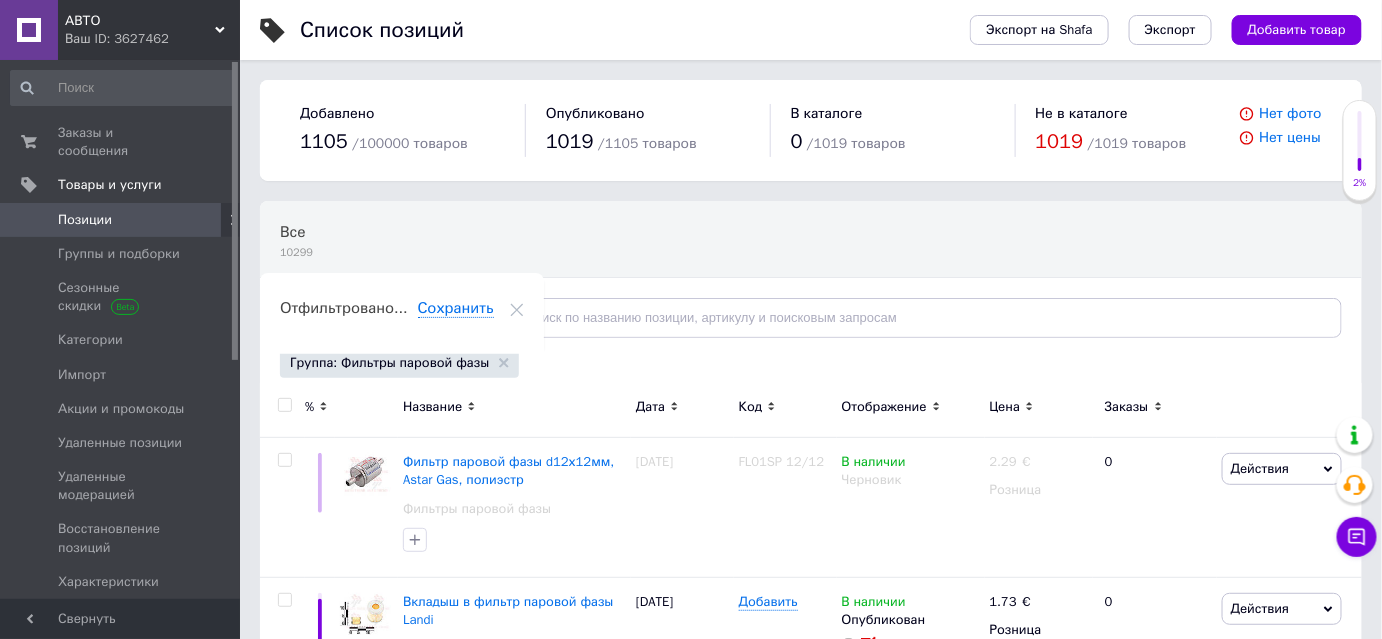 click at bounding box center [284, 405] 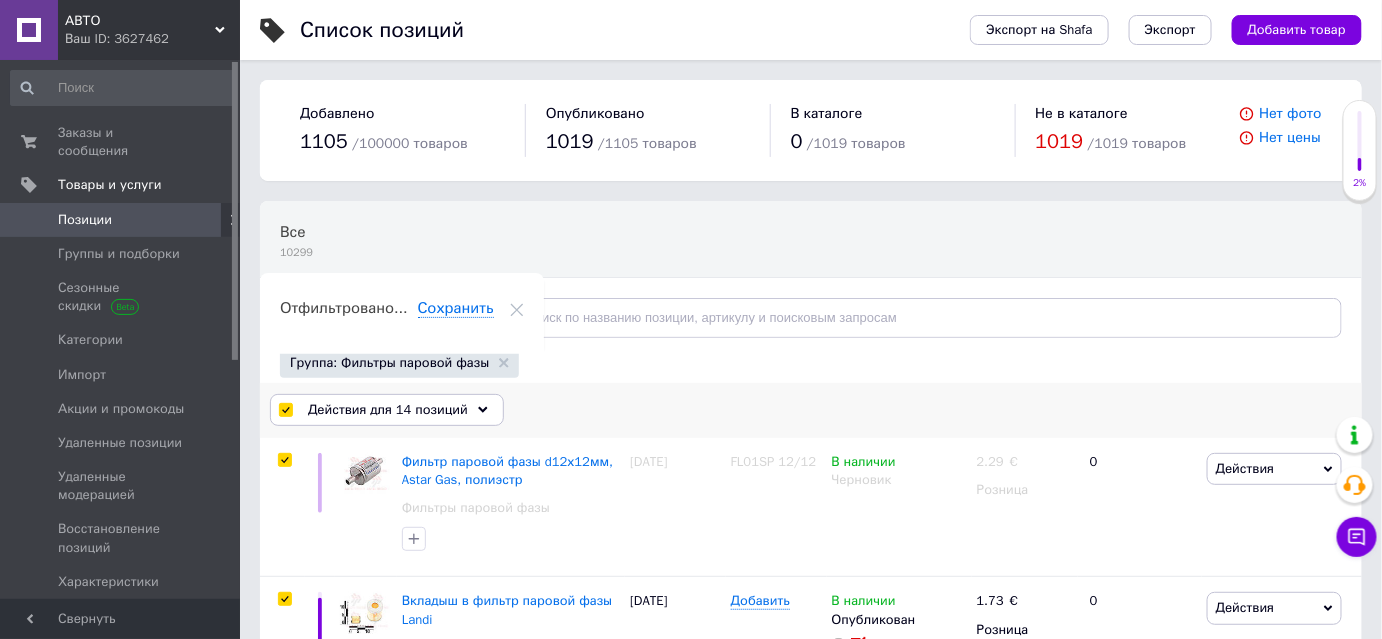 click 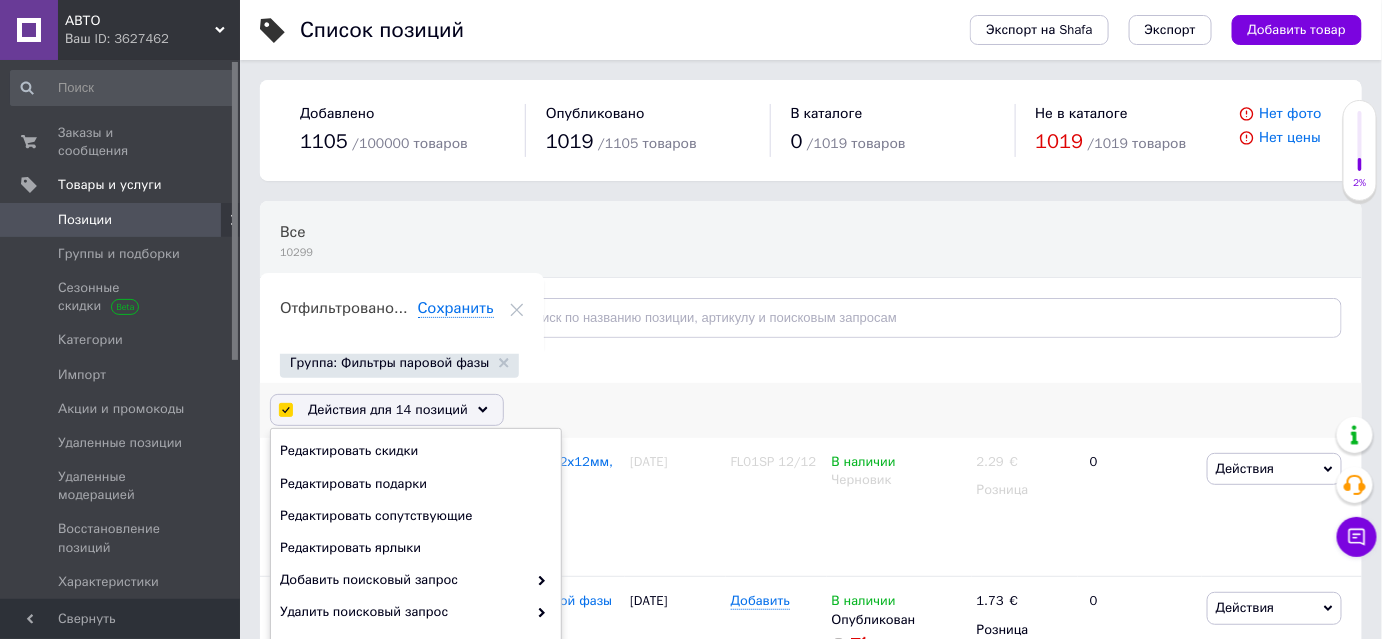 scroll, scrollTop: 200, scrollLeft: 0, axis: vertical 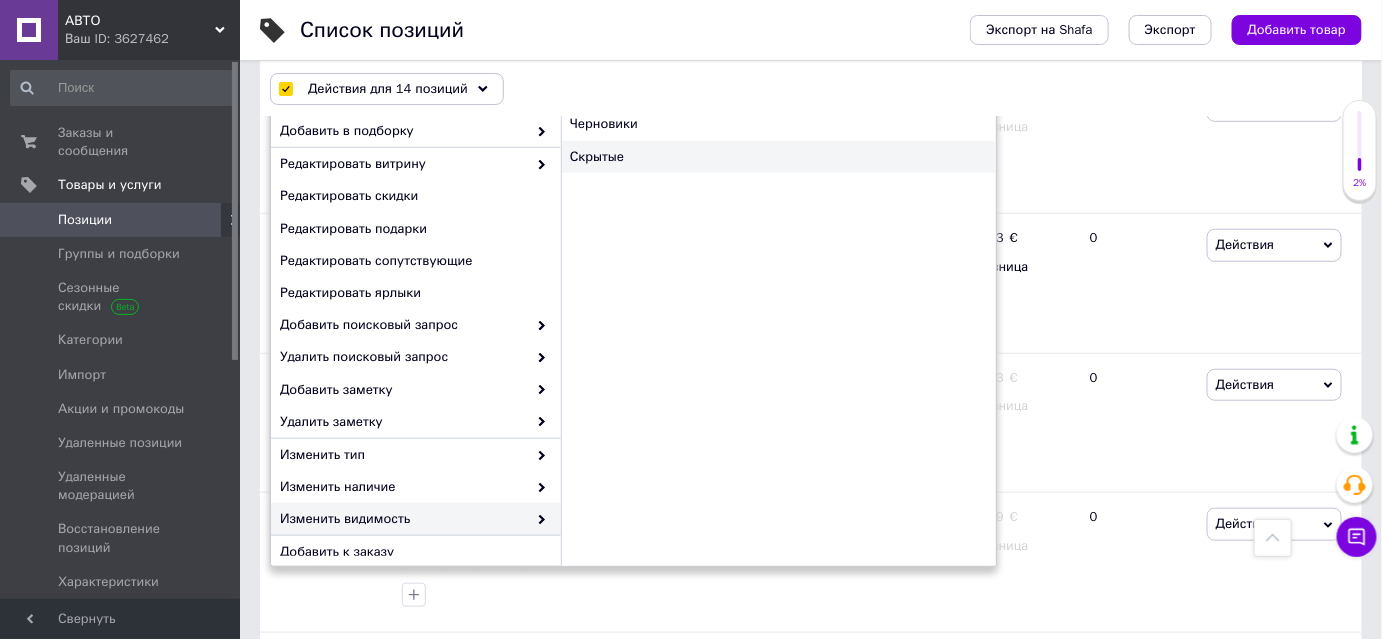 click on "Скрытые" at bounding box center (778, 157) 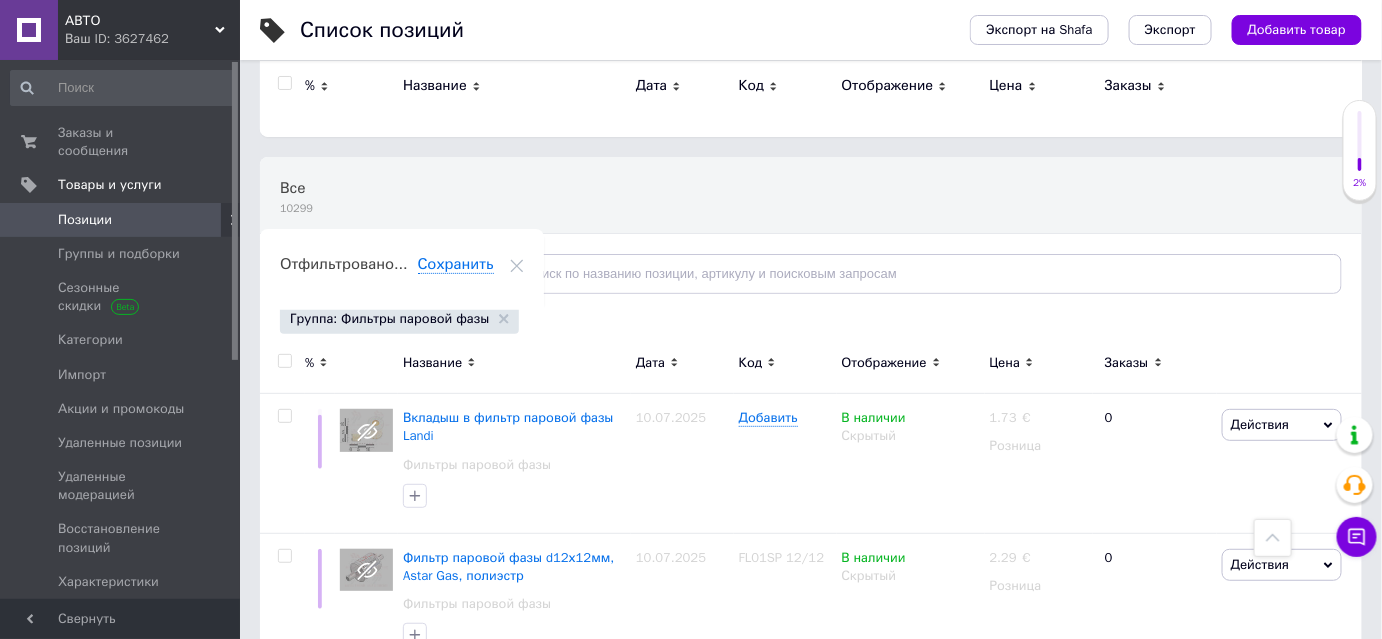 scroll, scrollTop: 0, scrollLeft: 0, axis: both 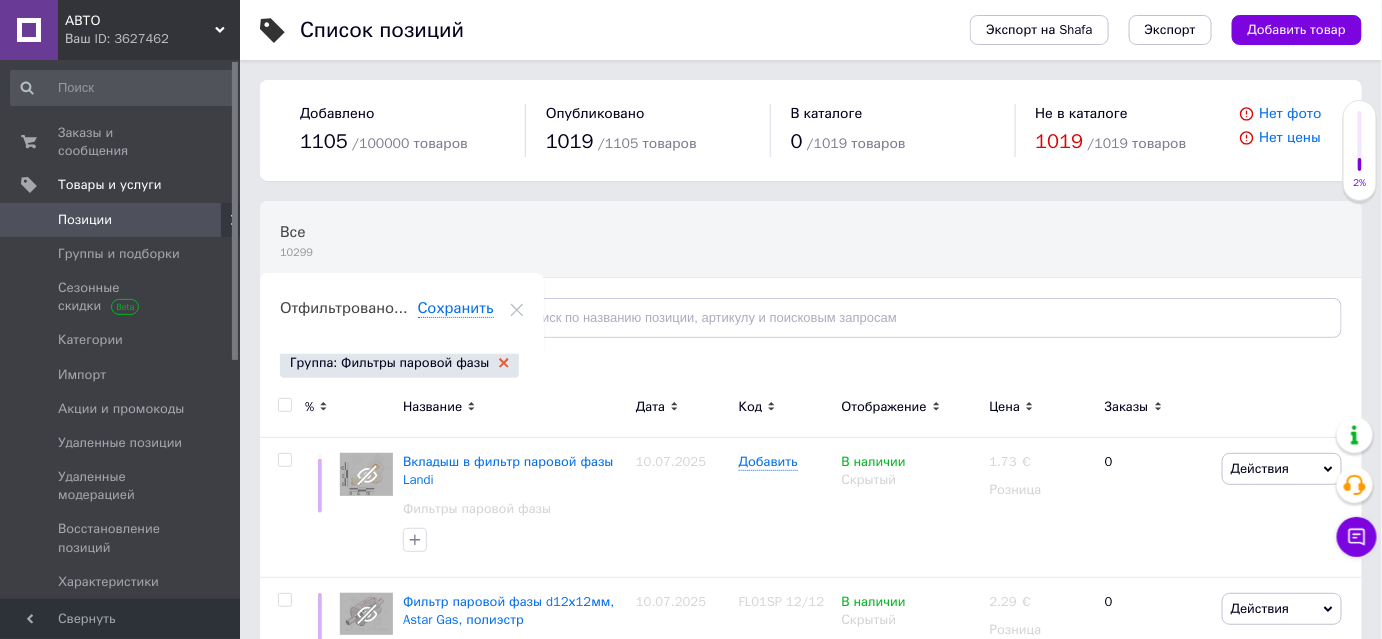 click 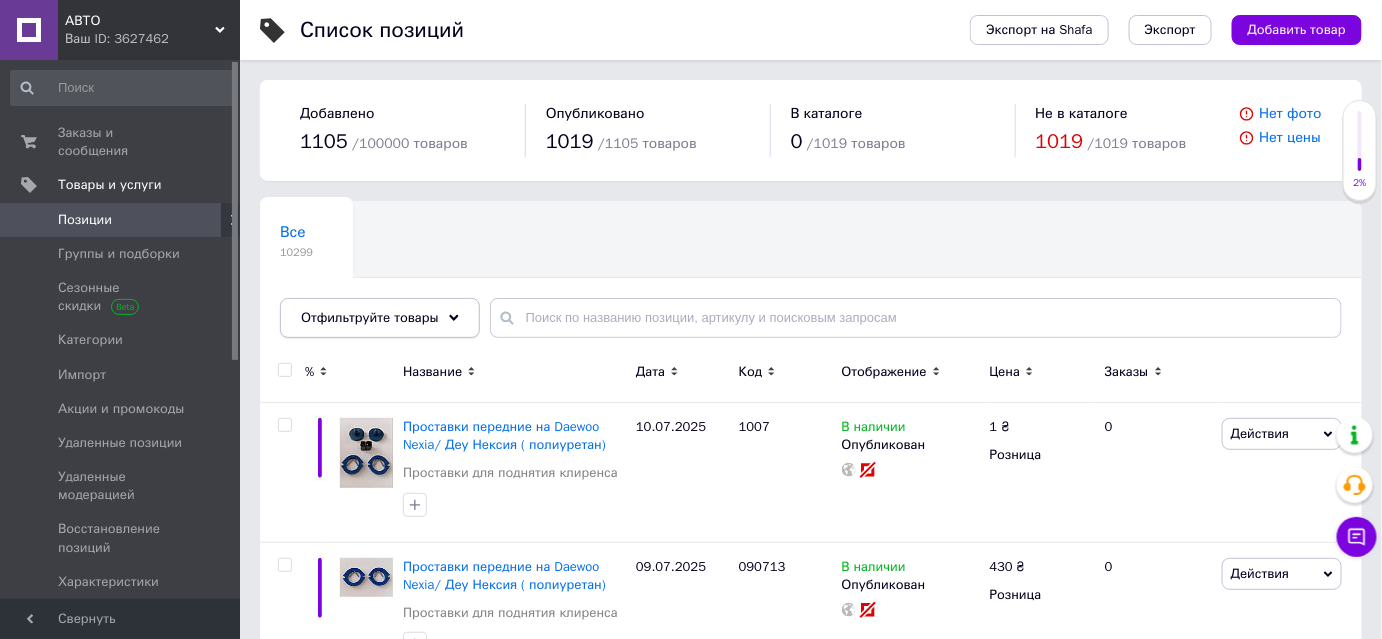 click on "Отфильтруйте товары" at bounding box center (380, 318) 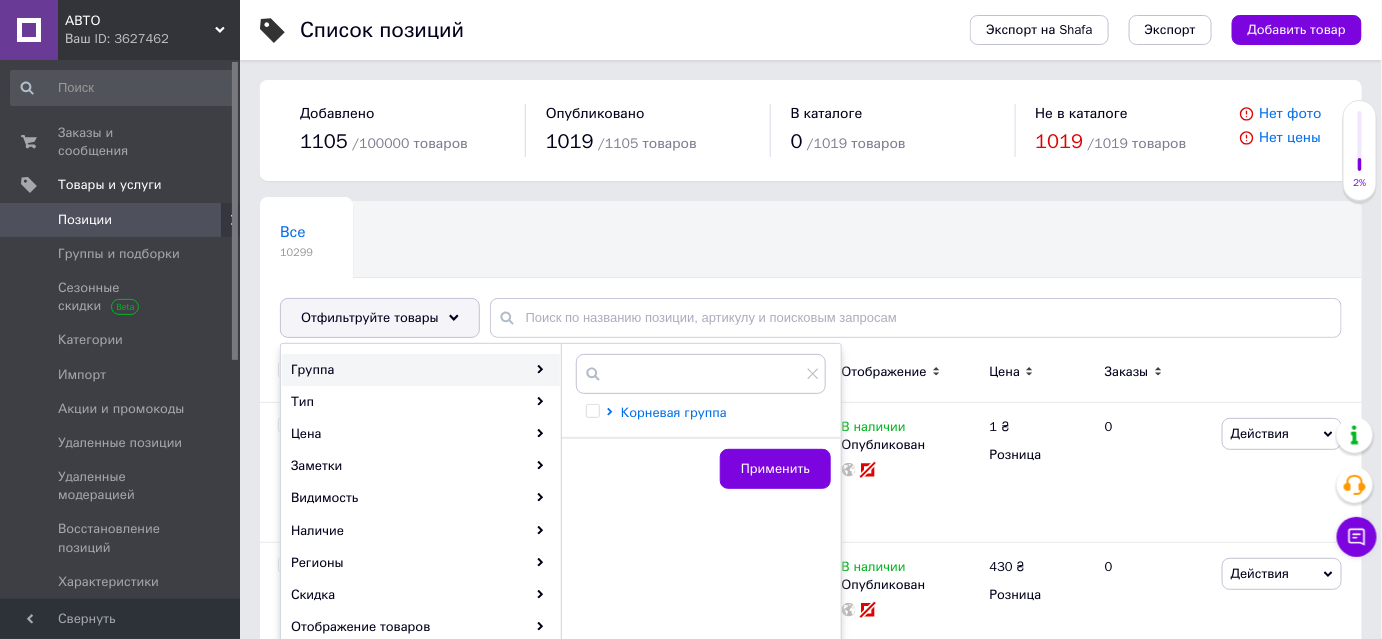 click on "Корневая группа" at bounding box center [674, 412] 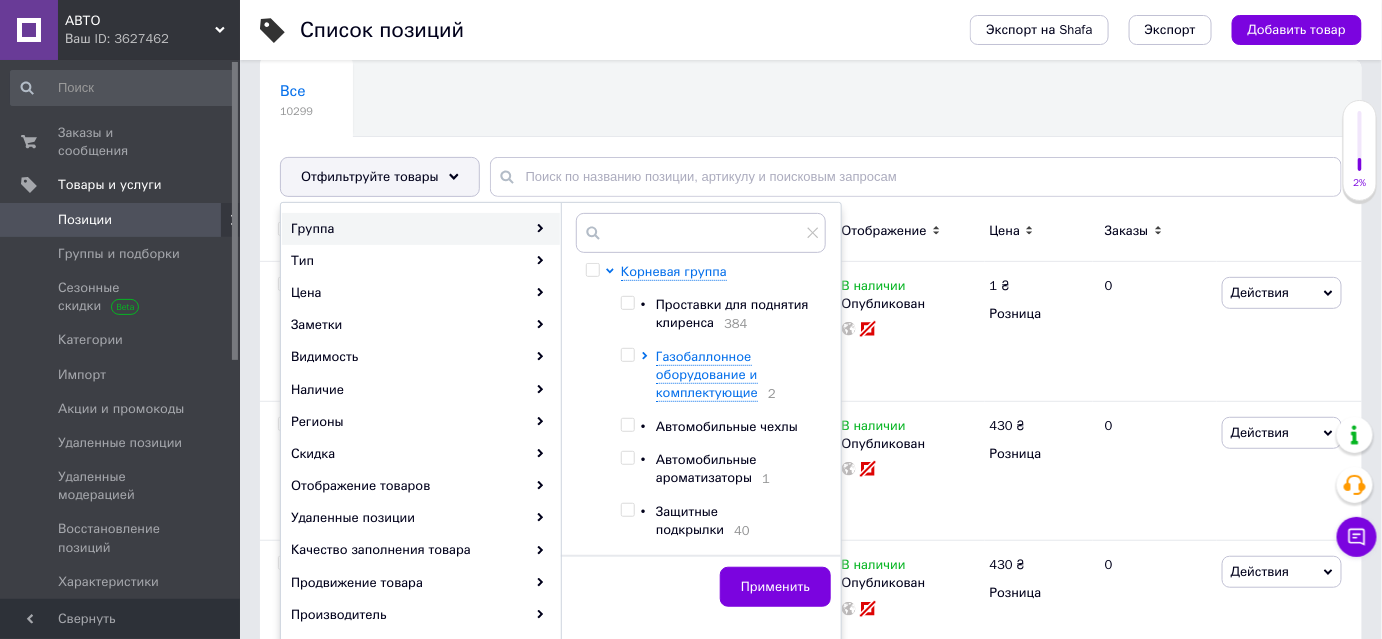 scroll, scrollTop: 363, scrollLeft: 0, axis: vertical 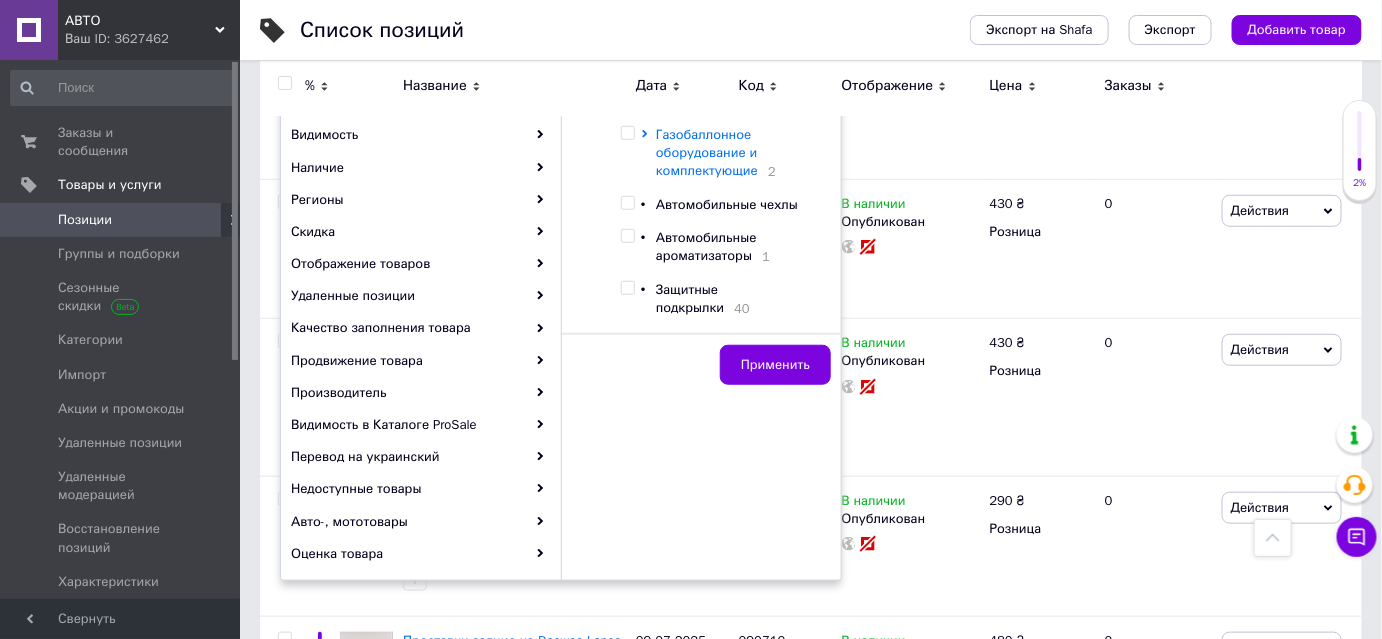 click on "Газобаллонное оборудование и комплектующие" at bounding box center (707, 152) 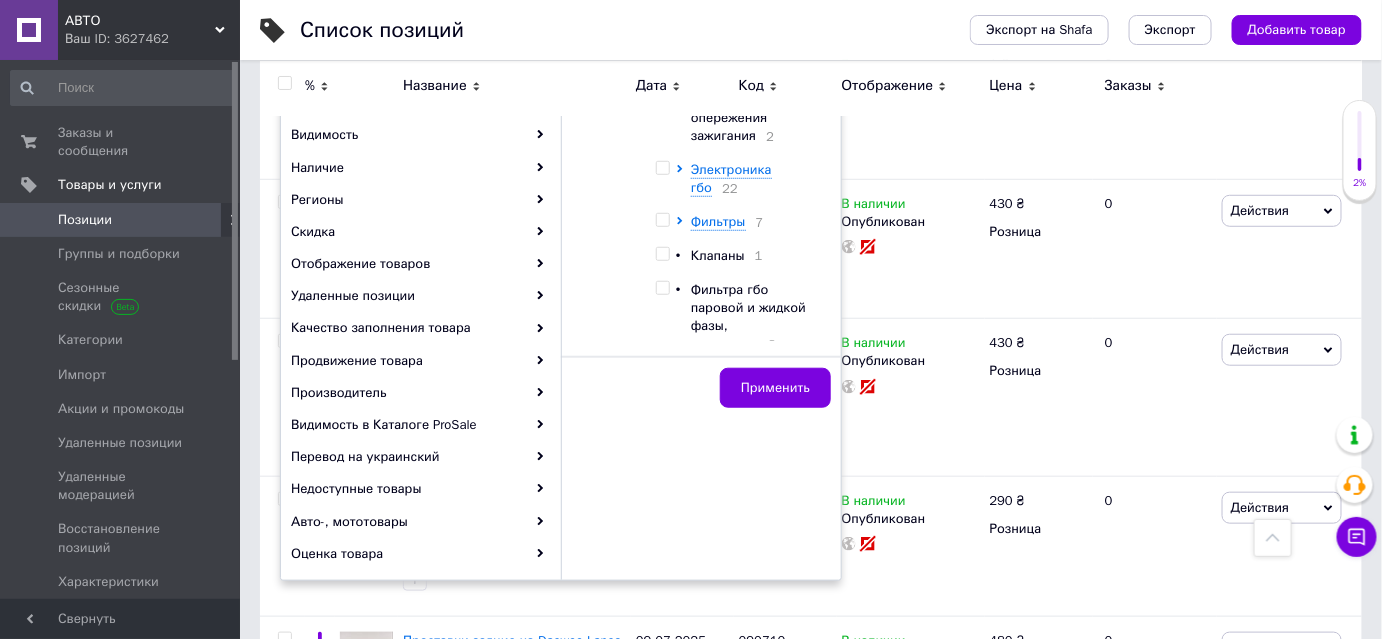 scroll, scrollTop: 636, scrollLeft: 0, axis: vertical 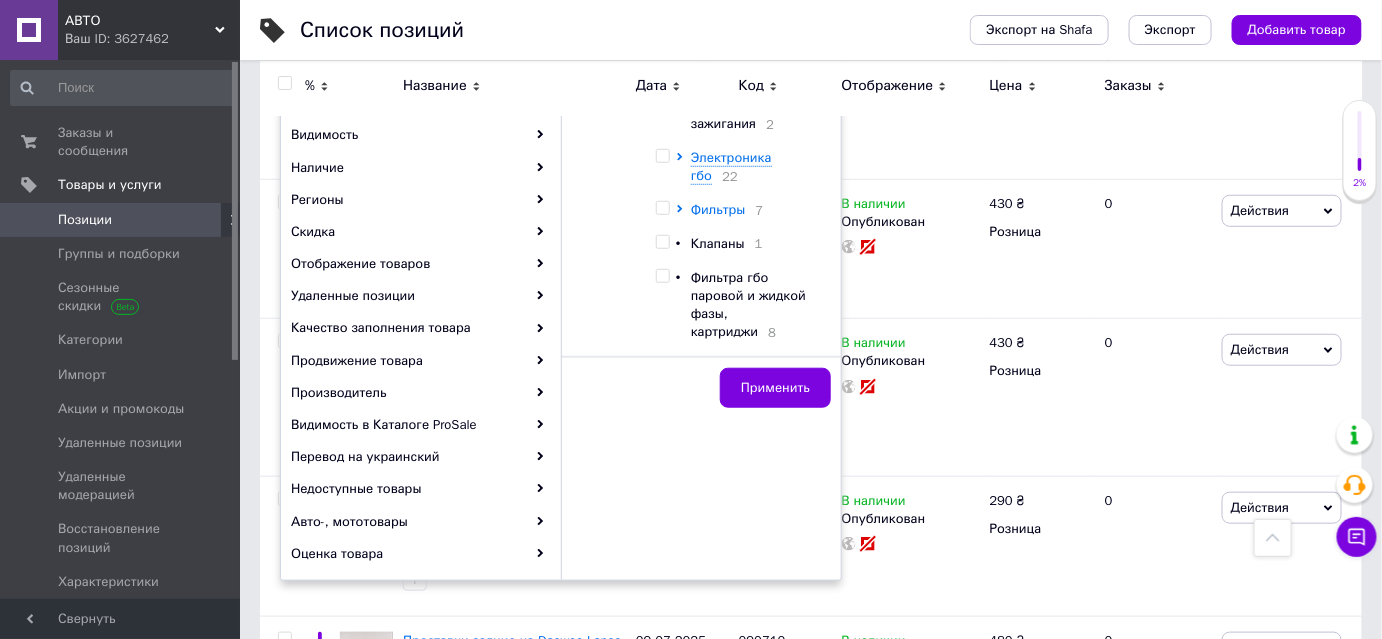 click on "Фильтры" at bounding box center [718, 209] 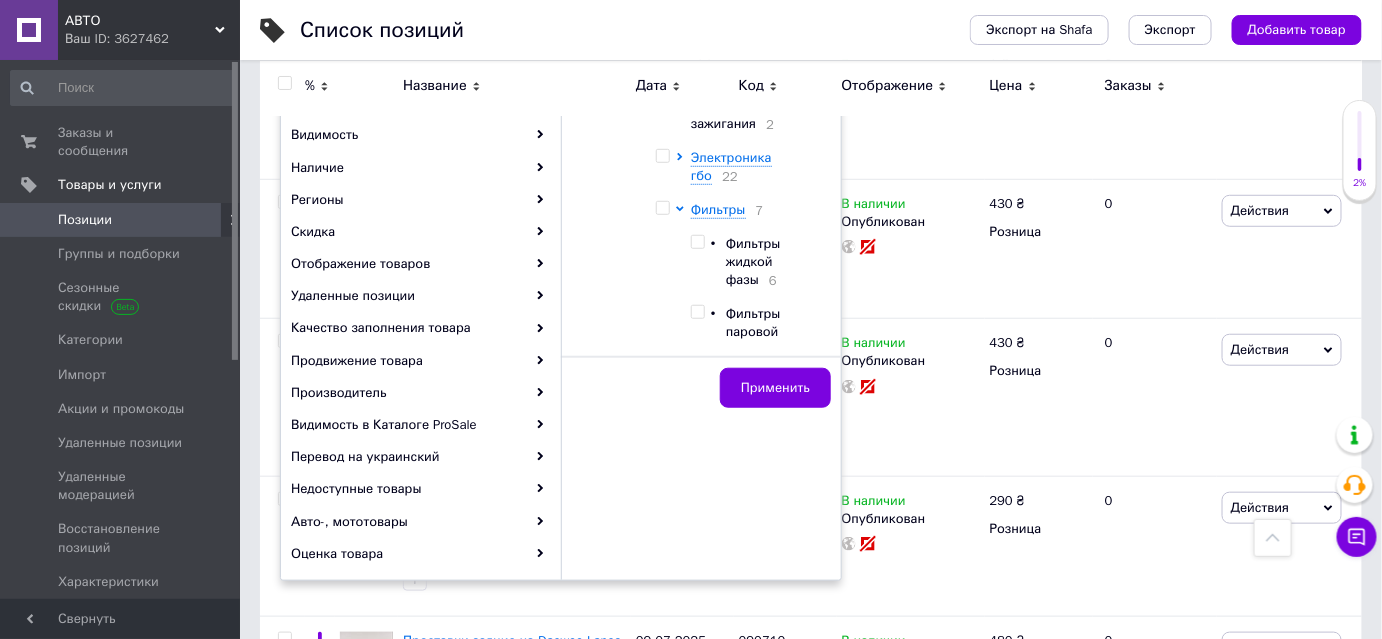 click on "Фильтры жидкой фазы" at bounding box center (753, 261) 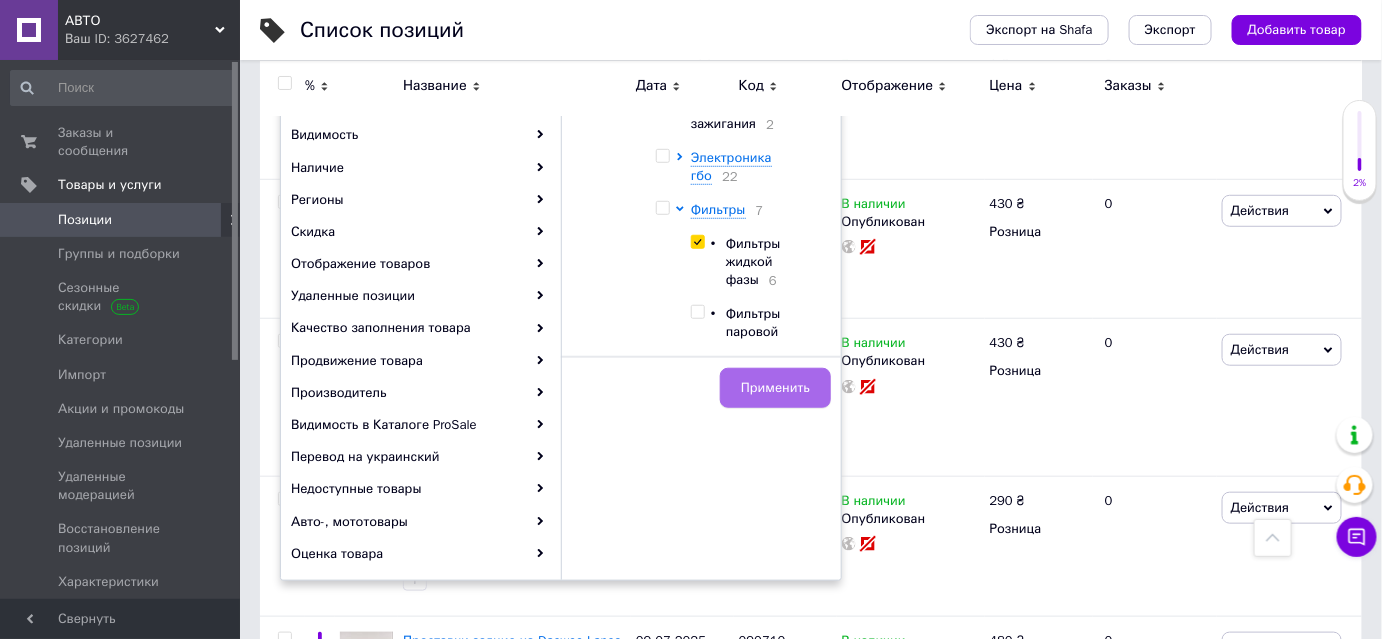 click on "Применить" at bounding box center (775, 388) 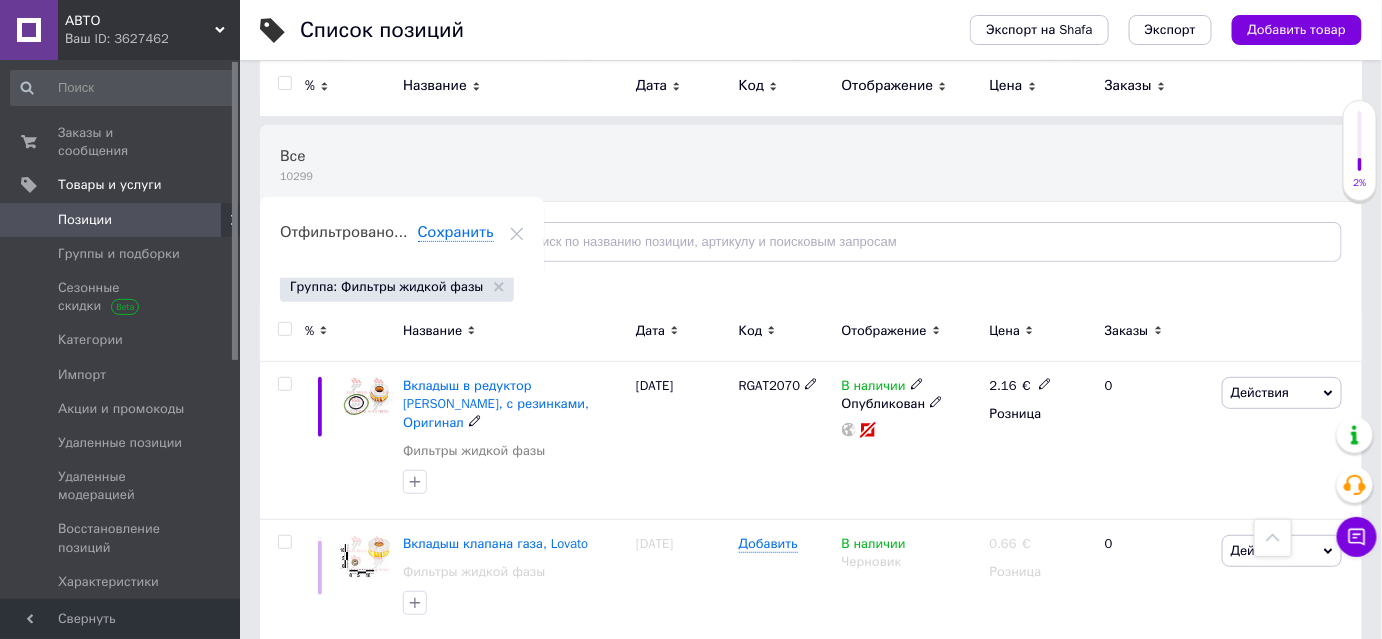 scroll, scrollTop: 0, scrollLeft: 0, axis: both 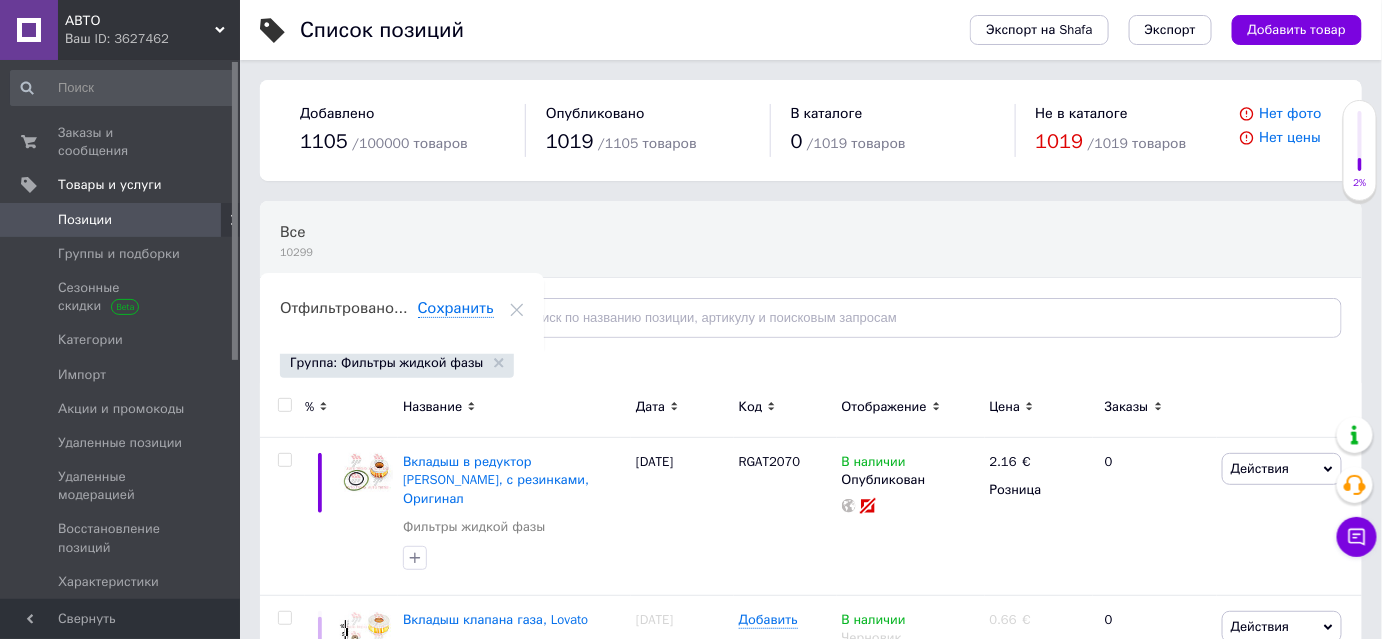 click at bounding box center (284, 405) 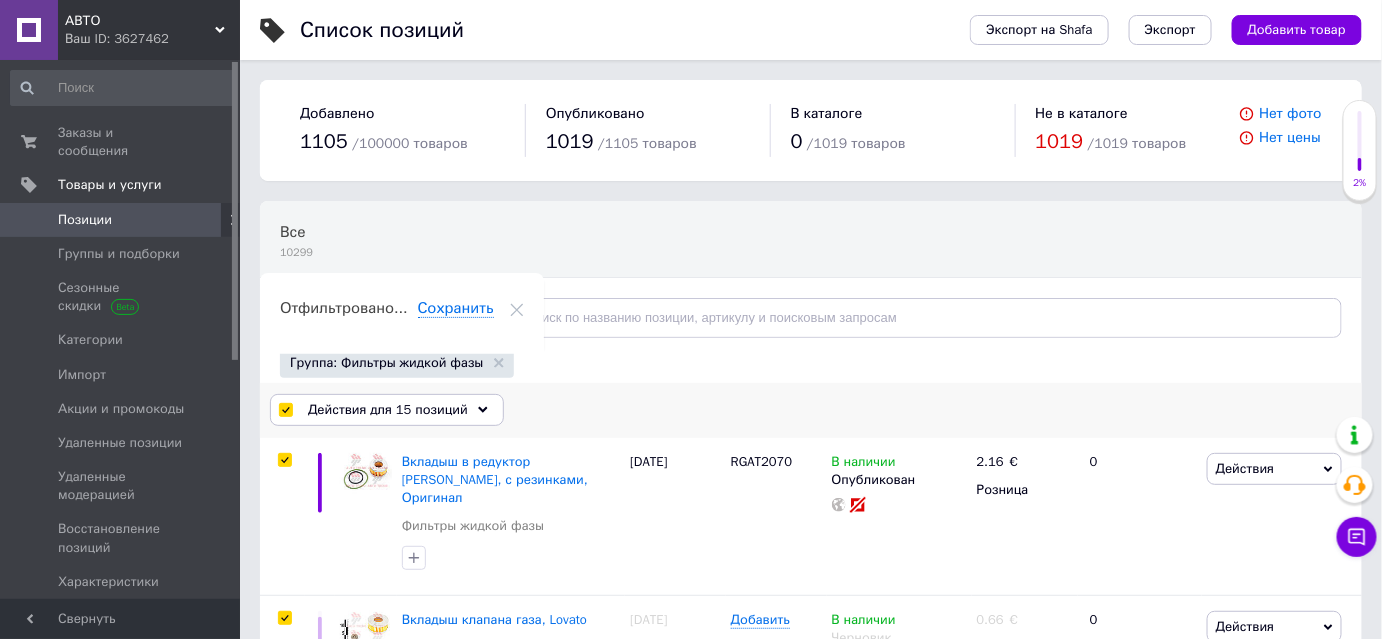 click on "Действия для 15 позиций" at bounding box center (387, 410) 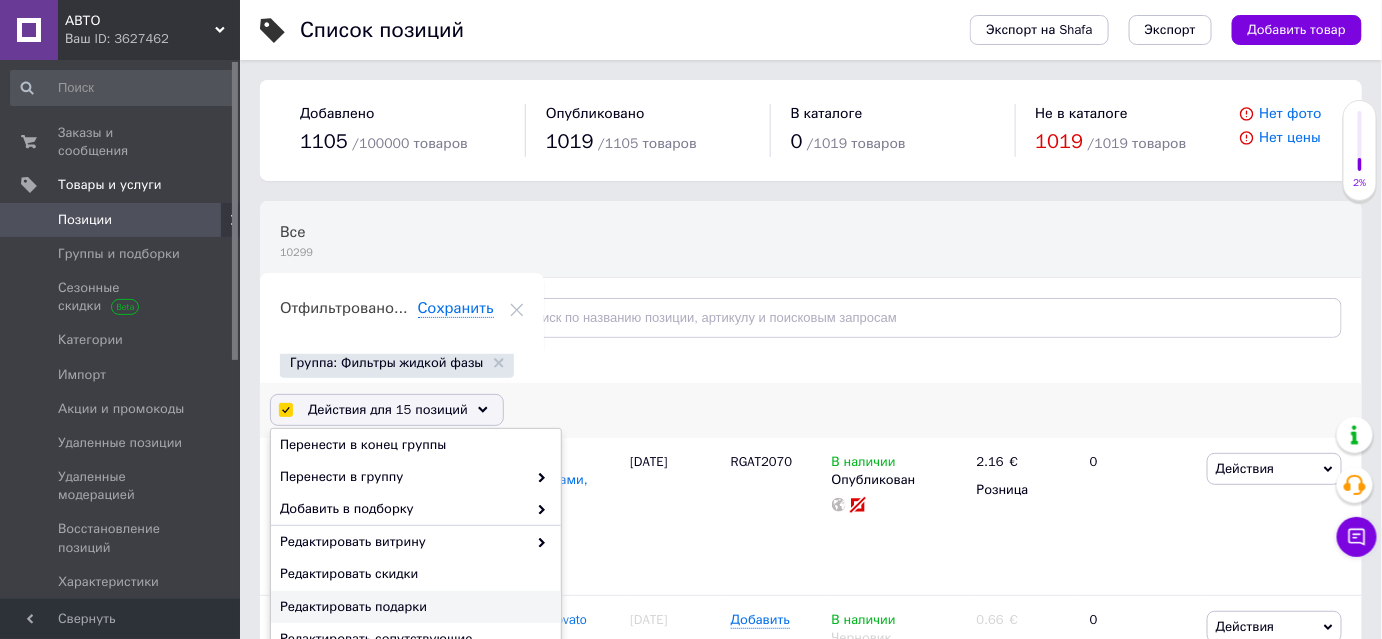 scroll, scrollTop: 200, scrollLeft: 0, axis: vertical 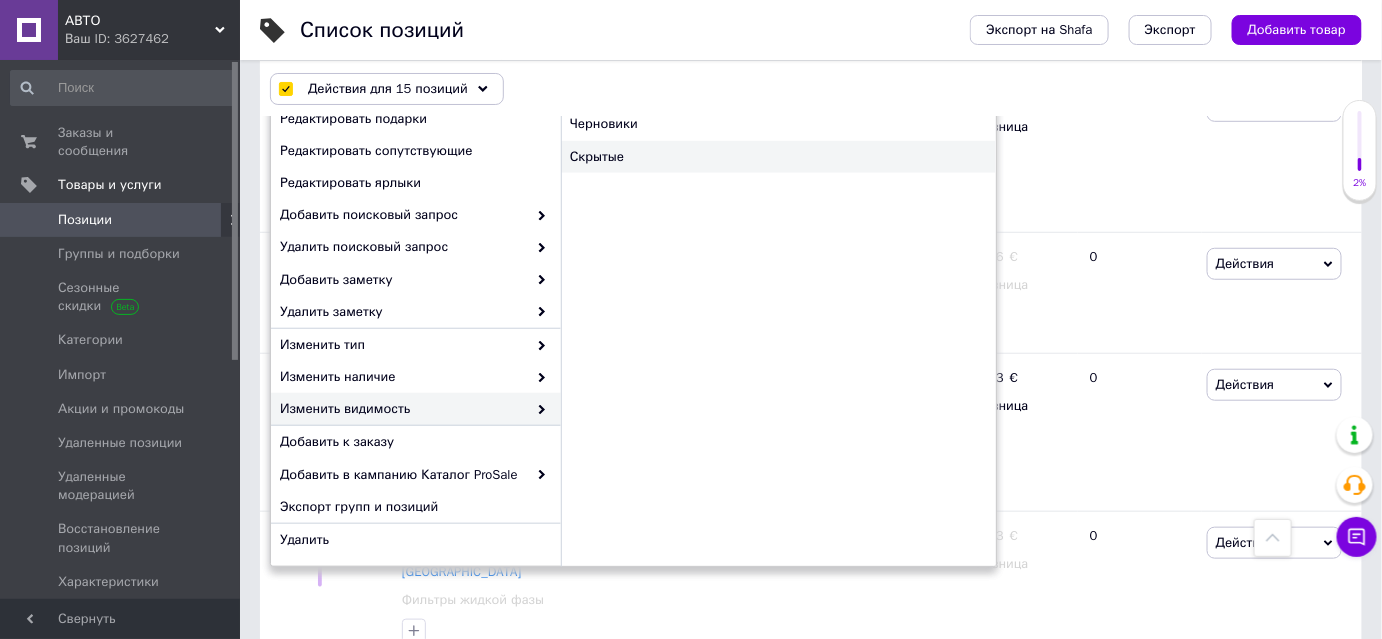 click on "Скрытые" at bounding box center [778, 157] 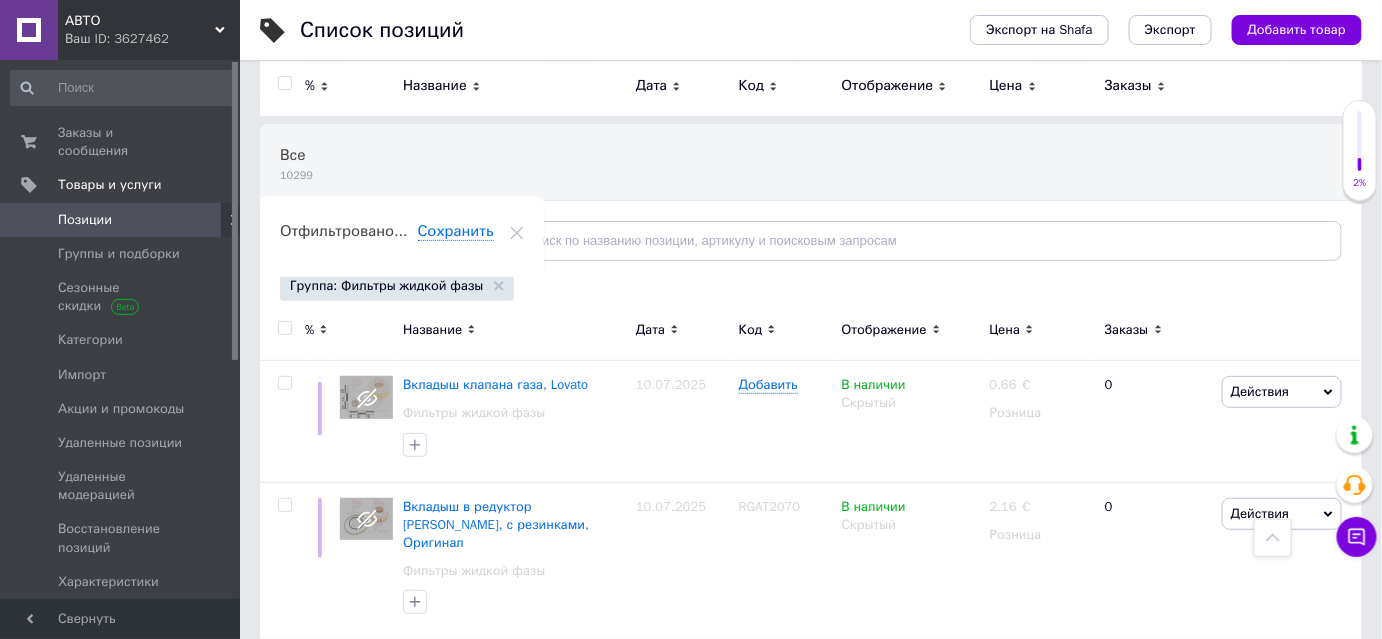 scroll, scrollTop: 0, scrollLeft: 0, axis: both 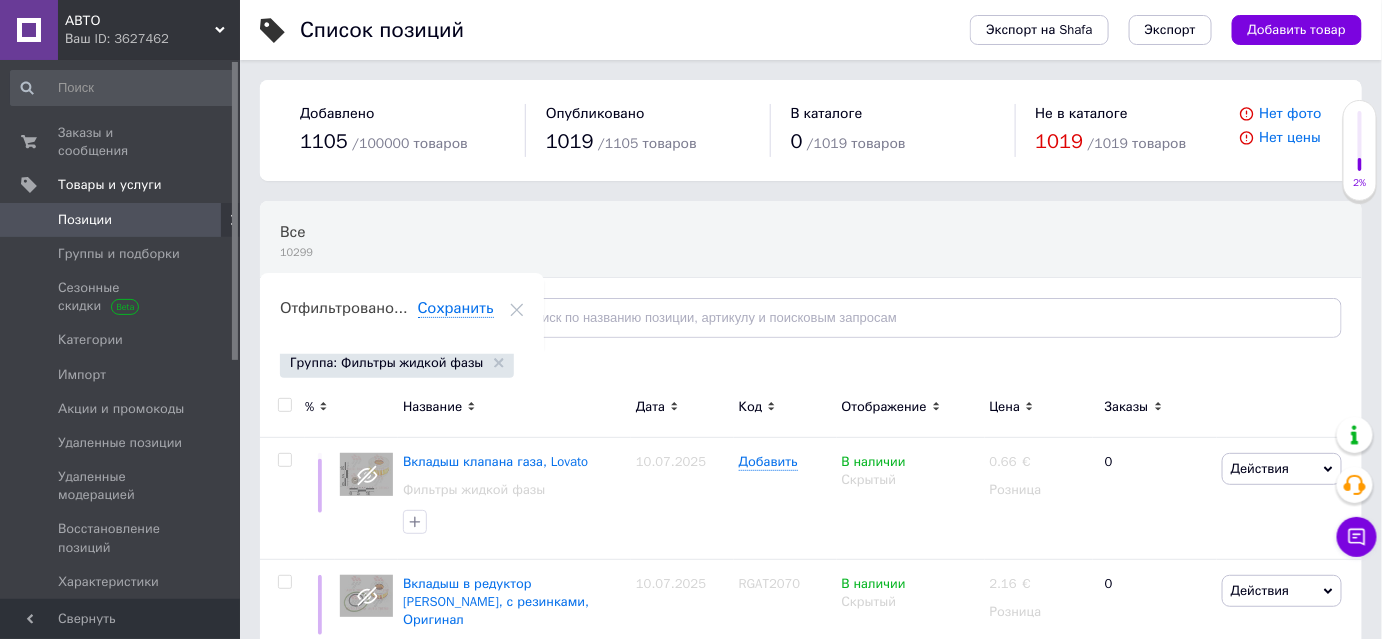 click 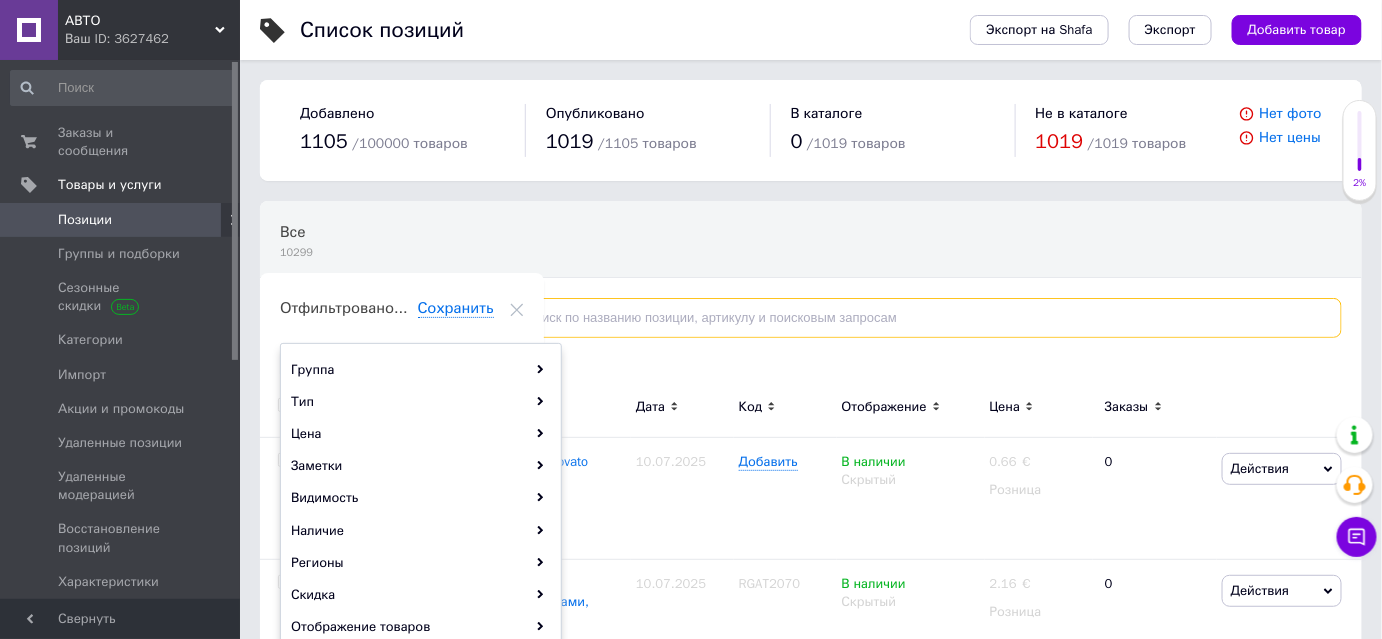 click at bounding box center (916, 318) 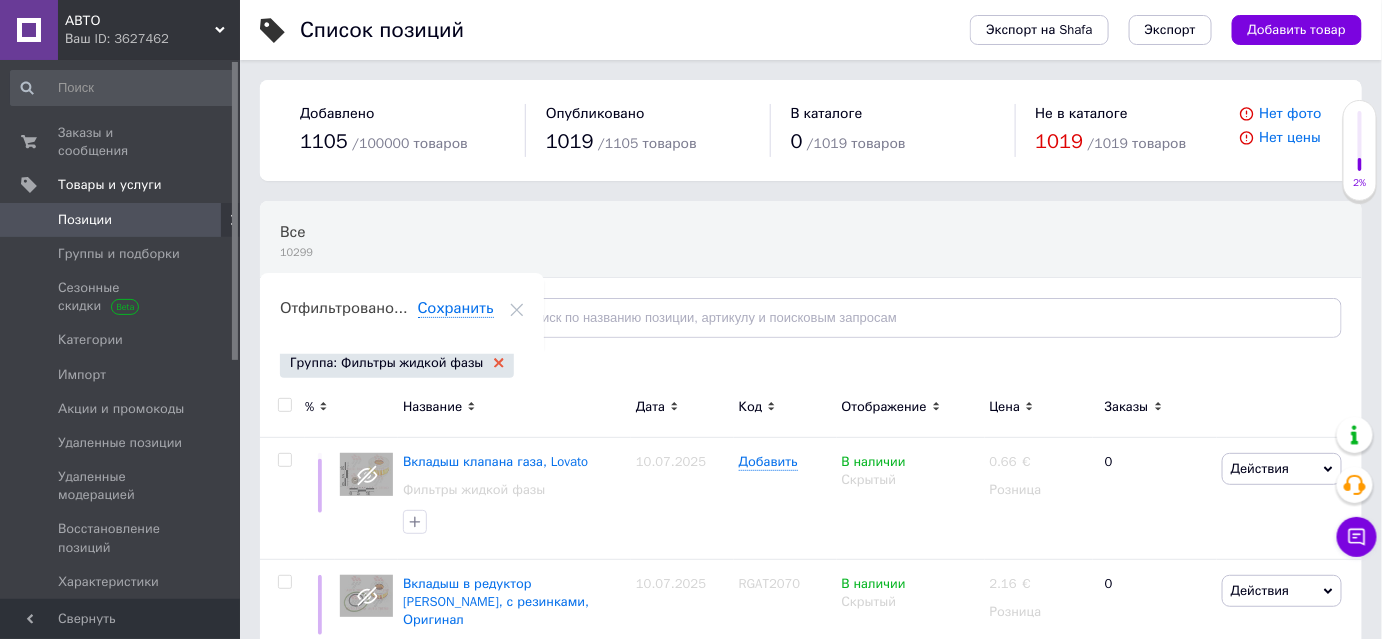 click 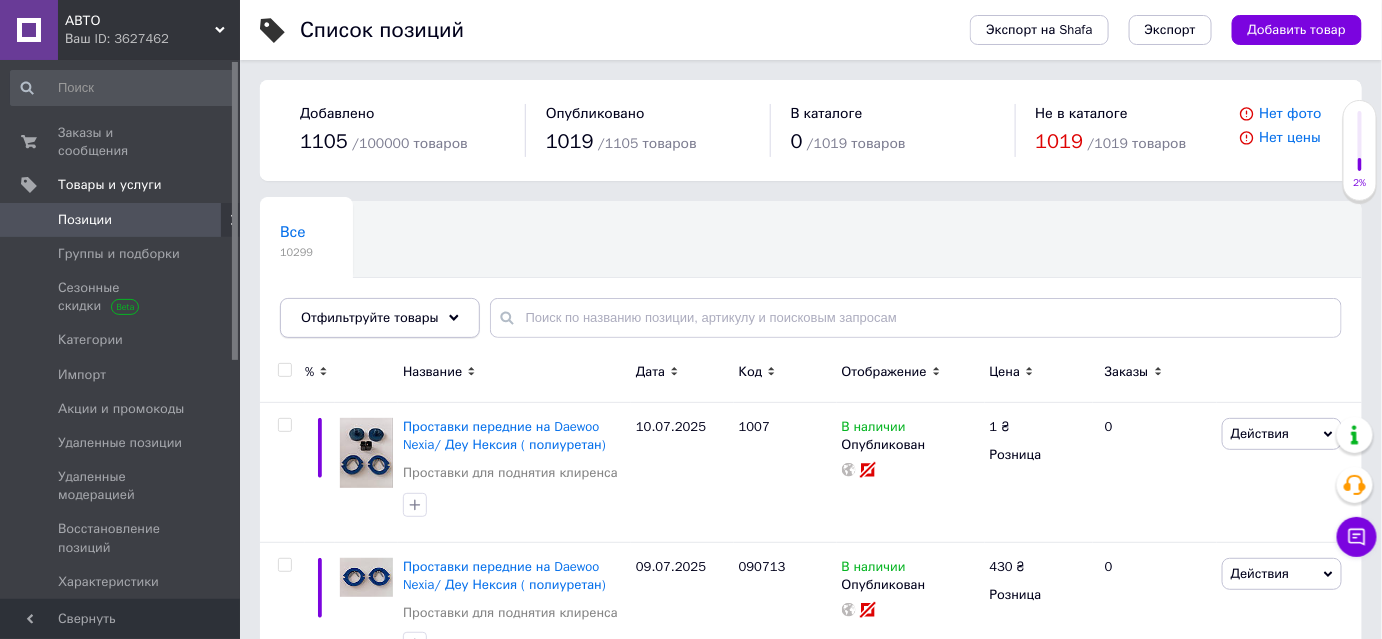 click 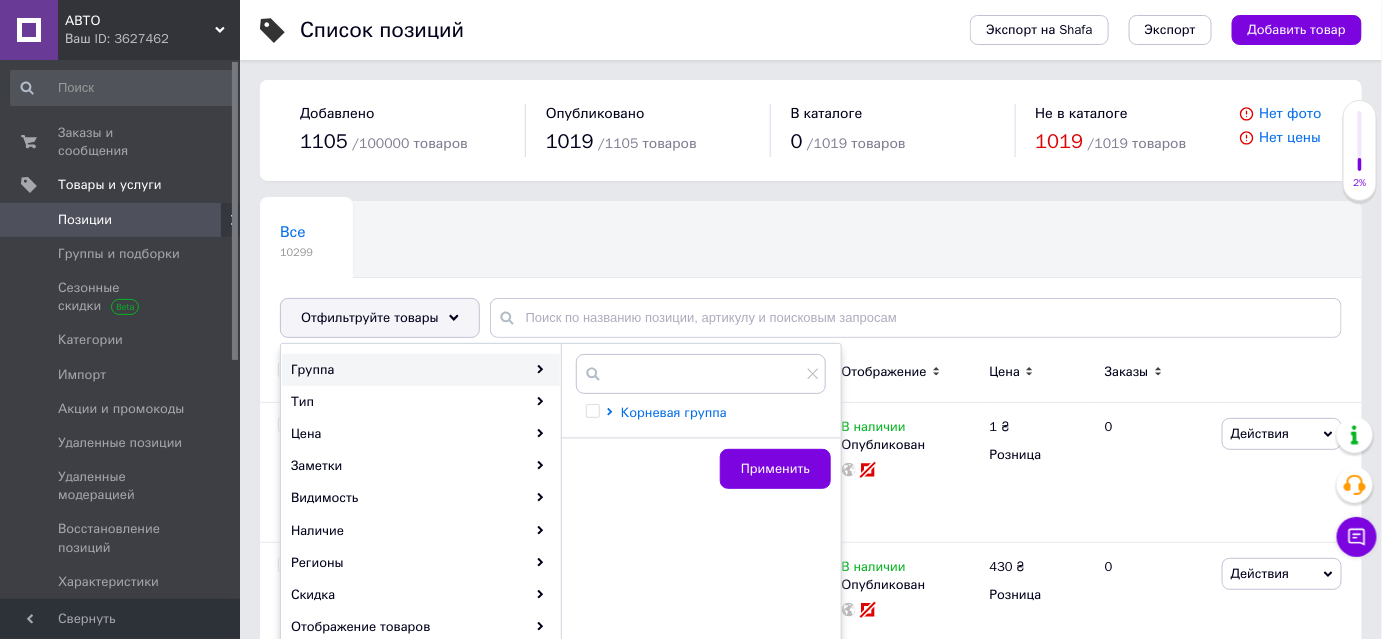 click on "Корневая группа" at bounding box center [674, 412] 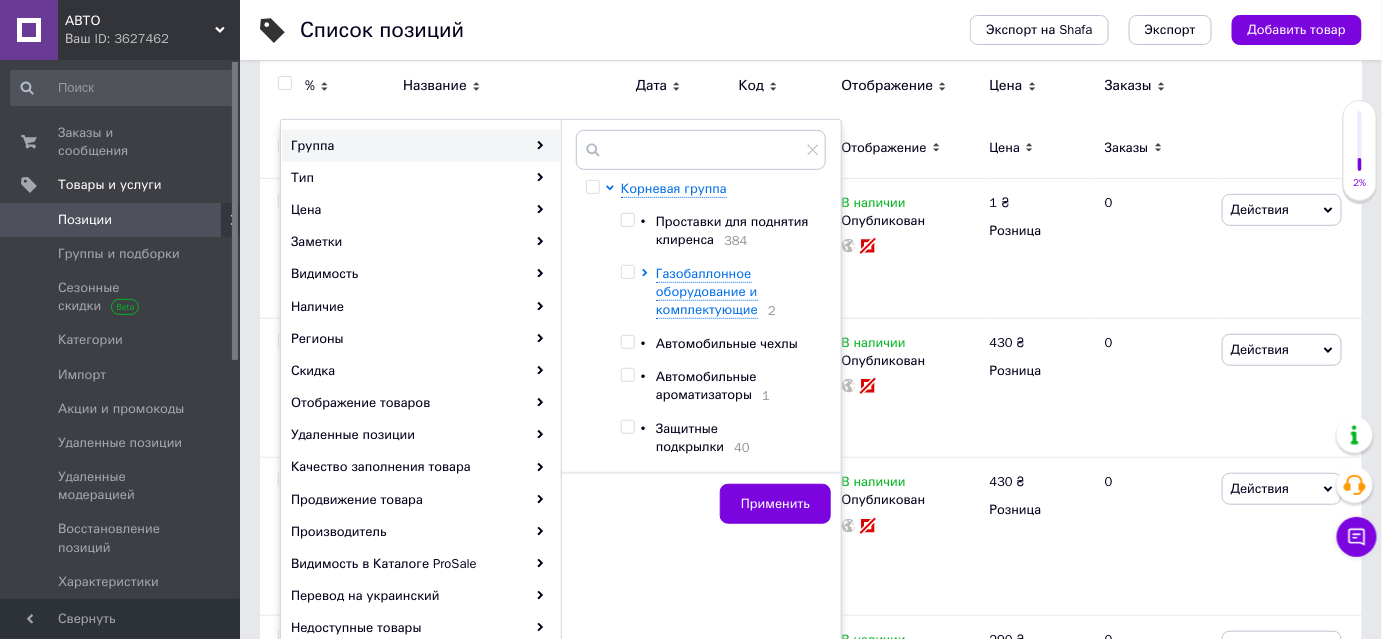 scroll, scrollTop: 181, scrollLeft: 0, axis: vertical 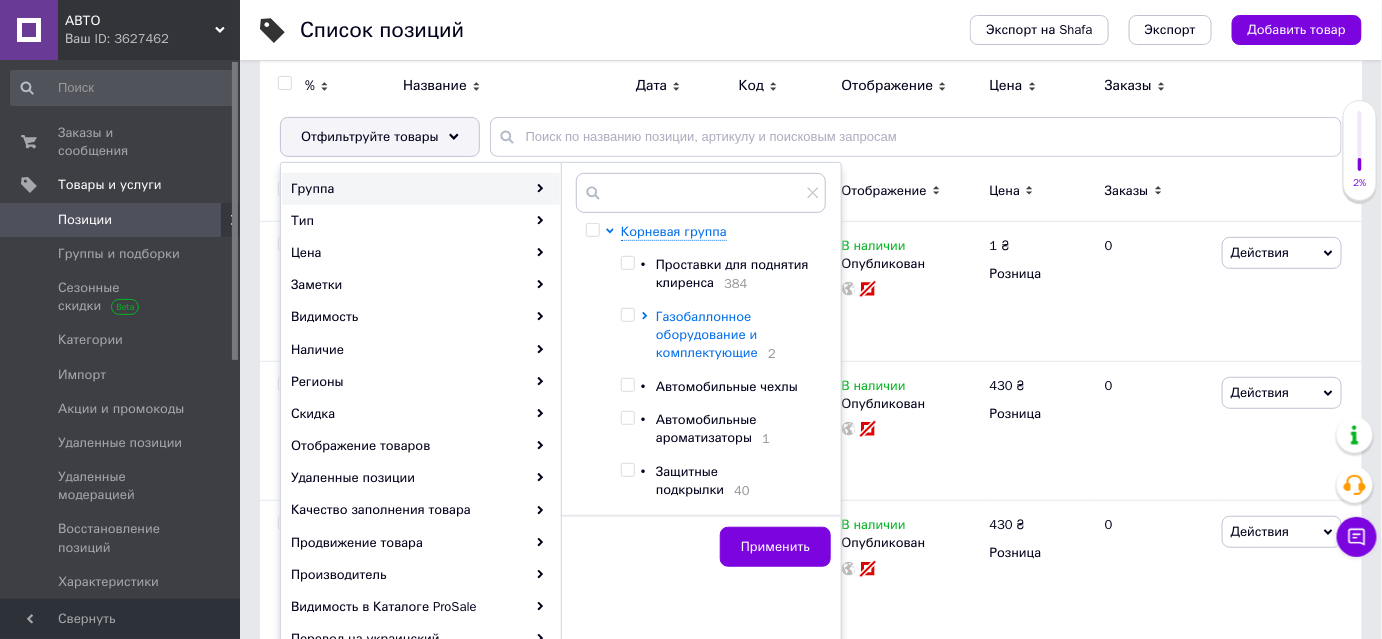 click on "Газобаллонное оборудование и комплектующие" at bounding box center (707, 334) 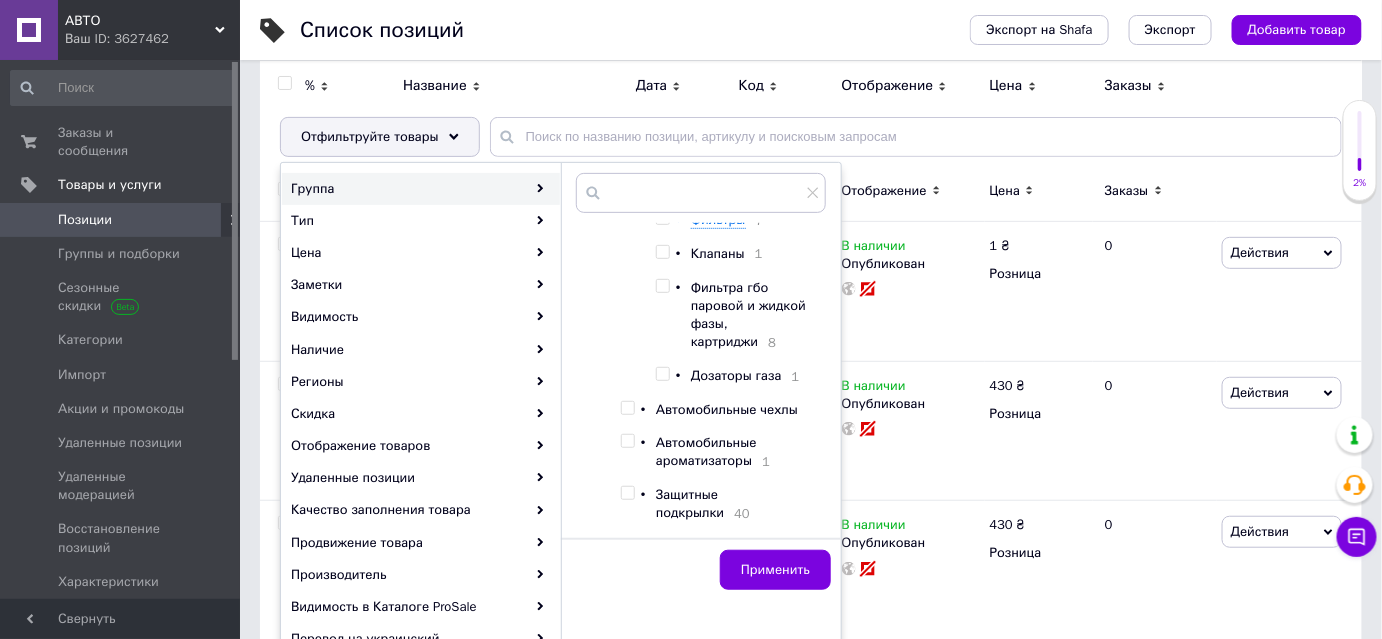 scroll, scrollTop: 727, scrollLeft: 0, axis: vertical 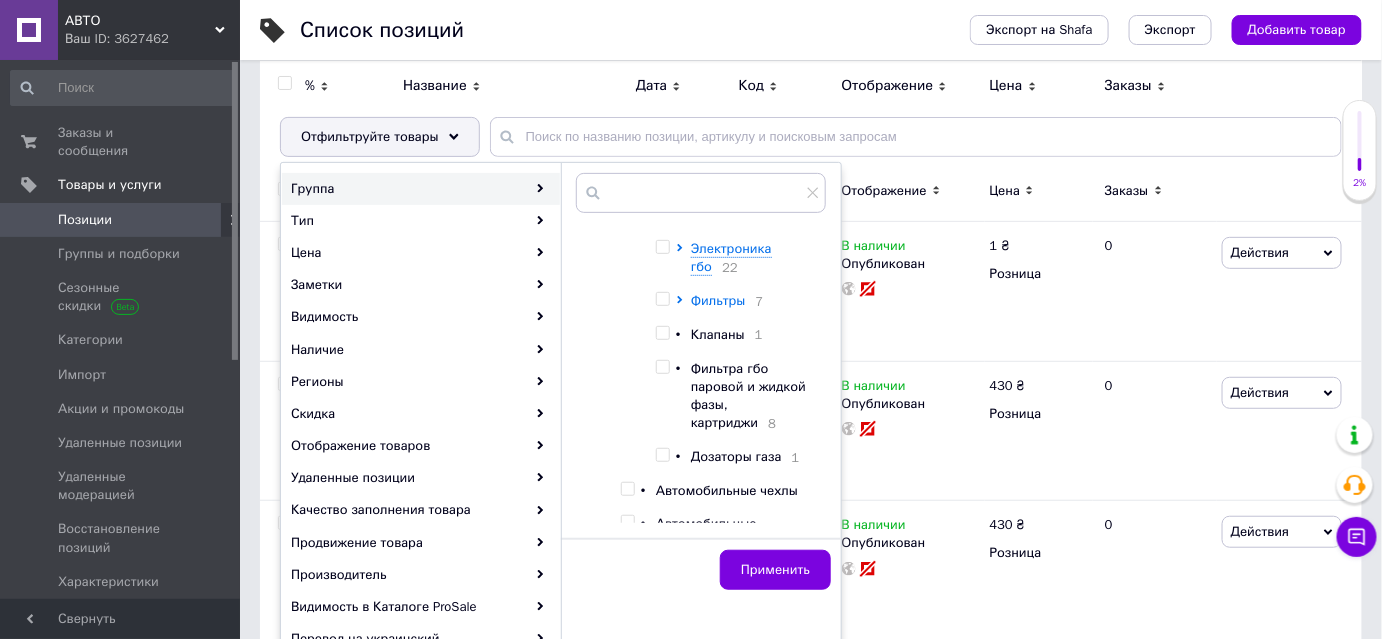 click on "Фильтры" at bounding box center [718, 300] 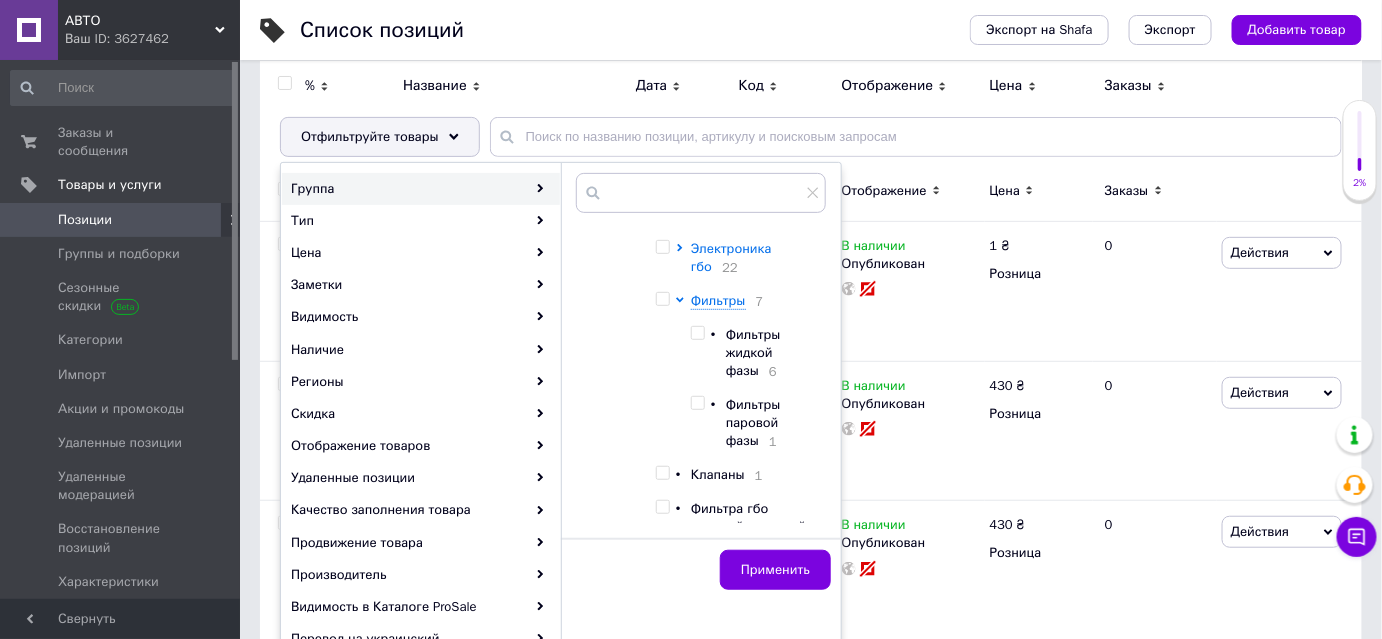 click on "Электроника гбо" at bounding box center (731, 257) 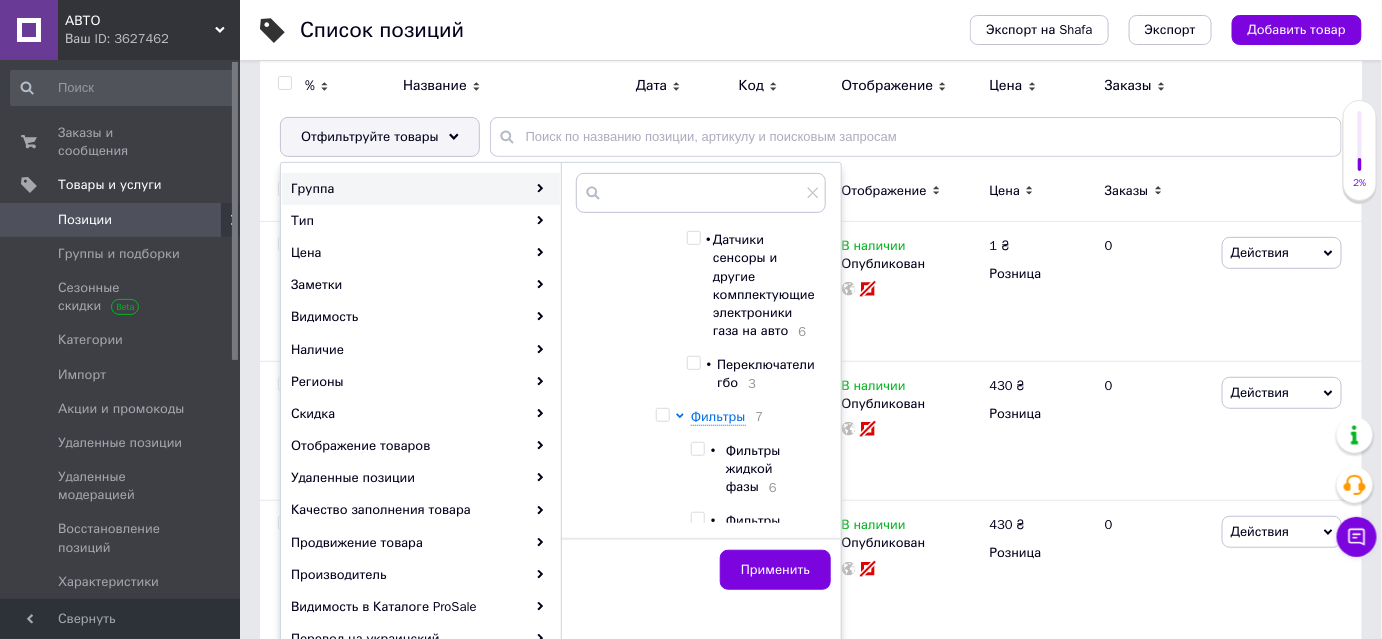 scroll, scrollTop: 1053, scrollLeft: 0, axis: vertical 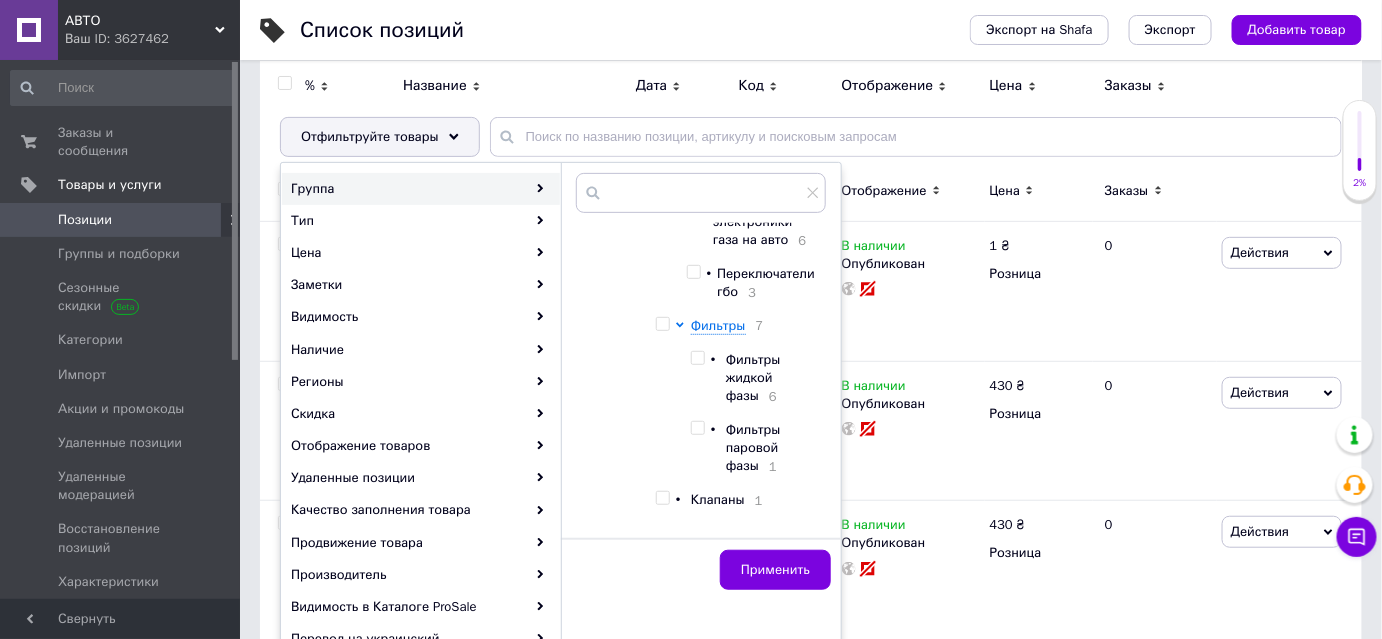 click on "Переключатели гбо" at bounding box center (766, 282) 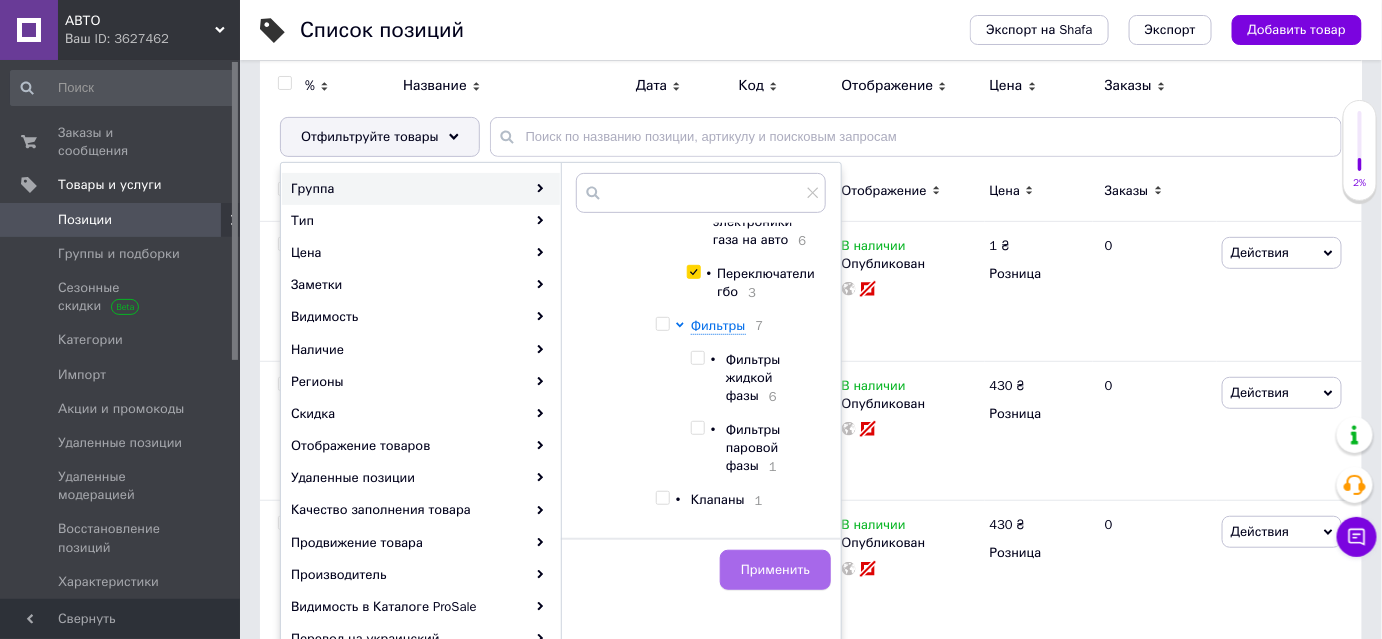 click on "Применить" at bounding box center [775, 570] 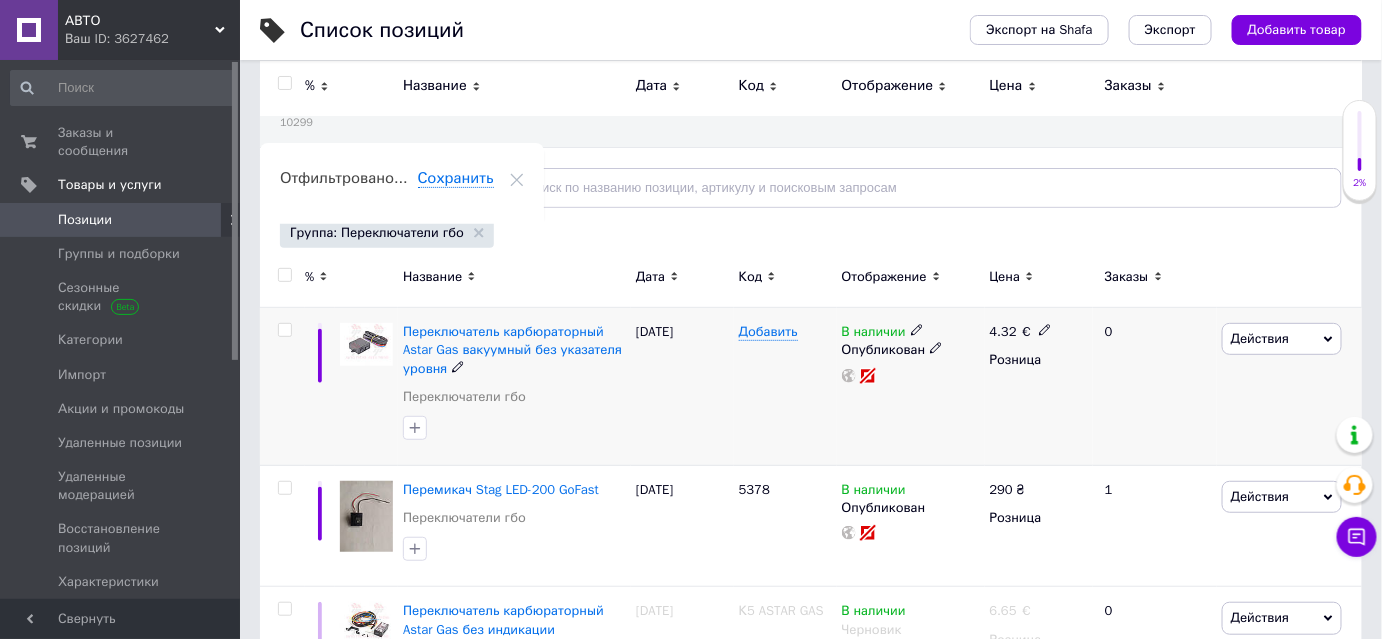 scroll, scrollTop: 90, scrollLeft: 0, axis: vertical 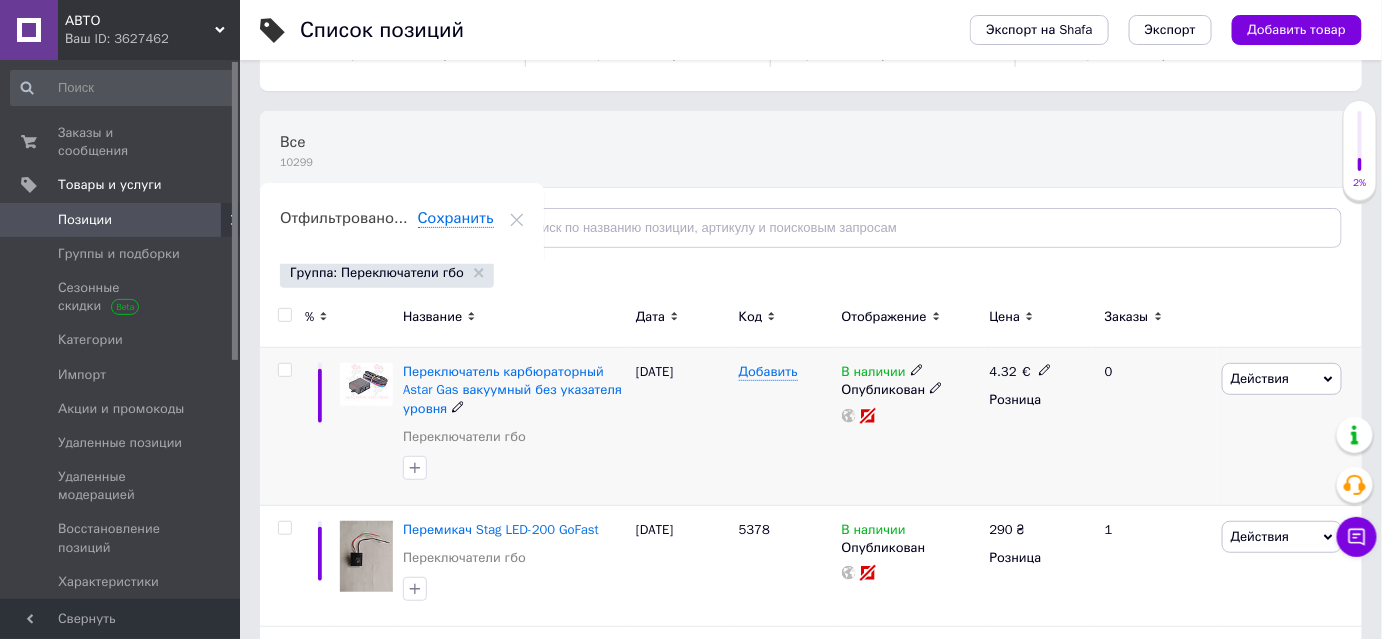 click on "Действия" at bounding box center [1260, 378] 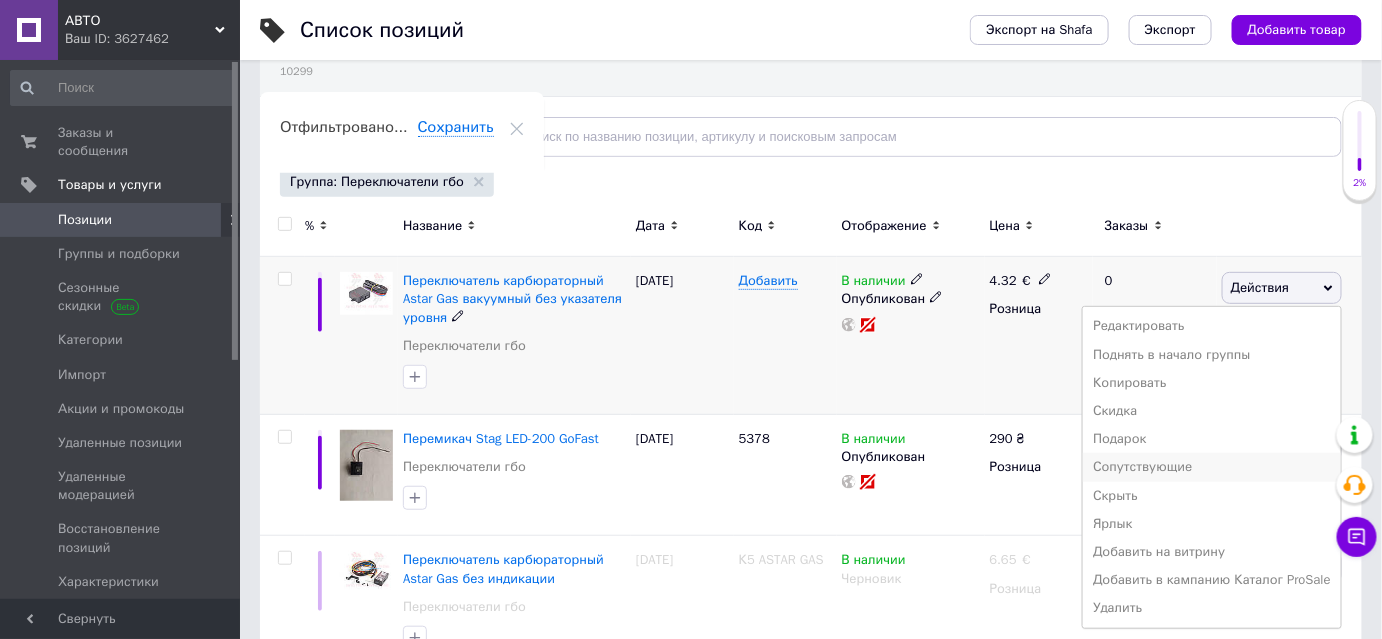scroll, scrollTop: 181, scrollLeft: 0, axis: vertical 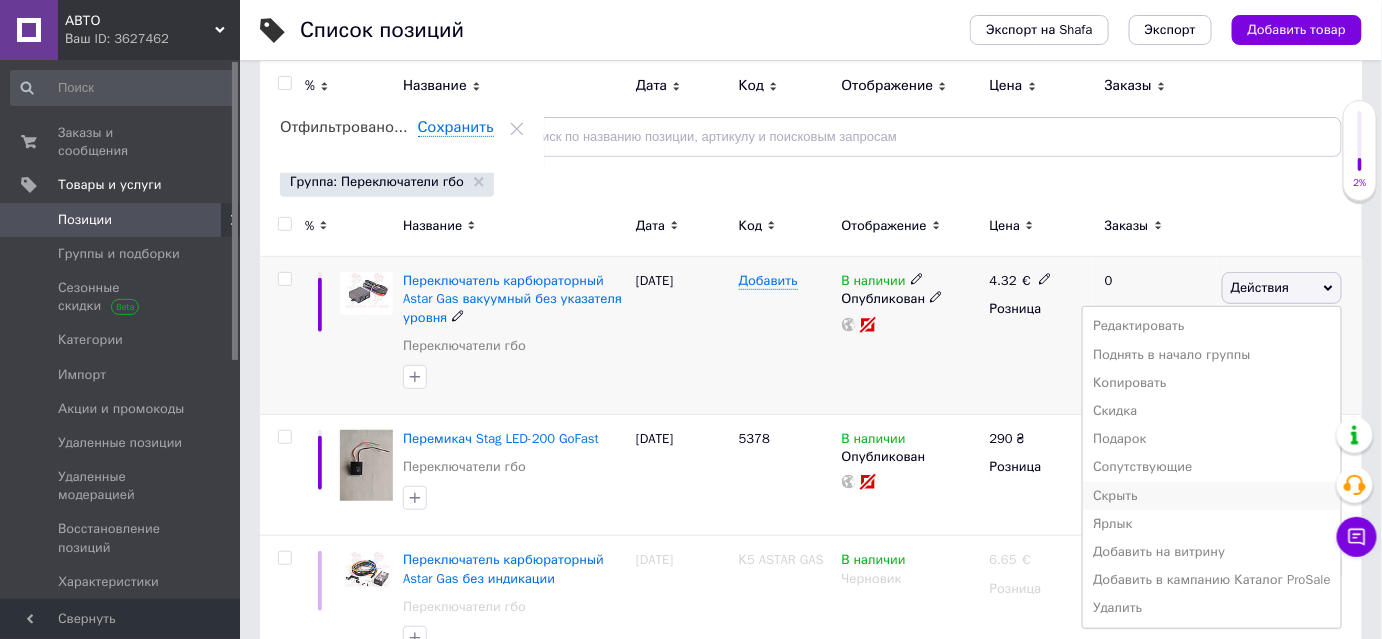 click on "Скрыть" at bounding box center [1212, 496] 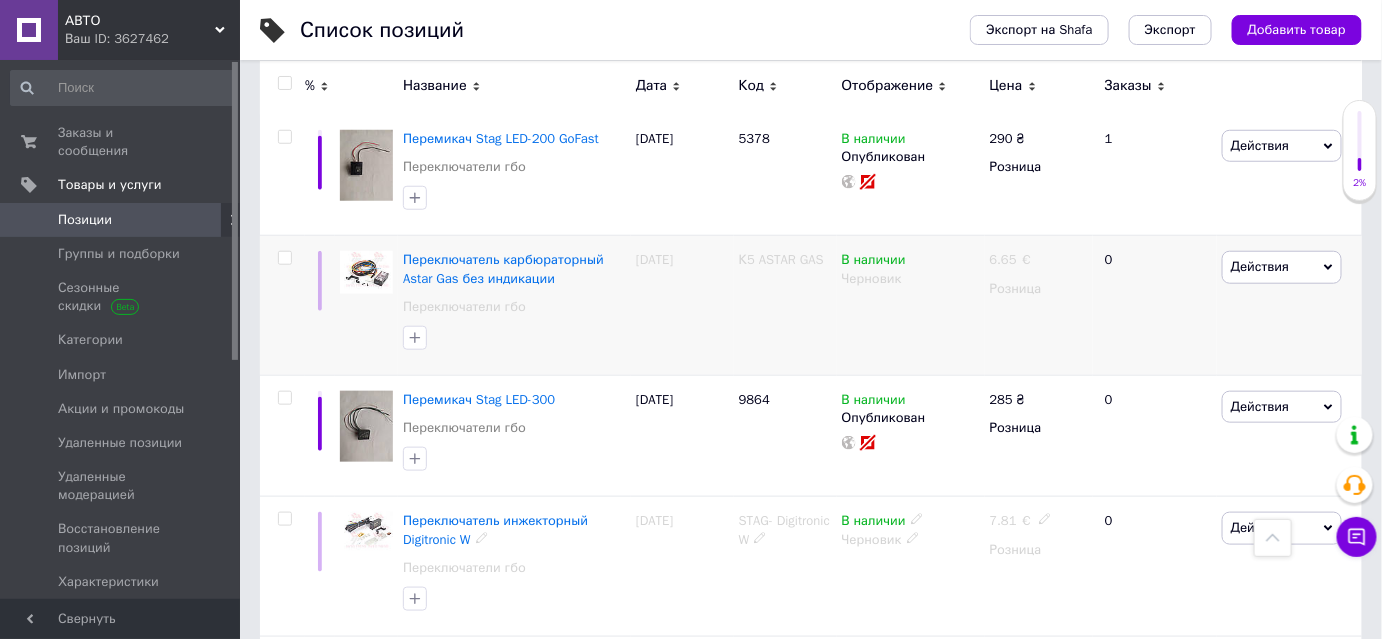 scroll, scrollTop: 363, scrollLeft: 0, axis: vertical 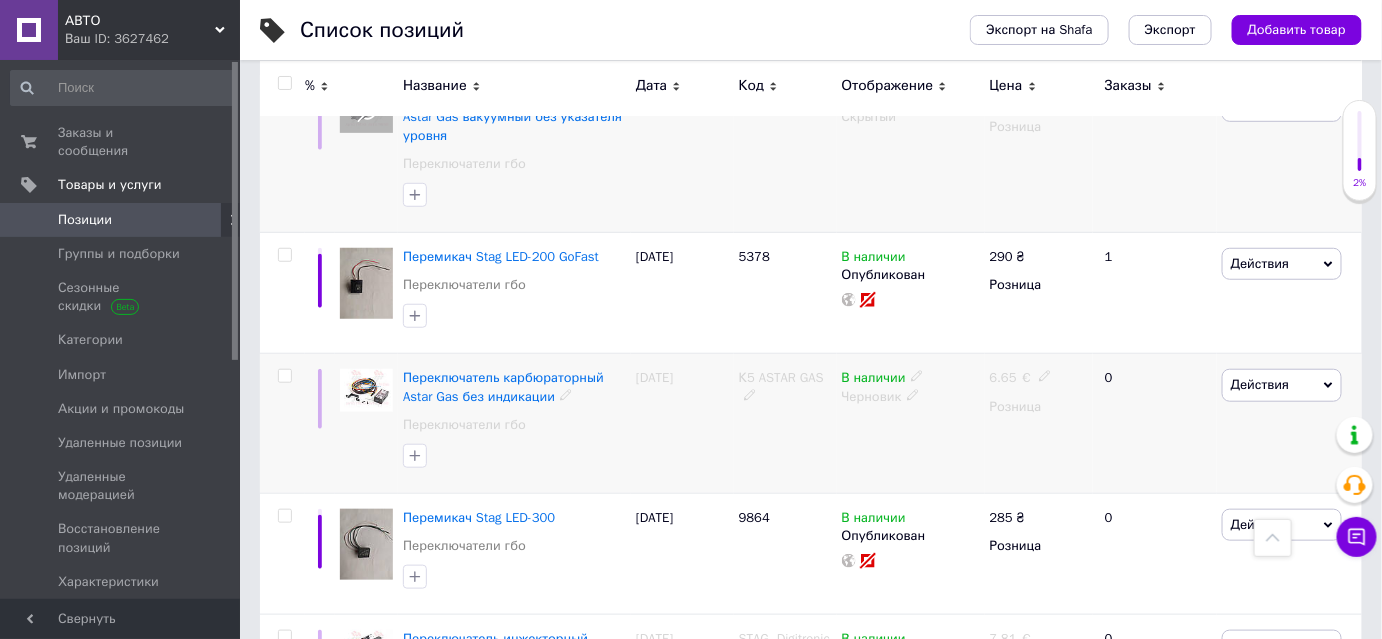 click on "Действия" at bounding box center [1282, 385] 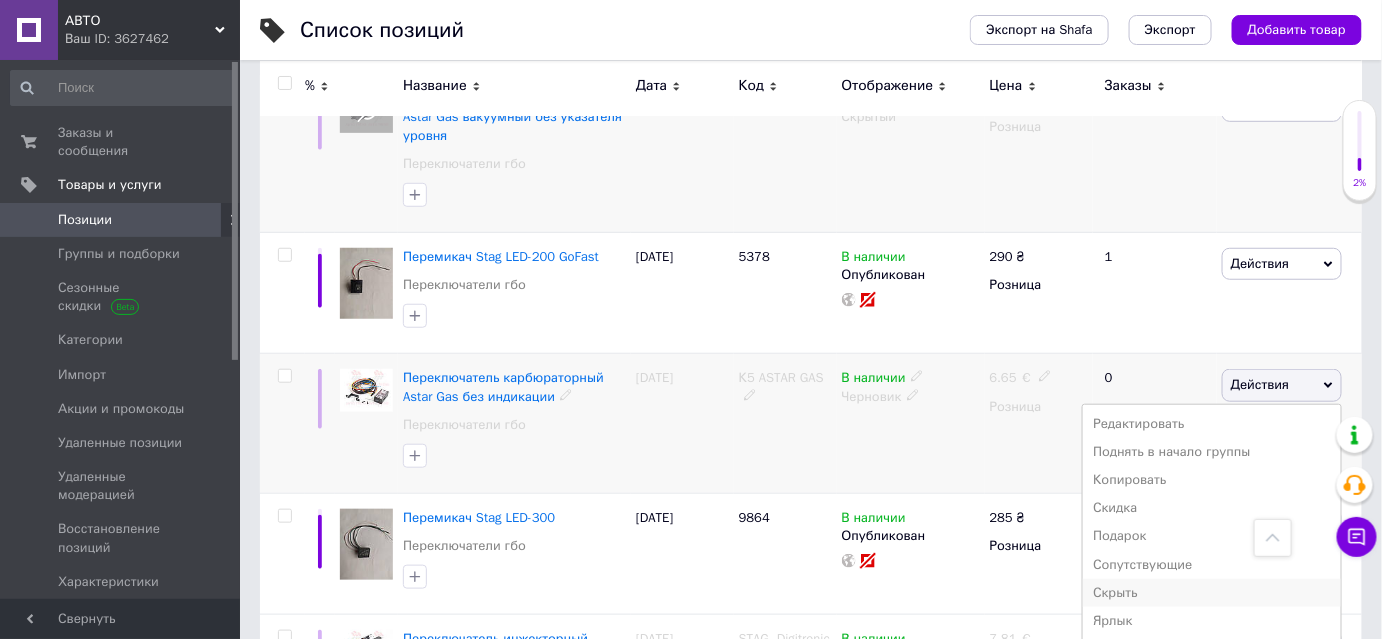 click on "Скрыть" at bounding box center (1212, 593) 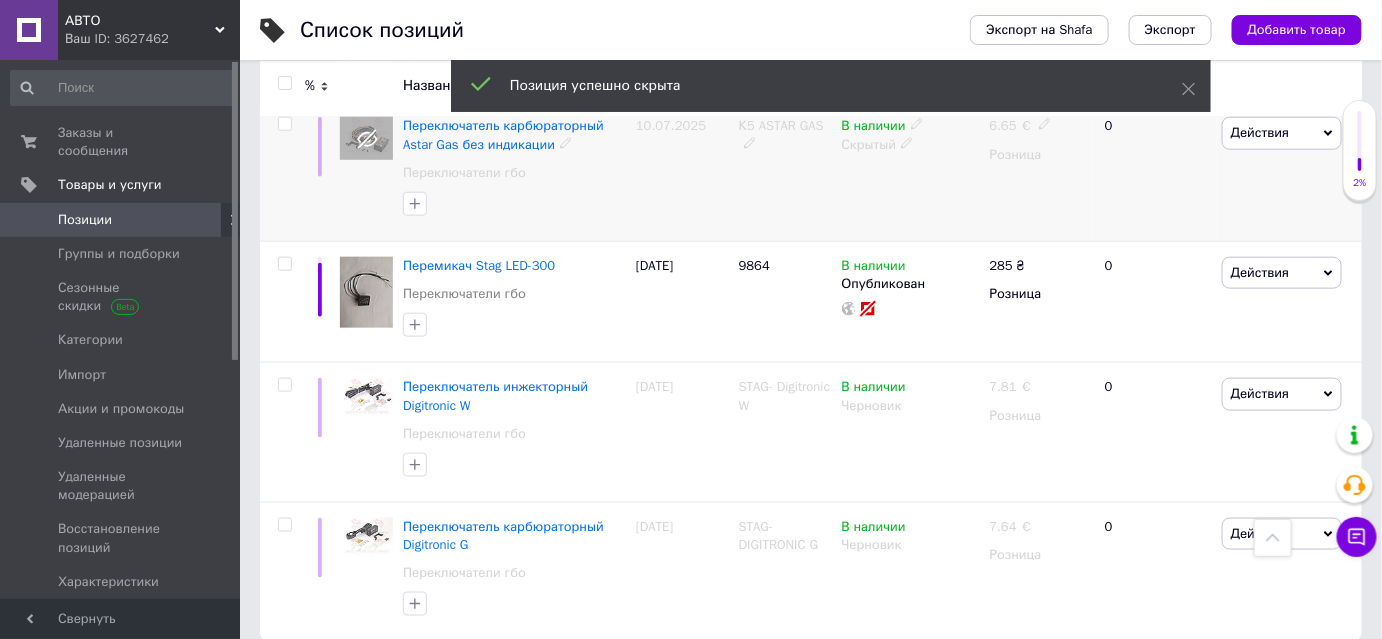 scroll, scrollTop: 634, scrollLeft: 0, axis: vertical 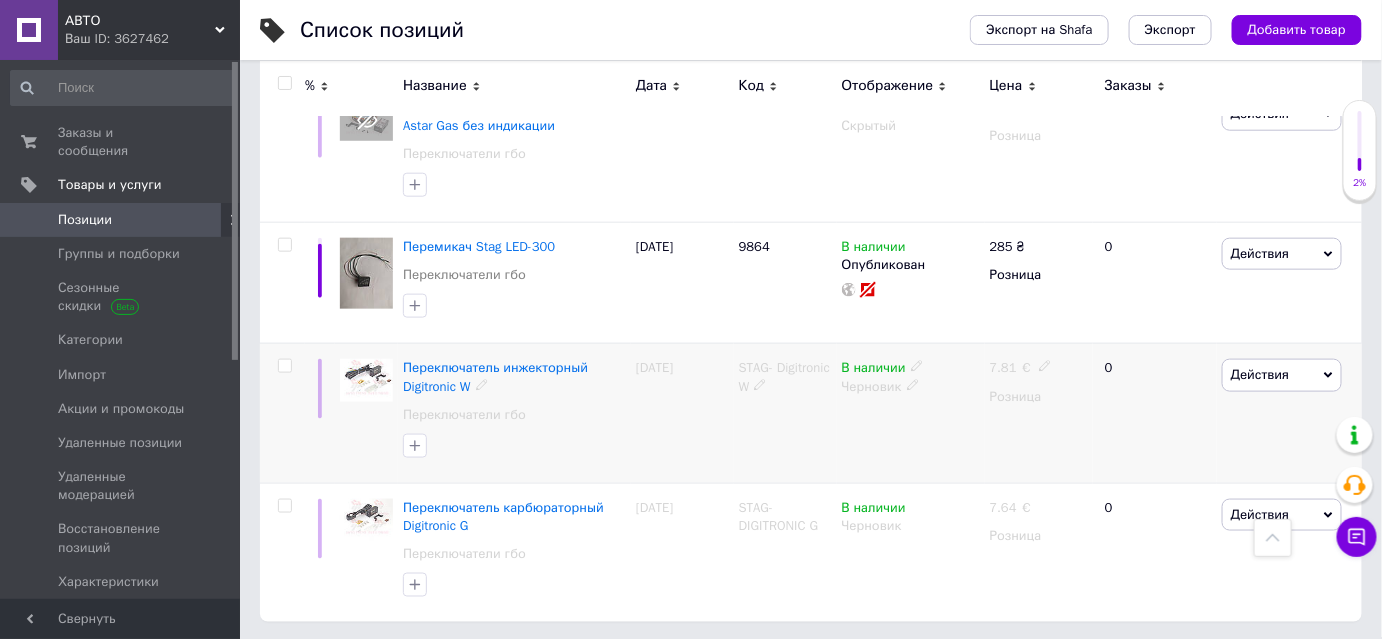 click at bounding box center (285, 366) 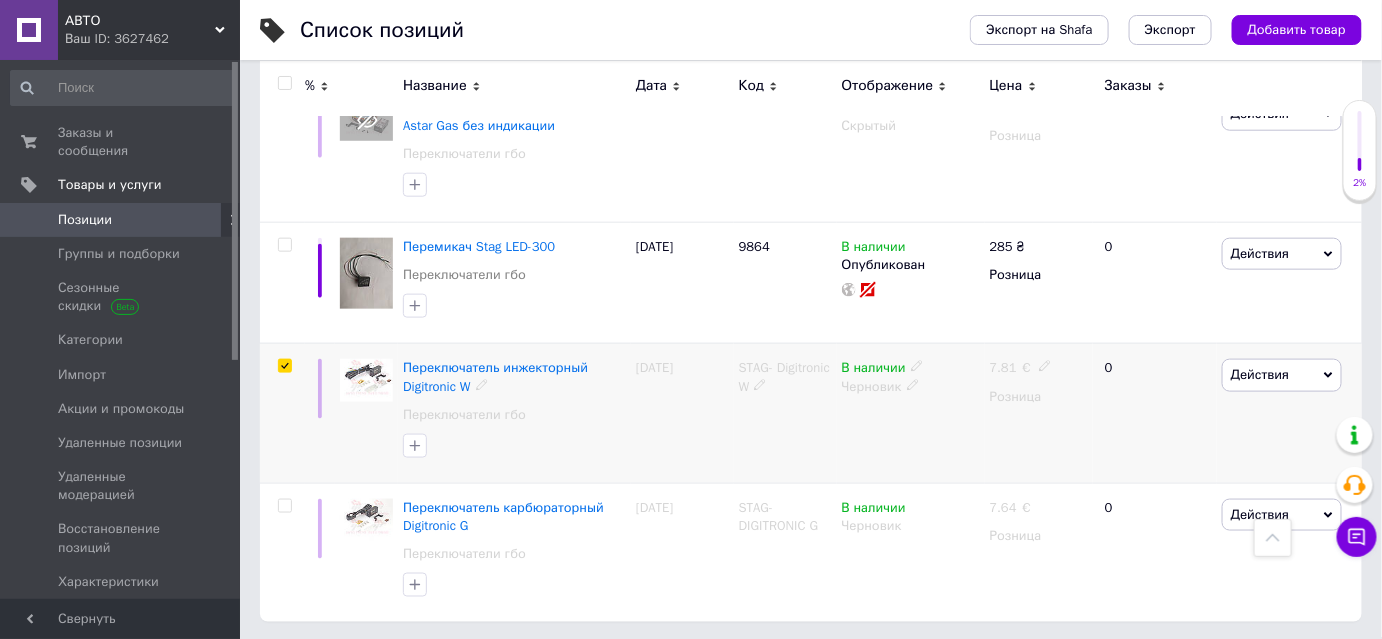 scroll, scrollTop: 634, scrollLeft: 0, axis: vertical 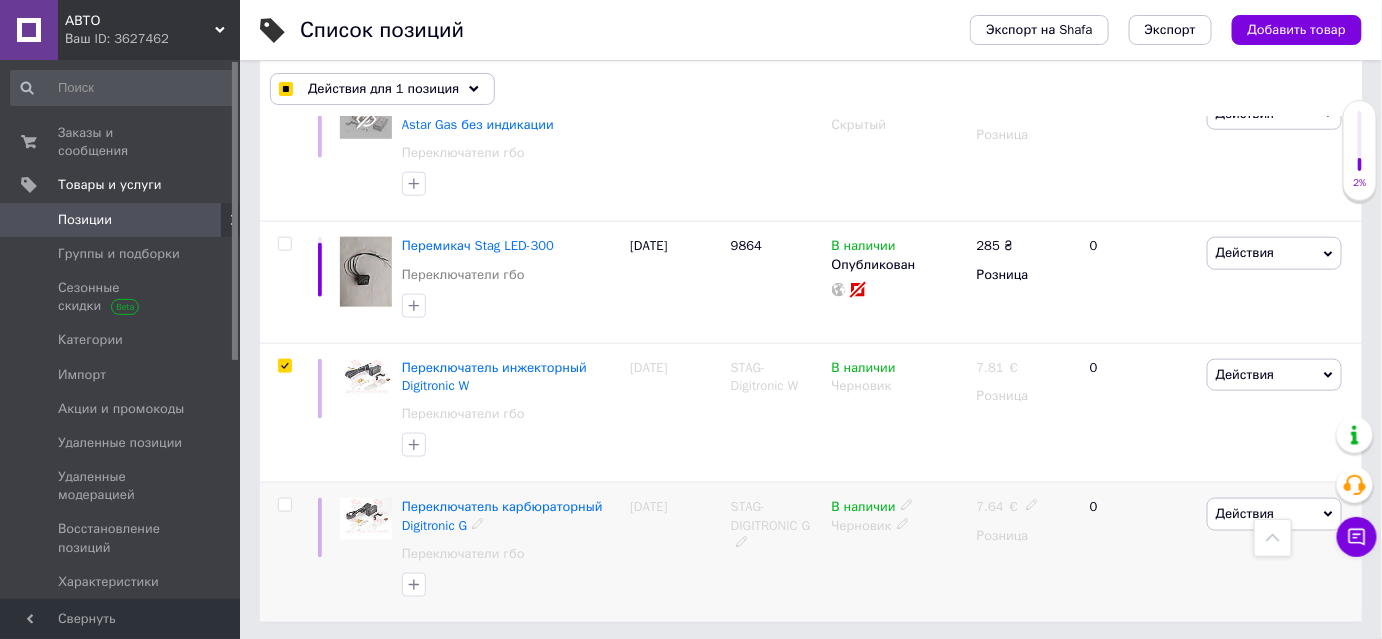 click at bounding box center (284, 505) 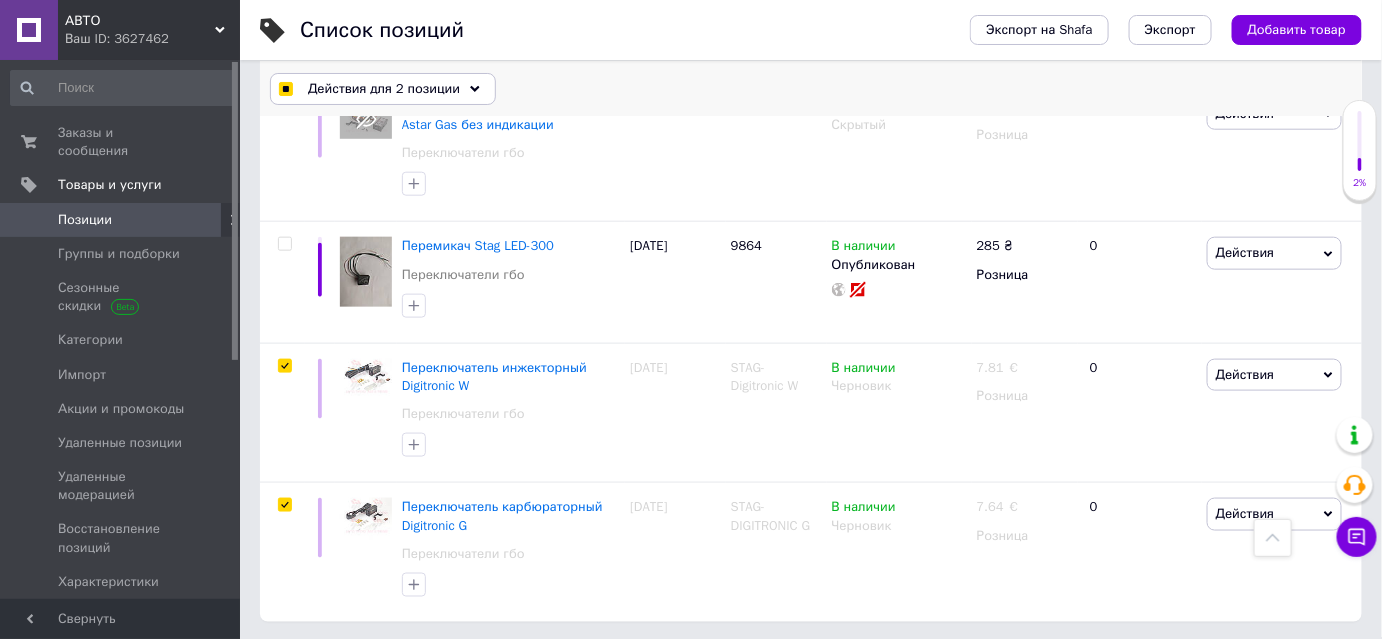 click 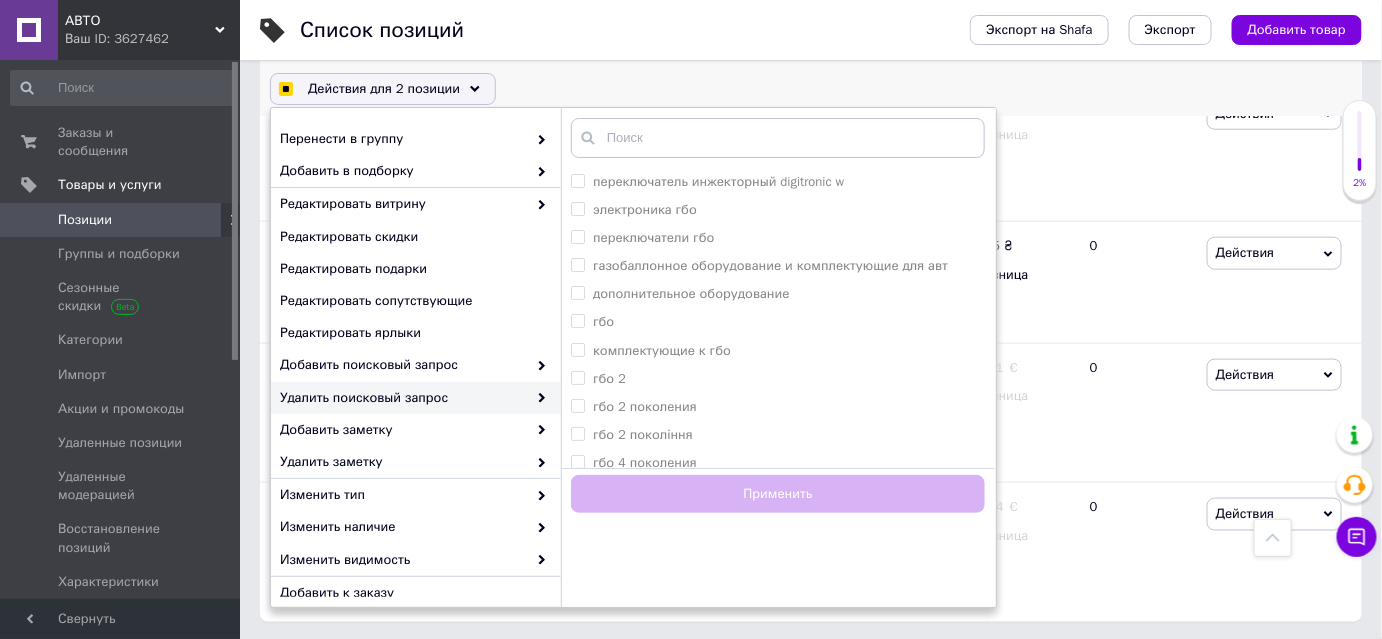scroll, scrollTop: 181, scrollLeft: 0, axis: vertical 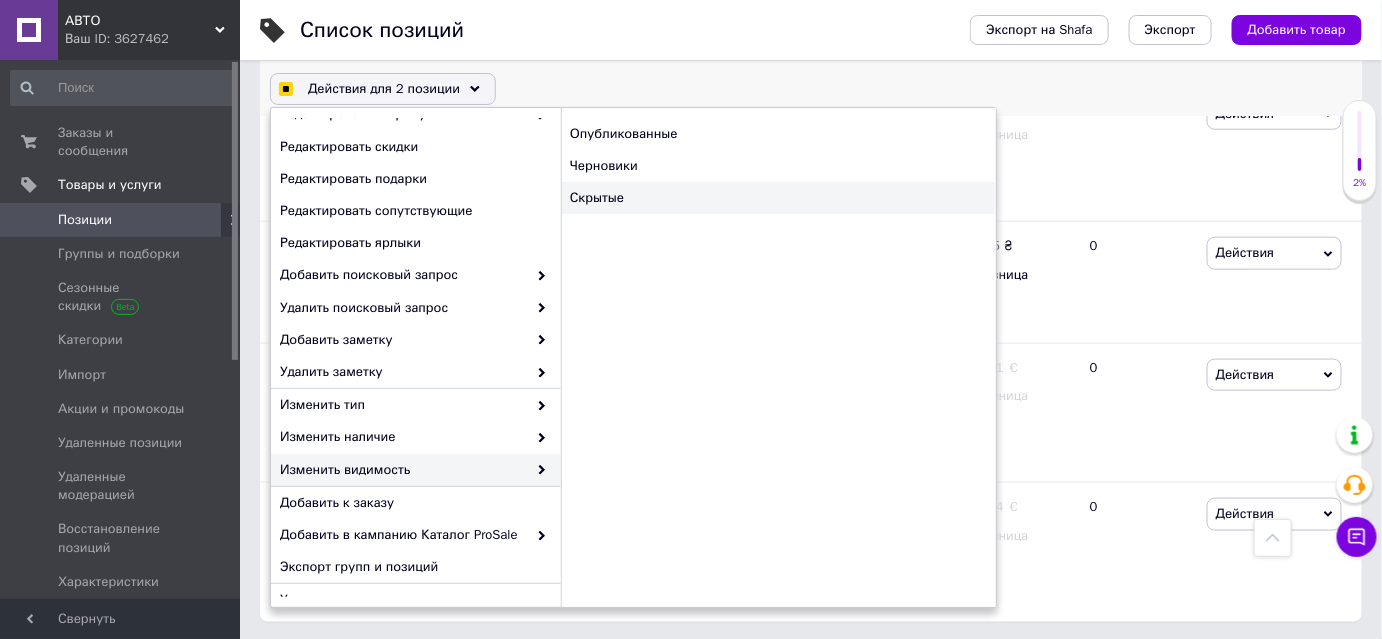 click on "Скрытые" at bounding box center (778, 198) 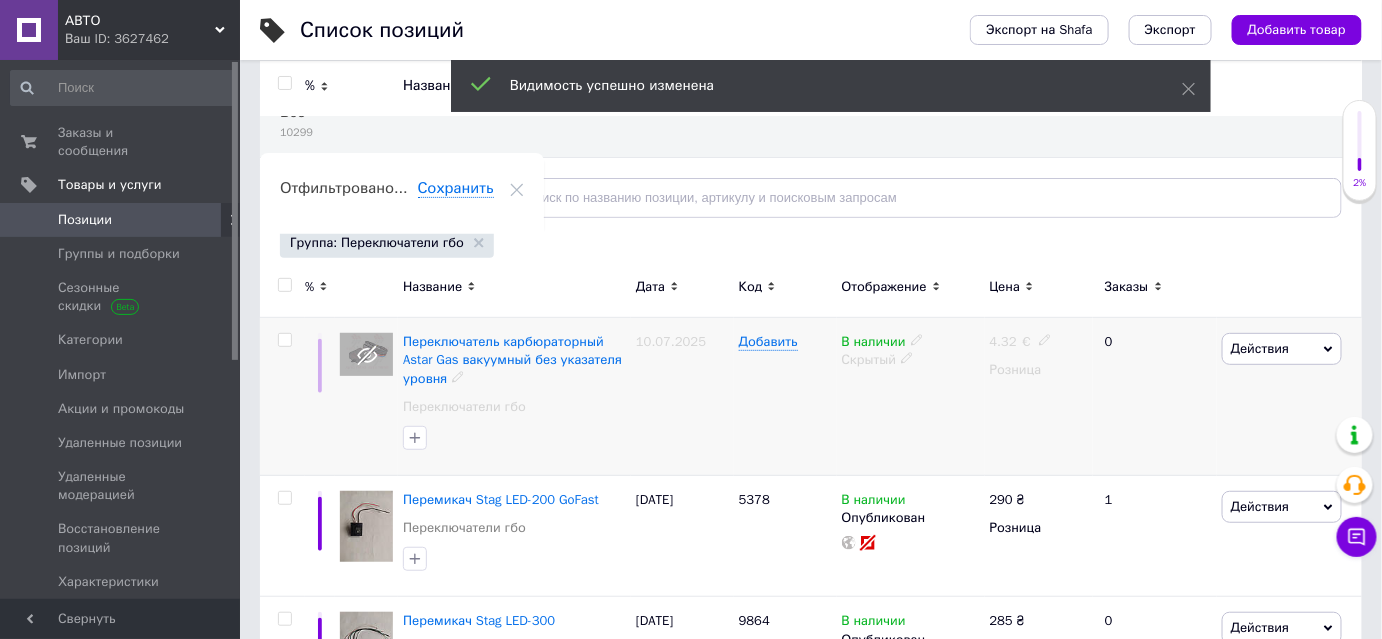 scroll, scrollTop: 88, scrollLeft: 0, axis: vertical 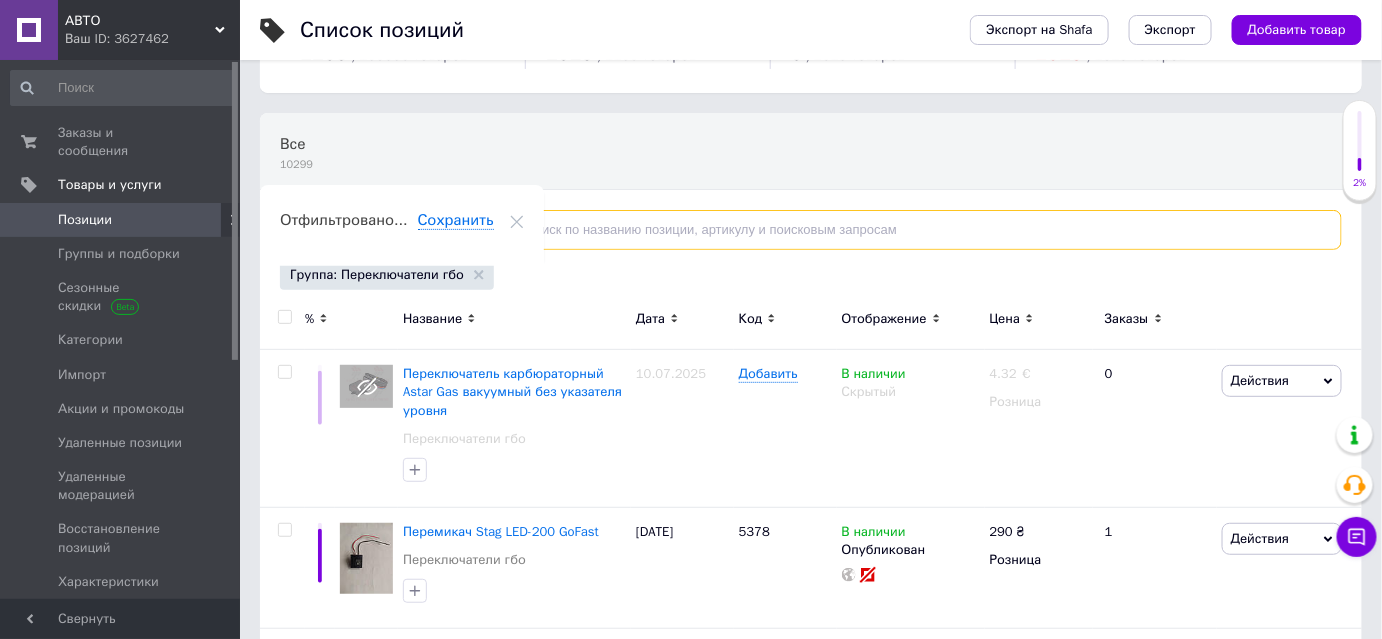 click at bounding box center [916, 230] 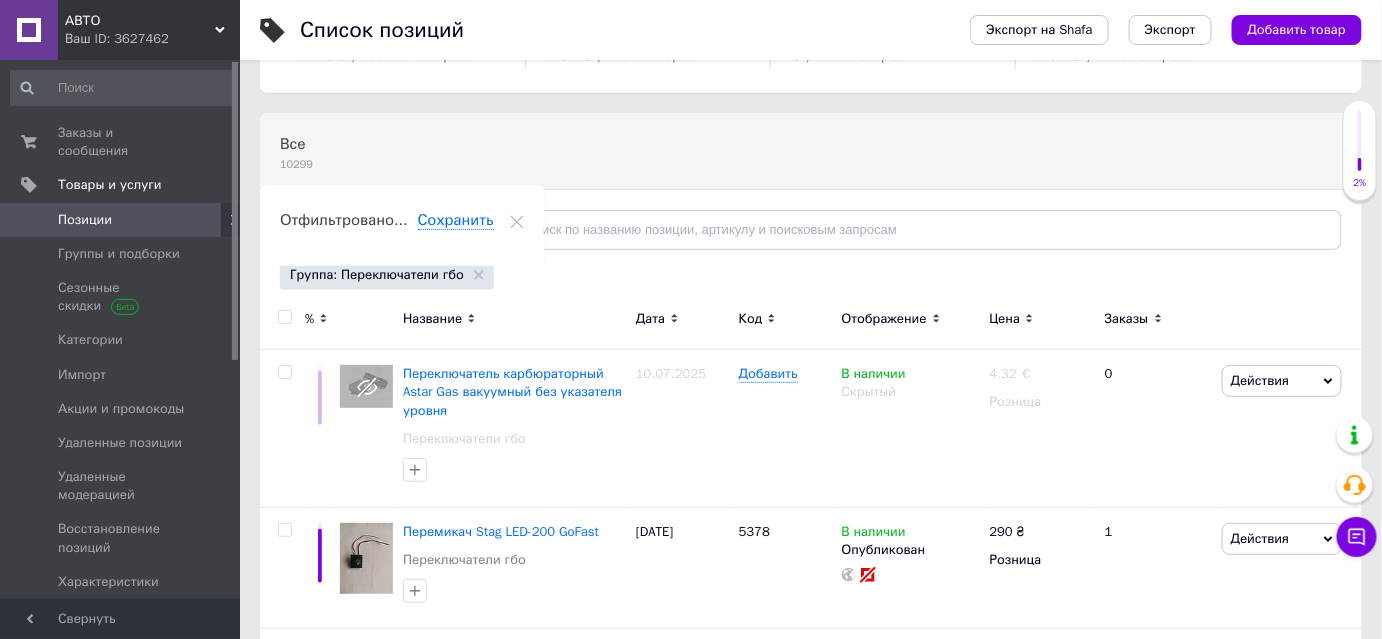 click on "Группа: Переключатели гбо" at bounding box center [387, 275] 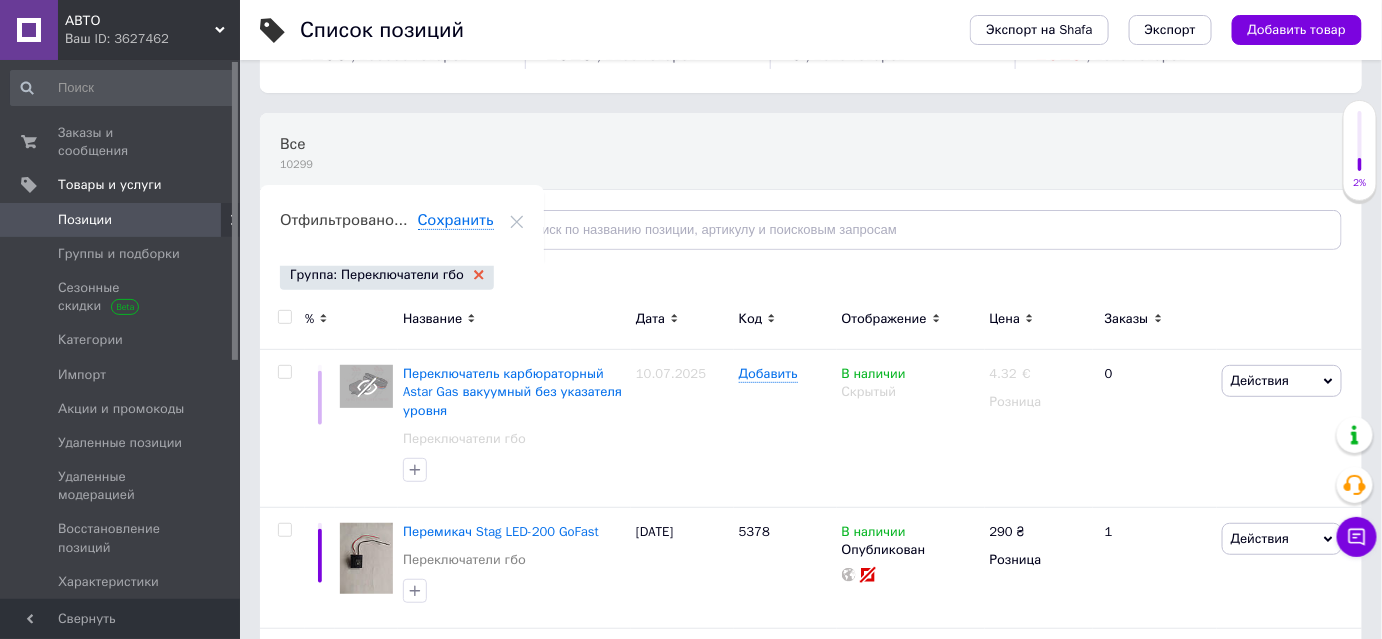 click 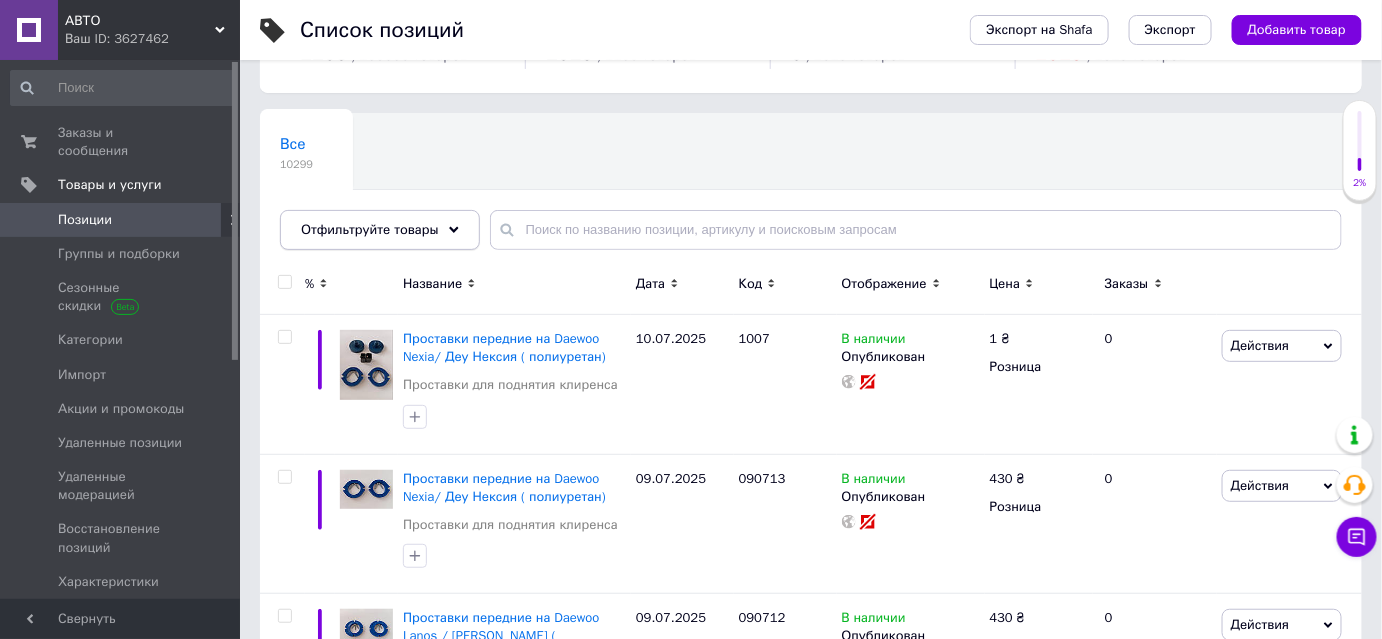 click 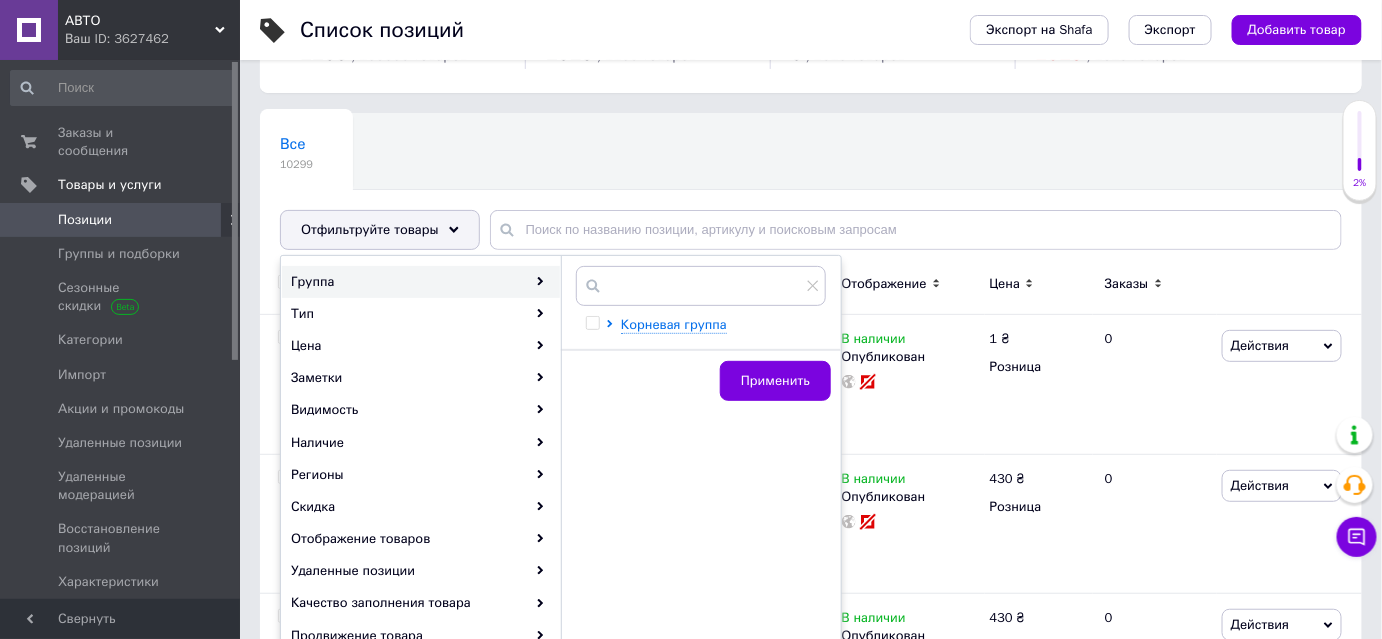 click on "Группа" at bounding box center (421, 282) 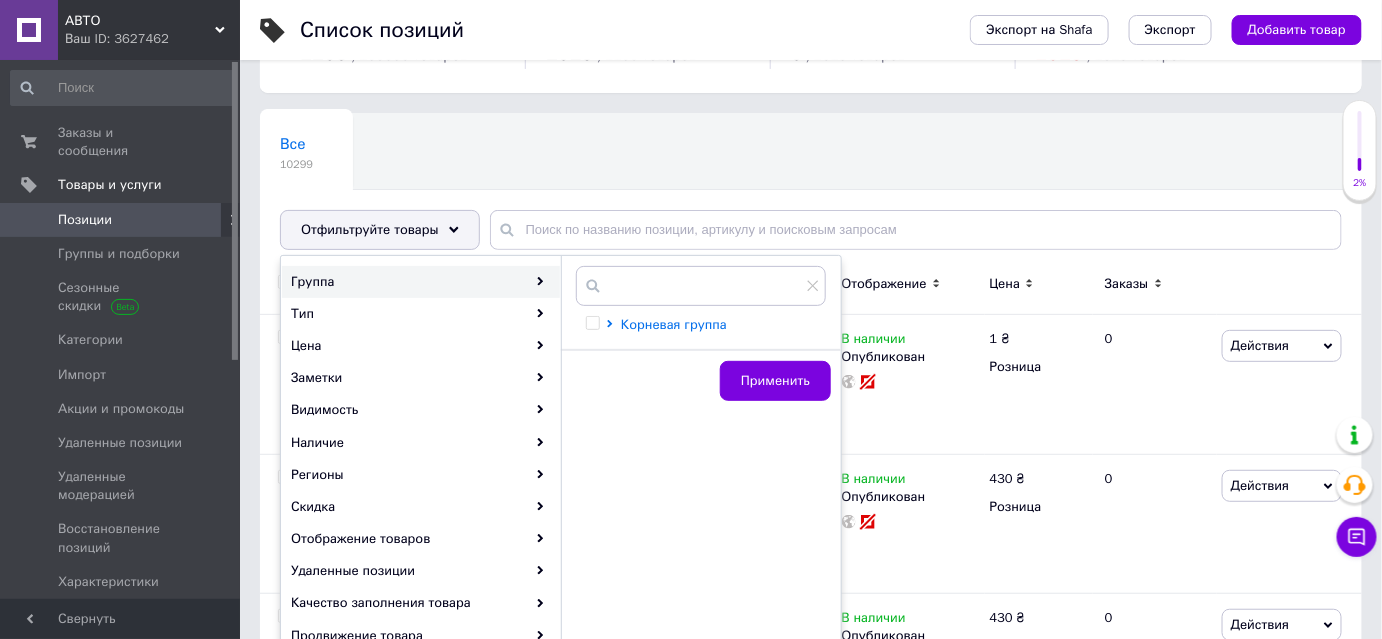 click on "Корневая группа" at bounding box center [674, 324] 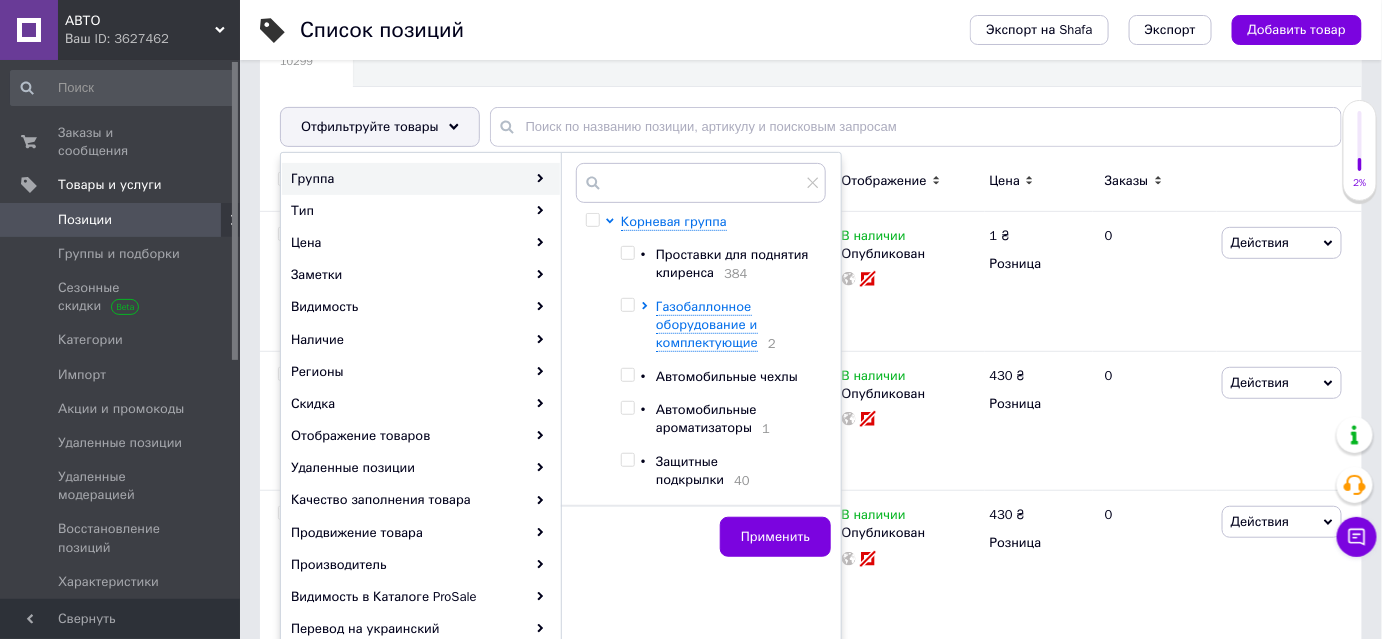 scroll, scrollTop: 361, scrollLeft: 0, axis: vertical 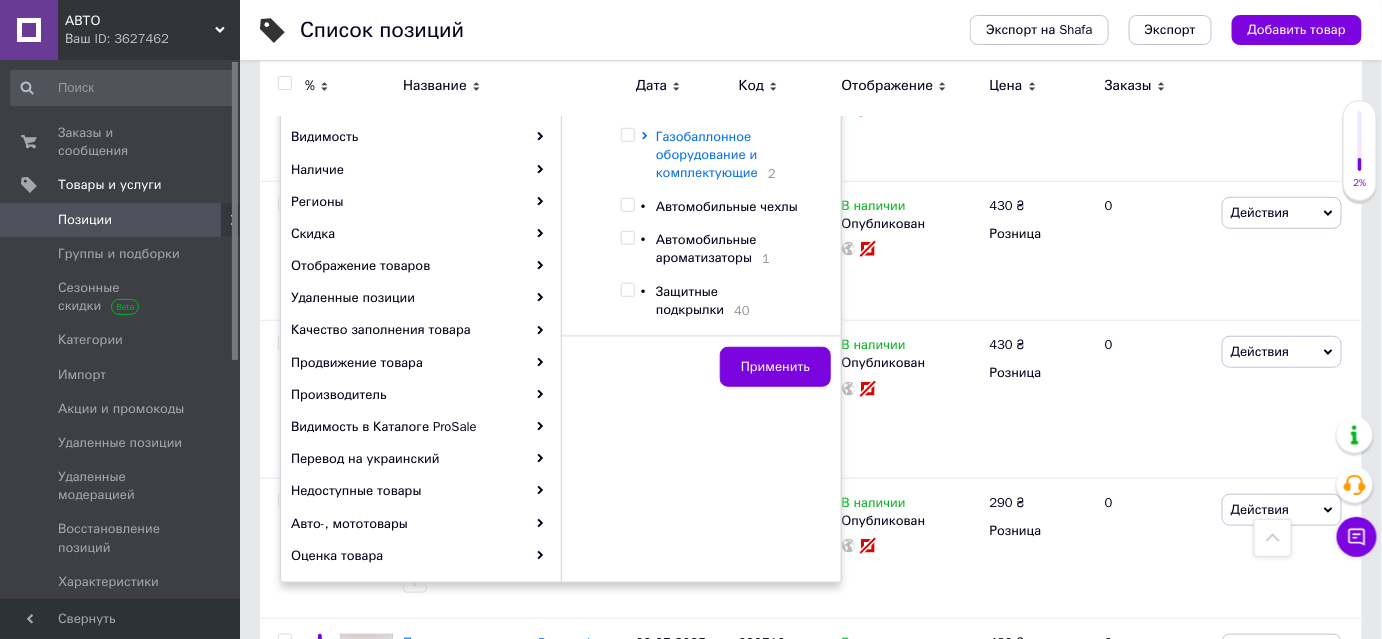 click on "Газобаллонное оборудование и комплектующие" at bounding box center (707, 154) 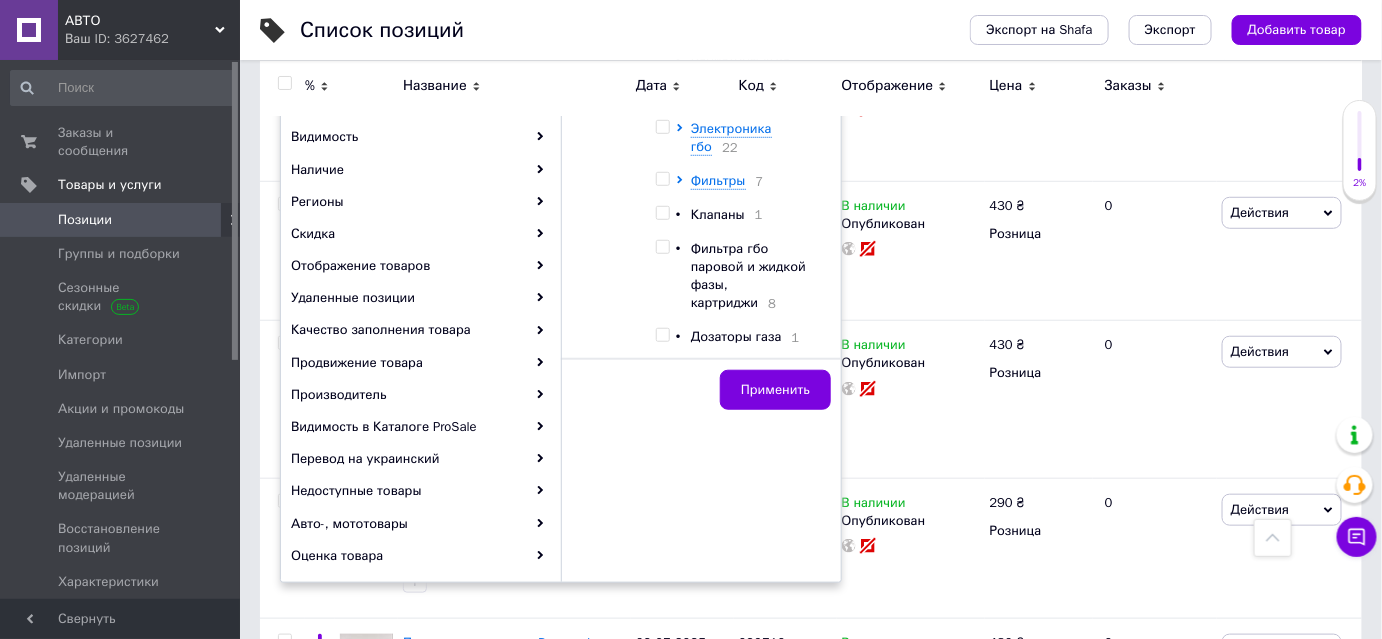 scroll, scrollTop: 636, scrollLeft: 0, axis: vertical 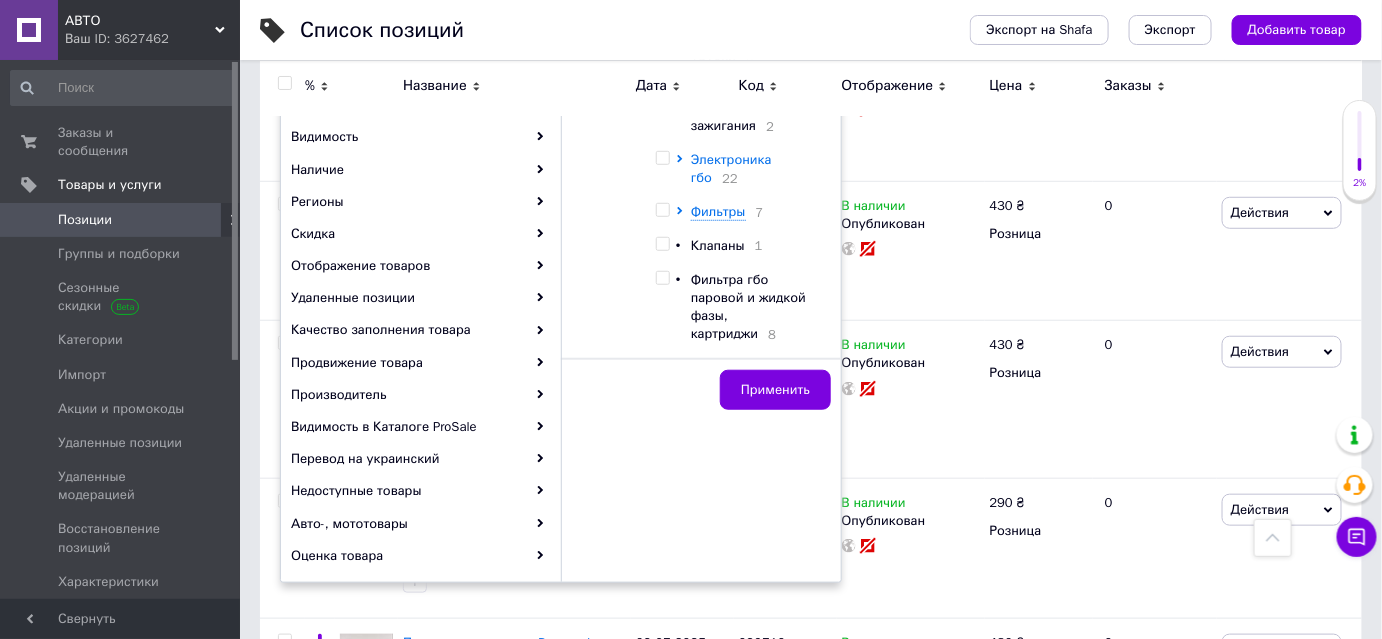 click on "Электроника гбо" at bounding box center [731, 168] 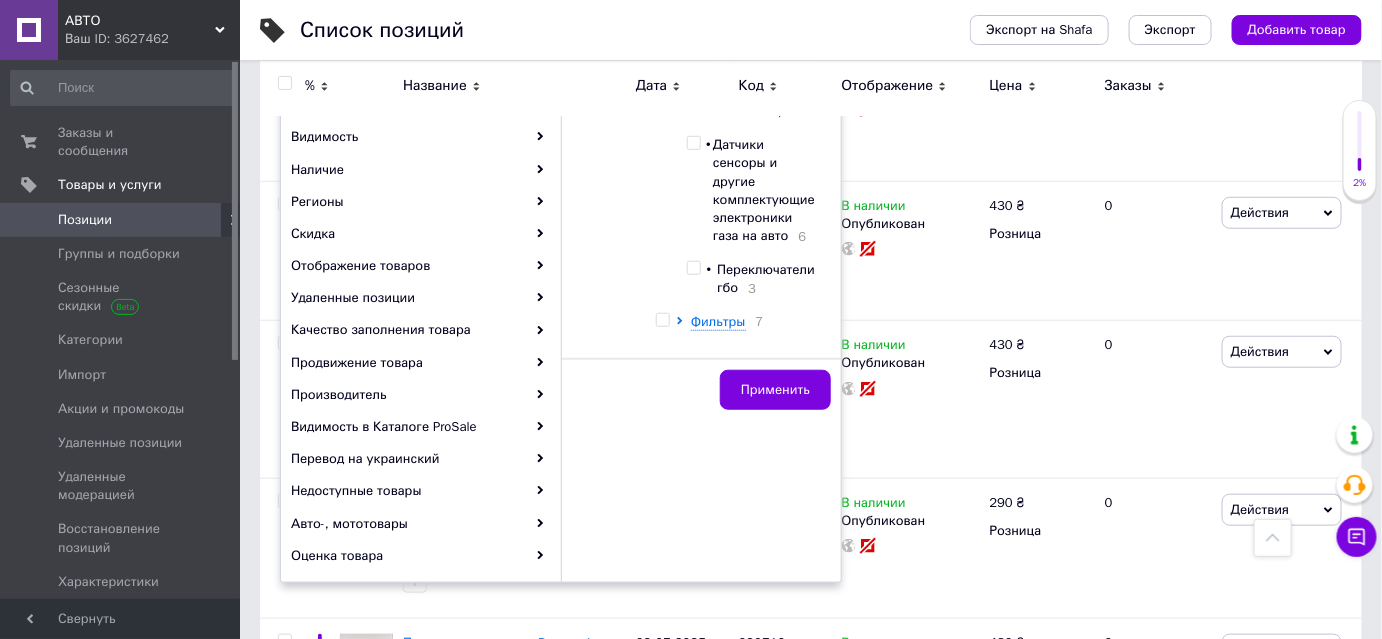 scroll, scrollTop: 909, scrollLeft: 0, axis: vertical 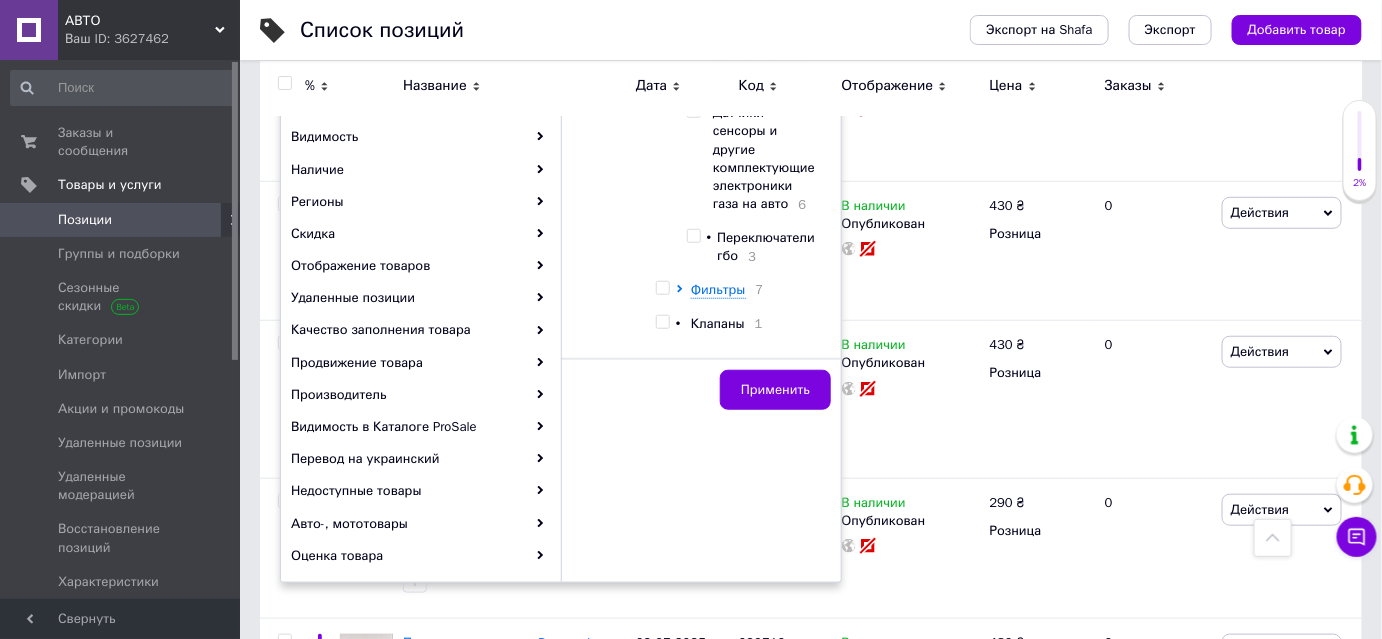 click on "Датчики сенсоры и другие комплектующие электроники газа на авто" at bounding box center [764, 158] 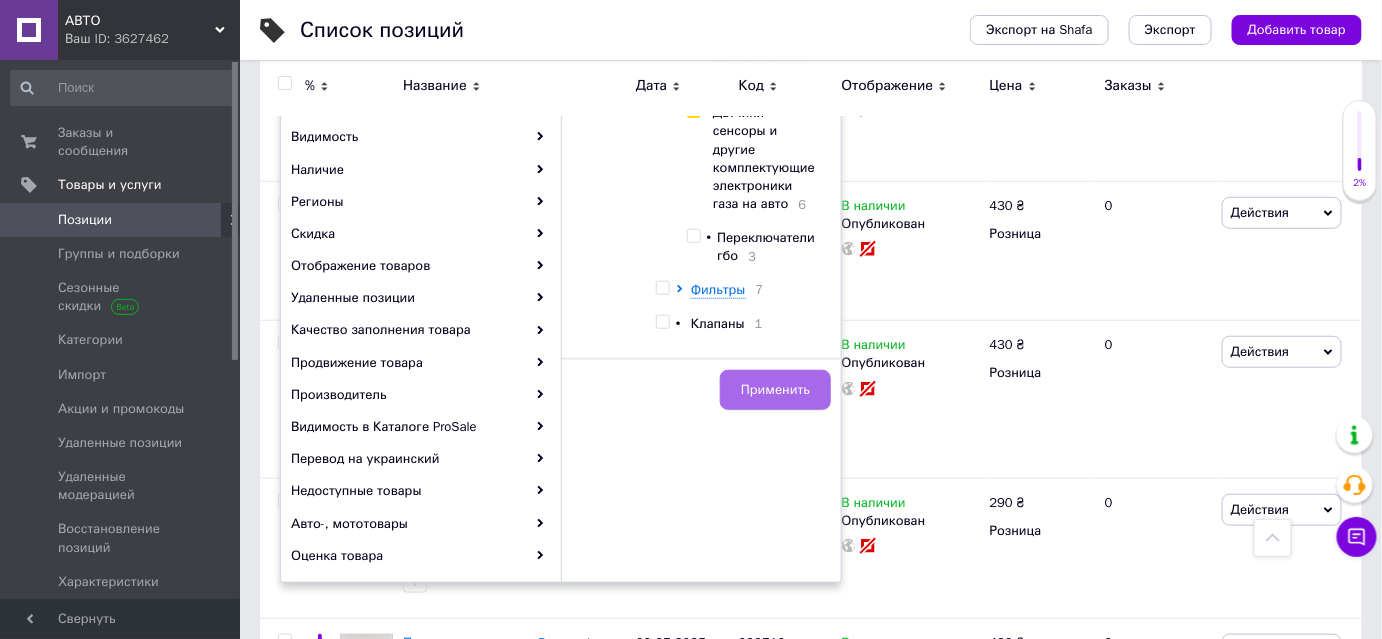 click on "Применить" at bounding box center [775, 390] 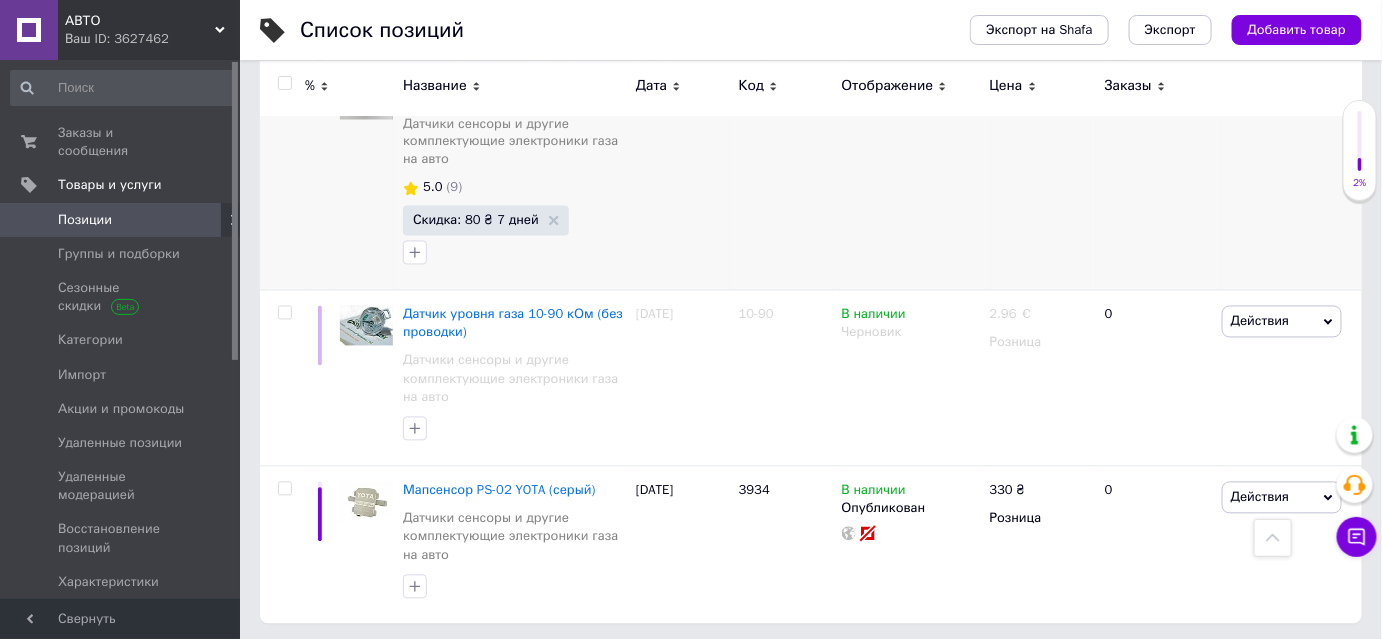 scroll, scrollTop: 1126, scrollLeft: 0, axis: vertical 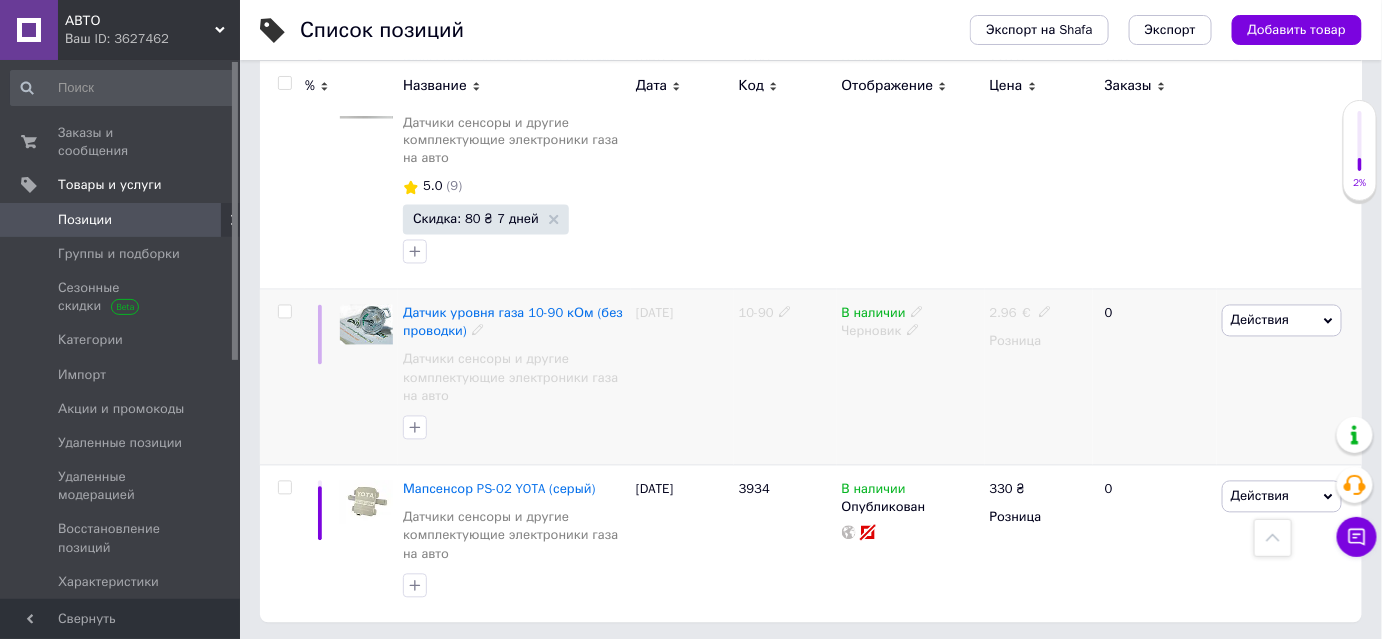 click at bounding box center [284, 312] 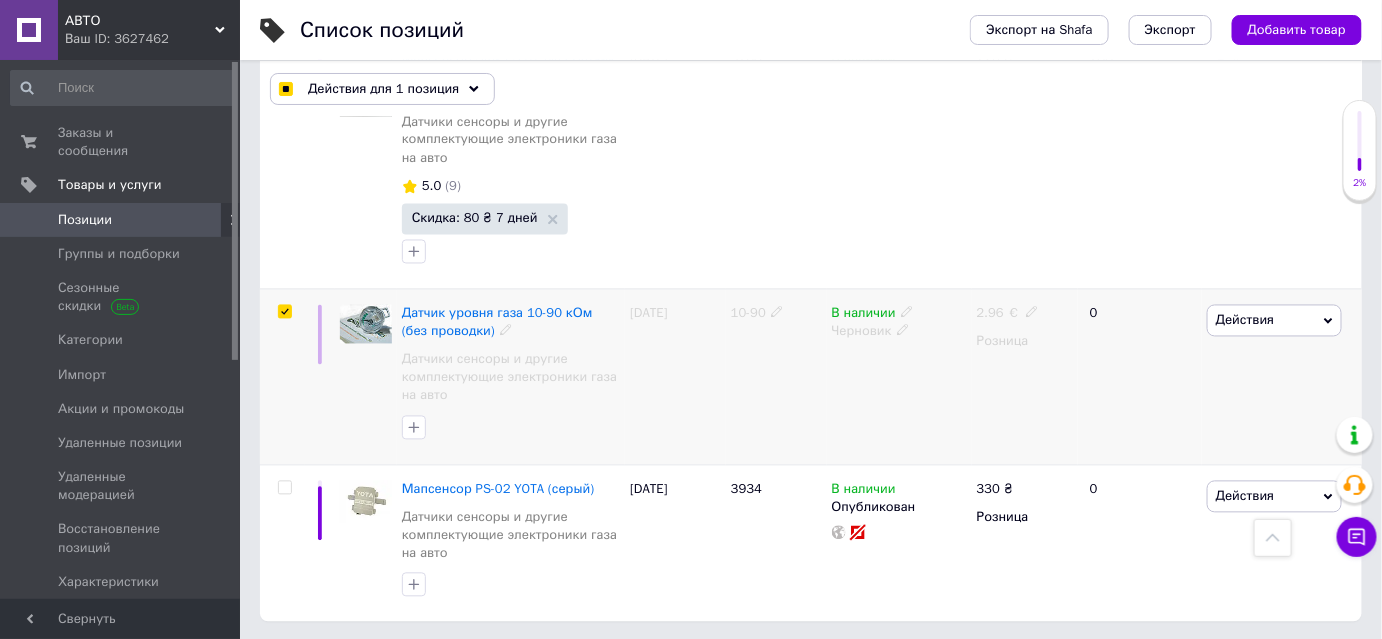 click on "Действия" at bounding box center (1274, 321) 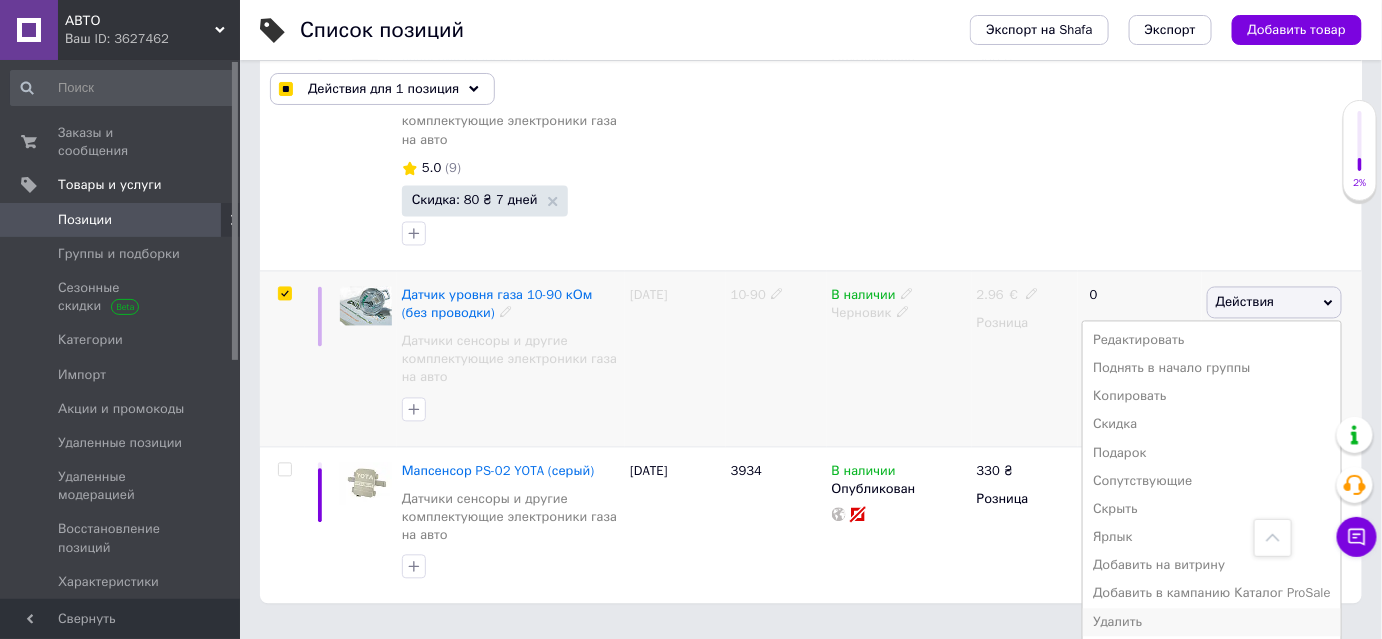 click on "Удалить" at bounding box center (1212, 623) 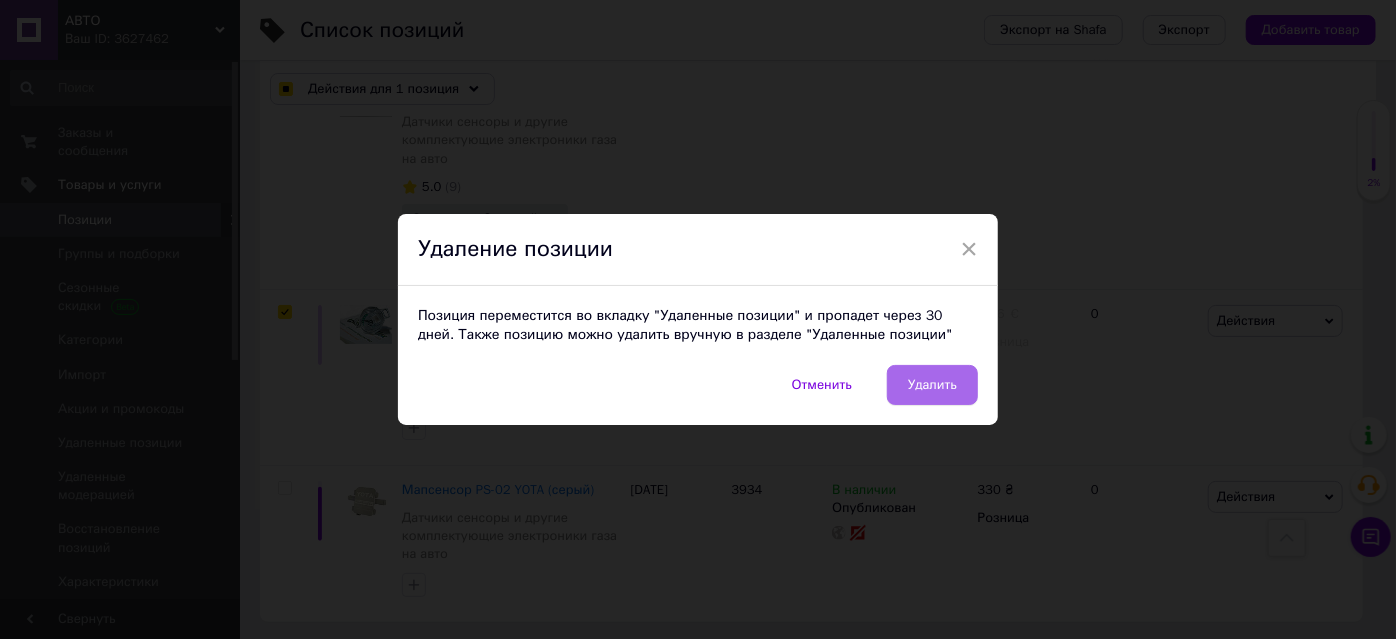 click on "Удалить" at bounding box center (932, 385) 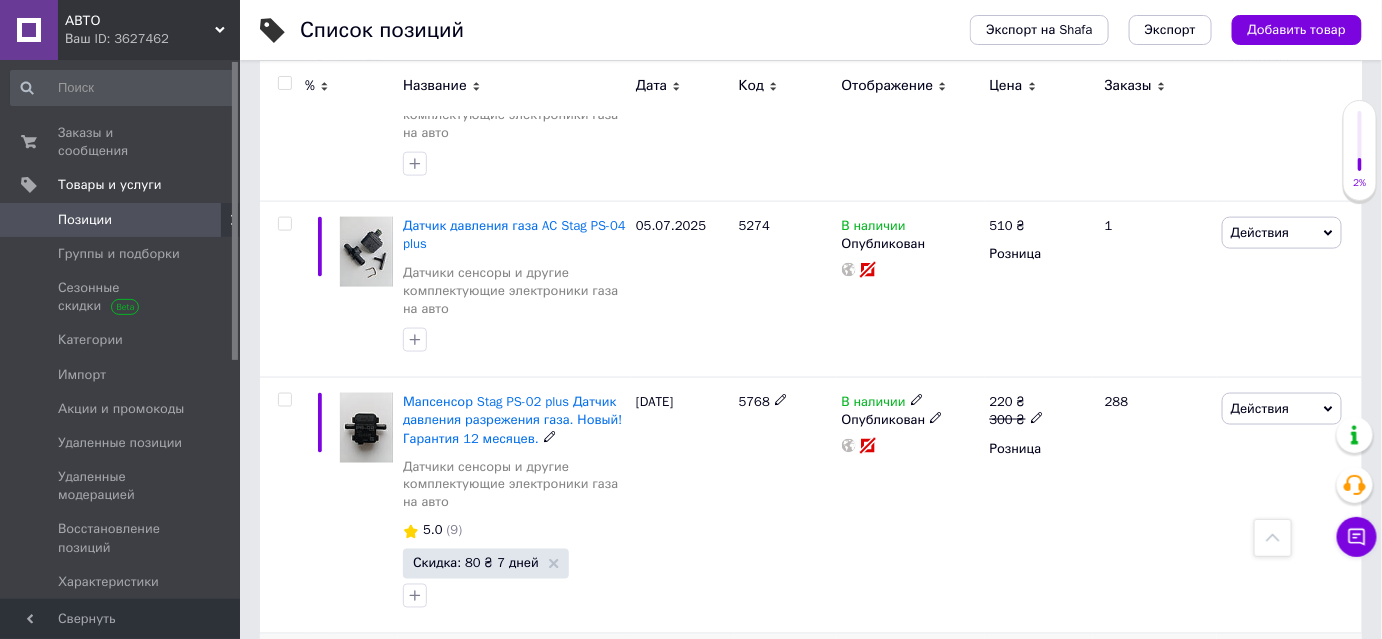 scroll, scrollTop: 672, scrollLeft: 0, axis: vertical 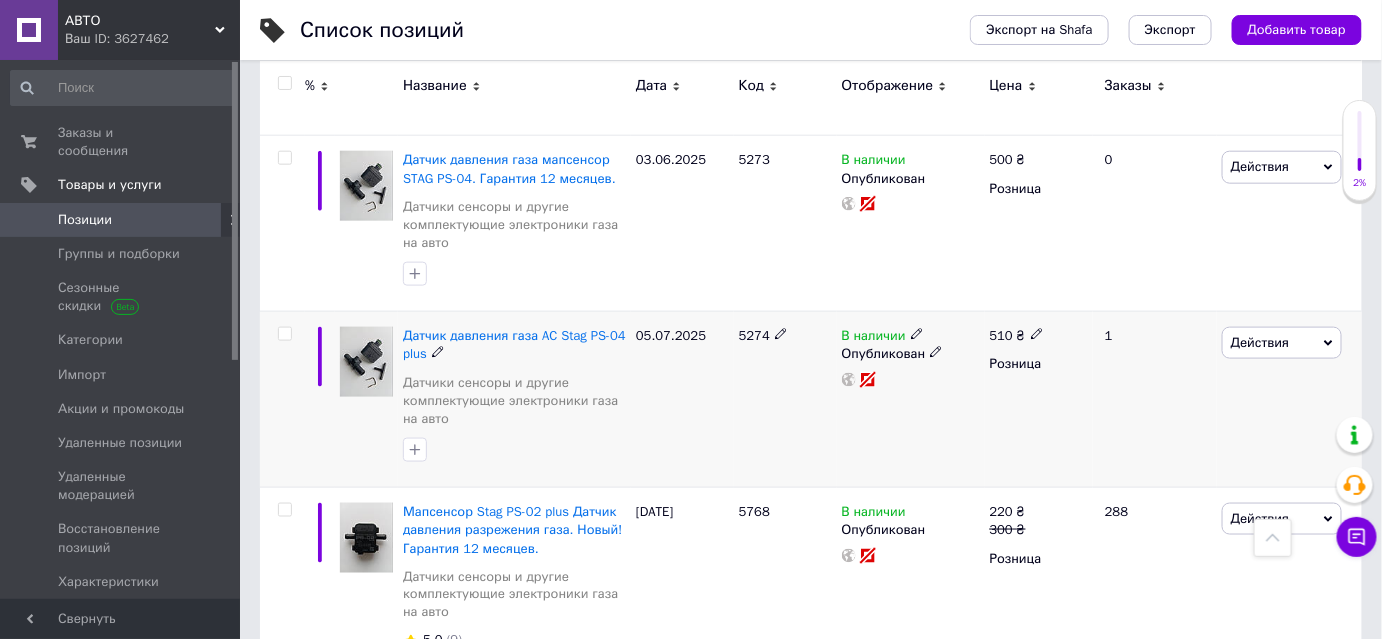 click on "Действия" at bounding box center (1260, 342) 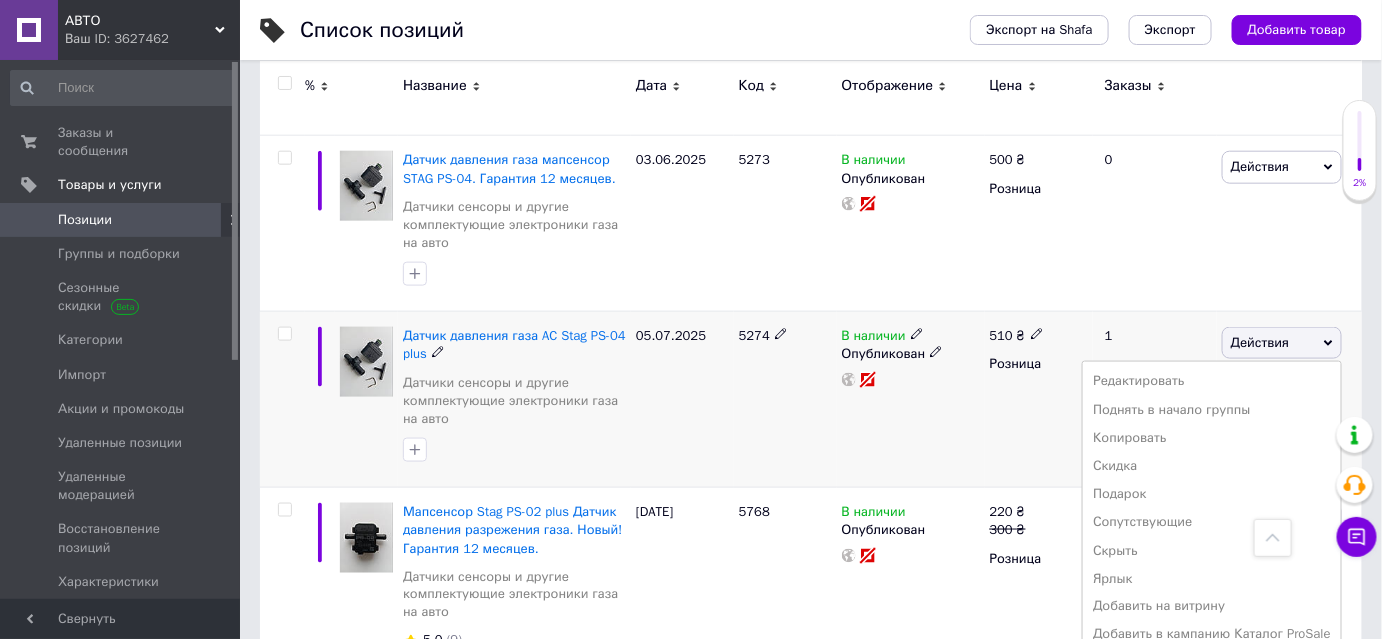 click 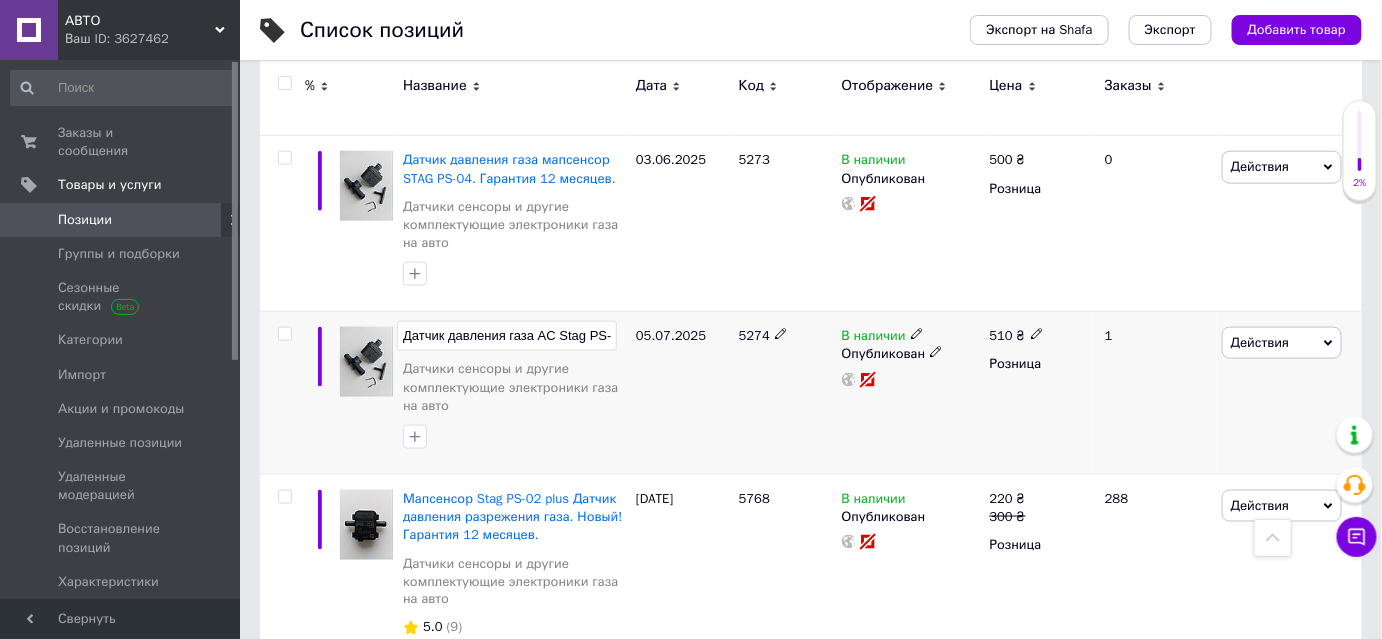 scroll, scrollTop: 0, scrollLeft: 41, axis: horizontal 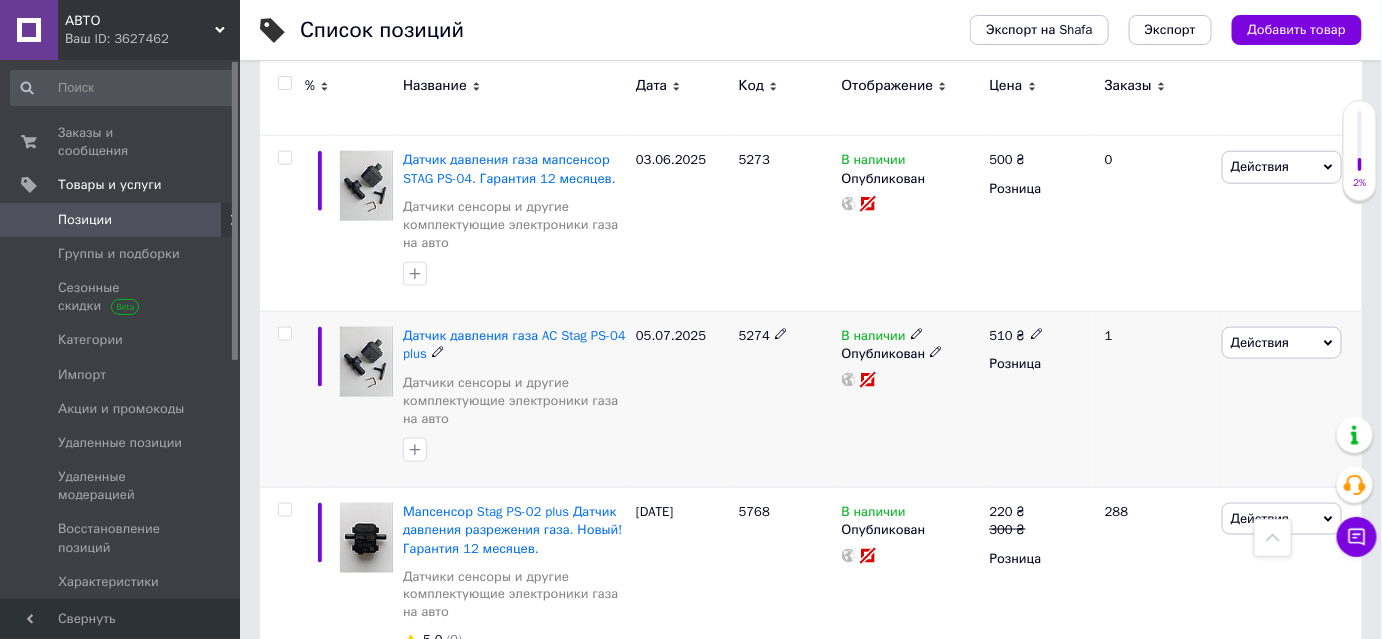 click on "Действия" at bounding box center (1260, 342) 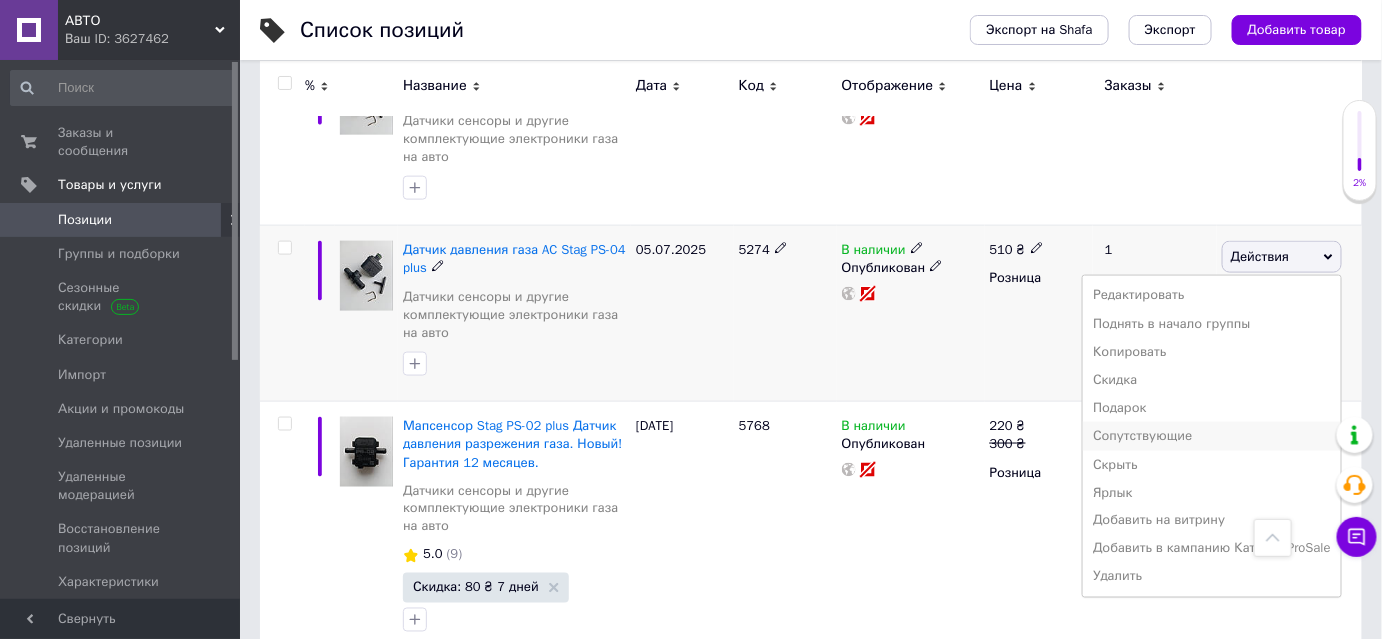 scroll, scrollTop: 762, scrollLeft: 0, axis: vertical 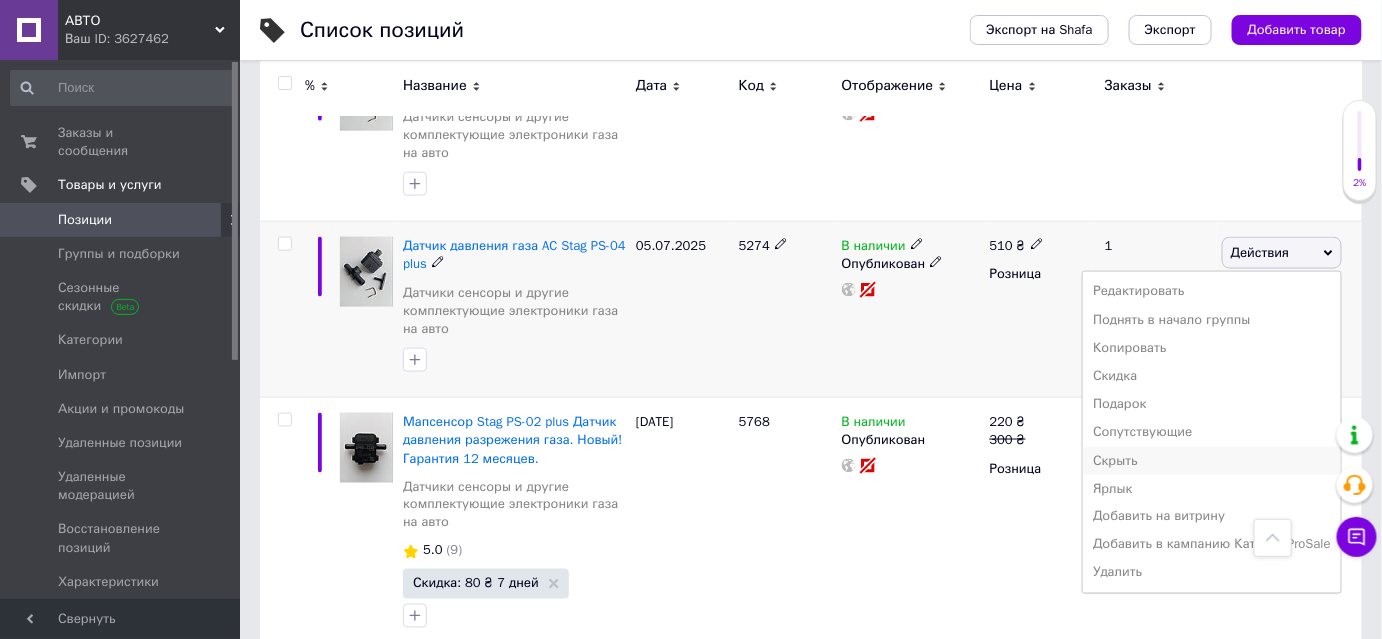 click on "Скрыть" at bounding box center (1212, 461) 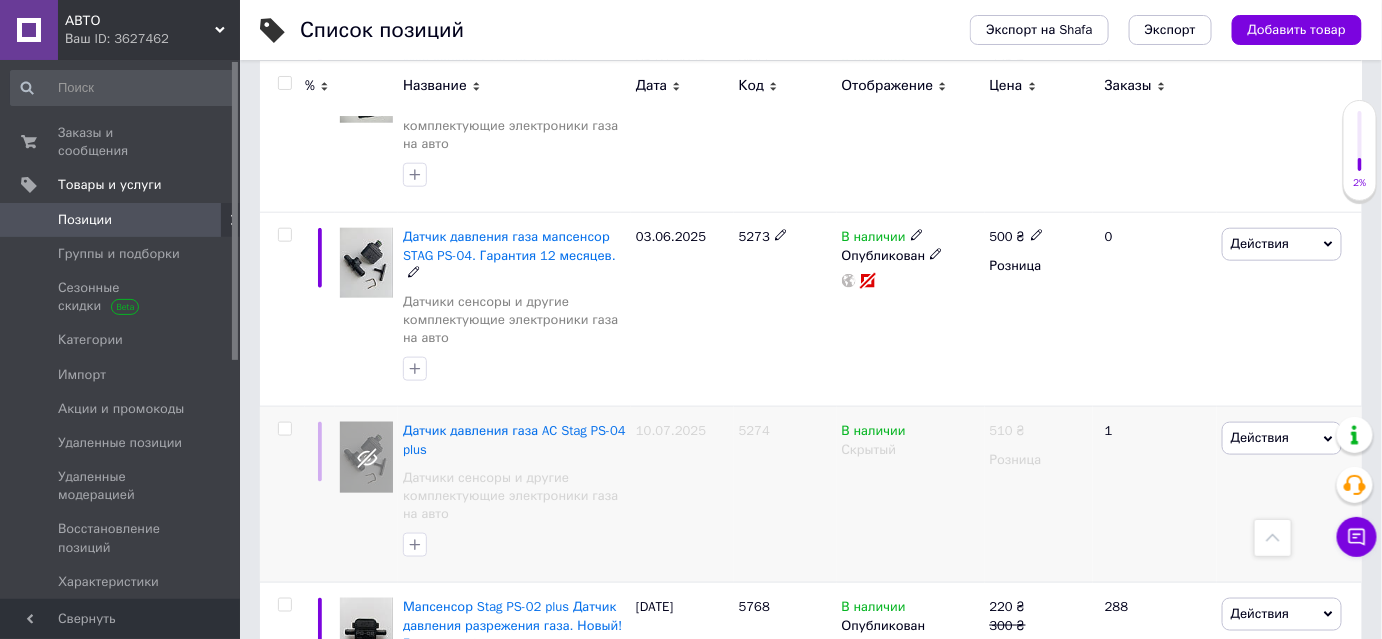 scroll, scrollTop: 587, scrollLeft: 0, axis: vertical 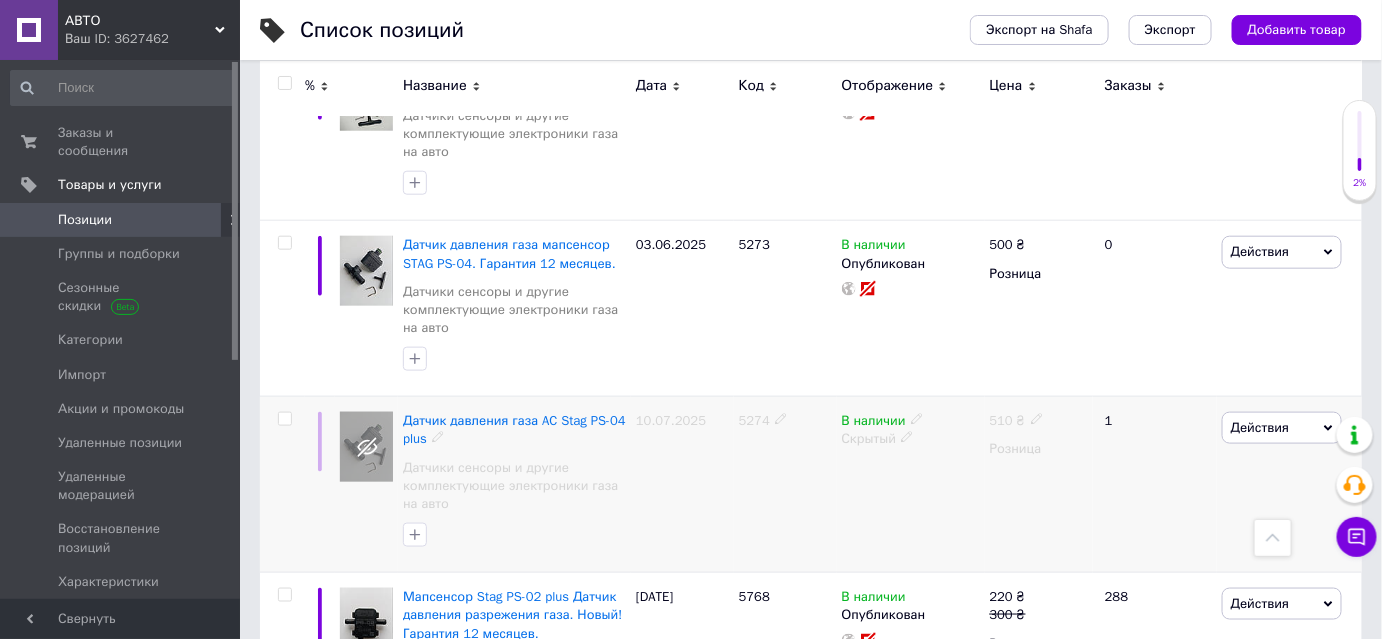 click 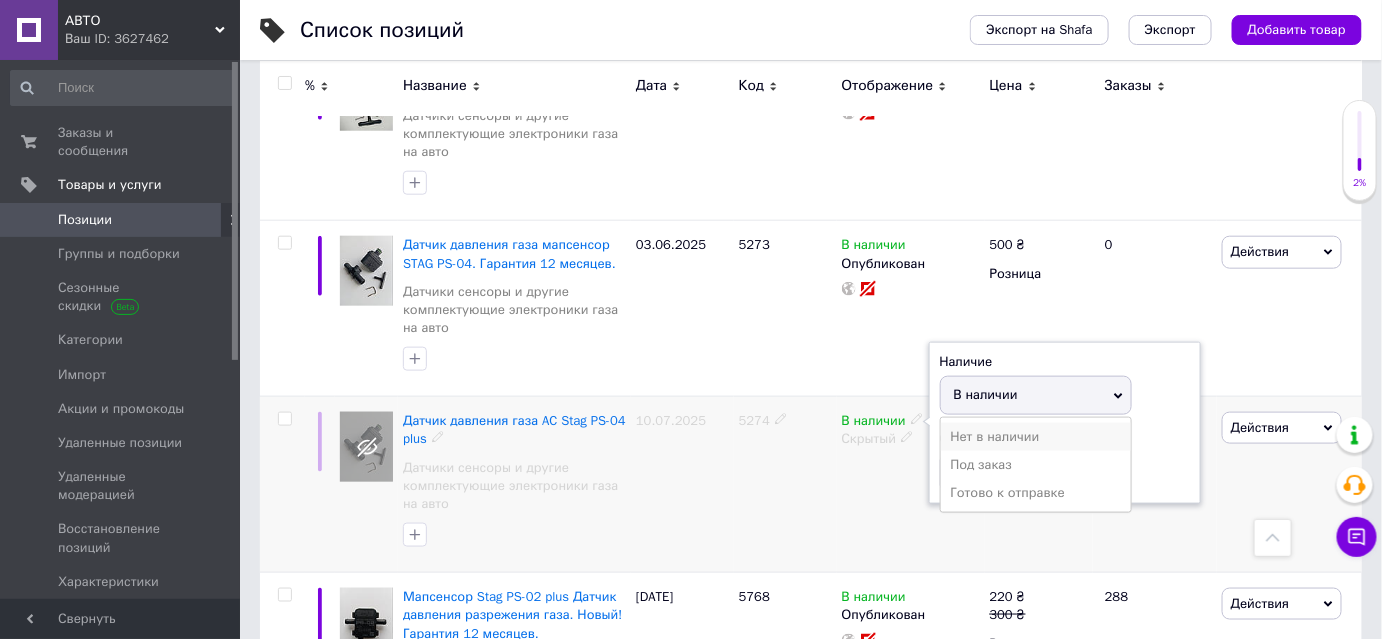 click on "Нет в наличии" at bounding box center (1036, 437) 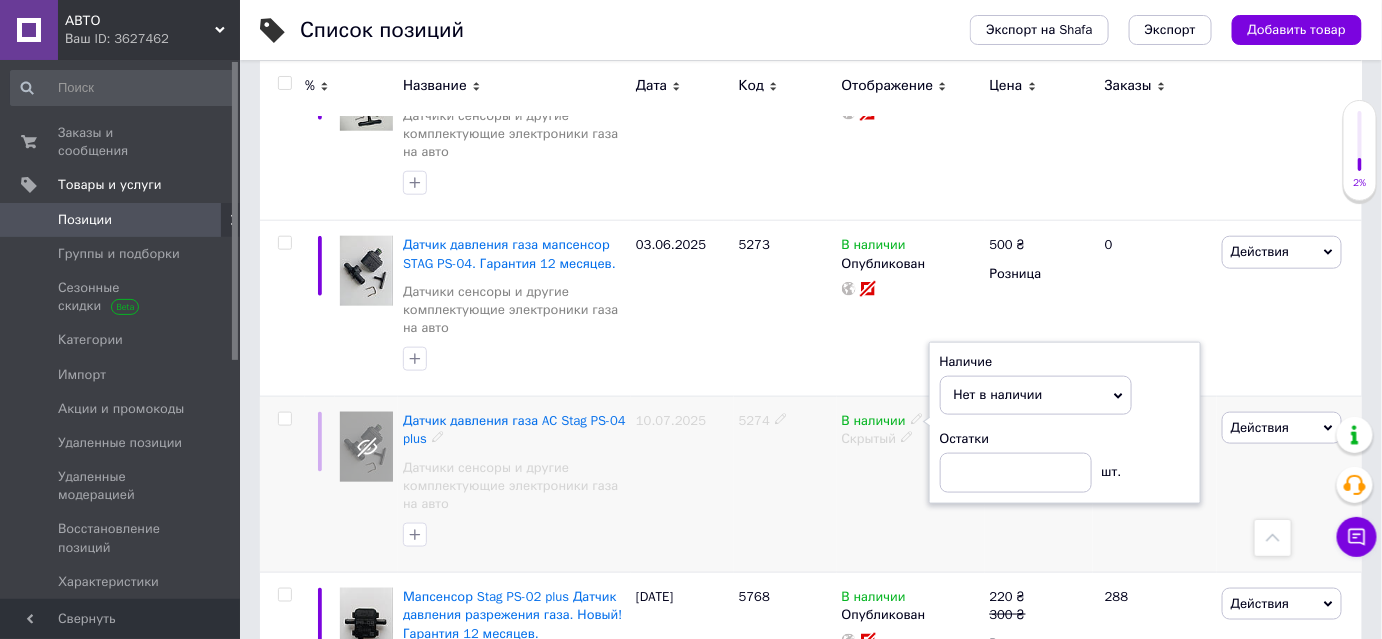 click on "В наличии Наличие Нет в наличии В наличии Под заказ Готово к отправке Остатки шт. Скрытый" at bounding box center (911, 485) 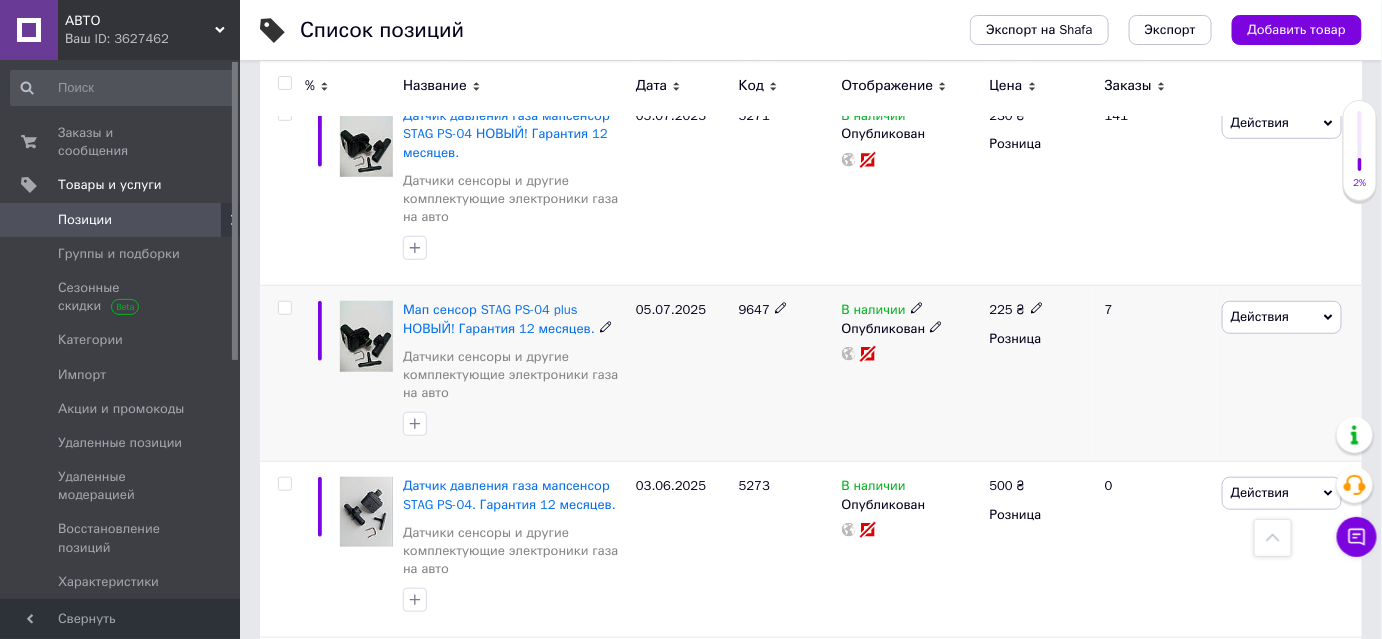 scroll, scrollTop: 314, scrollLeft: 0, axis: vertical 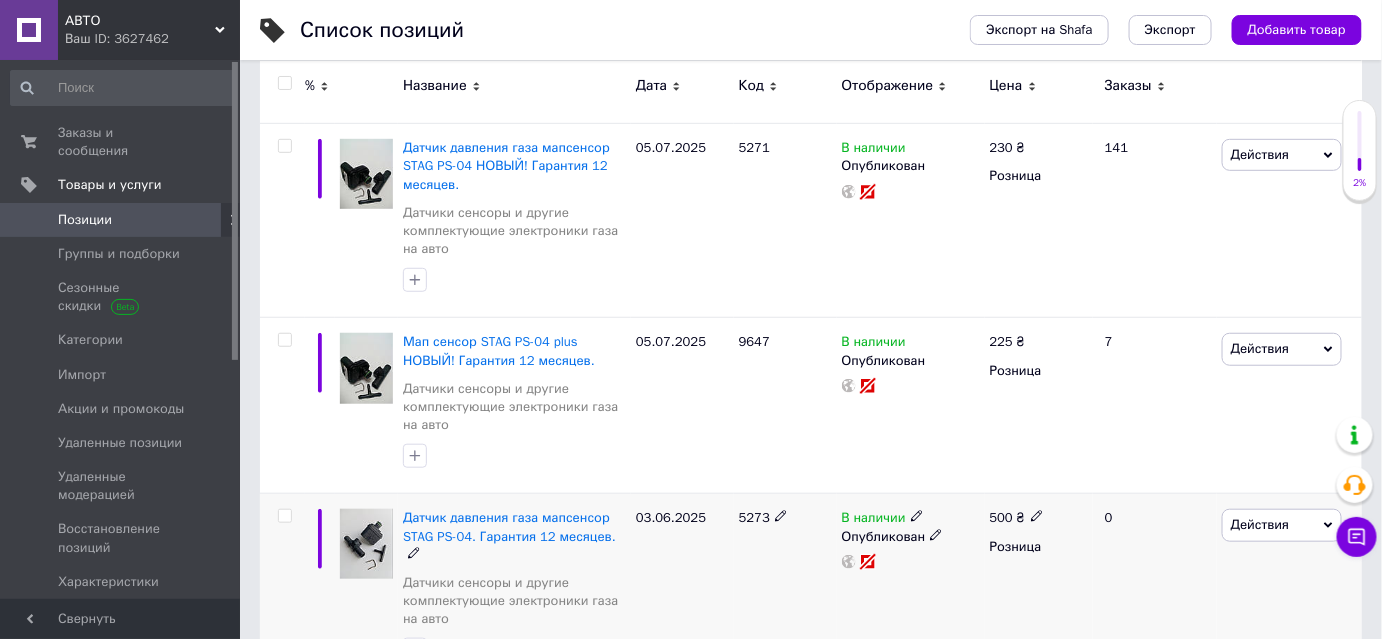 click 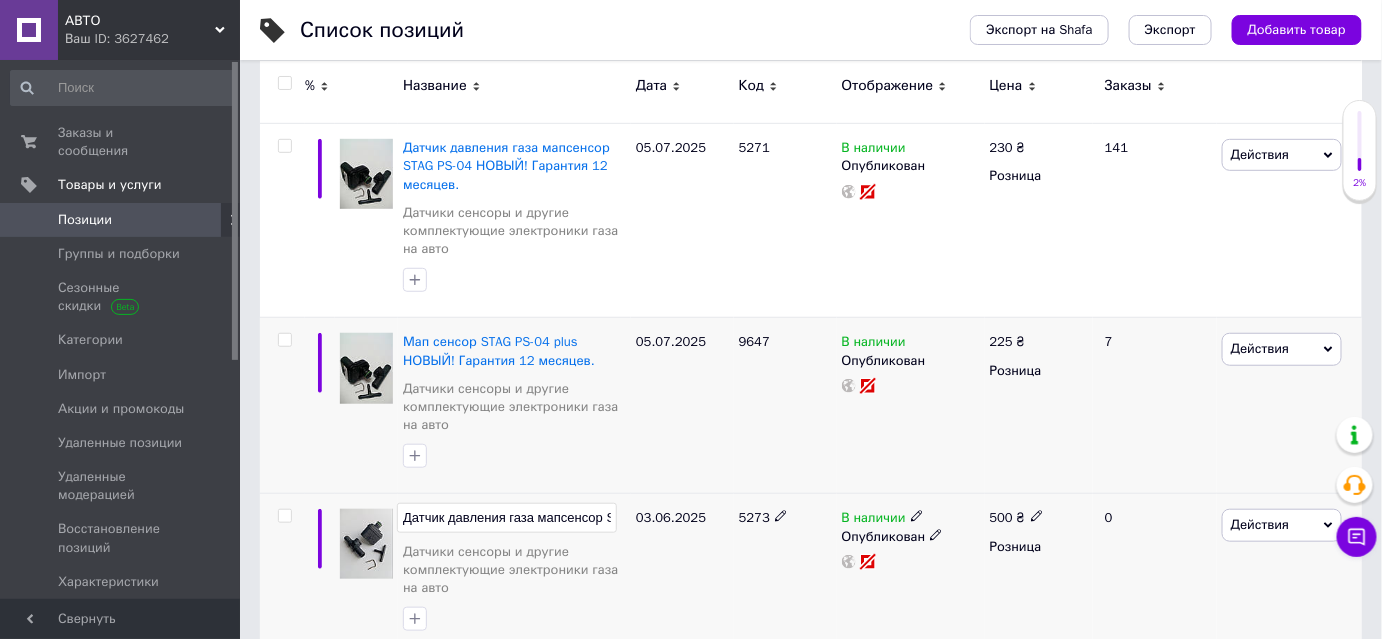 scroll, scrollTop: 0, scrollLeft: 208, axis: horizontal 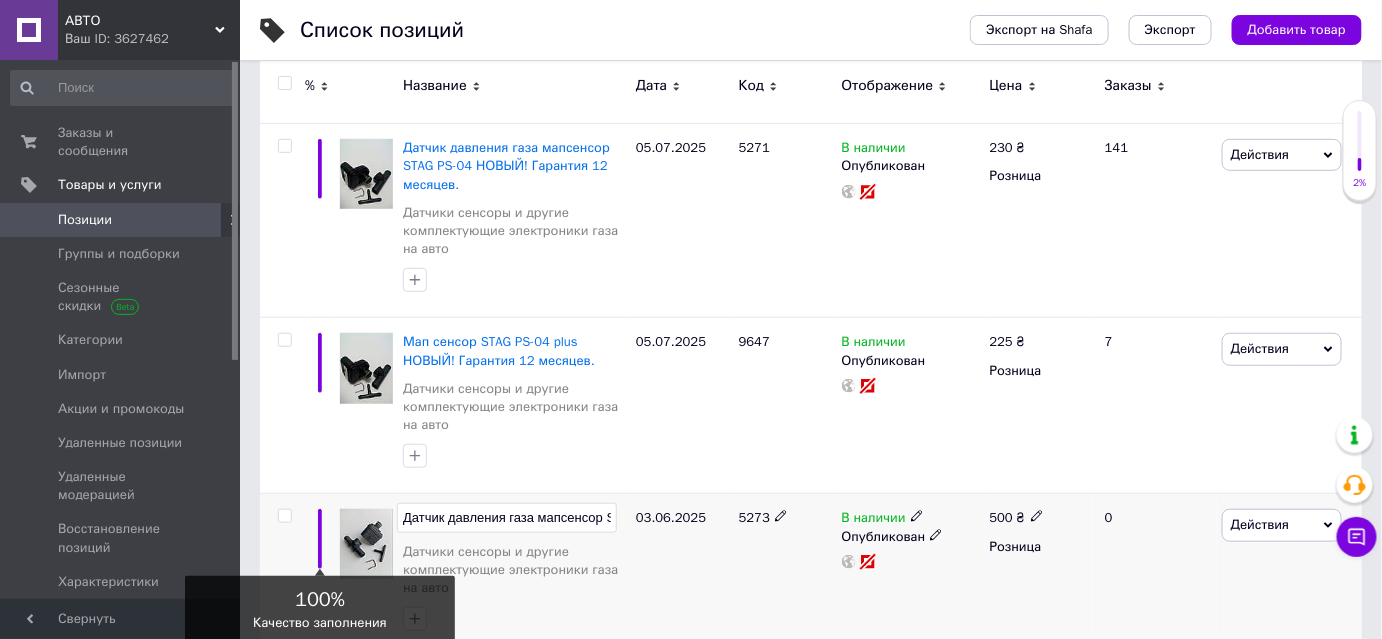 drag, startPoint x: 610, startPoint y: 514, endPoint x: 313, endPoint y: 506, distance: 297.10773 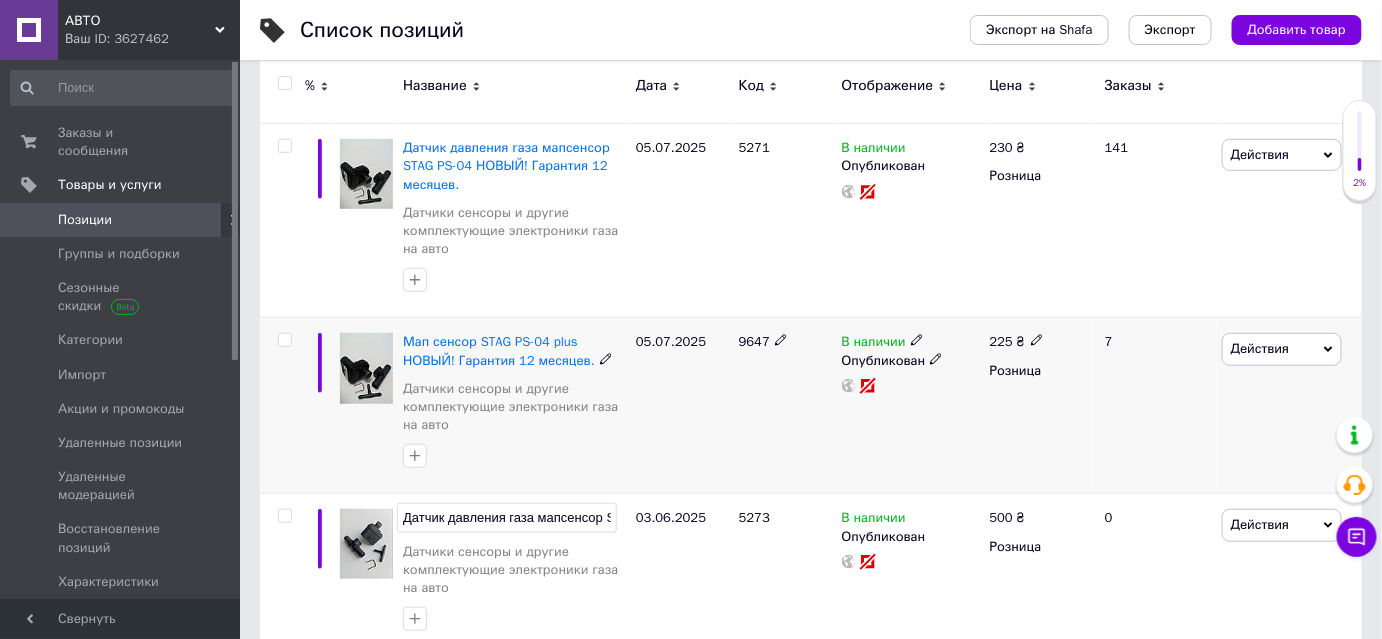 click on "Действия Редактировать Поднять в начало группы Копировать Скидка Подарок Сопутствующие Скрыть Ярлык Добавить на витрину Добавить в кампанию Каталог ProSale Удалить" at bounding box center [1289, 406] 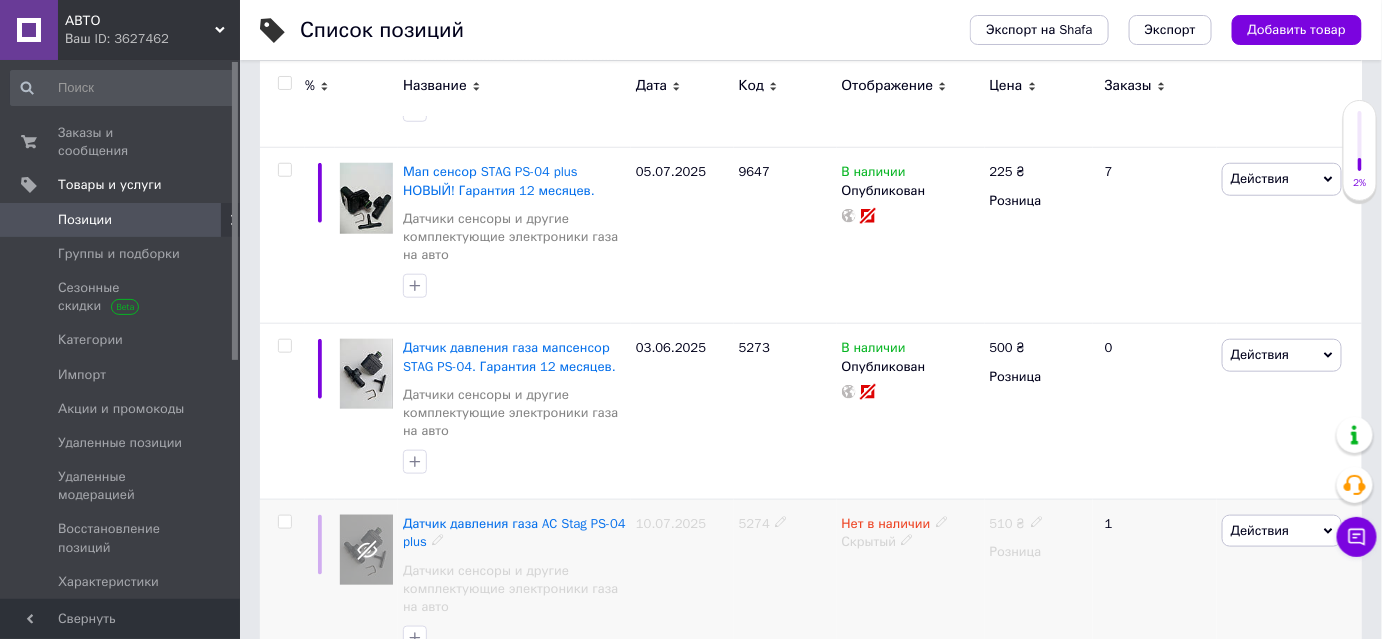 scroll, scrollTop: 587, scrollLeft: 0, axis: vertical 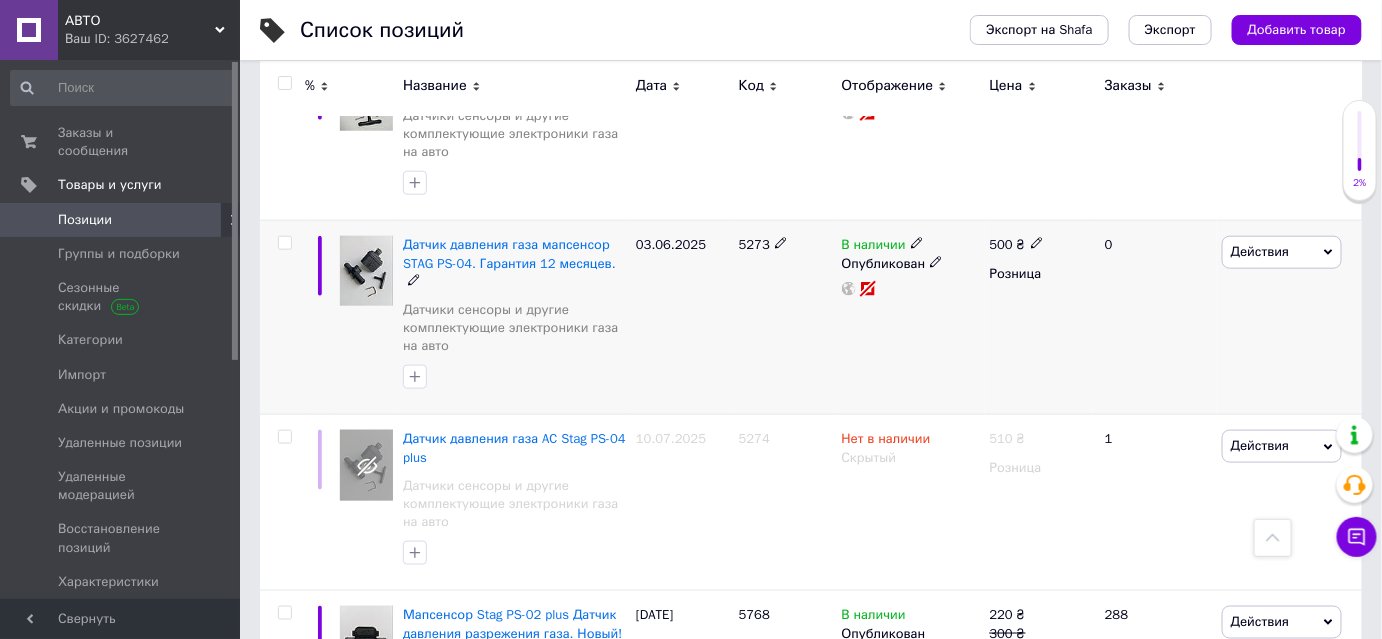 click at bounding box center [366, 271] 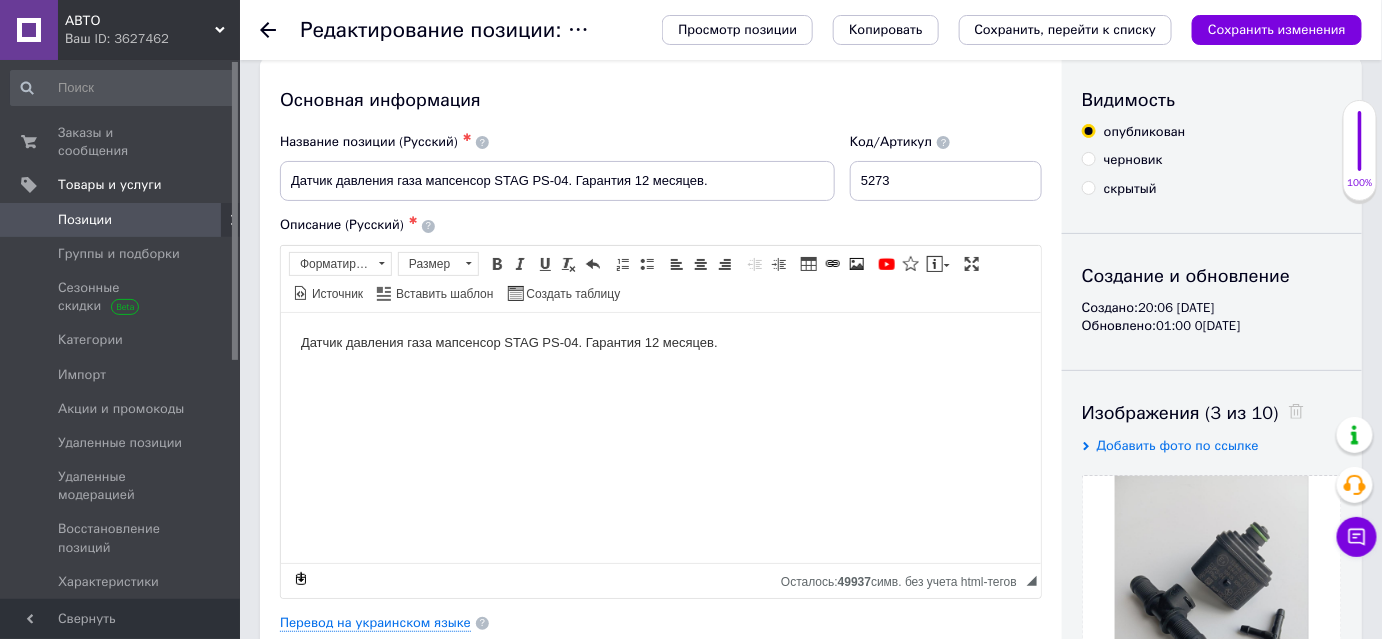 scroll, scrollTop: 181, scrollLeft: 0, axis: vertical 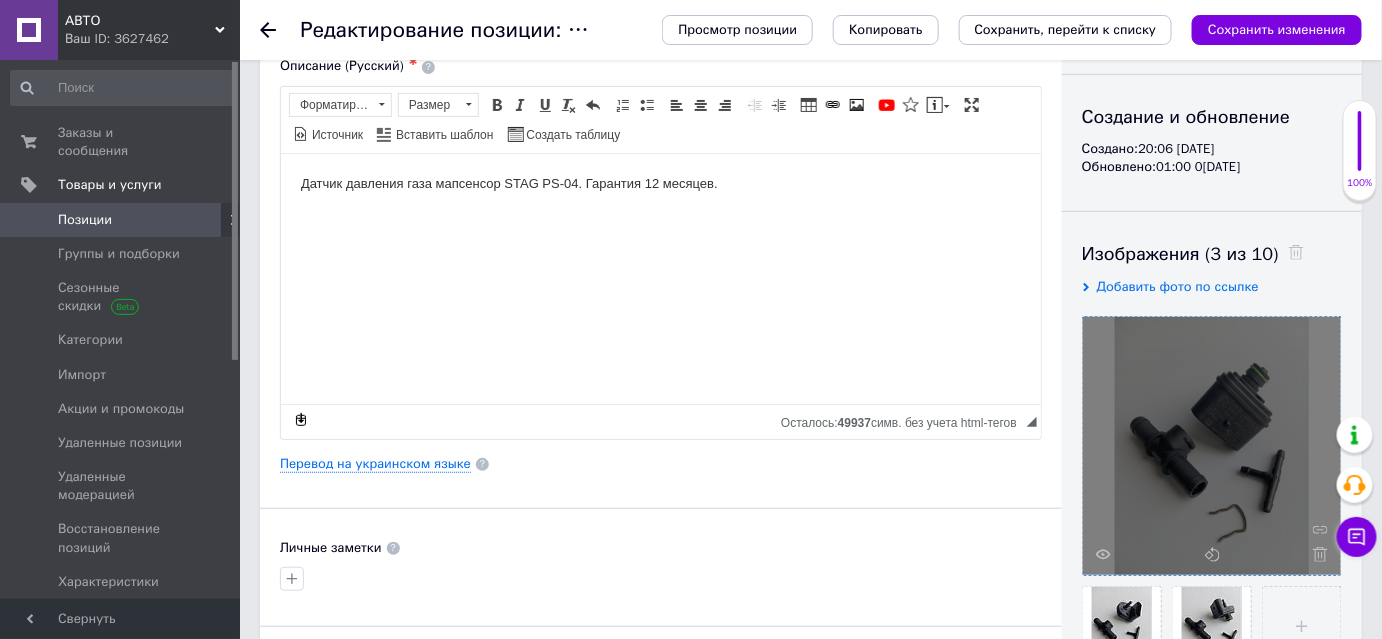 click at bounding box center (1212, 446) 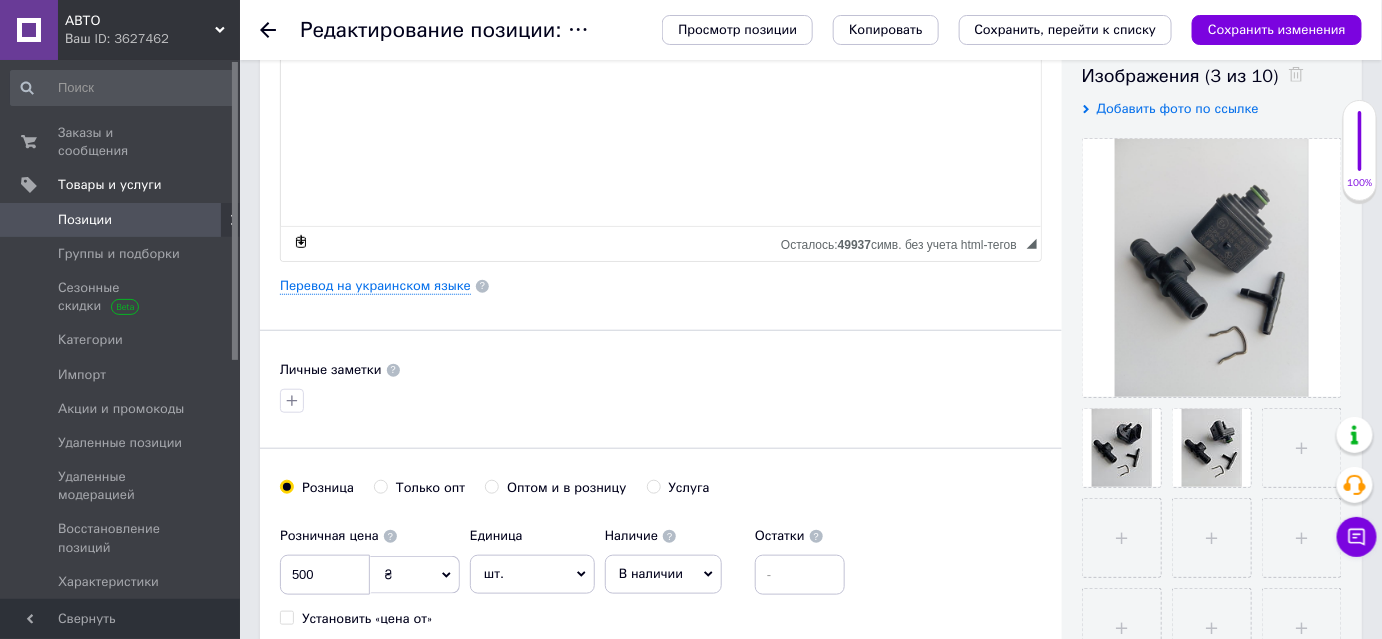 scroll, scrollTop: 363, scrollLeft: 0, axis: vertical 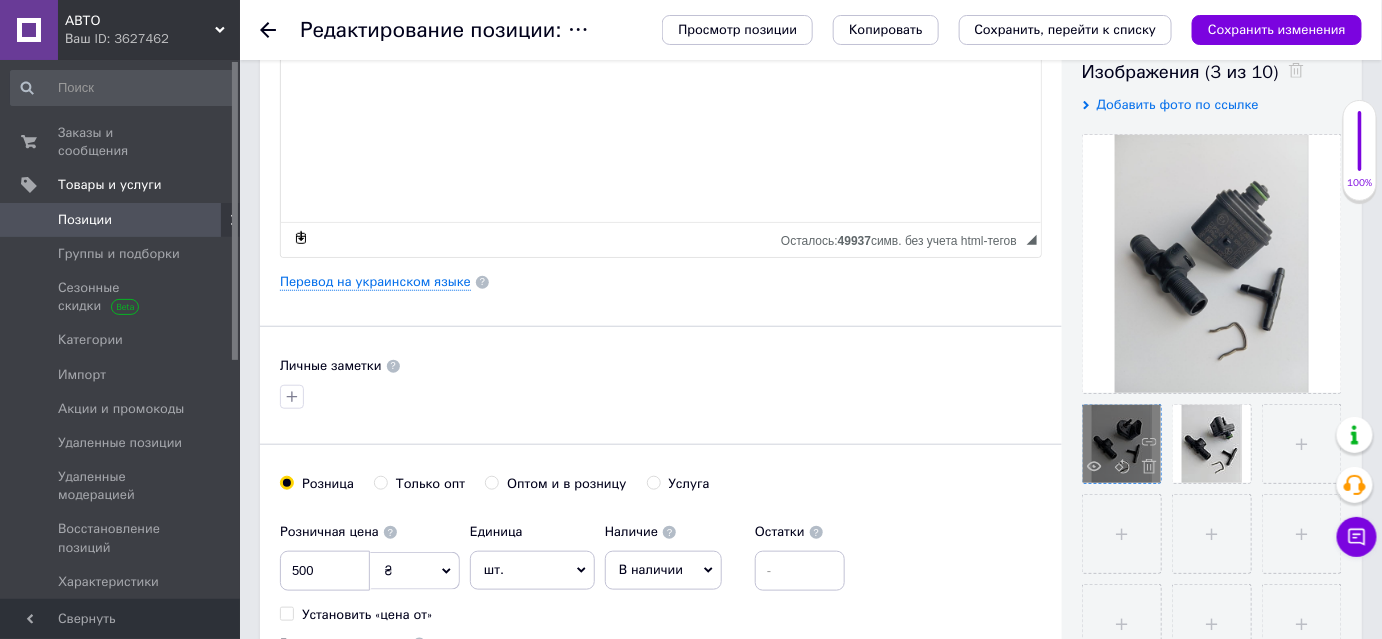 click at bounding box center (1122, 444) 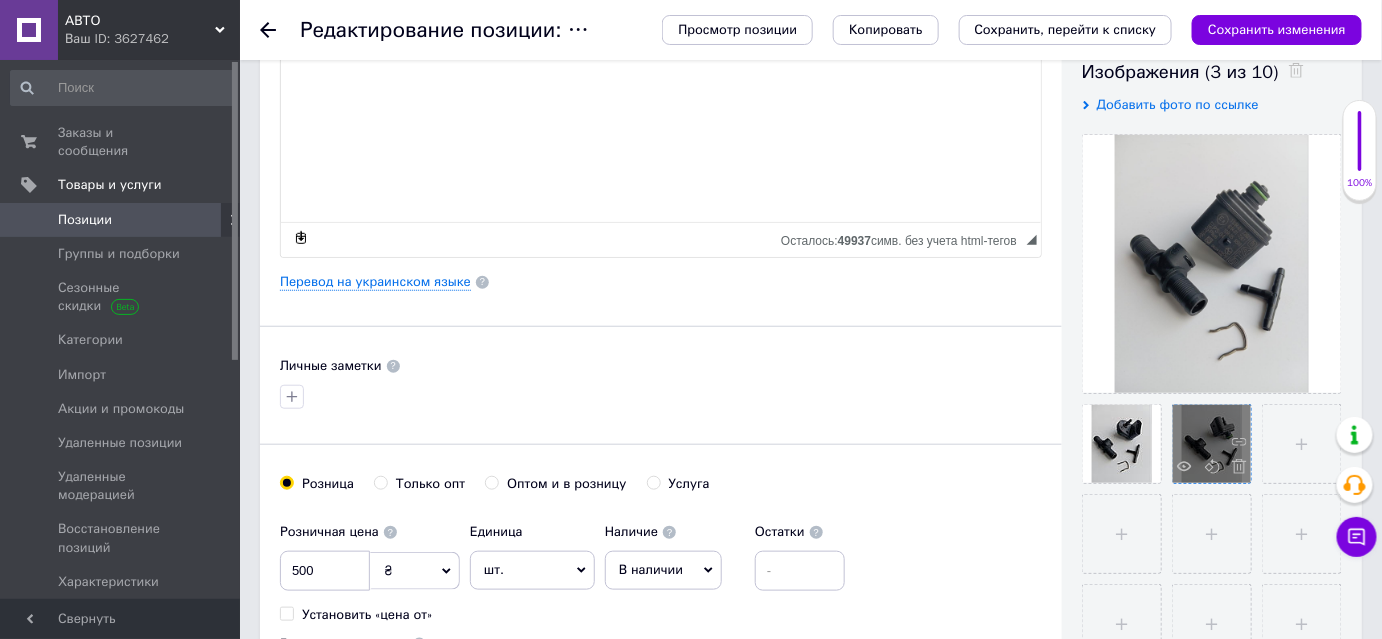 click at bounding box center (1212, 444) 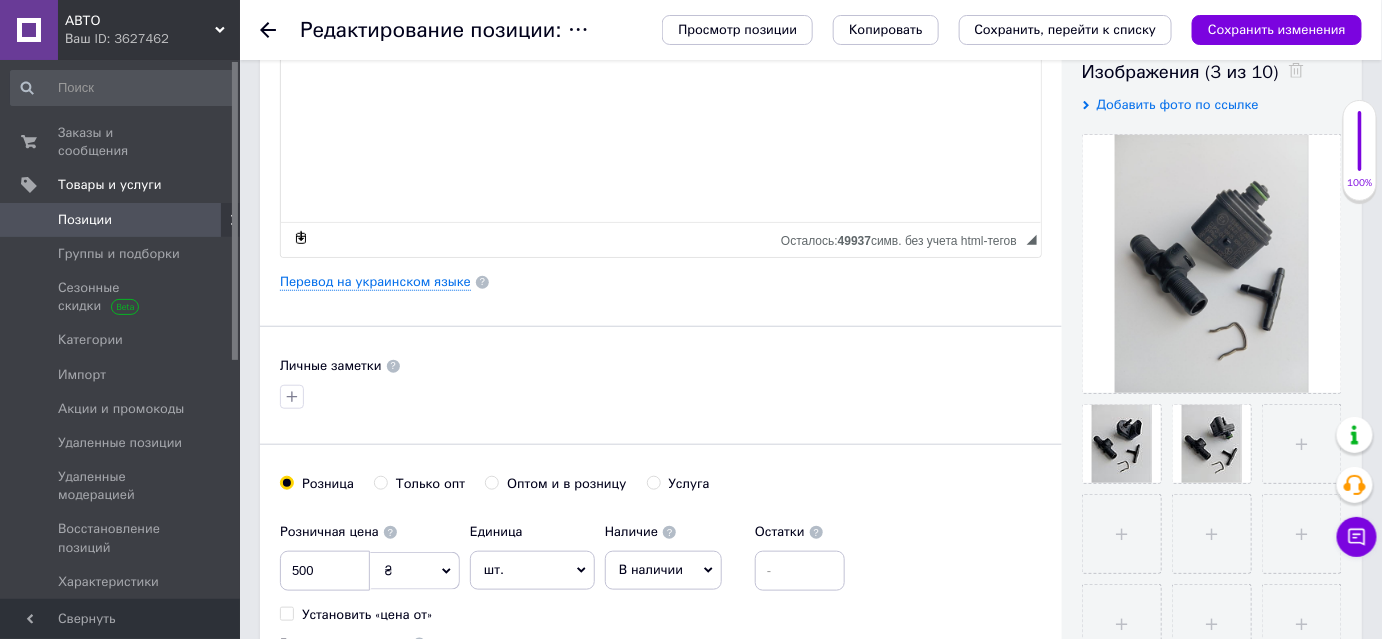 click 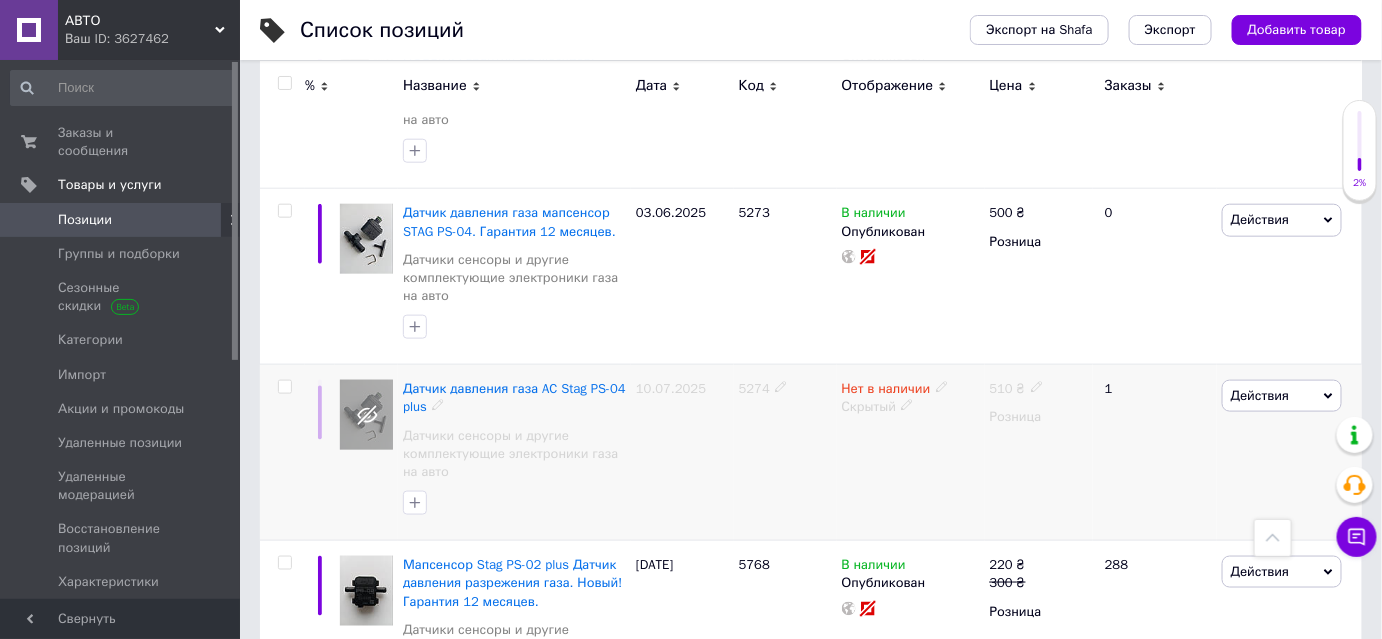 scroll, scrollTop: 636, scrollLeft: 0, axis: vertical 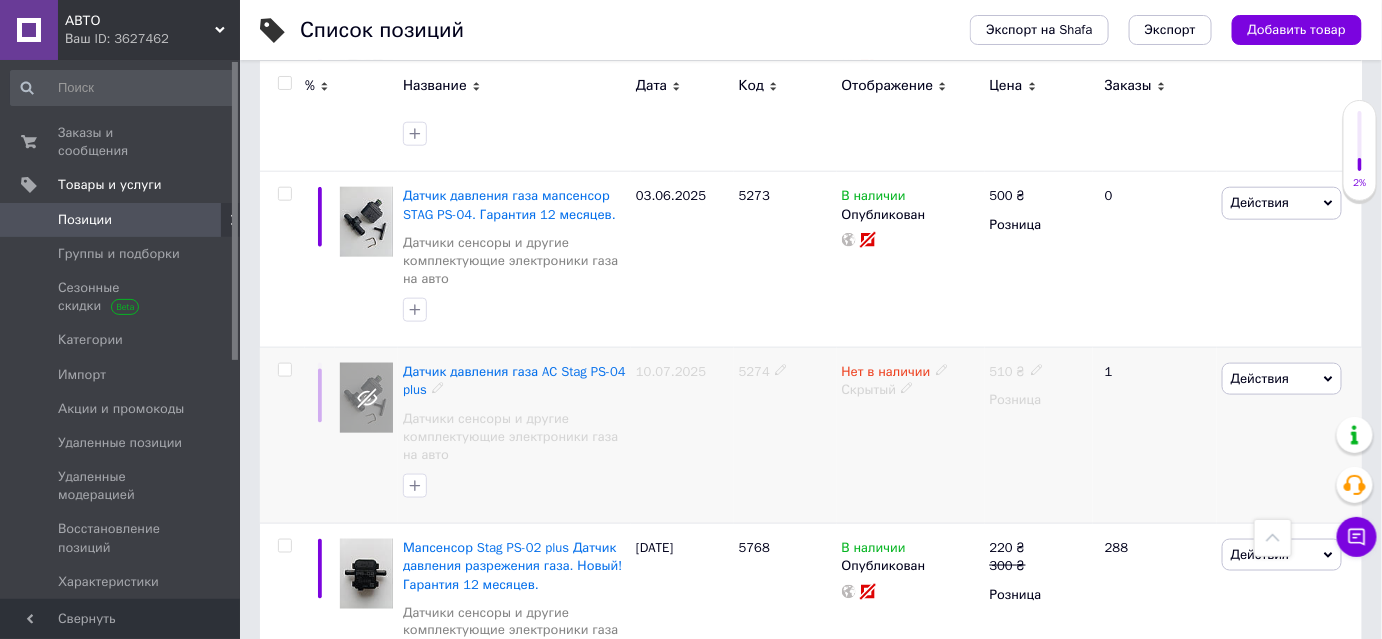 click on "Действия" at bounding box center (1282, 379) 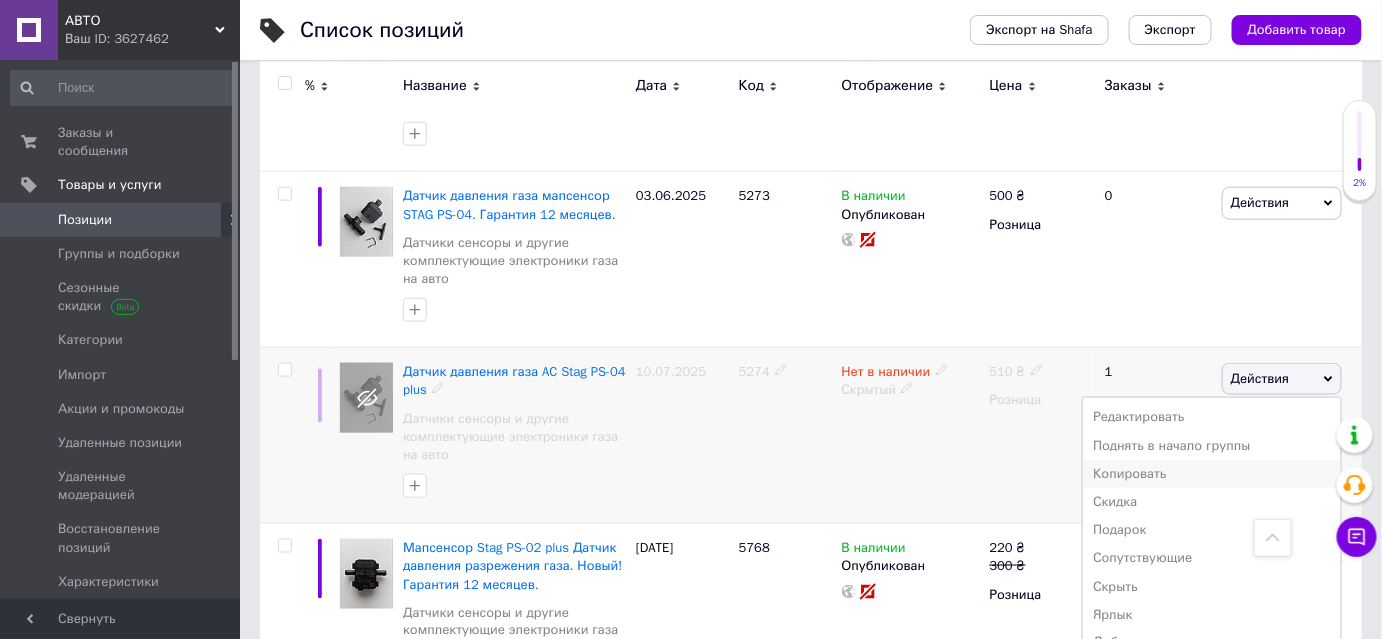 scroll, scrollTop: 727, scrollLeft: 0, axis: vertical 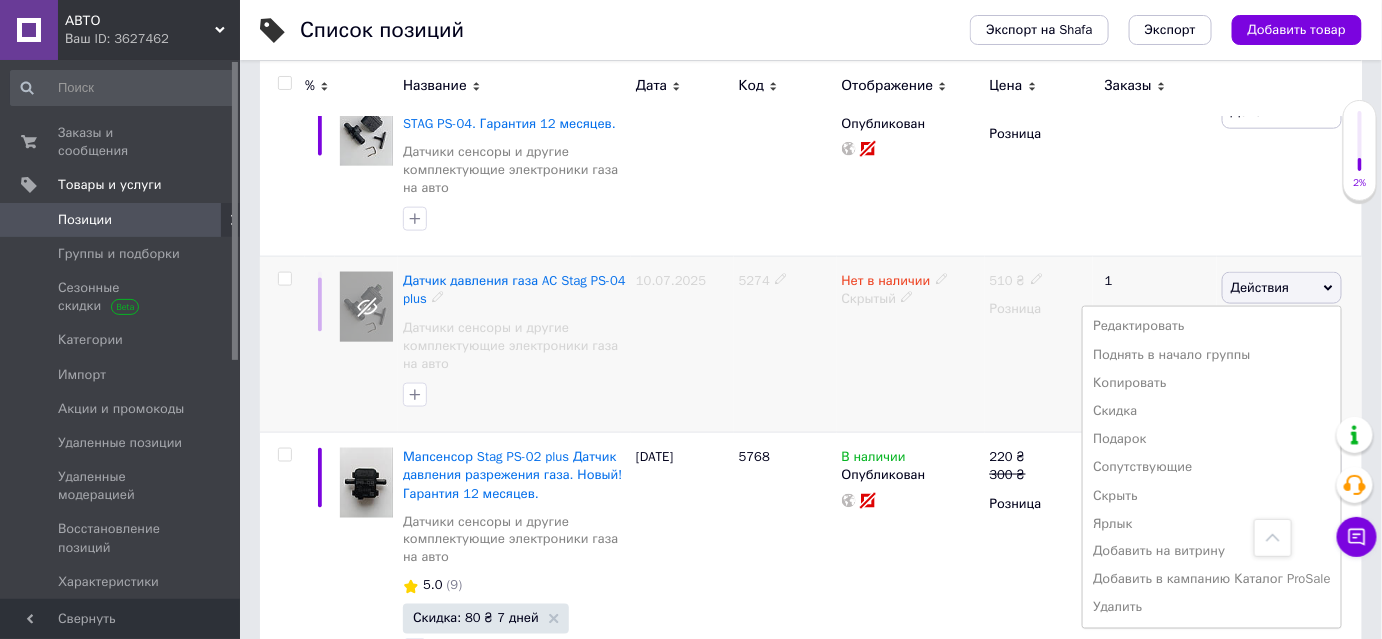 click on "Нет в наличии Скрытый" at bounding box center (911, 345) 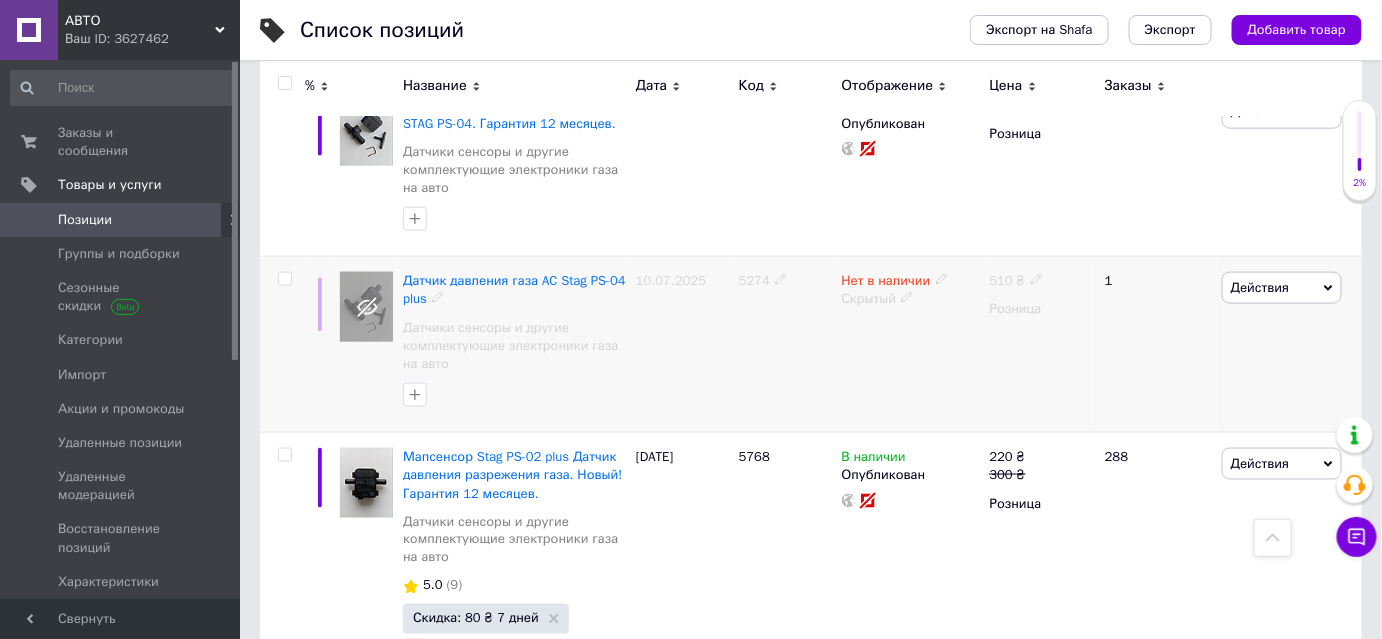 click 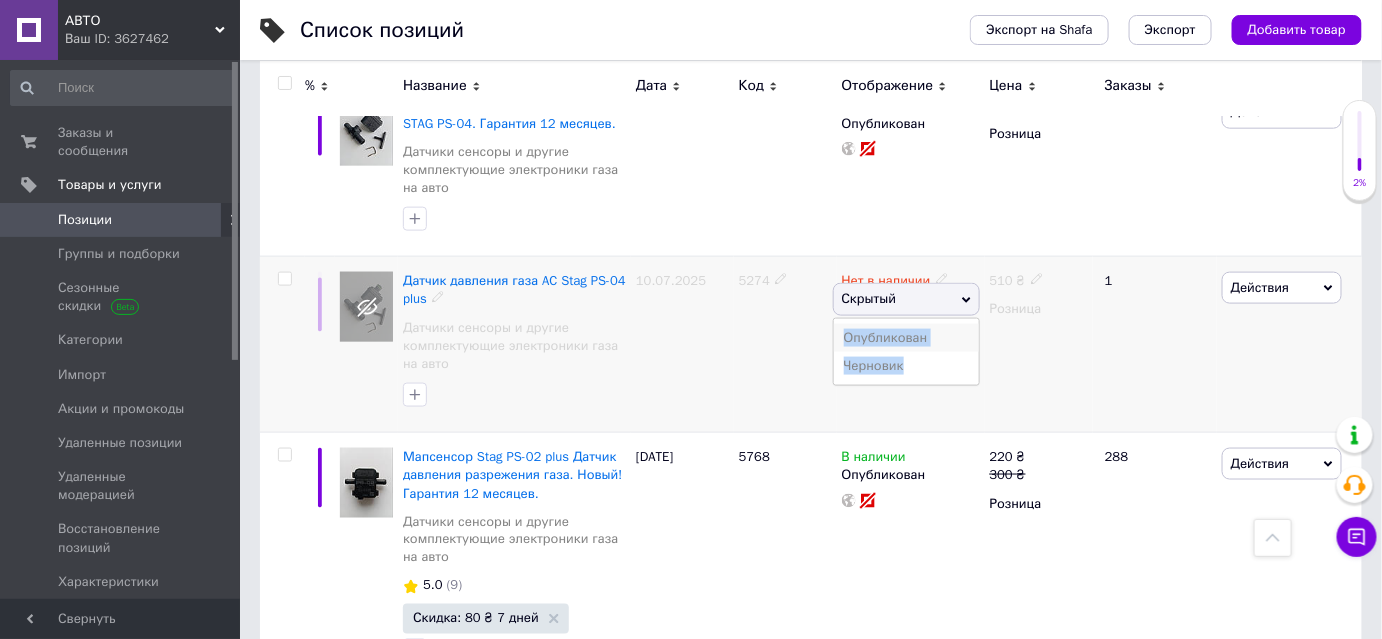click on "Опубликован" at bounding box center [906, 338] 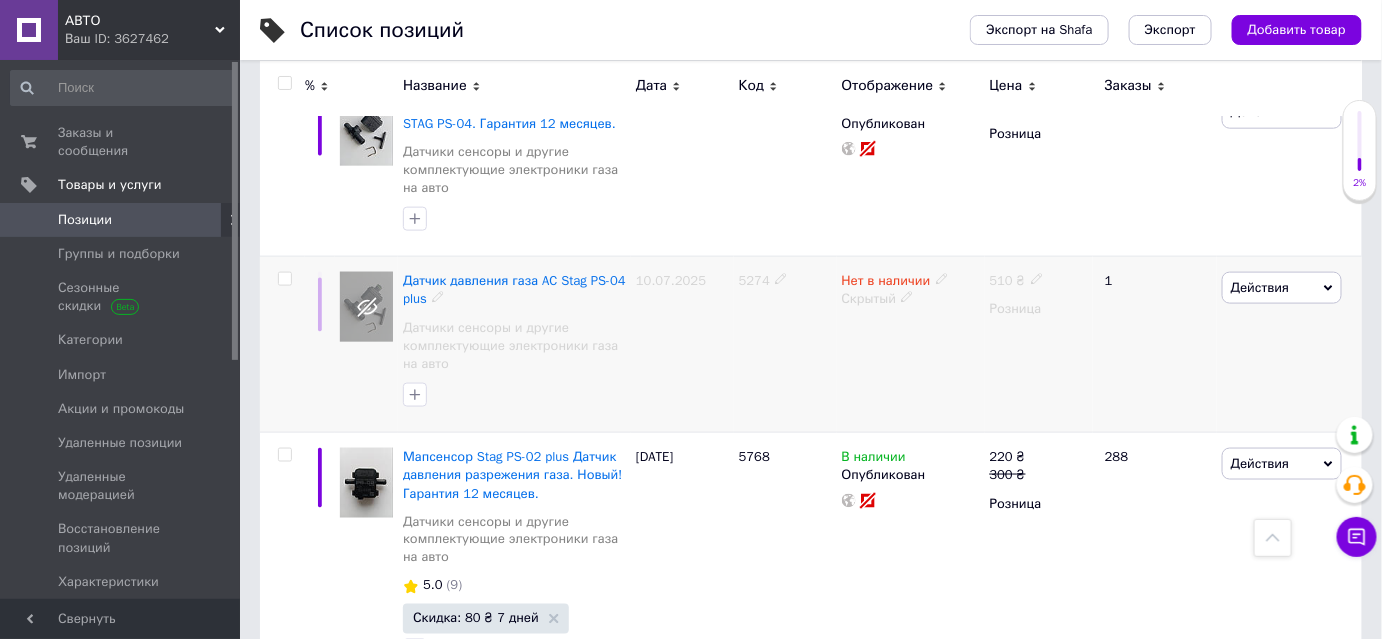 click 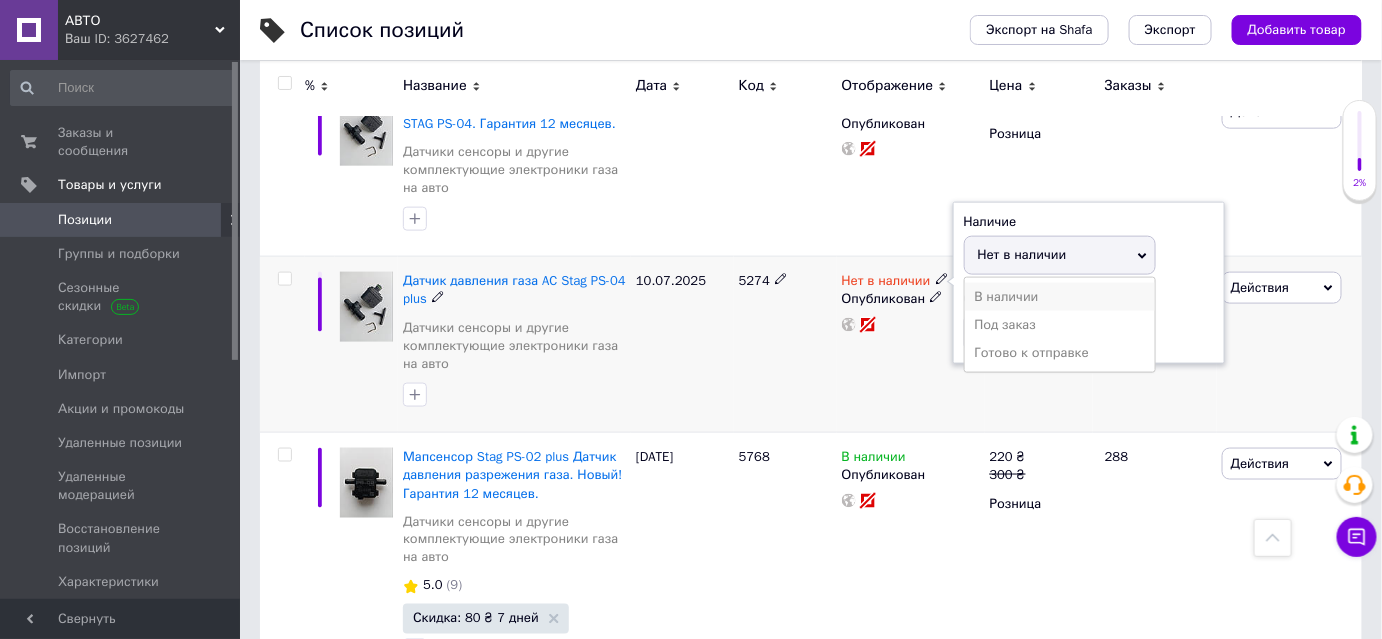 click on "В наличии" at bounding box center [1060, 297] 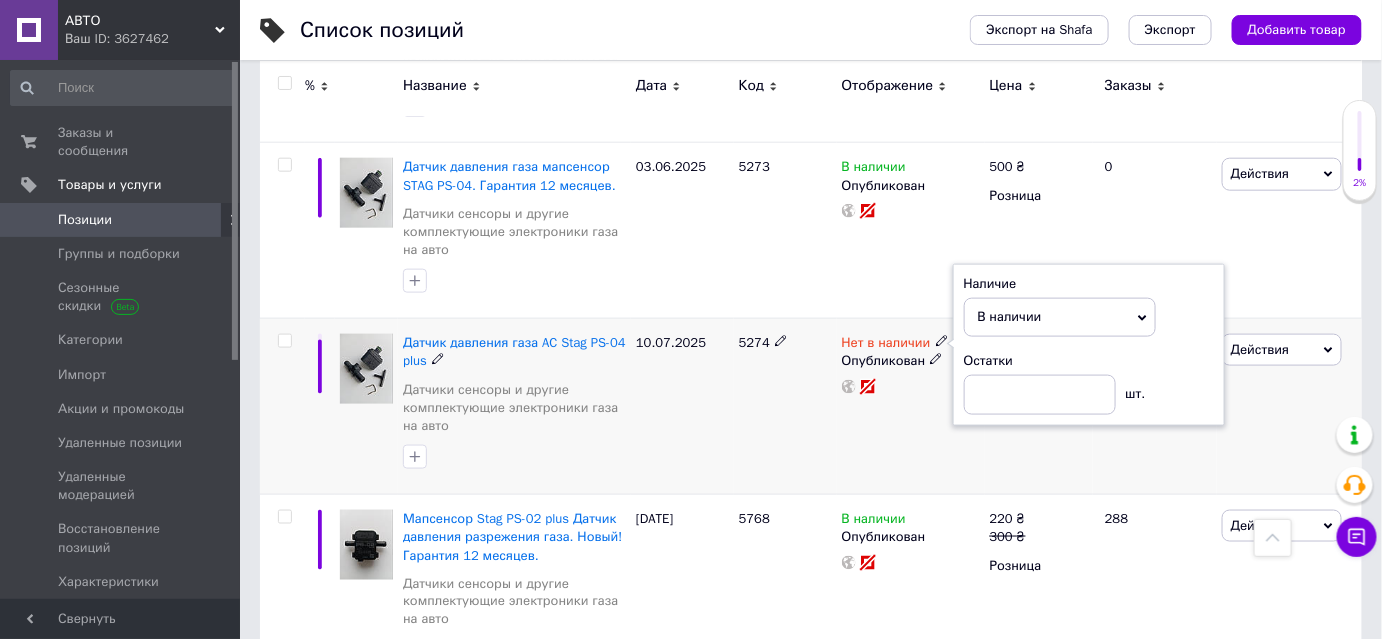 scroll, scrollTop: 636, scrollLeft: 0, axis: vertical 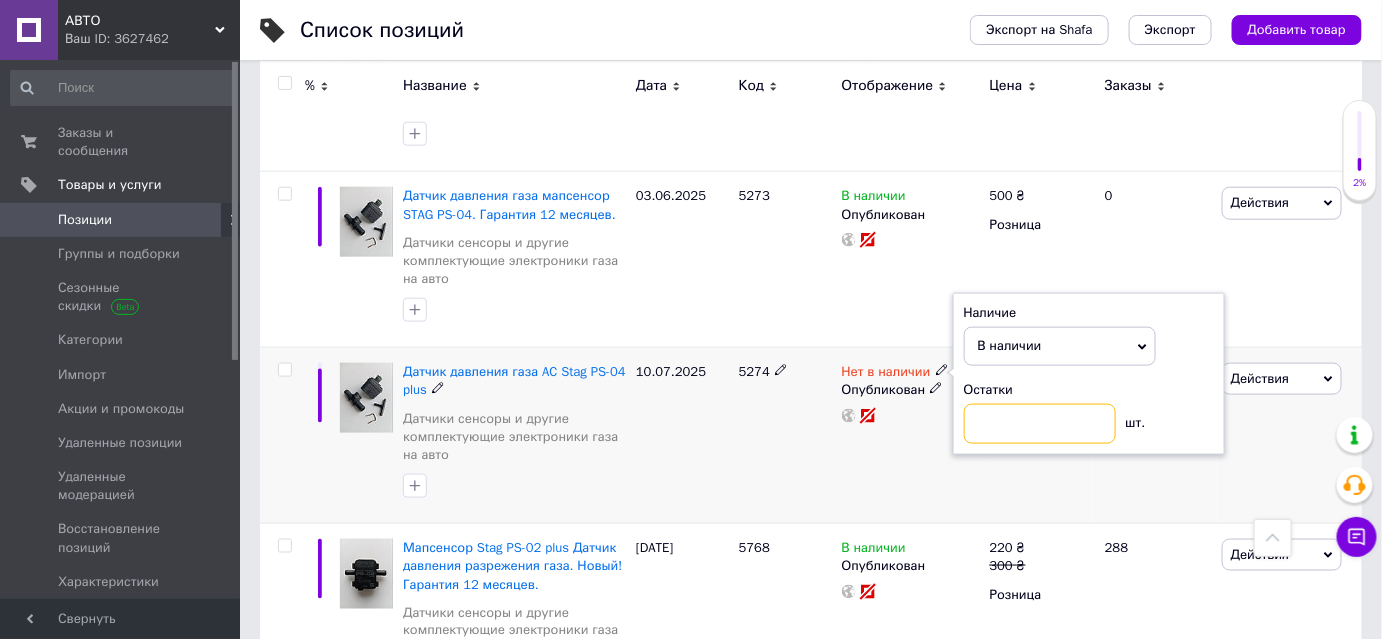 click at bounding box center [1040, 424] 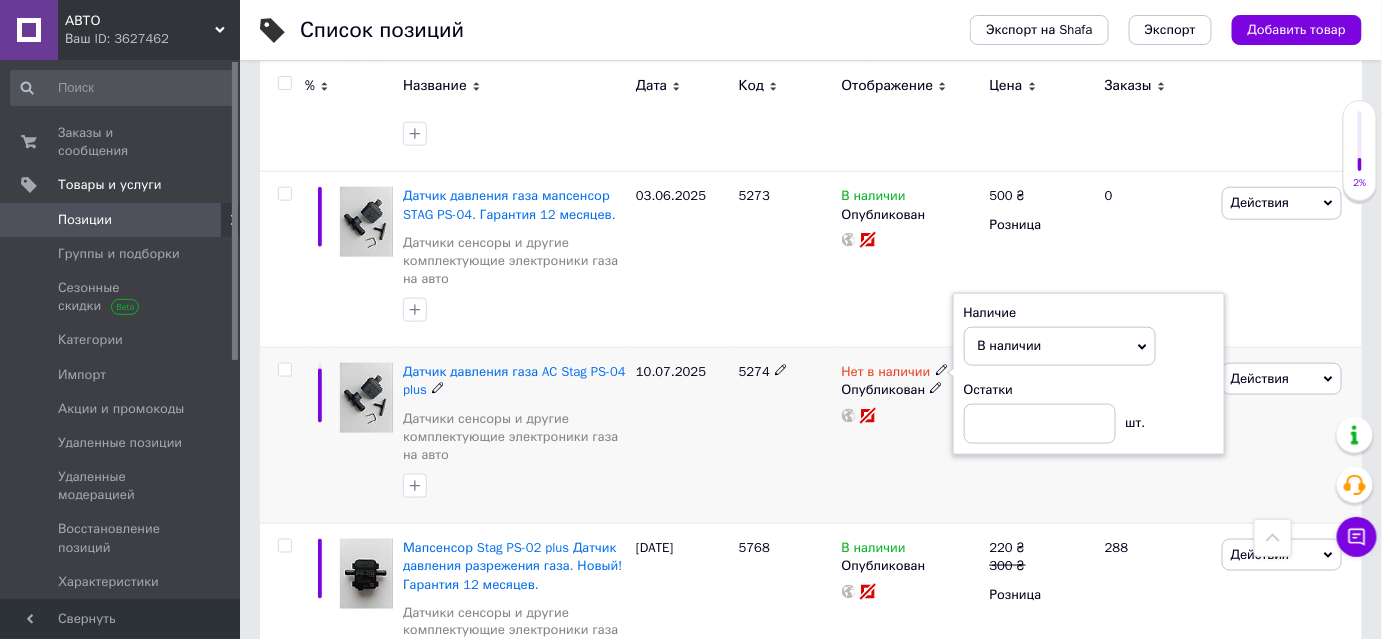 click on "Нет в наличии Наличие В наличии Нет в наличии Под заказ Готово к отправке Остатки шт. Опубликован" at bounding box center (911, 436) 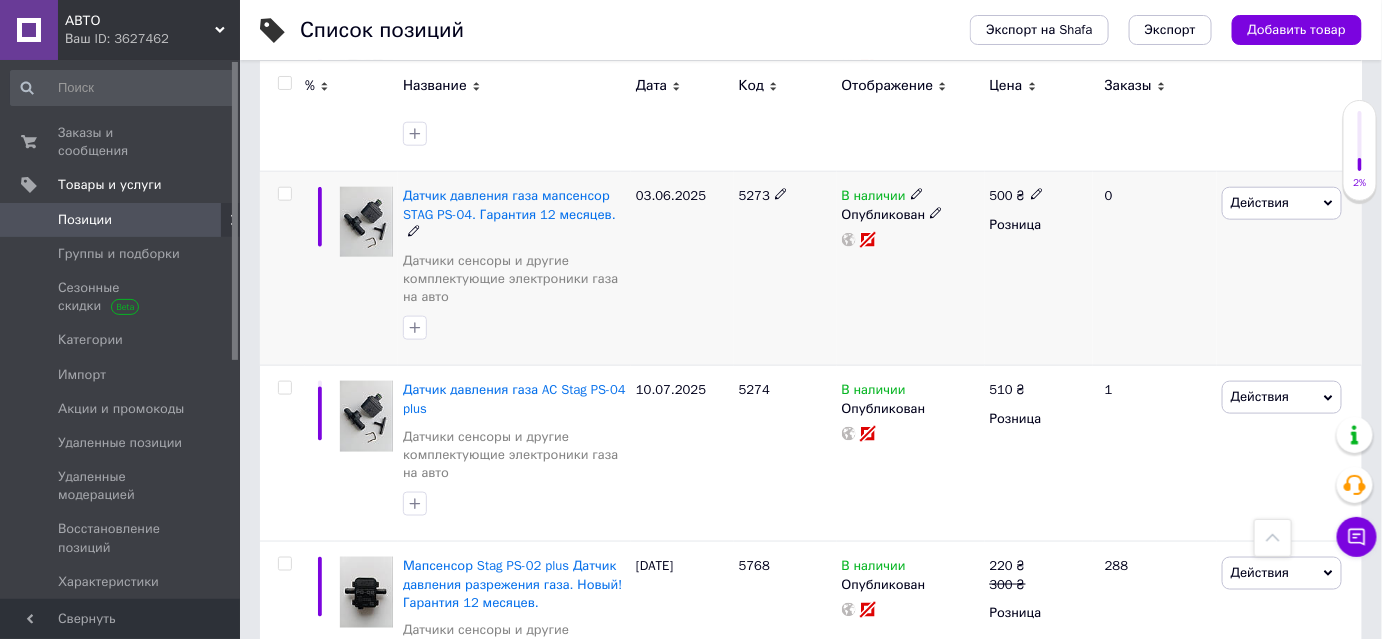click 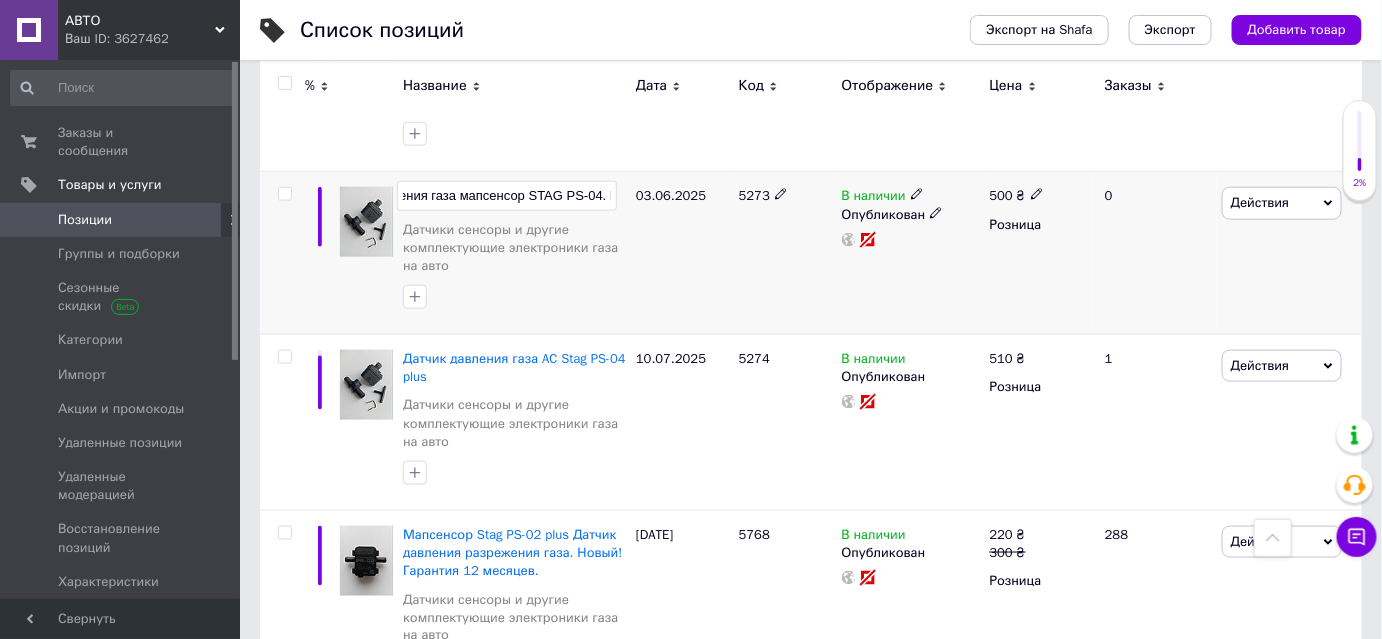 scroll, scrollTop: 0, scrollLeft: 0, axis: both 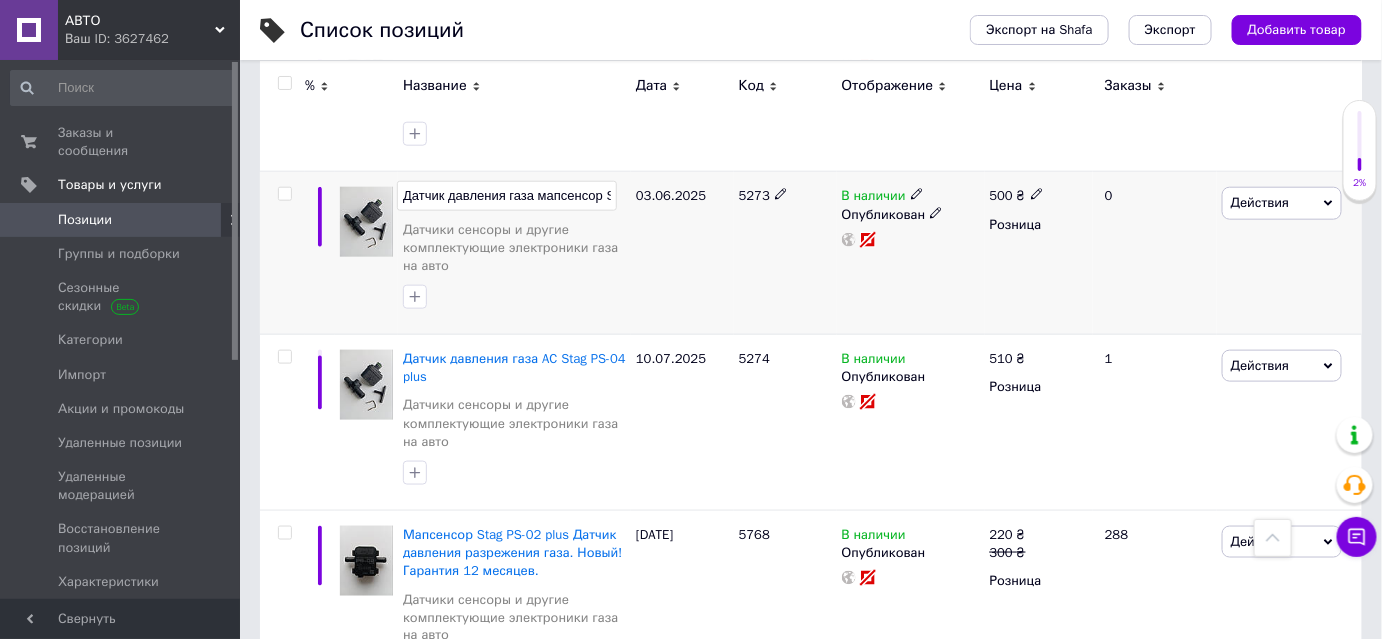 drag, startPoint x: 613, startPoint y: 193, endPoint x: 376, endPoint y: 193, distance: 237 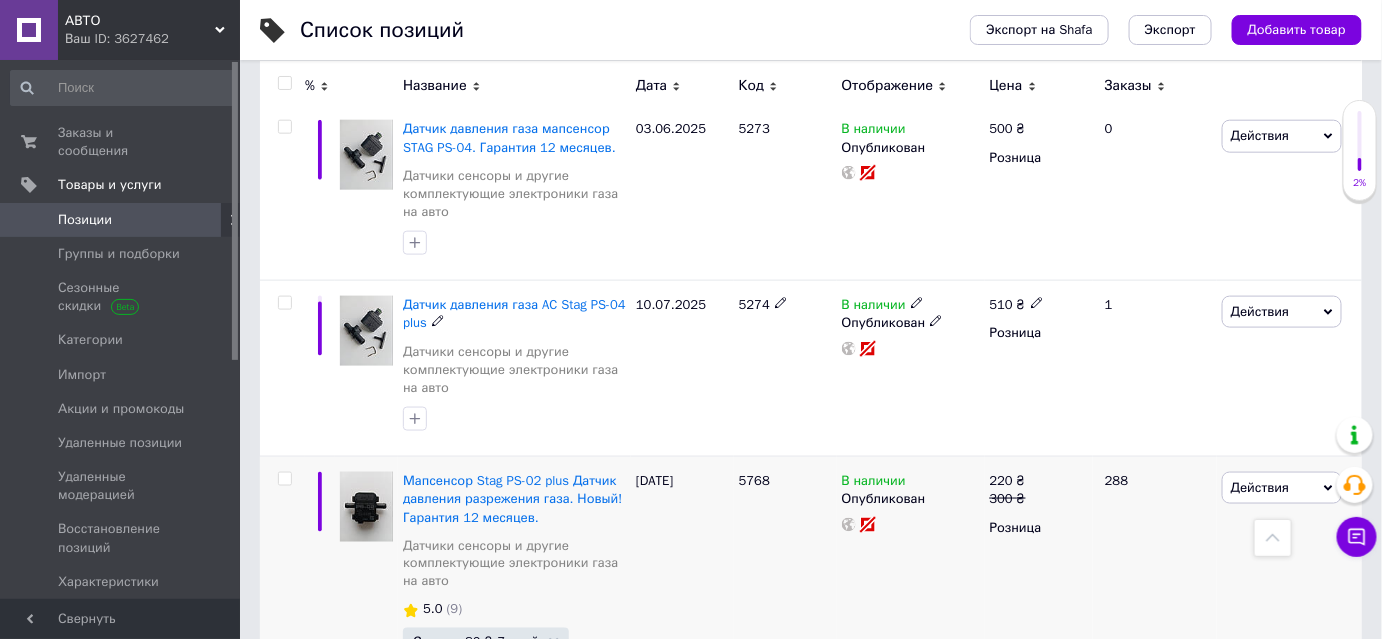 scroll, scrollTop: 678, scrollLeft: 0, axis: vertical 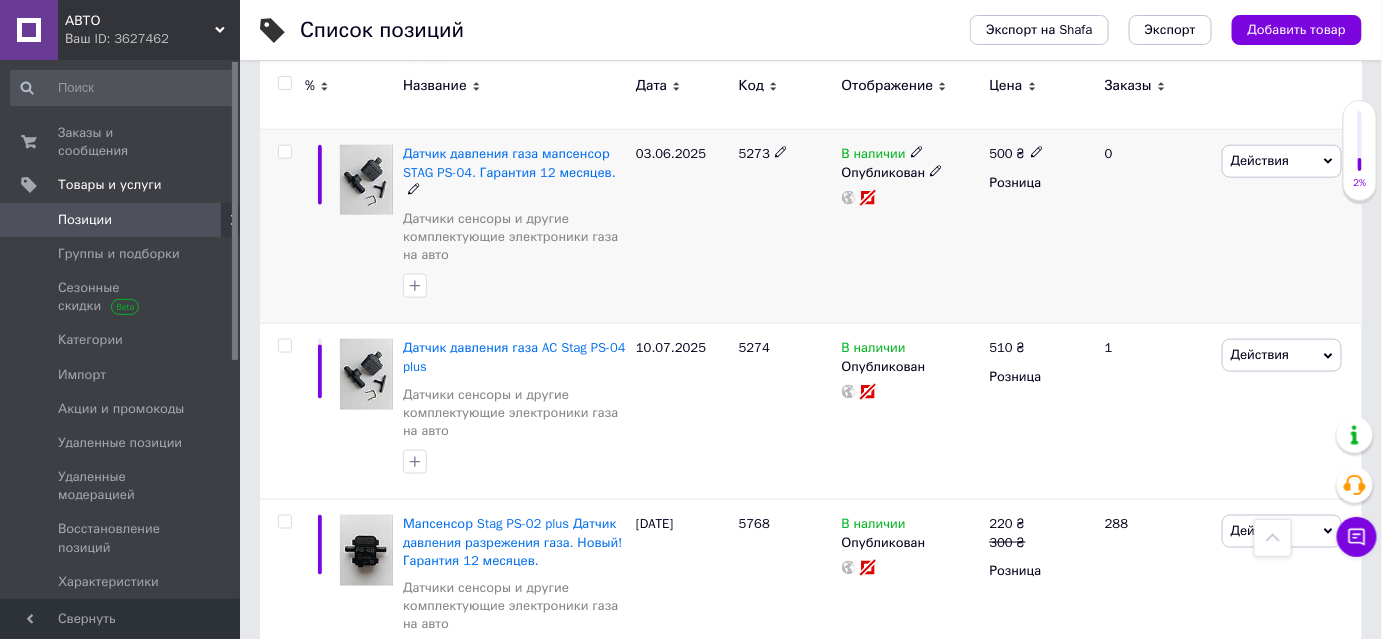 click on "Действия" at bounding box center [1260, 160] 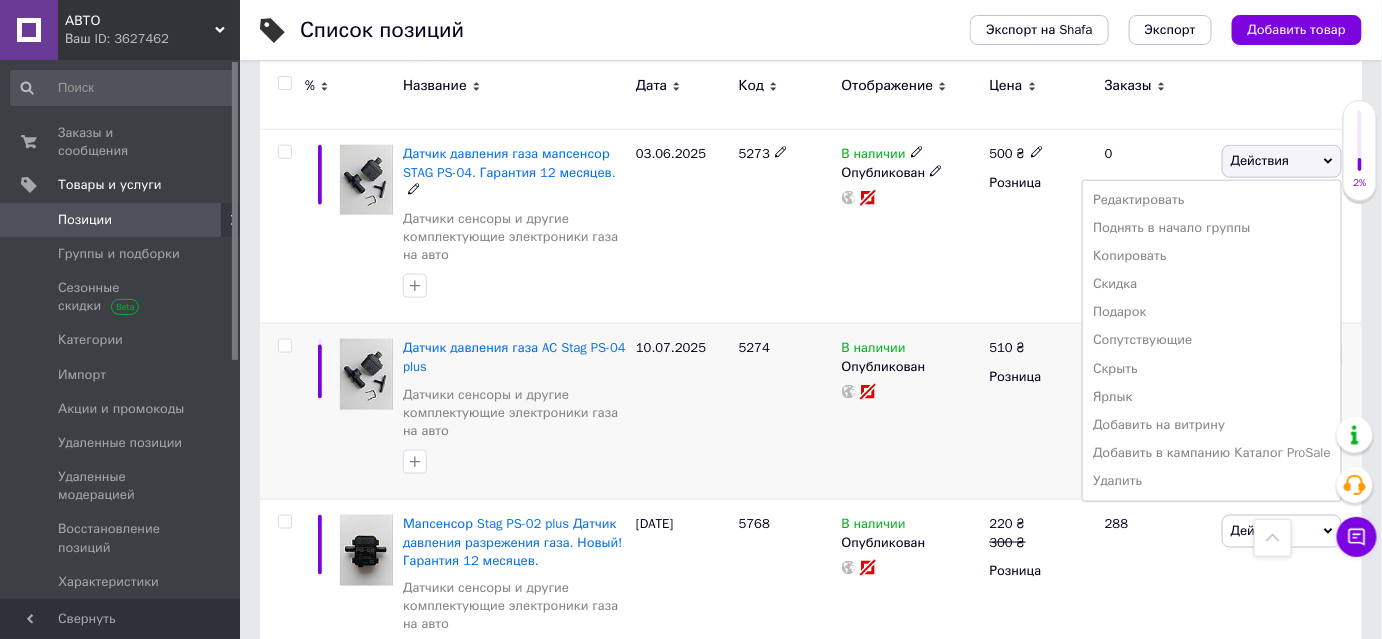 click on "Скрыть" at bounding box center (1212, 369) 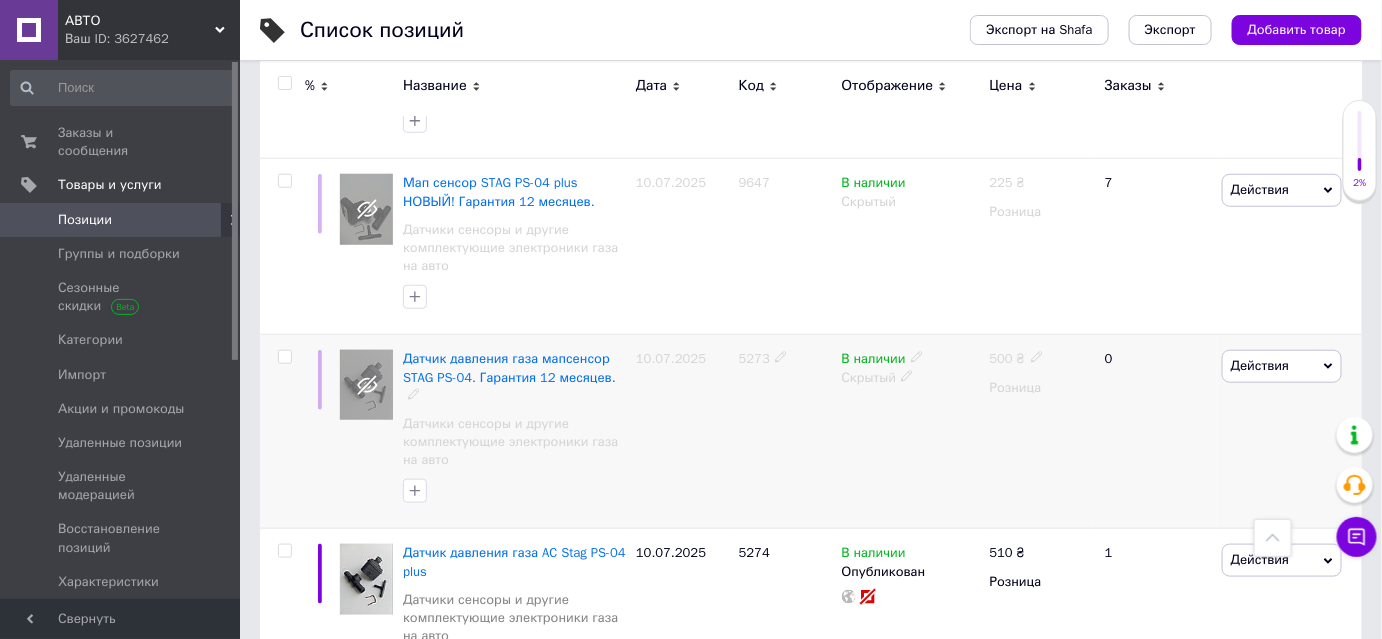 scroll, scrollTop: 224, scrollLeft: 0, axis: vertical 